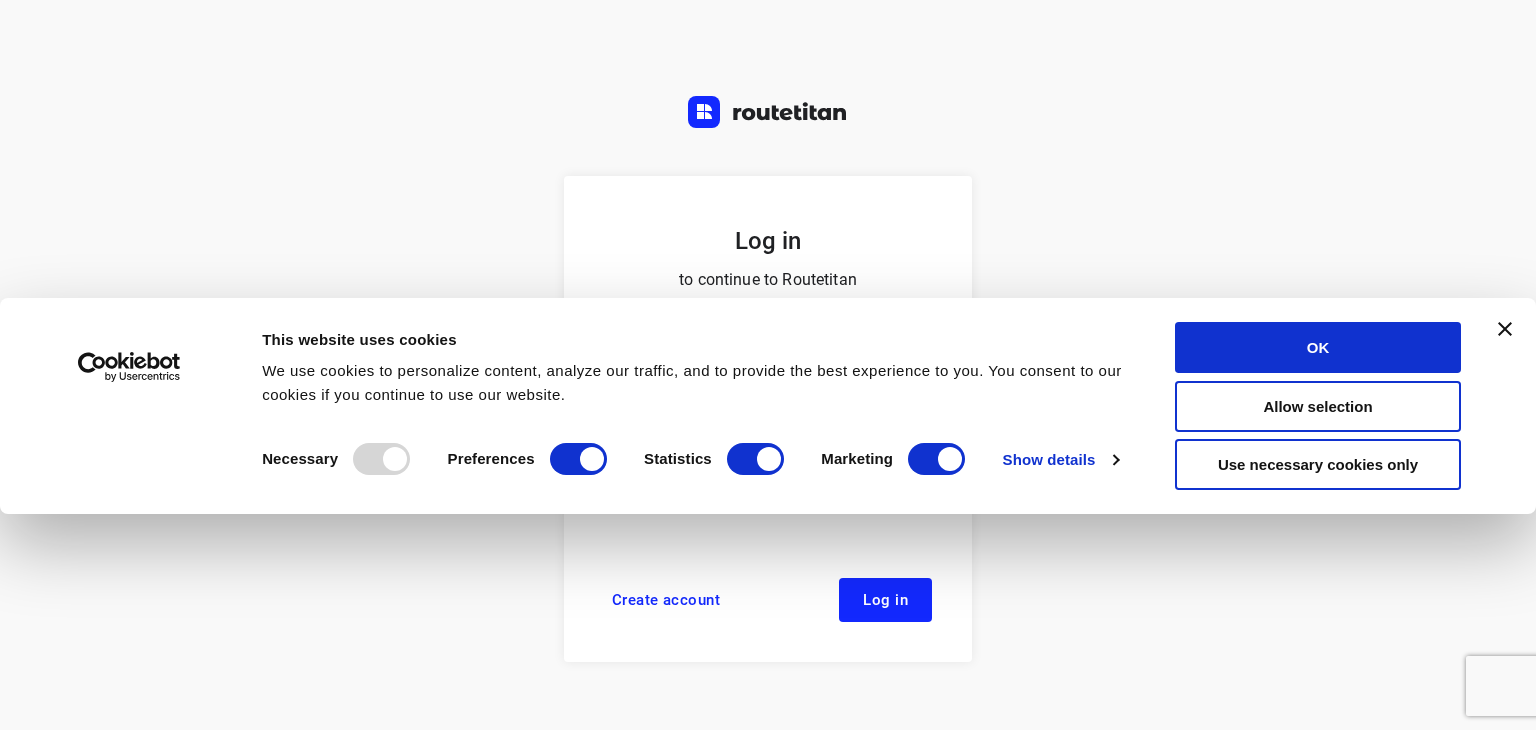 scroll, scrollTop: 0, scrollLeft: 0, axis: both 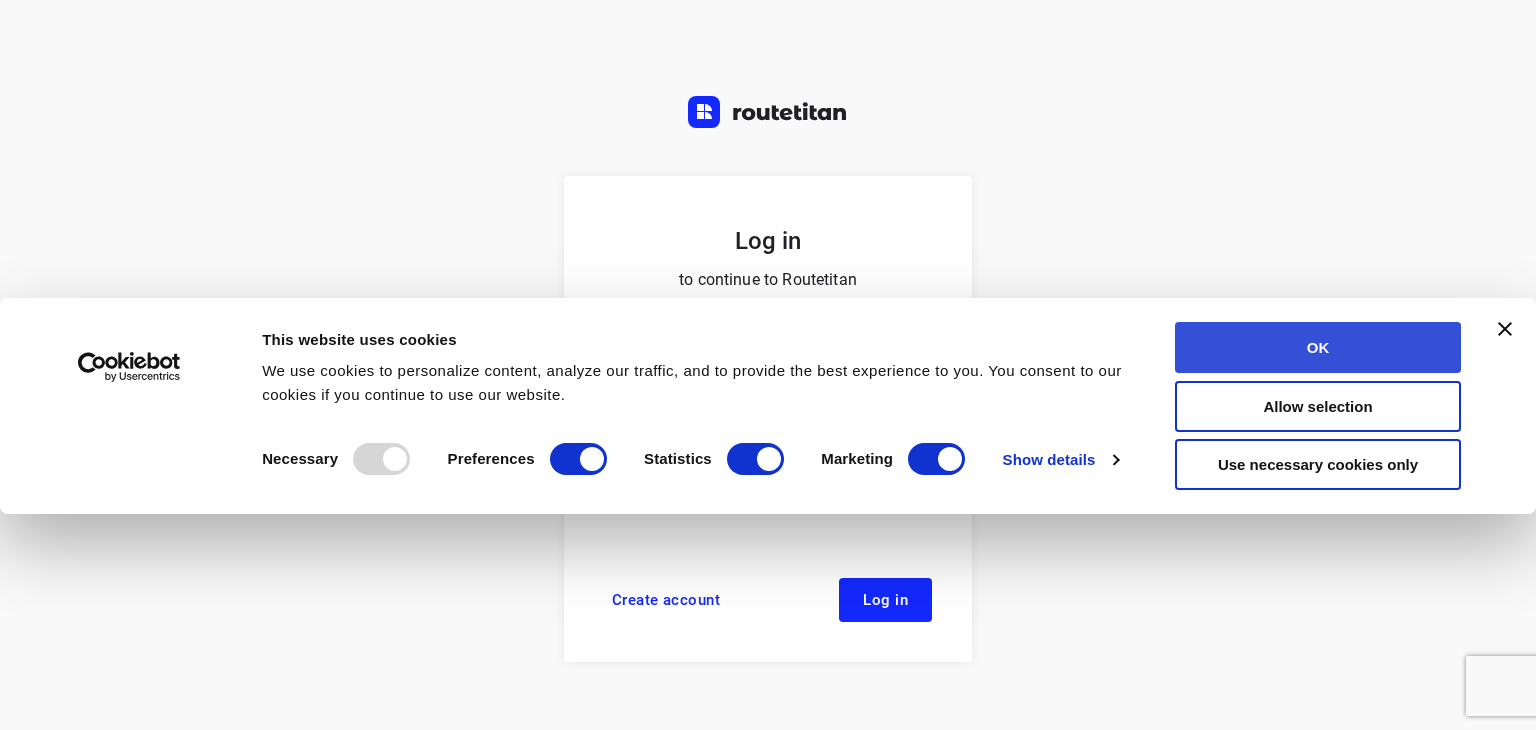 click on "OK" at bounding box center [1318, 347] 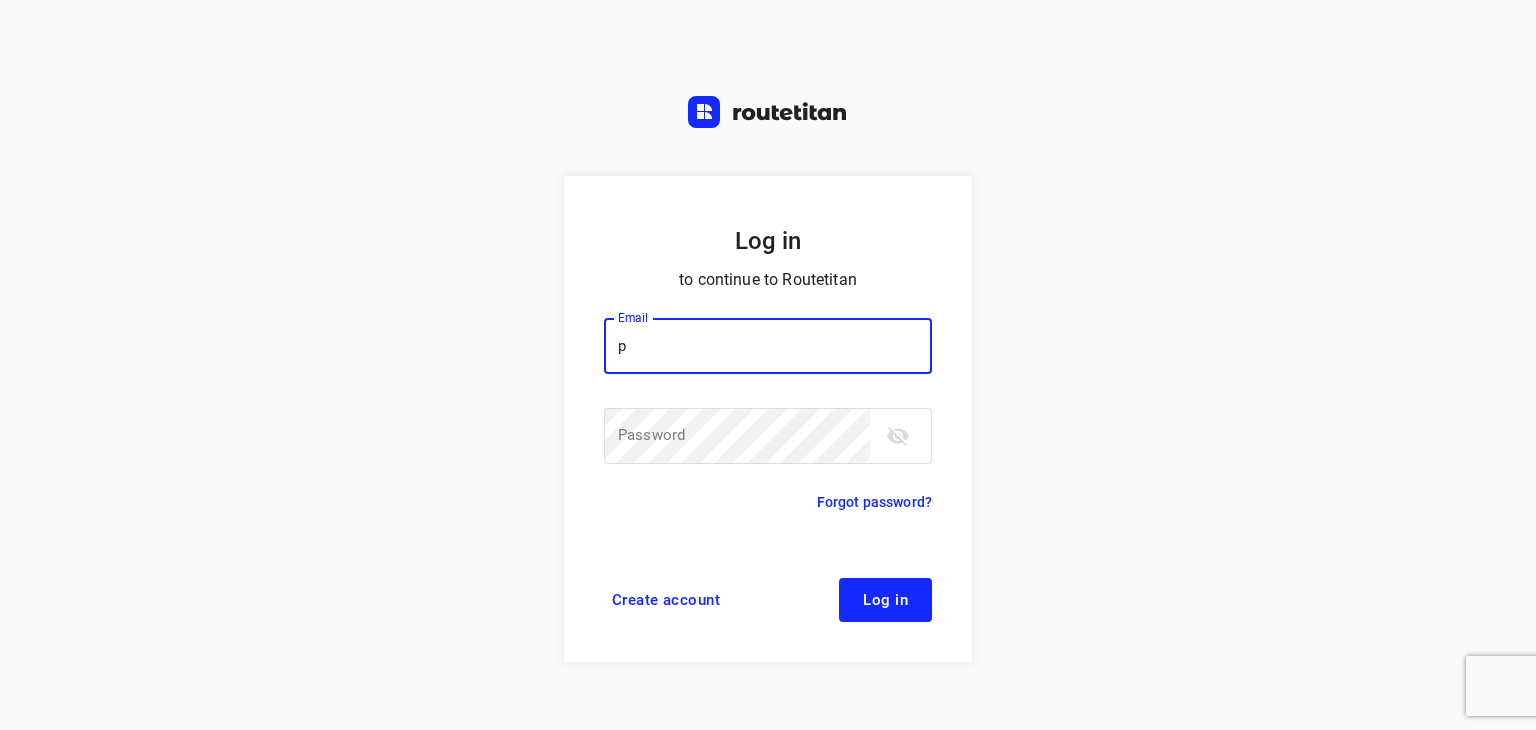 type on "p.hilderson@telenet.be" 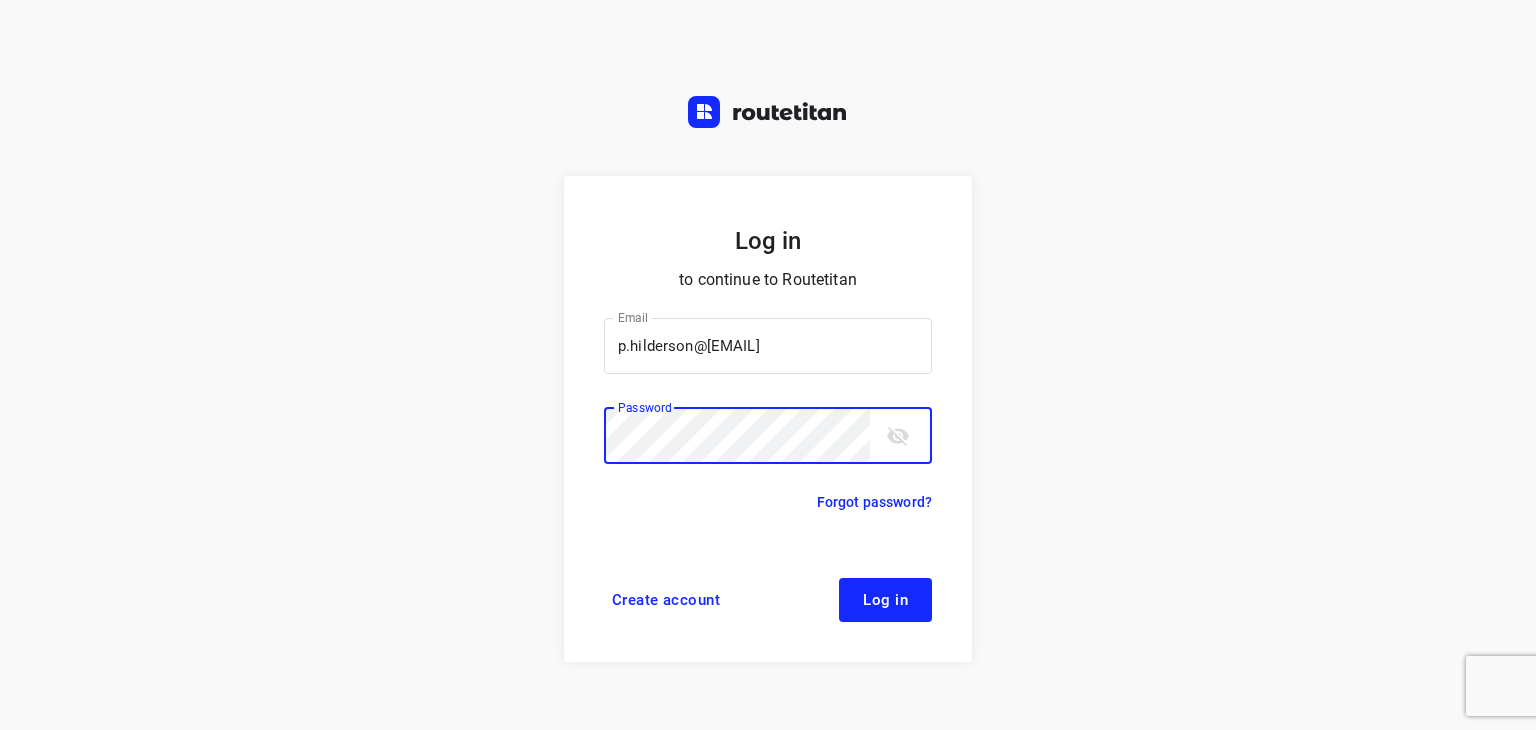 click on "Log in" at bounding box center [885, 600] 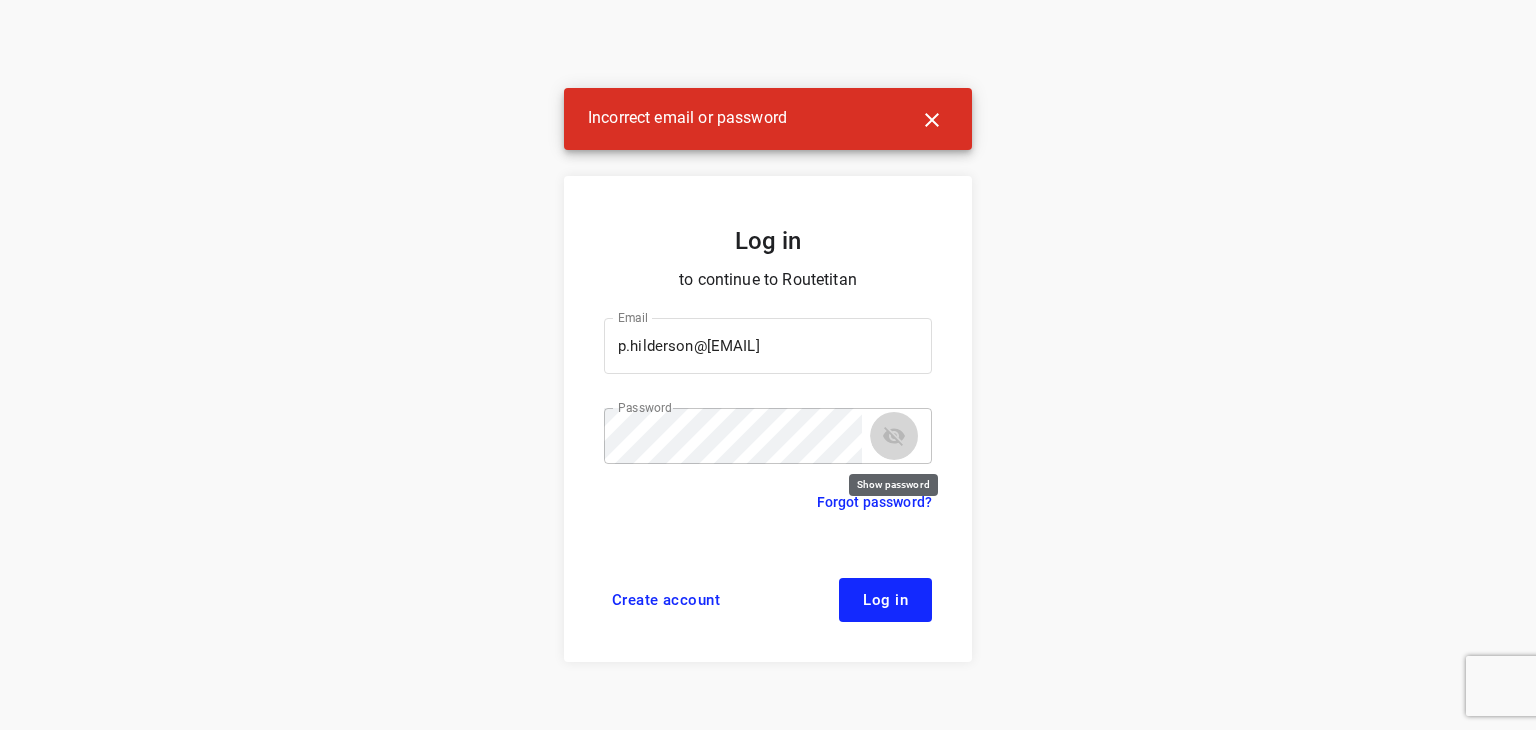 click at bounding box center [894, 436] 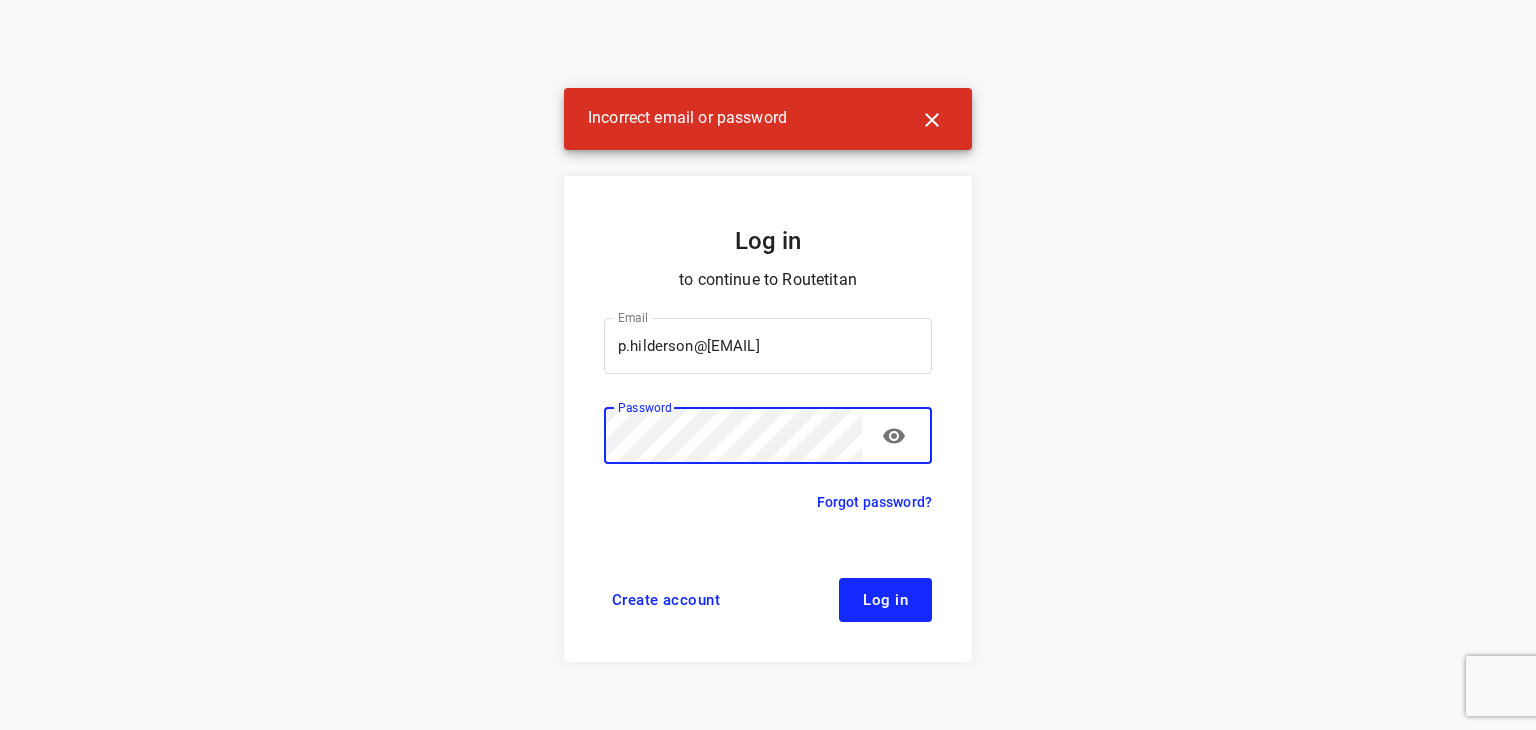 click on "Log in" at bounding box center [885, 600] 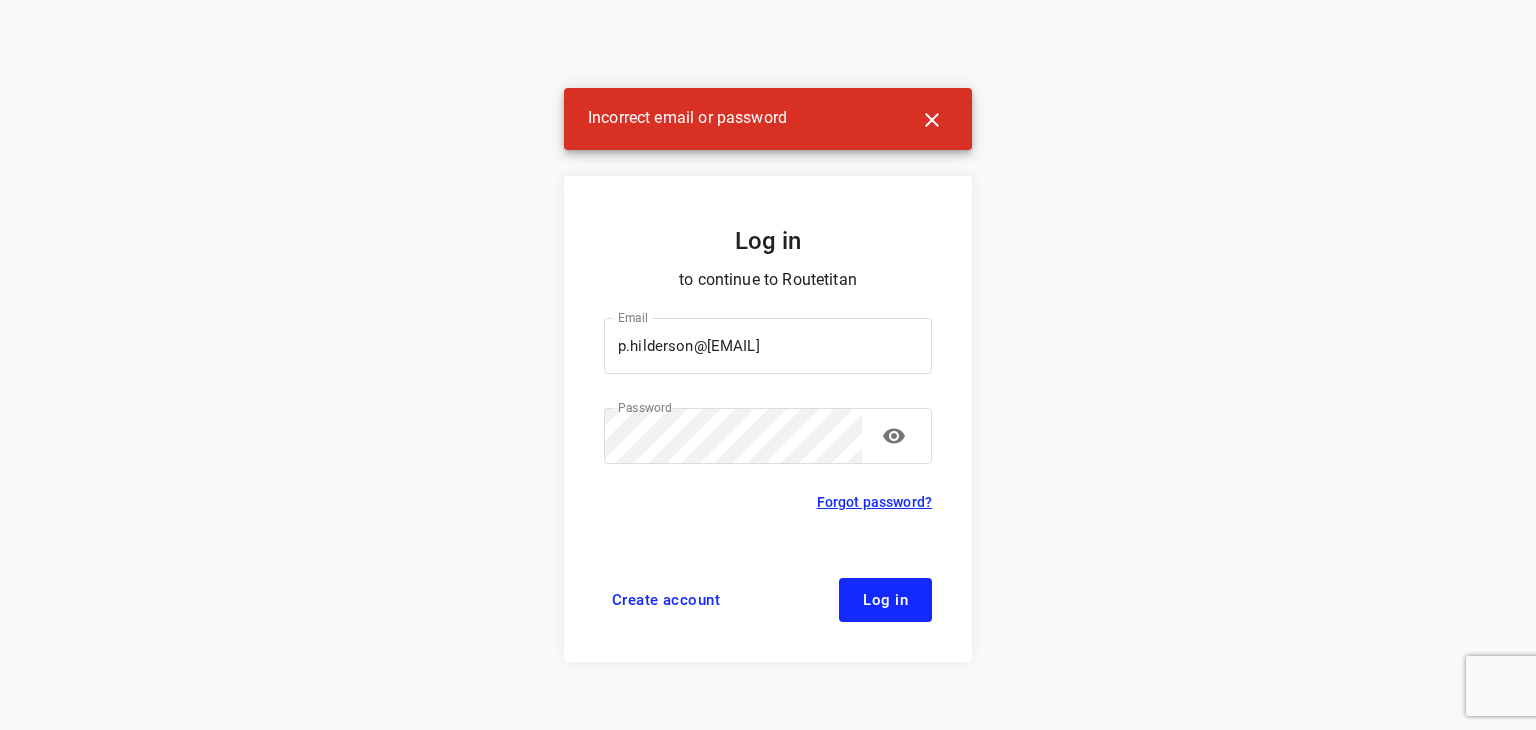 click on "Forgot password?" at bounding box center [874, 502] 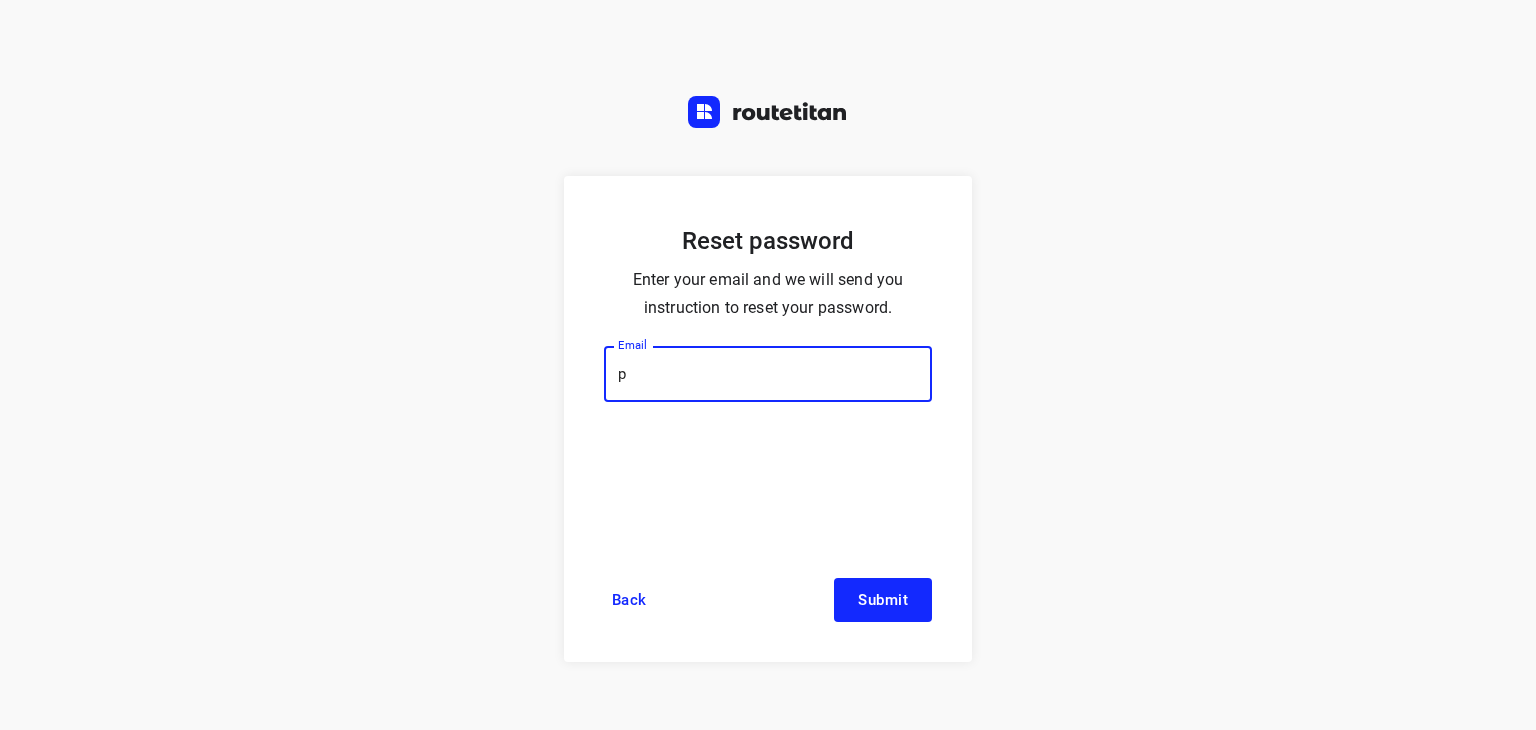 type on "p.hilderson@telenet.be" 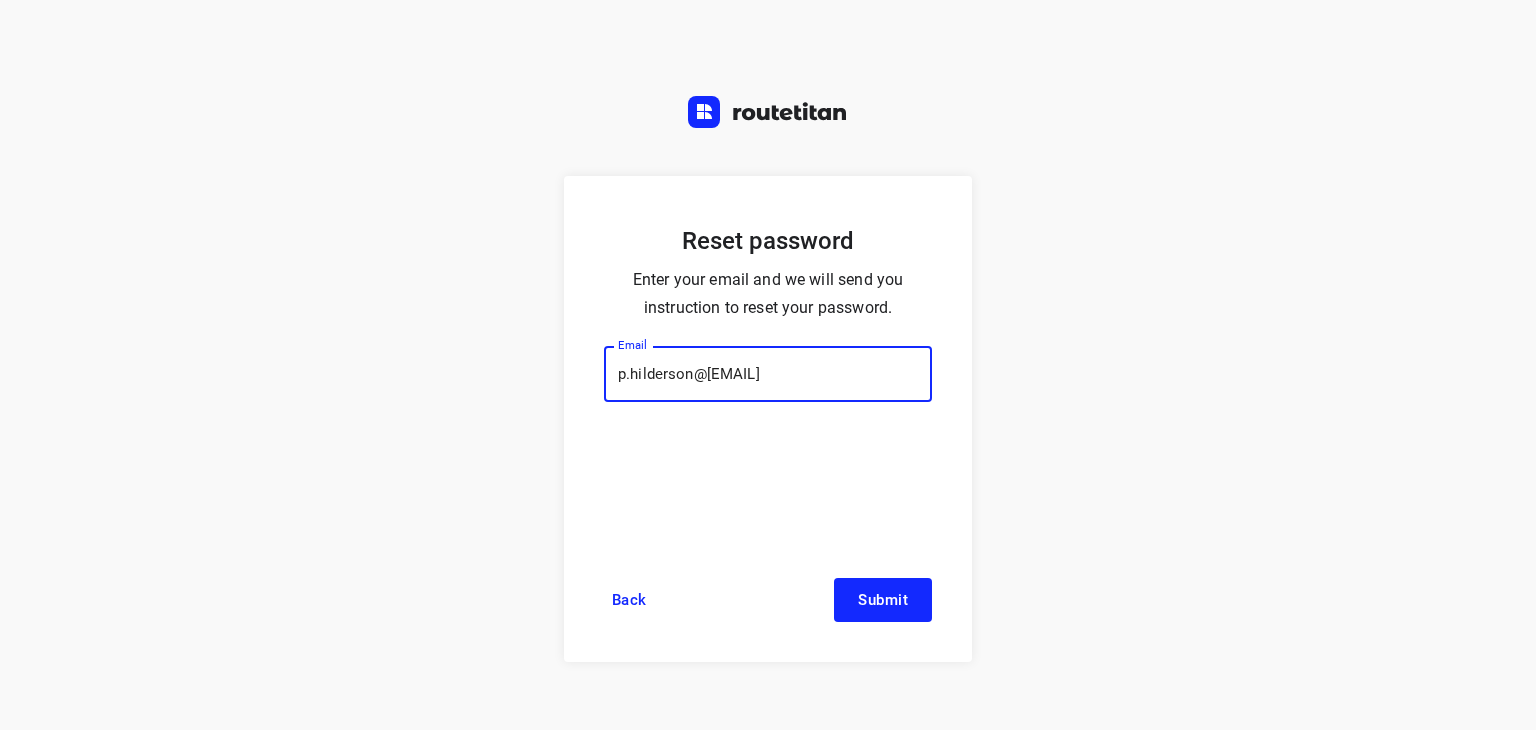 click on "Submit" at bounding box center (883, 600) 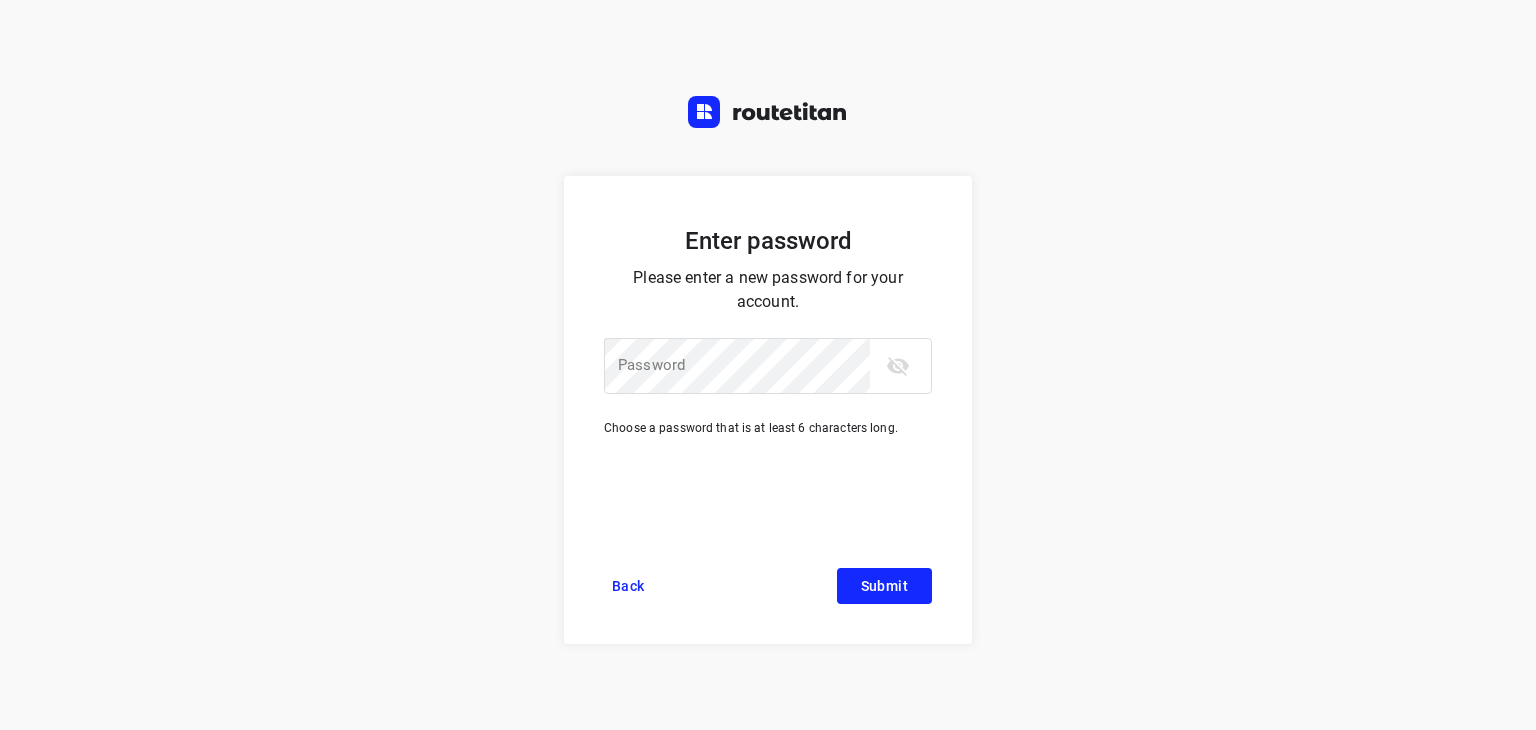 scroll, scrollTop: 0, scrollLeft: 0, axis: both 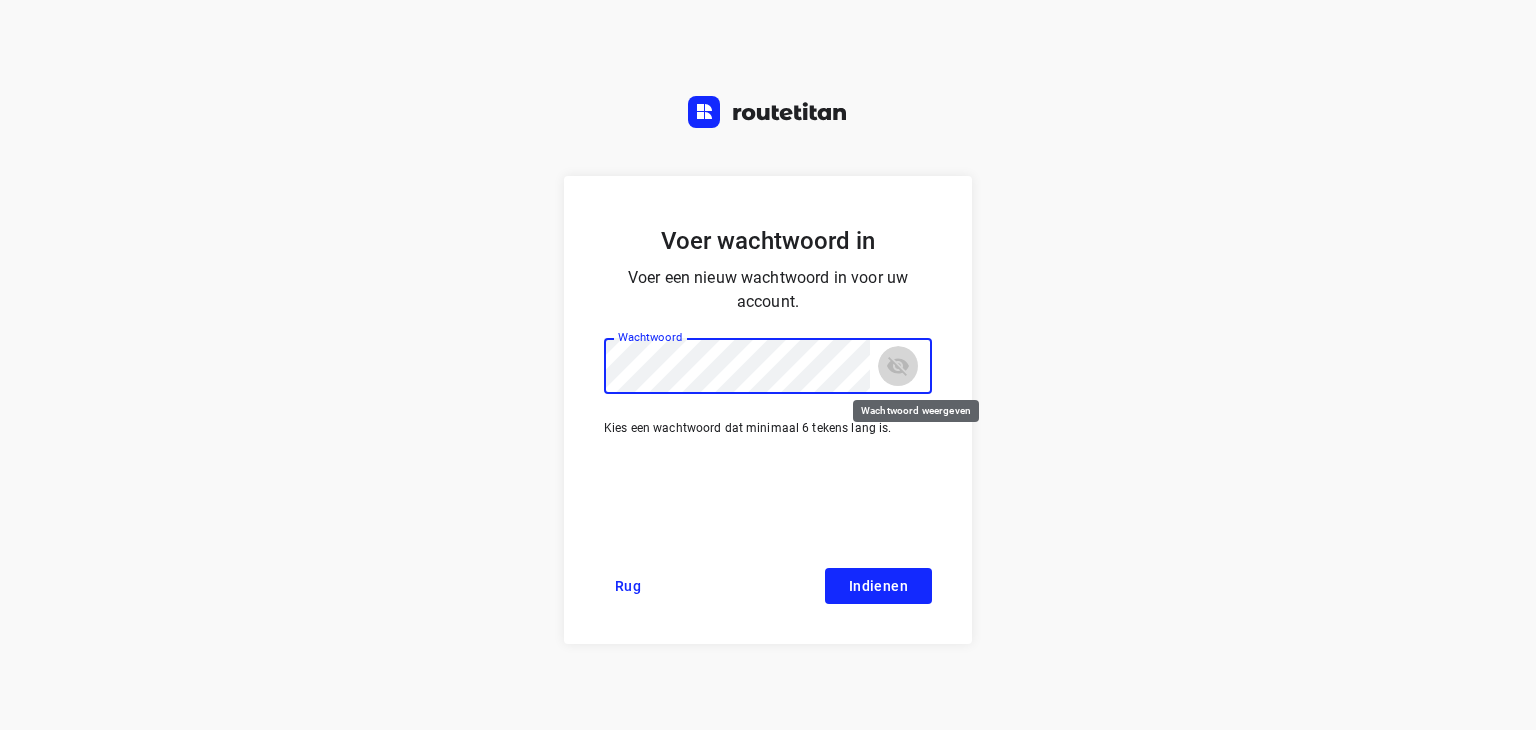 click at bounding box center (898, 366) 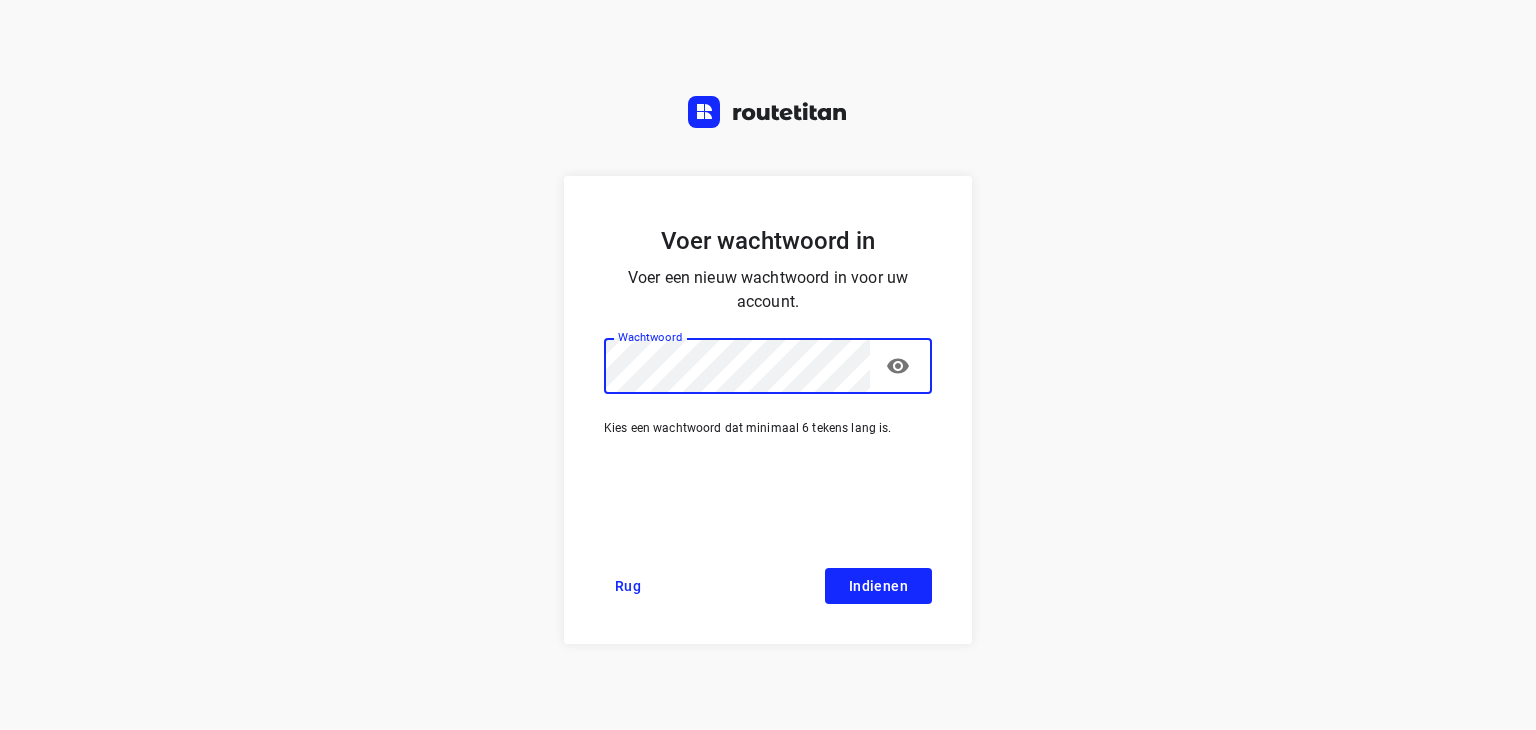 click on "Indienen" at bounding box center (878, 586) 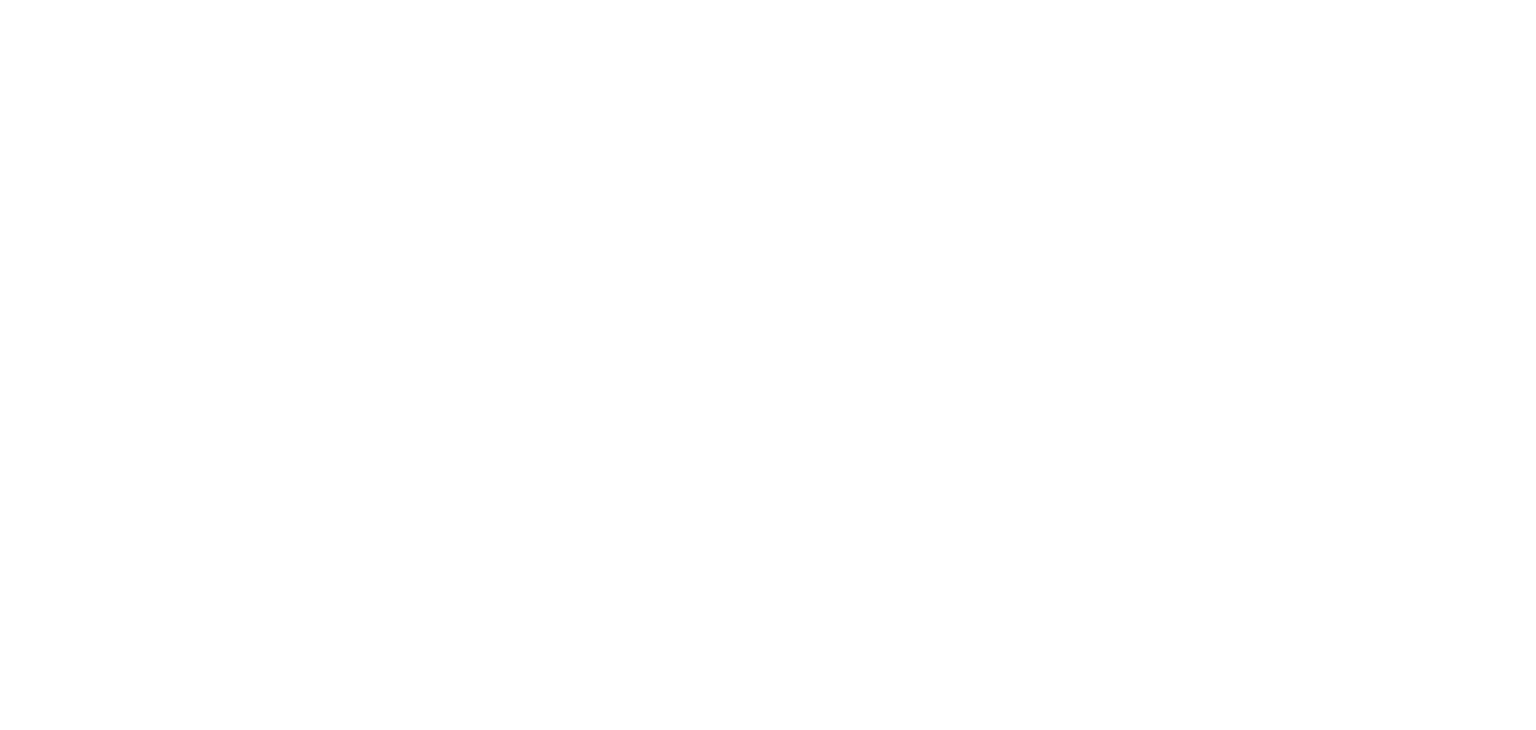scroll, scrollTop: 0, scrollLeft: 0, axis: both 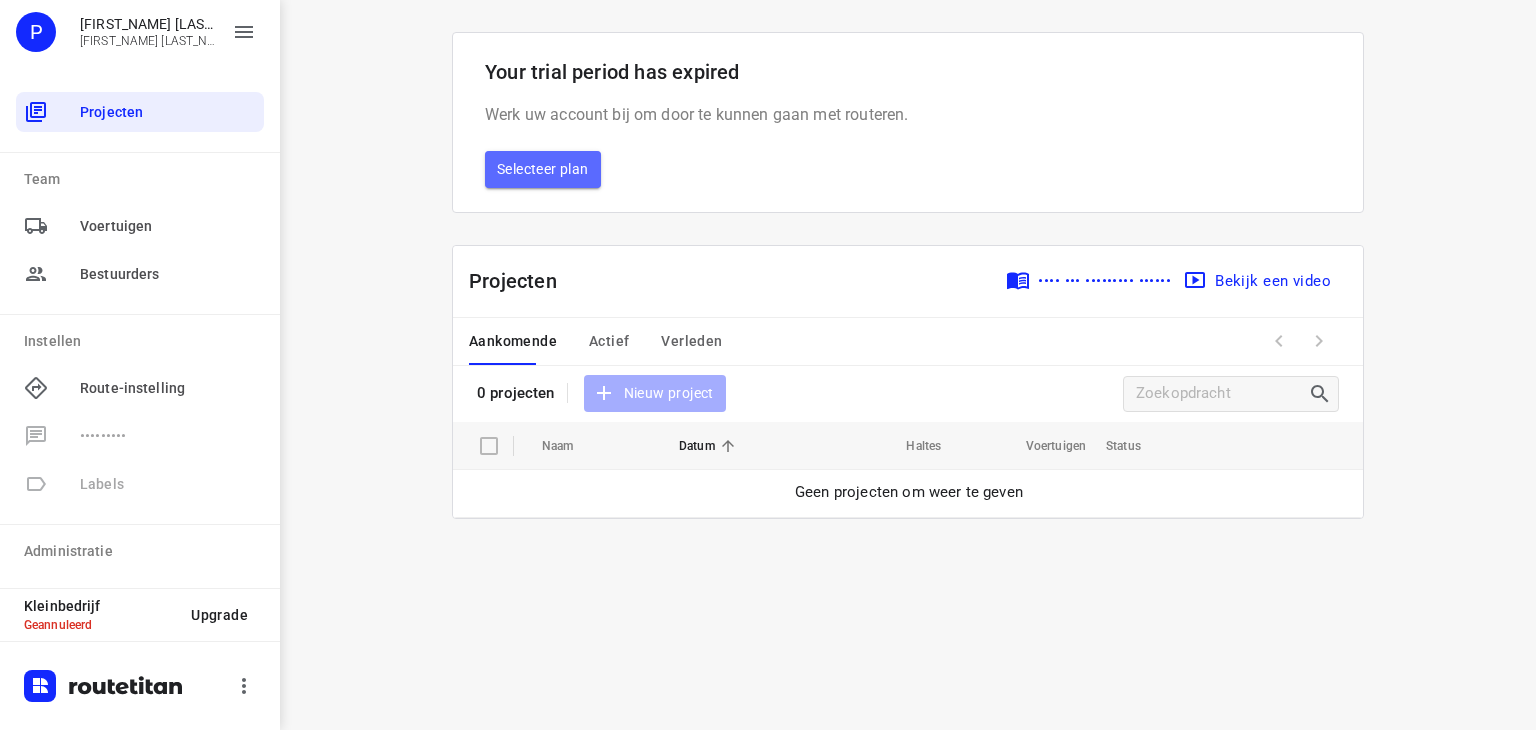 click on "Selecteer plan" at bounding box center (543, 169) 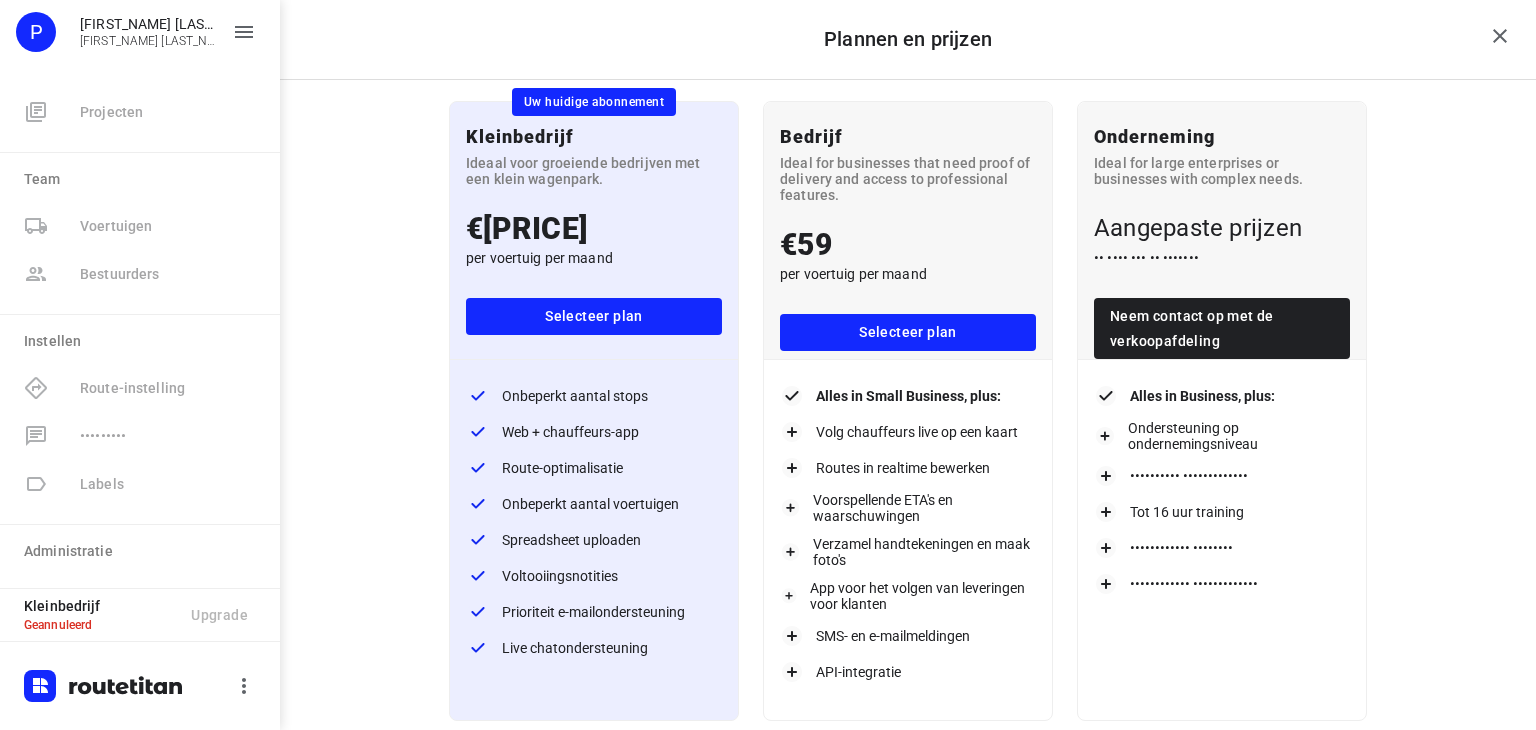 scroll, scrollTop: 82, scrollLeft: 0, axis: vertical 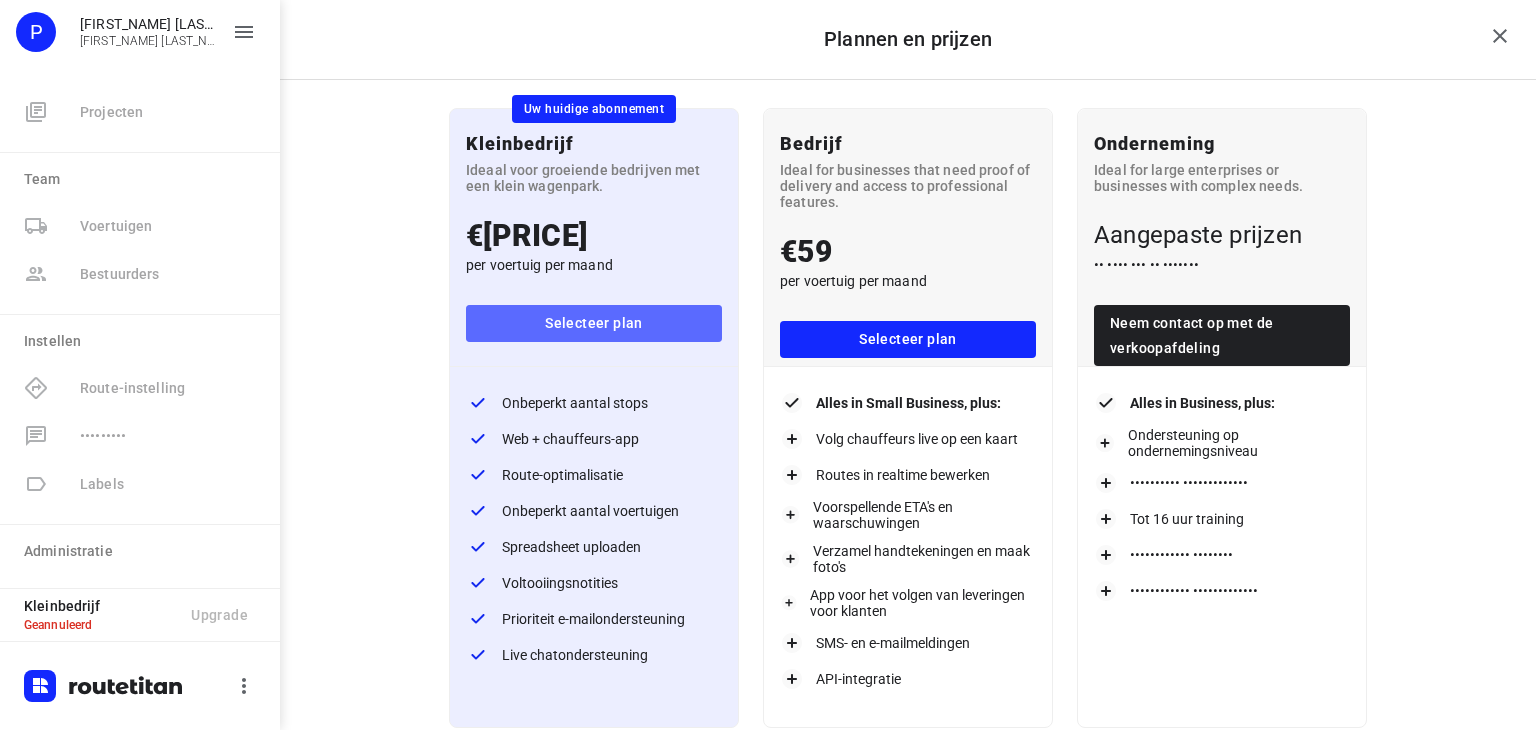 click on "Selecteer plan" at bounding box center (594, 323) 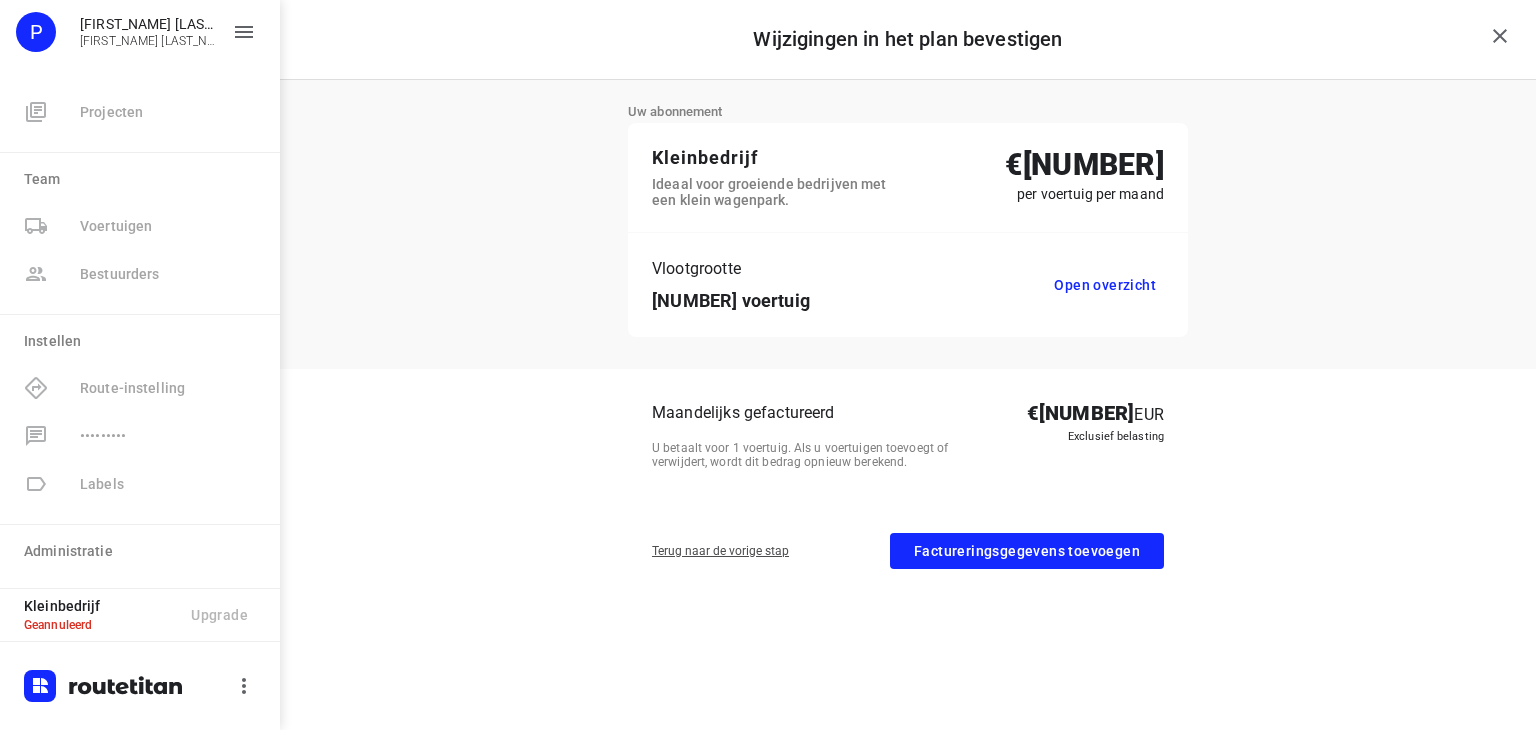 click on "Factureringsgegevens toevoegen" at bounding box center (1027, 551) 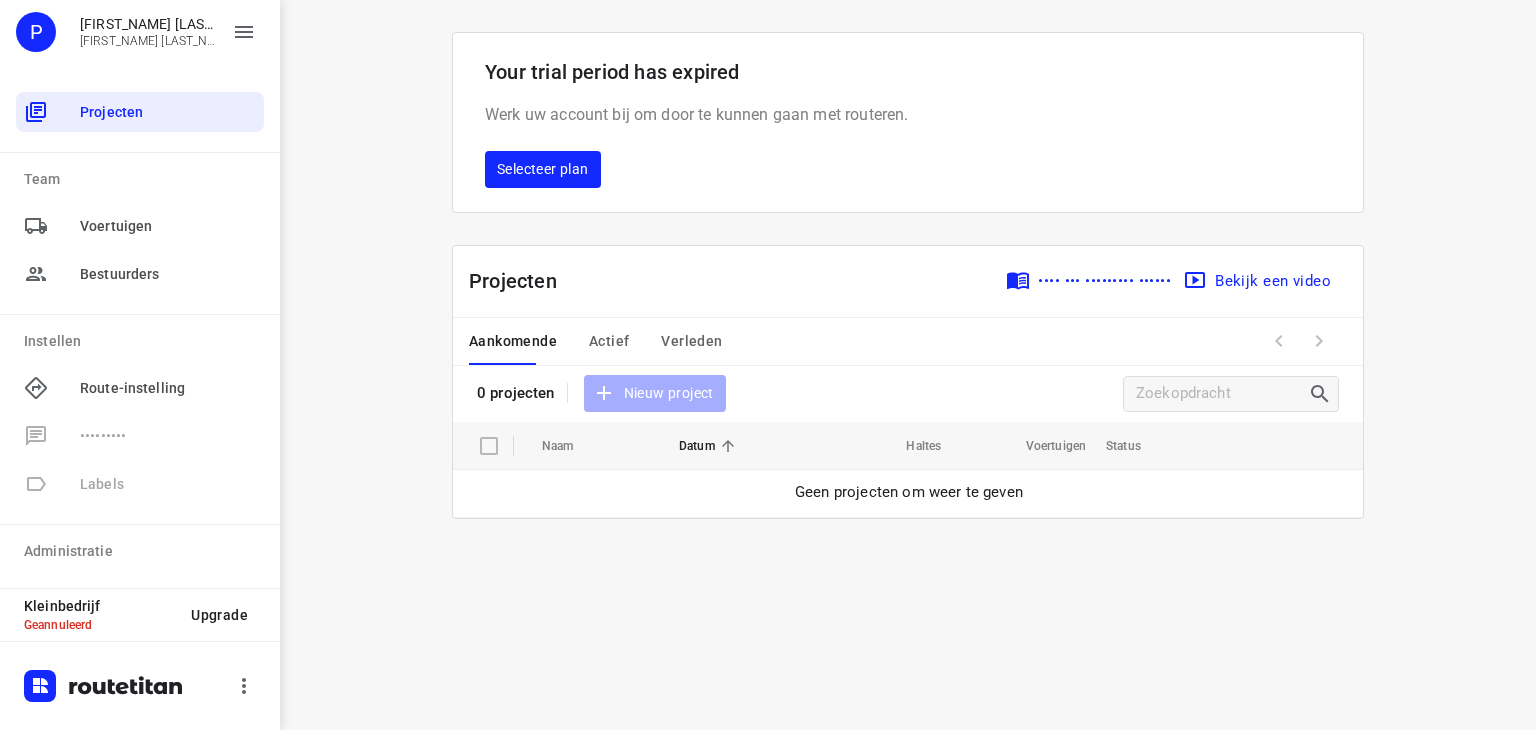 click on "• ••••••••• ••••• •••••••" at bounding box center [601, 393] 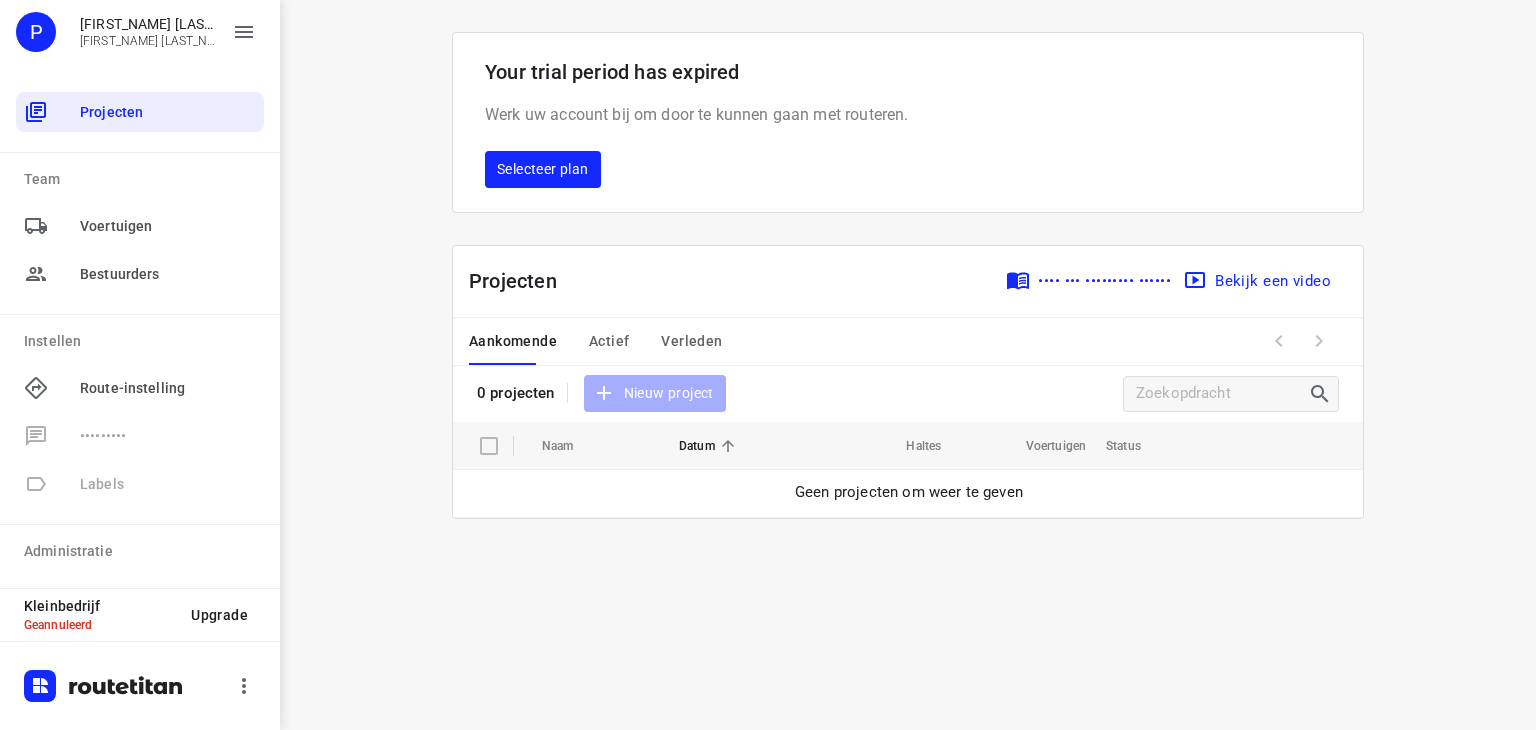 click on "• ••••••••• ••••• •••••••" at bounding box center (601, 393) 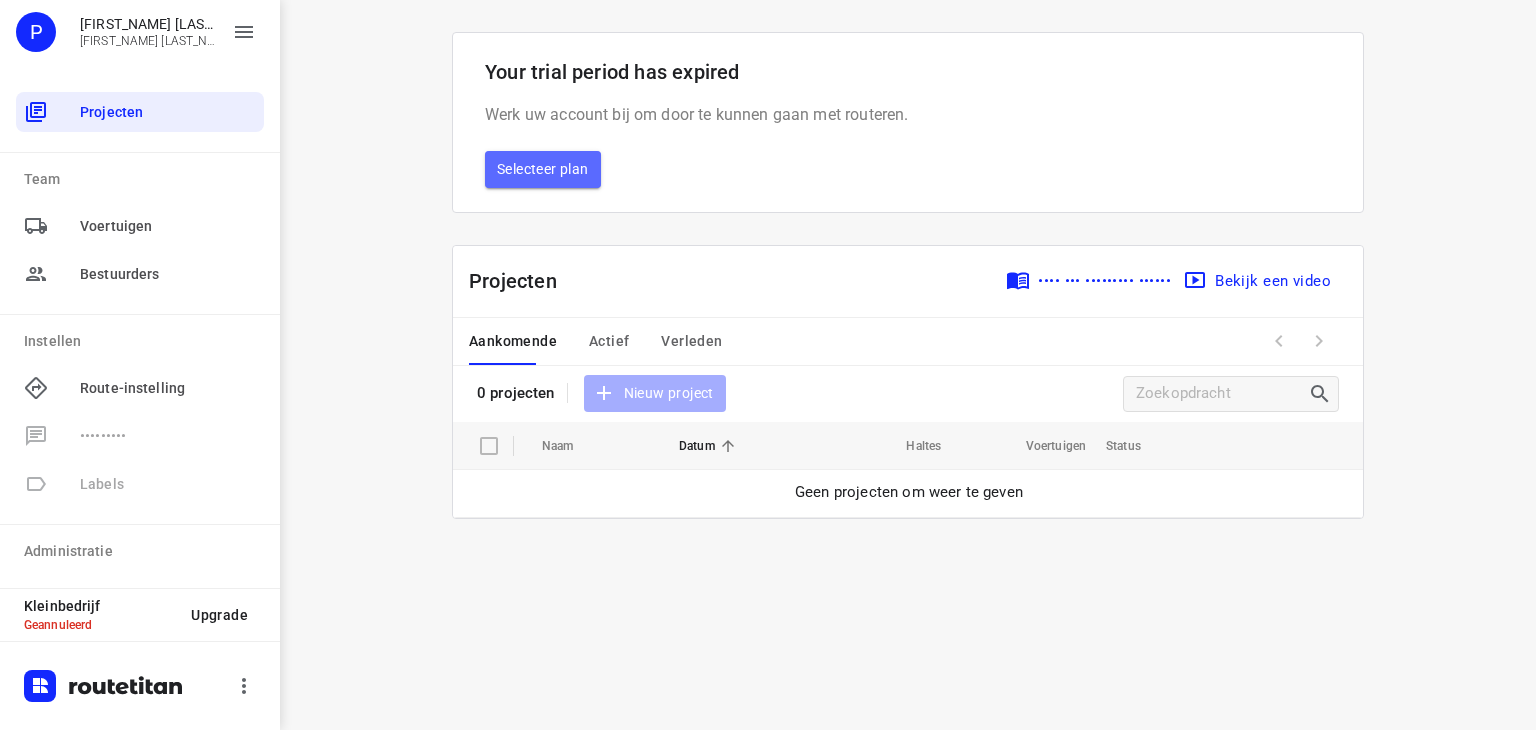 click on "Selecteer plan" at bounding box center [543, 169] 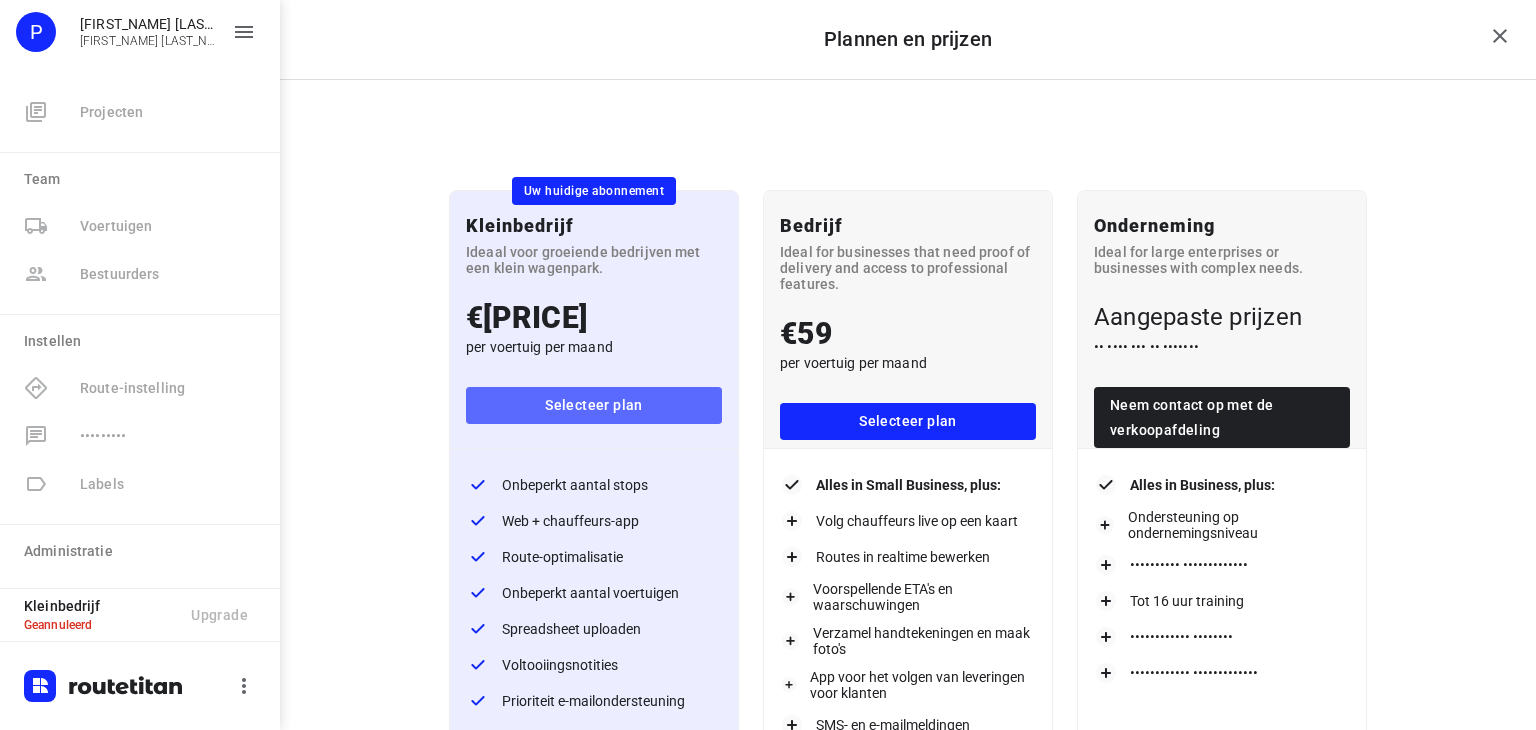click on "Selecteer plan" at bounding box center (594, 405) 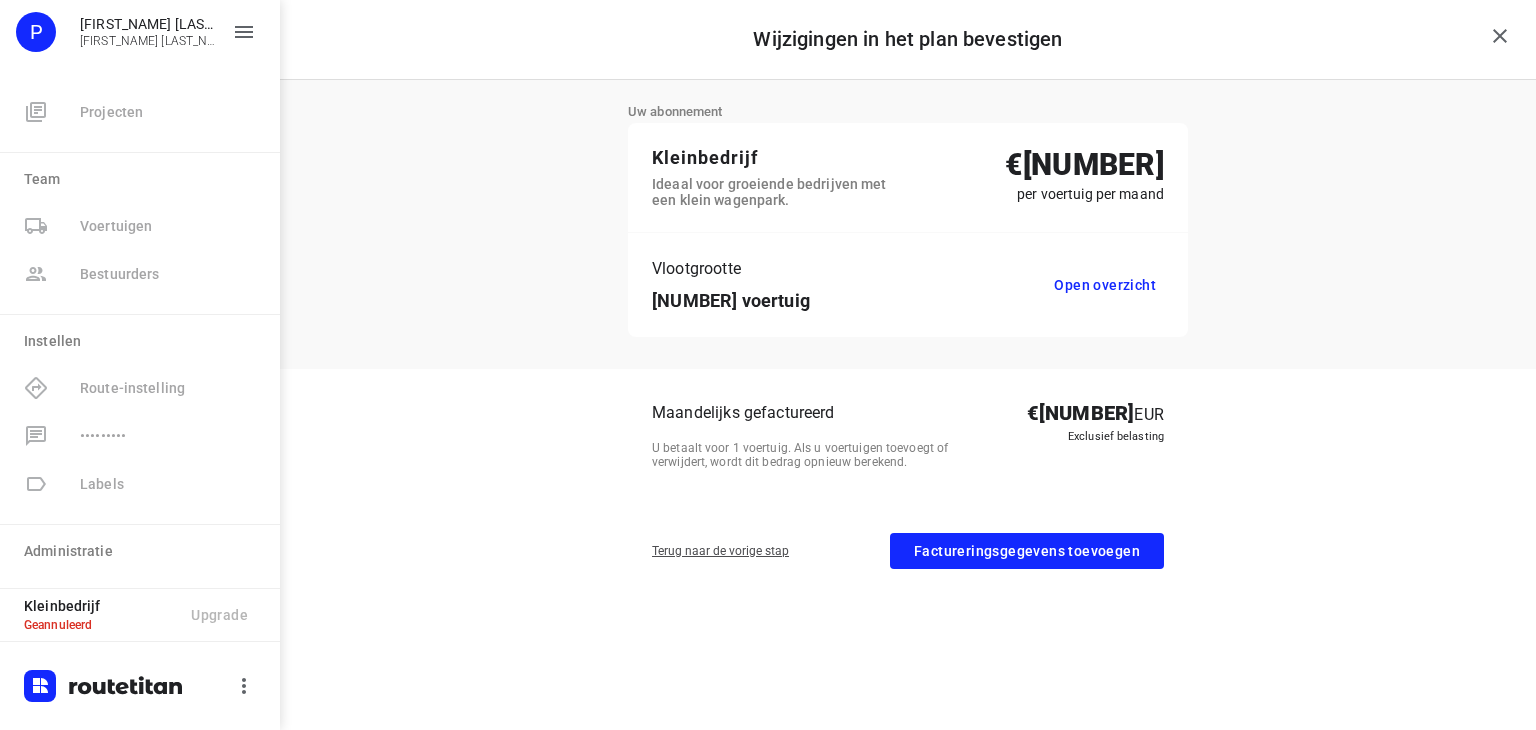 click on "Factureringsgegevens toevoegen" at bounding box center [1027, 551] 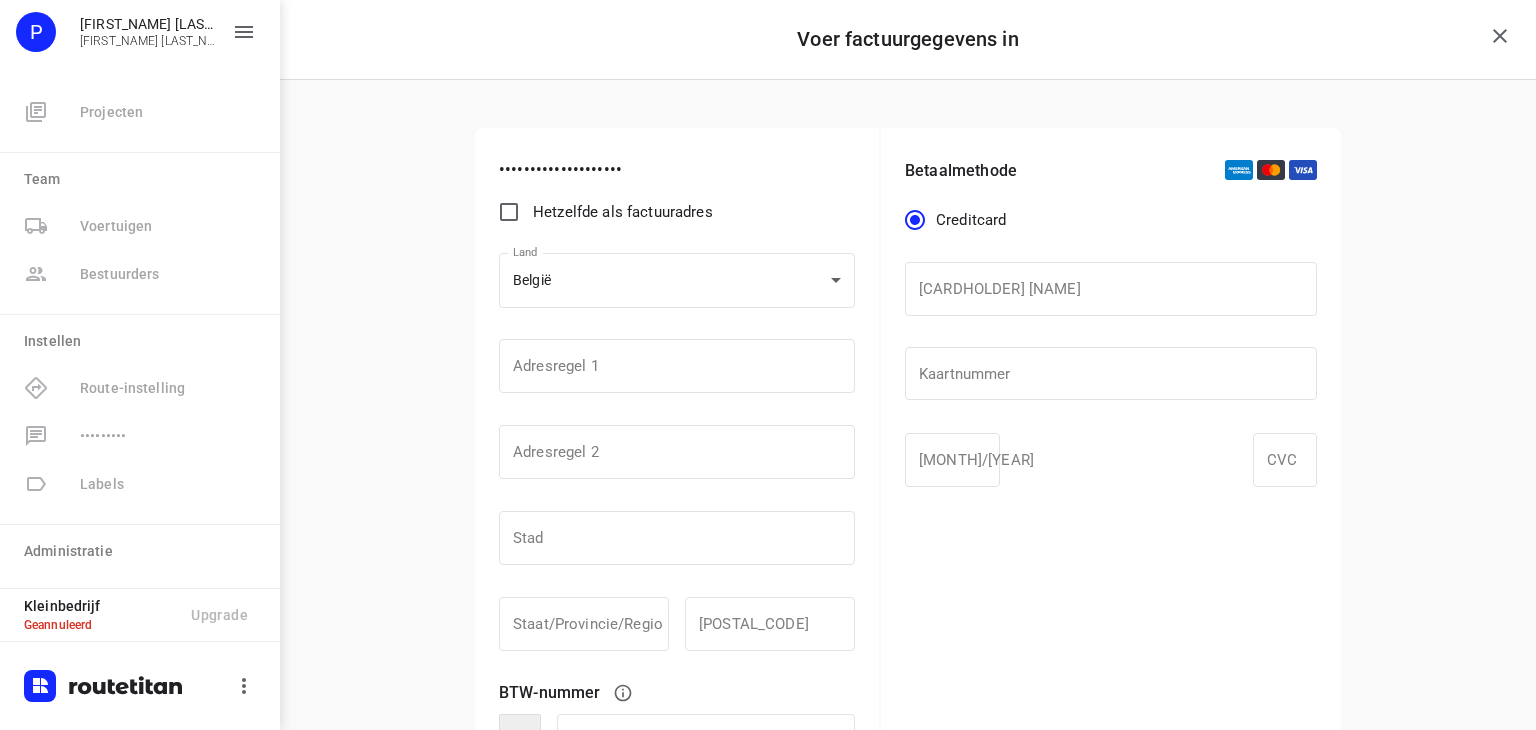 click on "Hetzelfde als factuuradres" at bounding box center [509, 212] 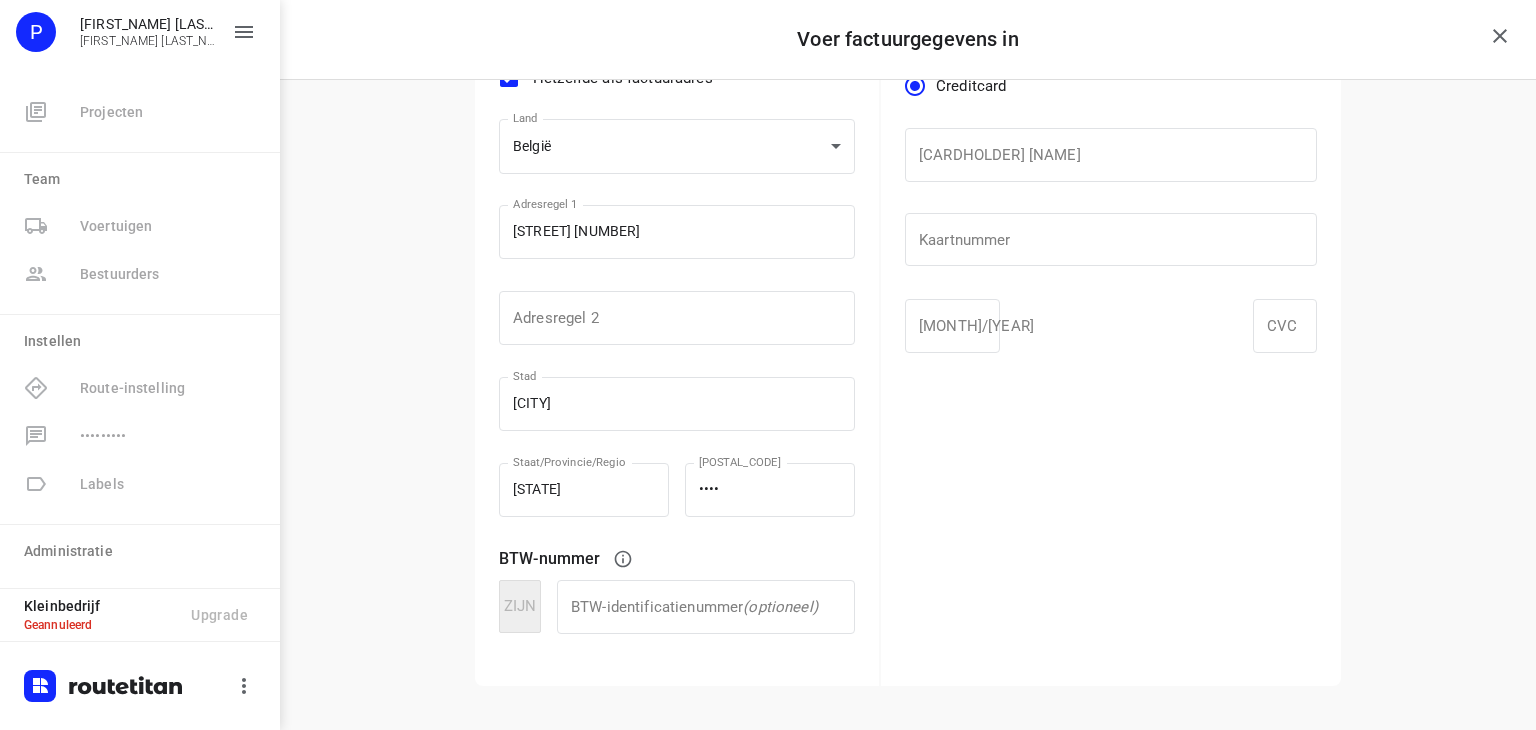 scroll, scrollTop: 176, scrollLeft: 0, axis: vertical 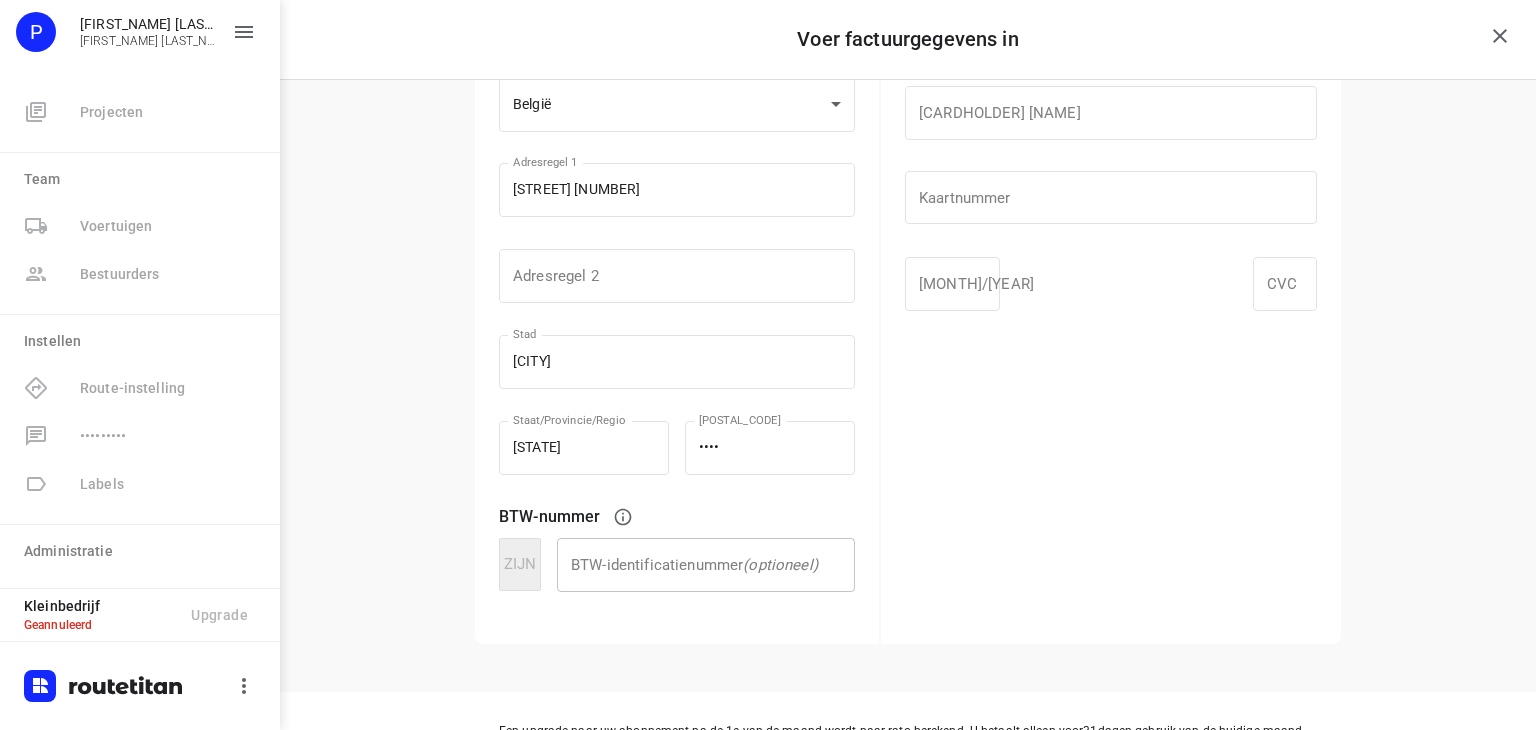 click at bounding box center [706, 565] 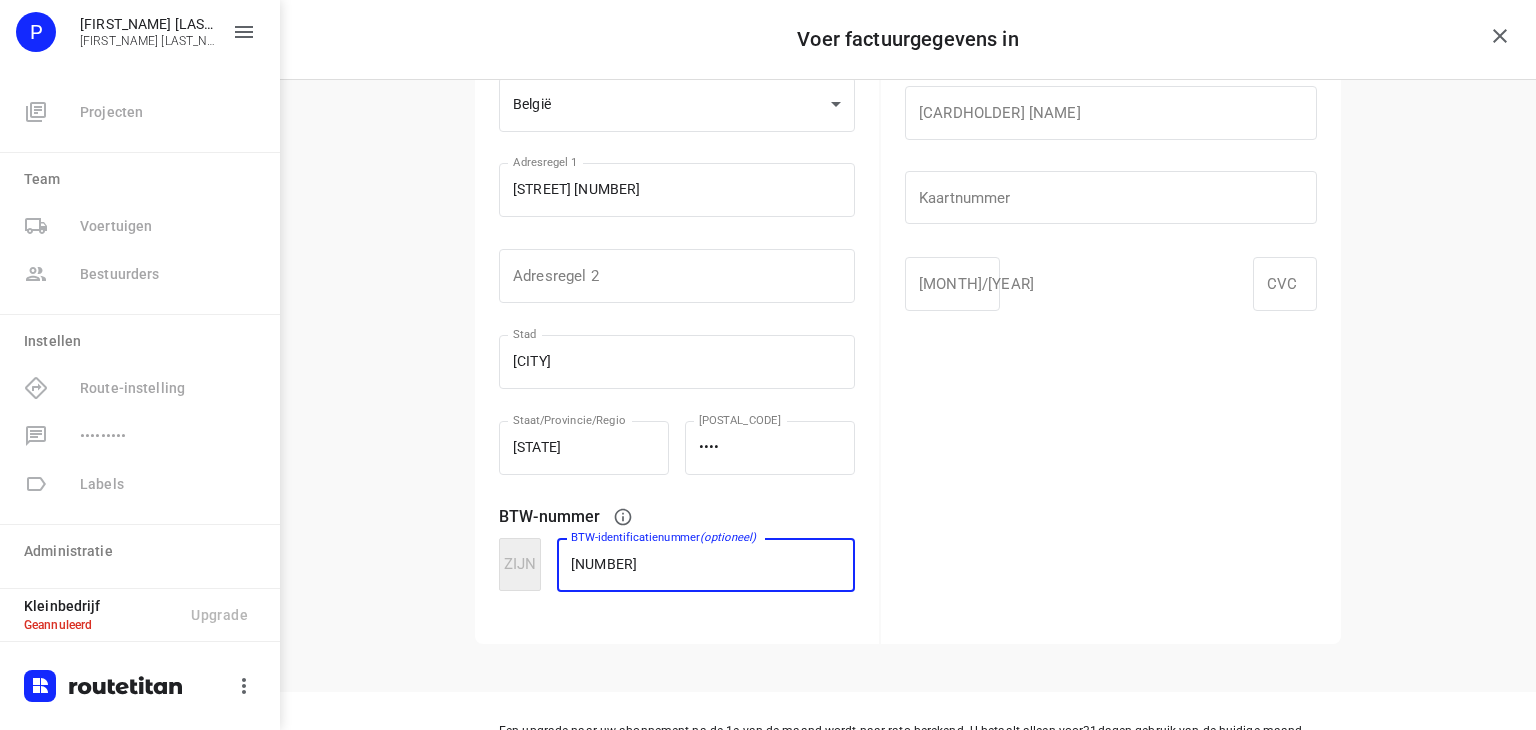 click on "[NUMBER]" at bounding box center (706, 565) 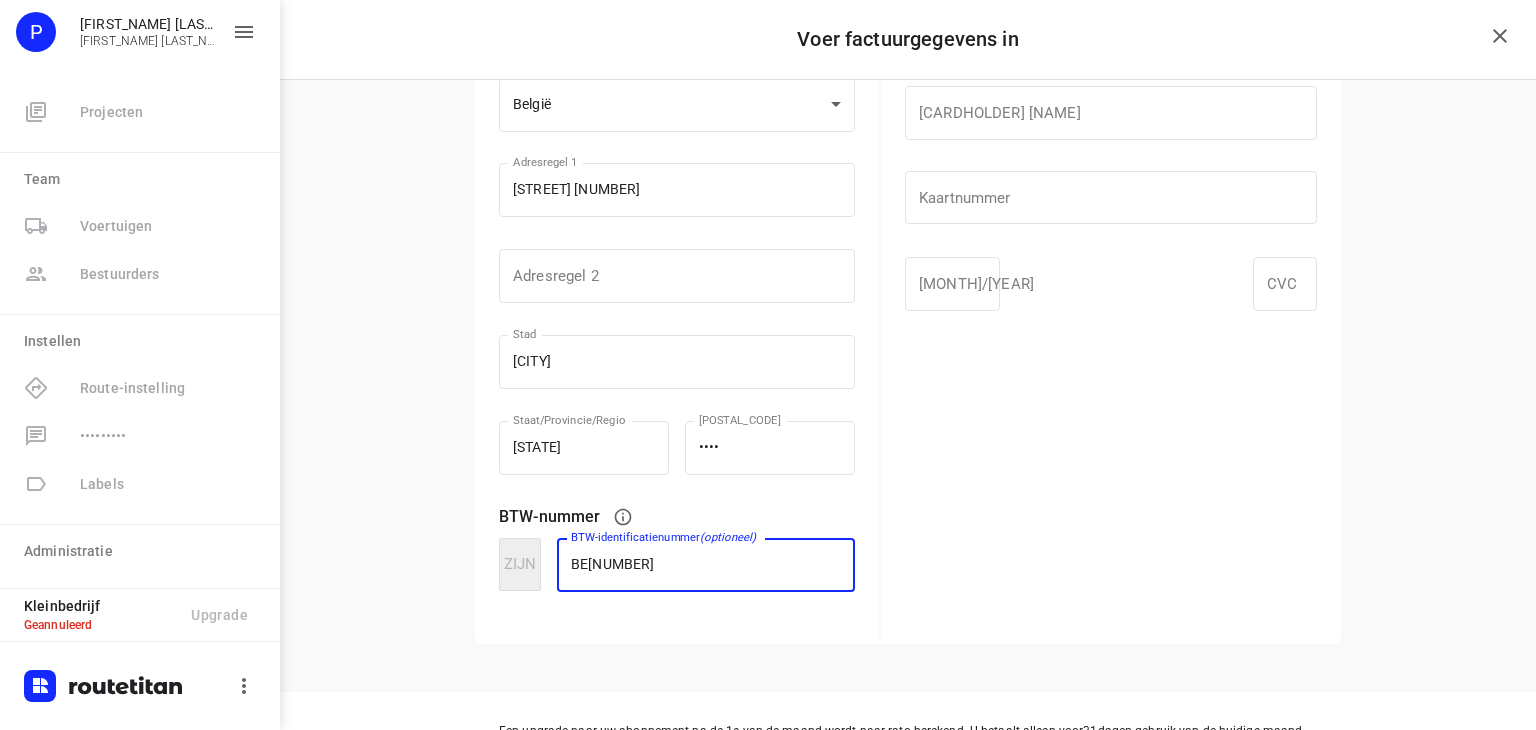 type on "BE[NUMBER]" 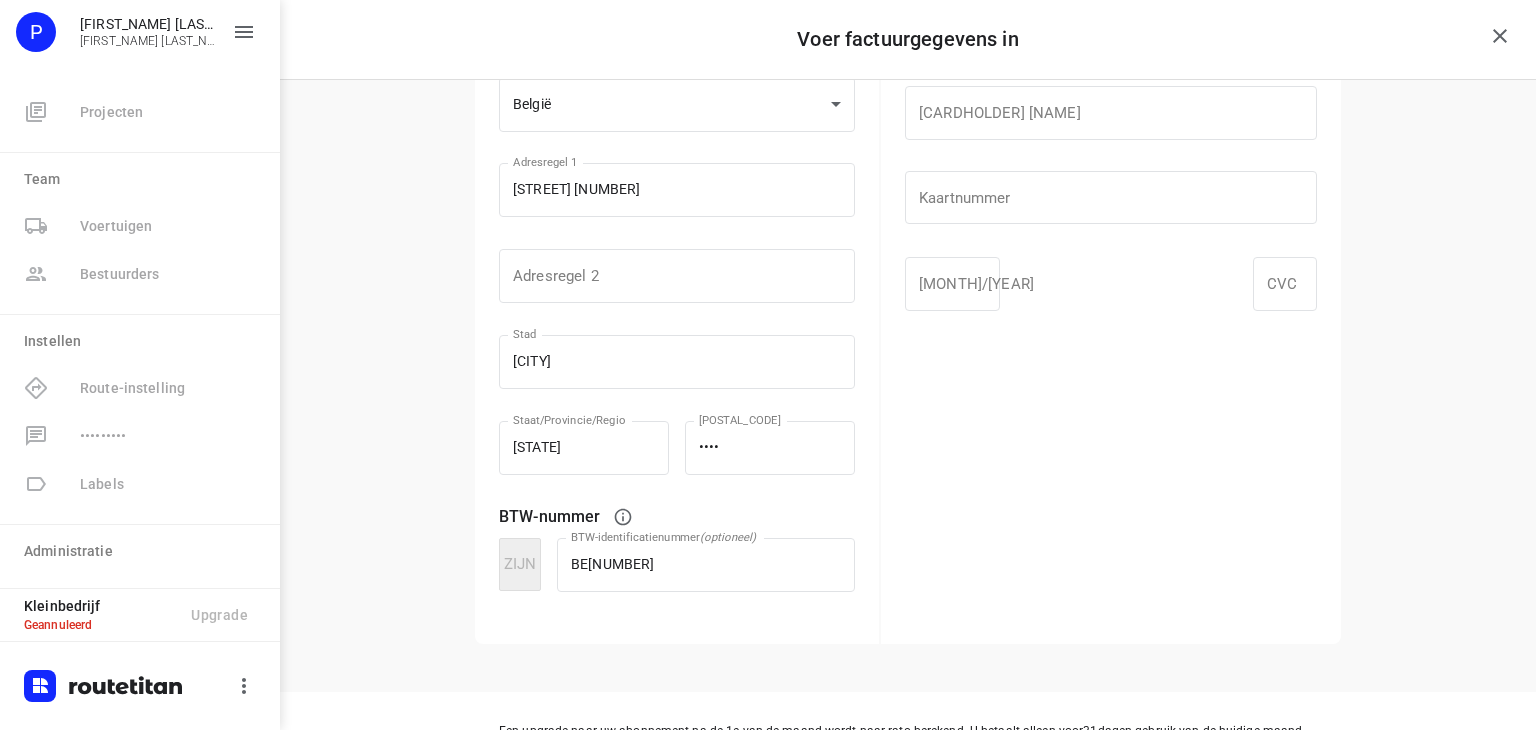 click on "••••••••••••• •••••••••• •••• ••••••••••• •••• ••••••••••• • ••••••••••• ••••••••••• • ••••• ••••• • ••• ••• •" at bounding box center (1111, 298) 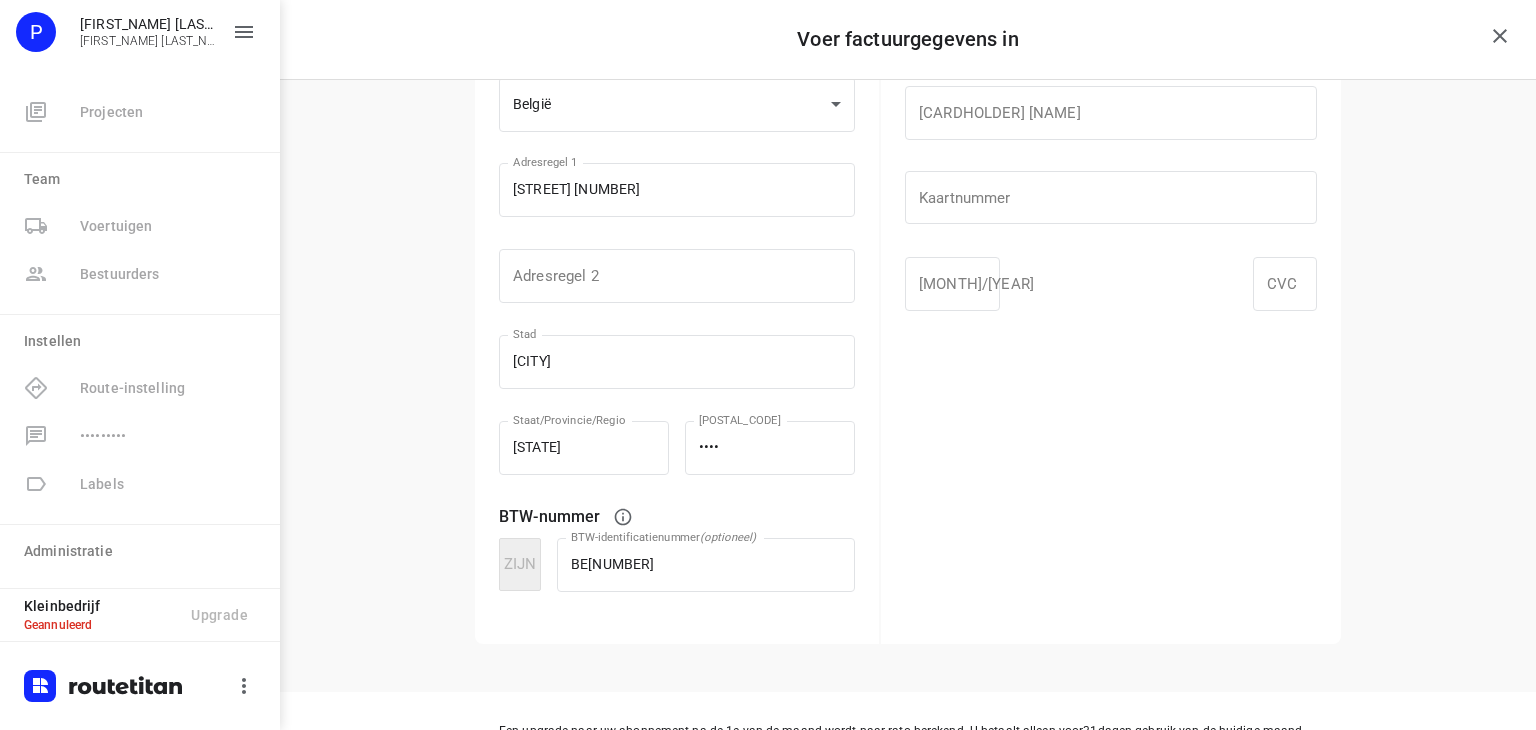 scroll, scrollTop: 0, scrollLeft: 0, axis: both 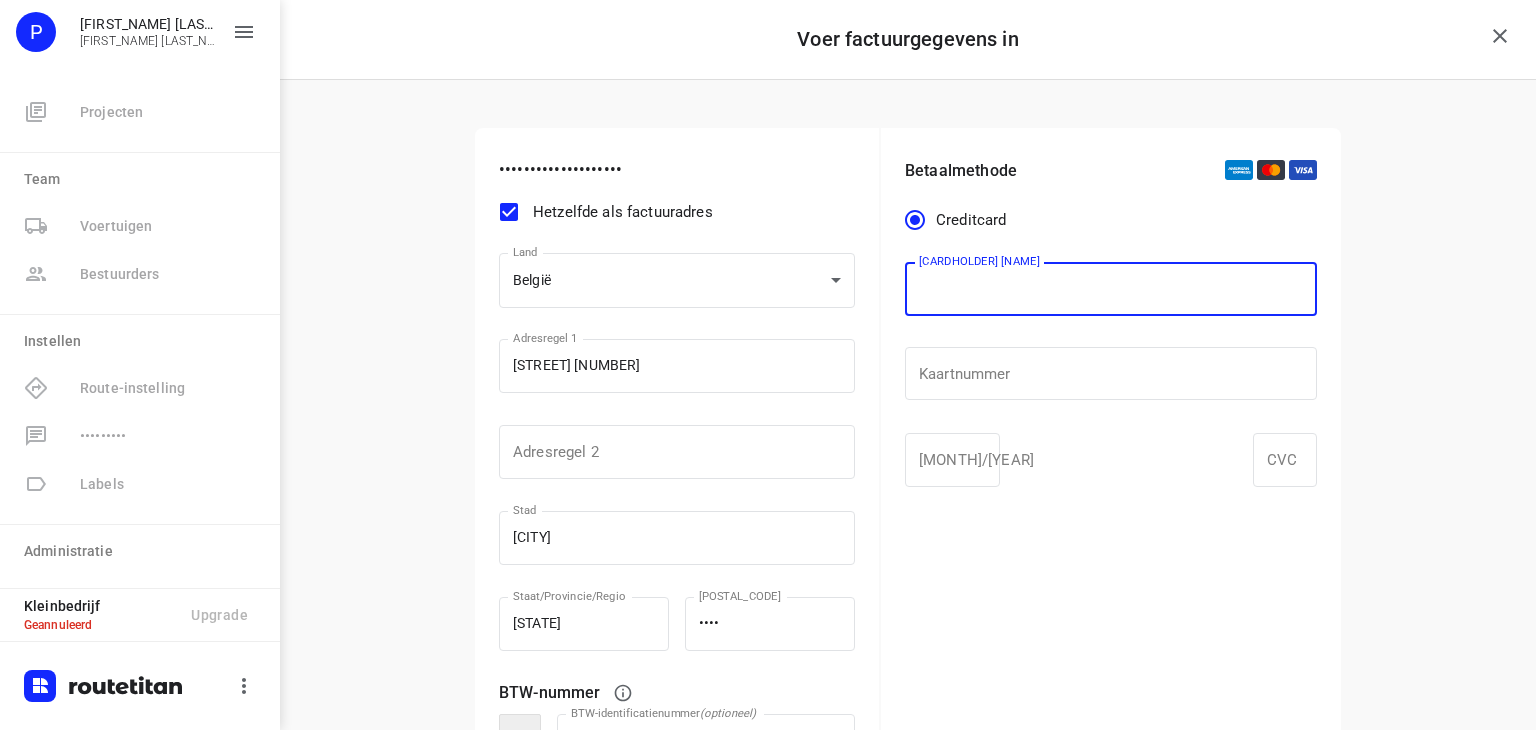 click at bounding box center [1111, 289] 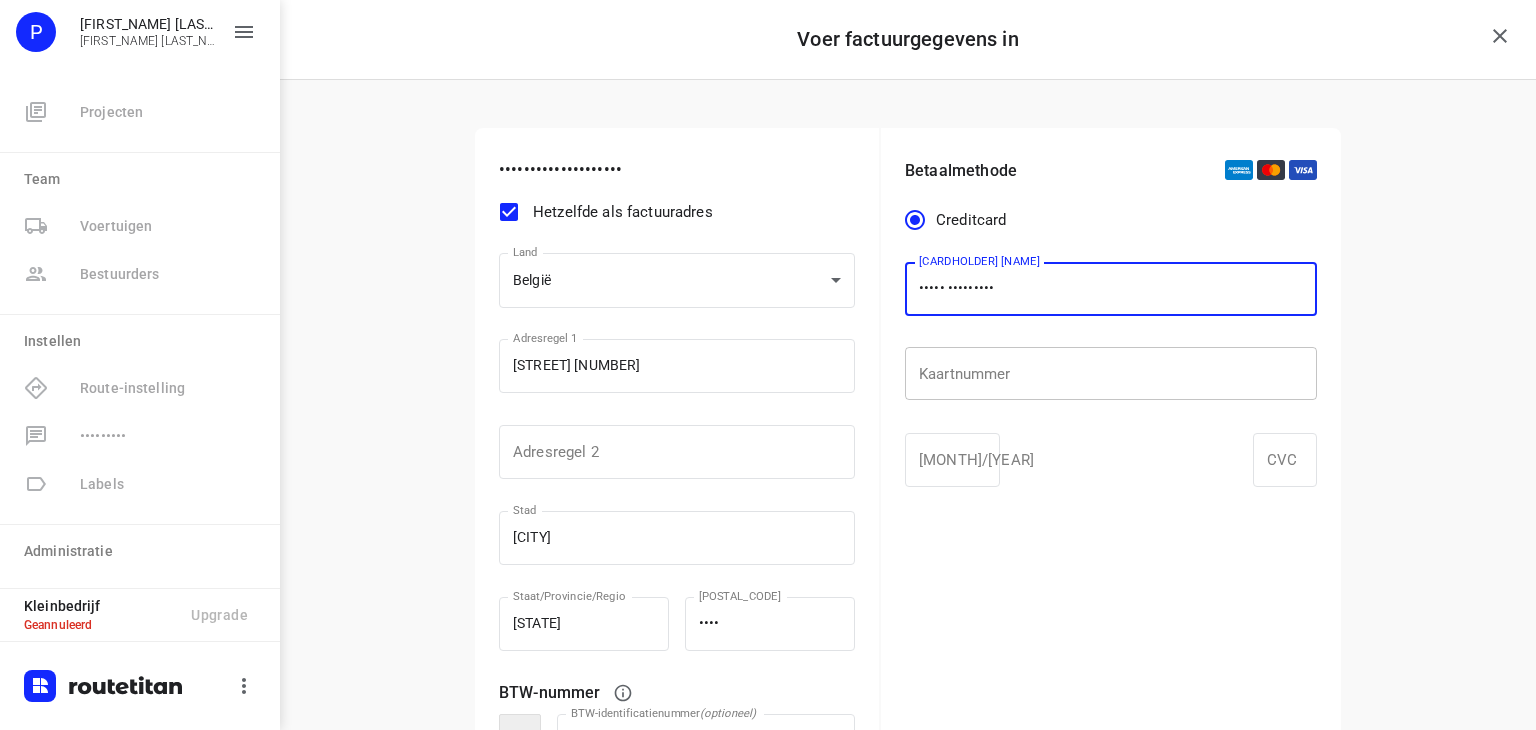 type on "••••• •••••••••" 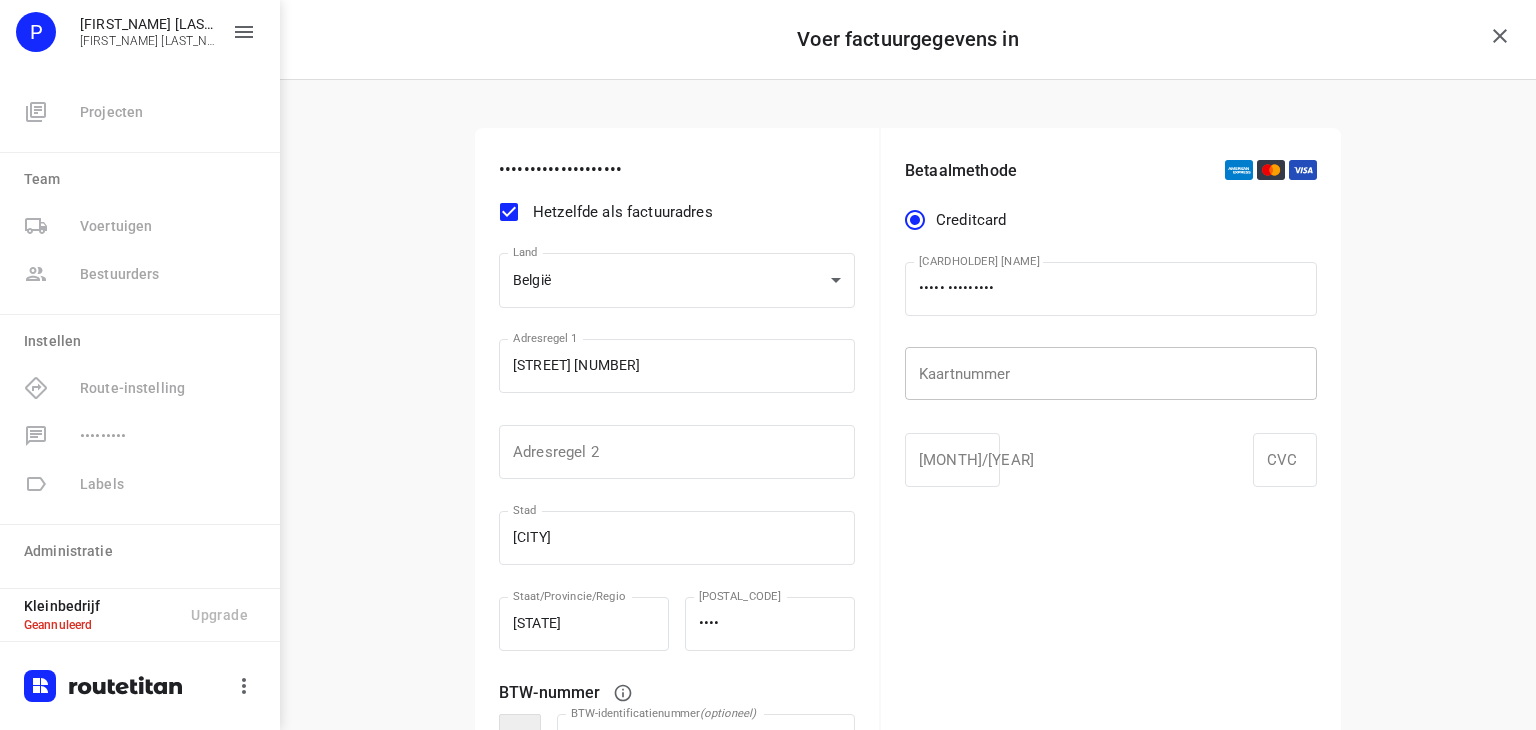 click at bounding box center [1111, 374] 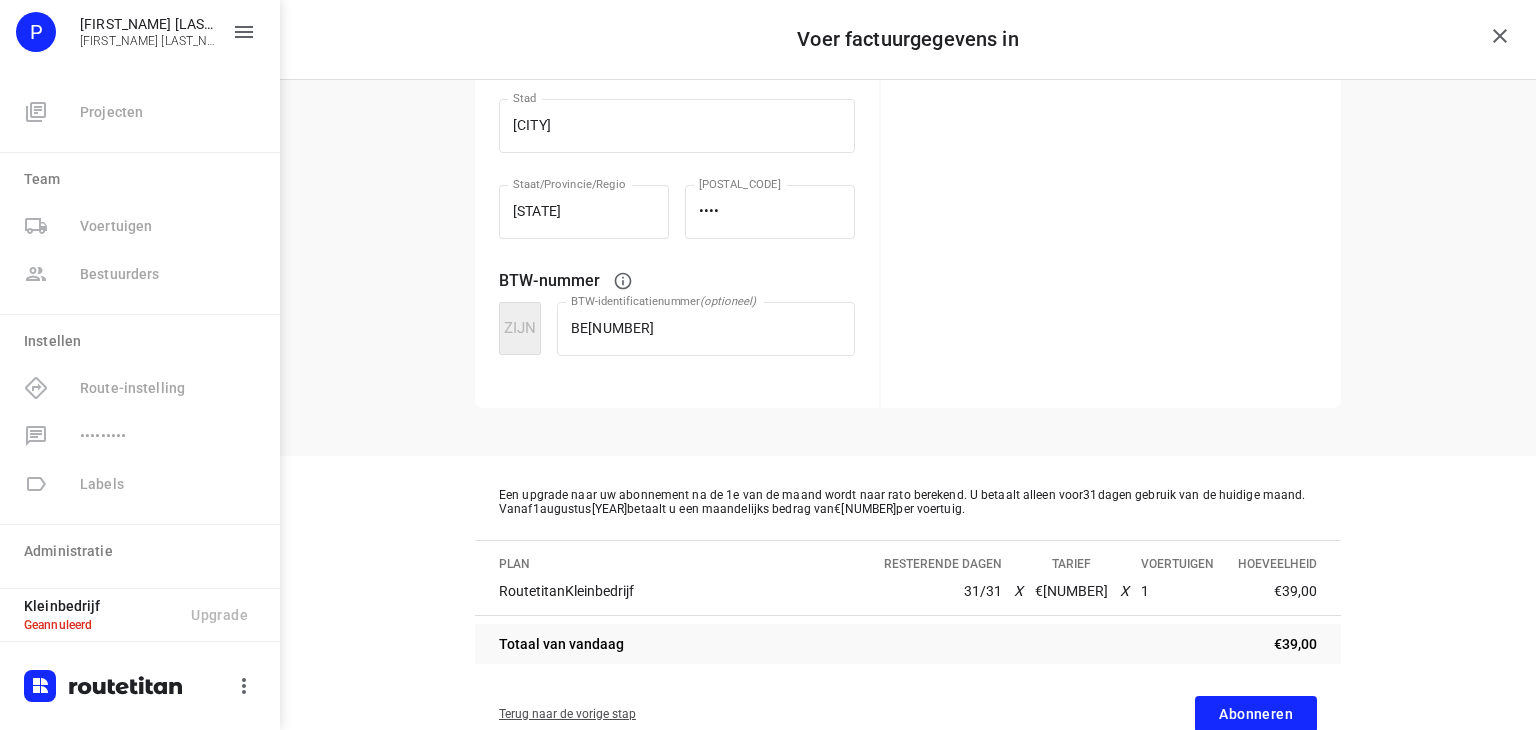 scroll, scrollTop: 469, scrollLeft: 0, axis: vertical 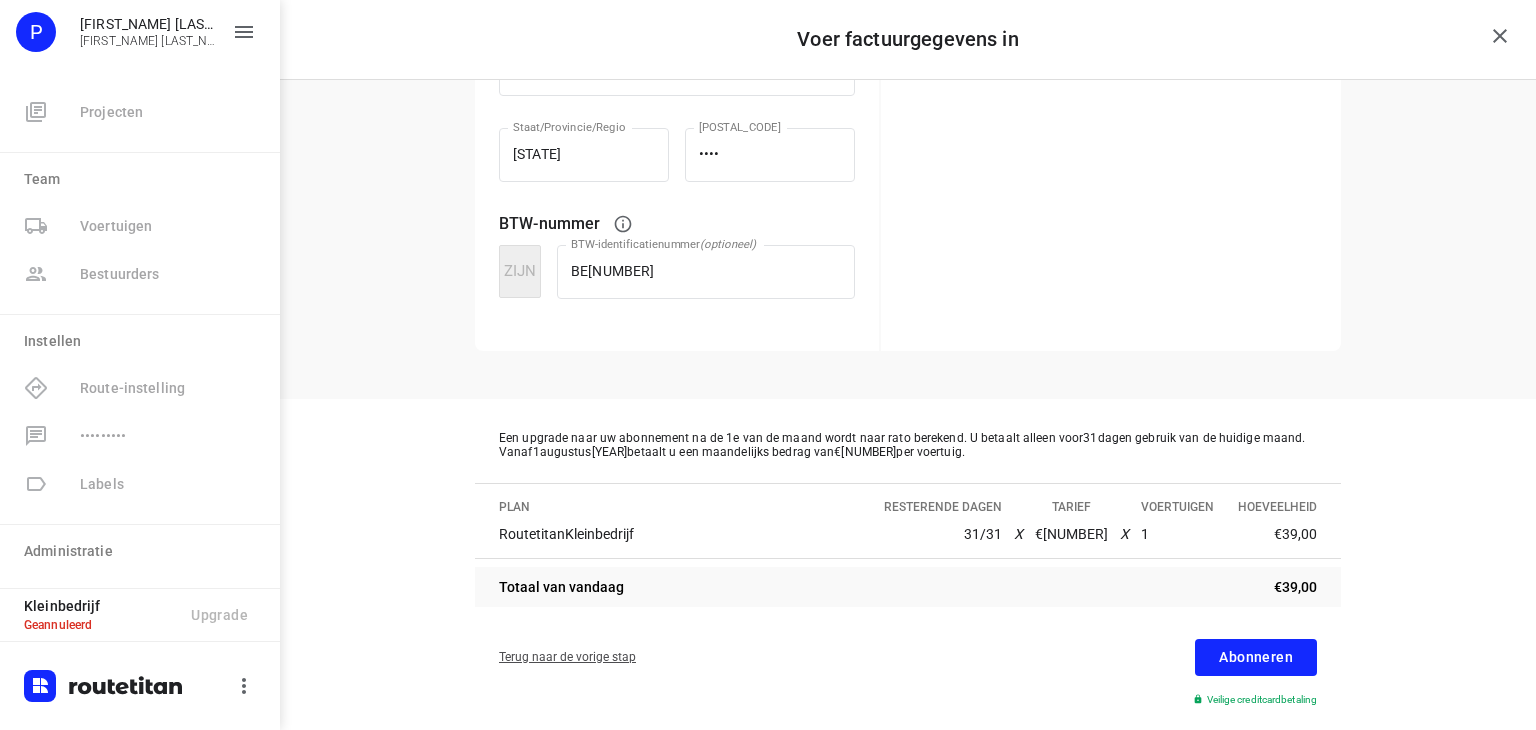 click on "Abonneren" at bounding box center (1256, 657) 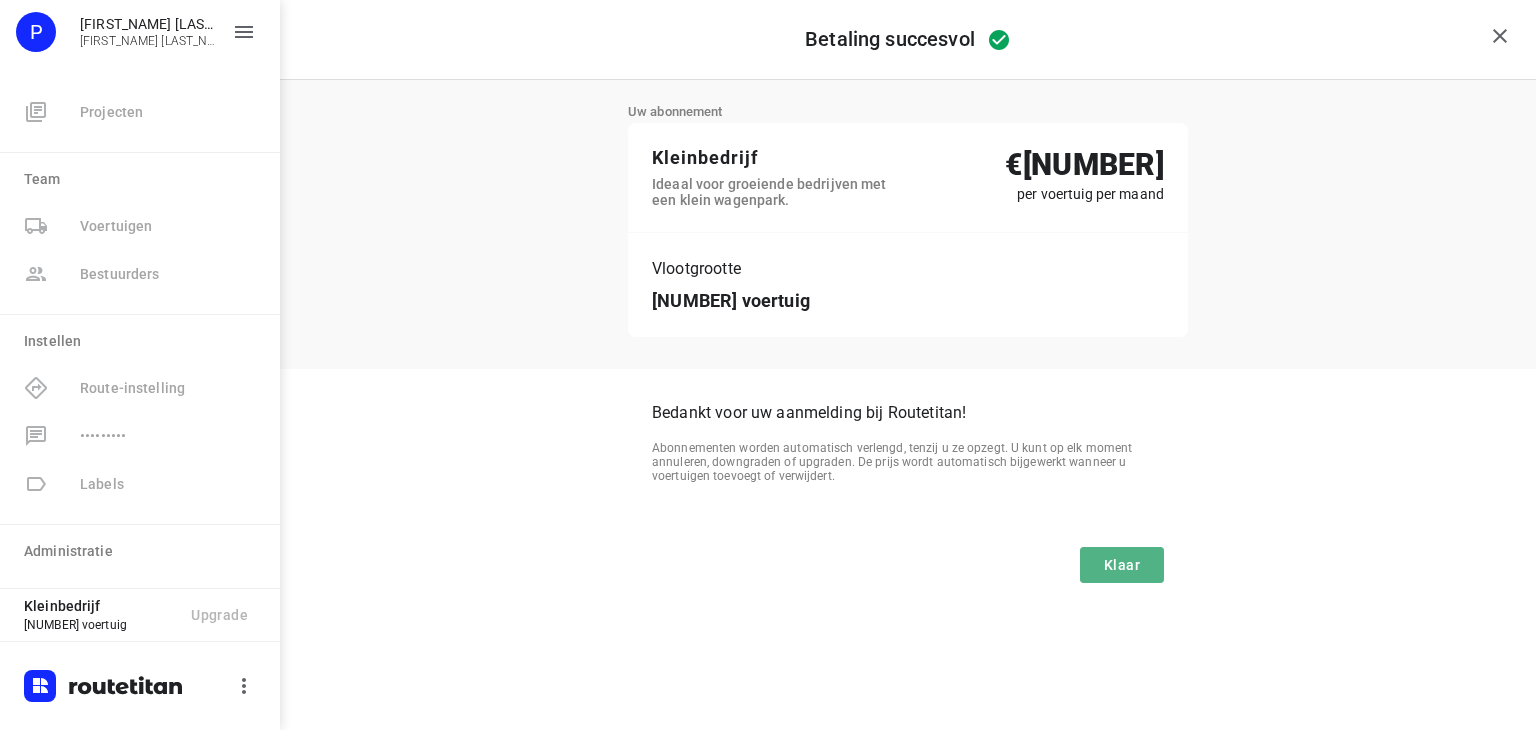 click on "Klaar" at bounding box center [1122, 565] 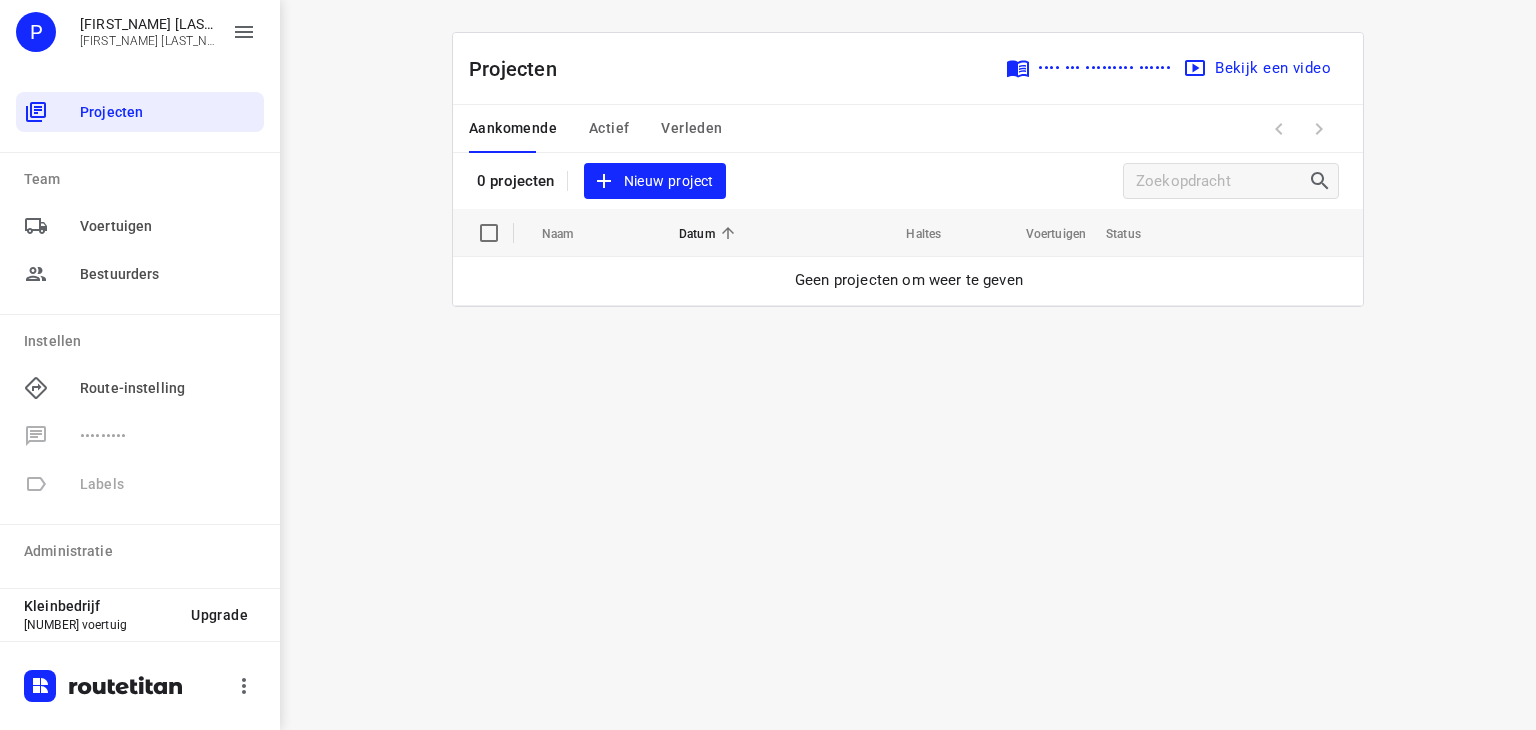 click at bounding box center (604, 181) 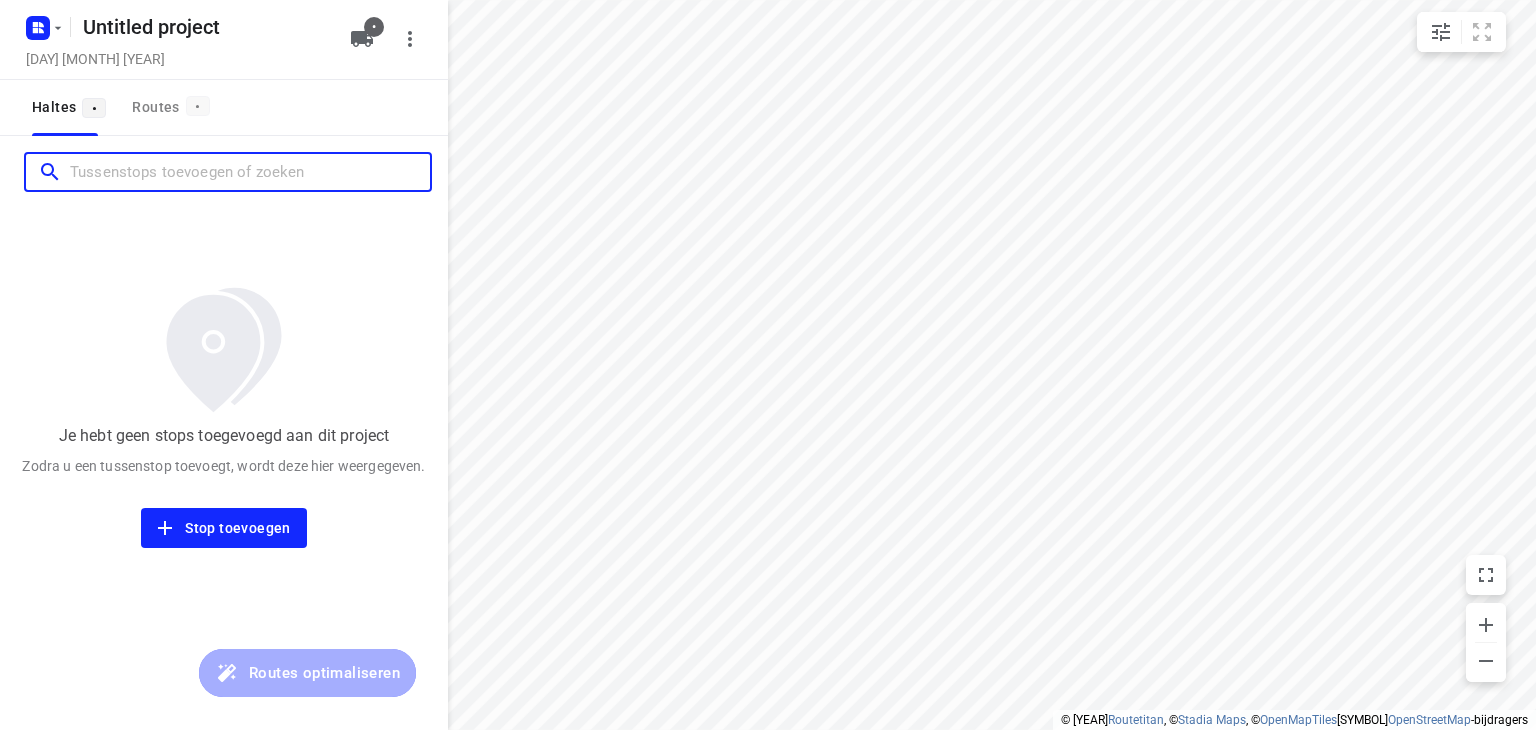 click at bounding box center (250, 172) 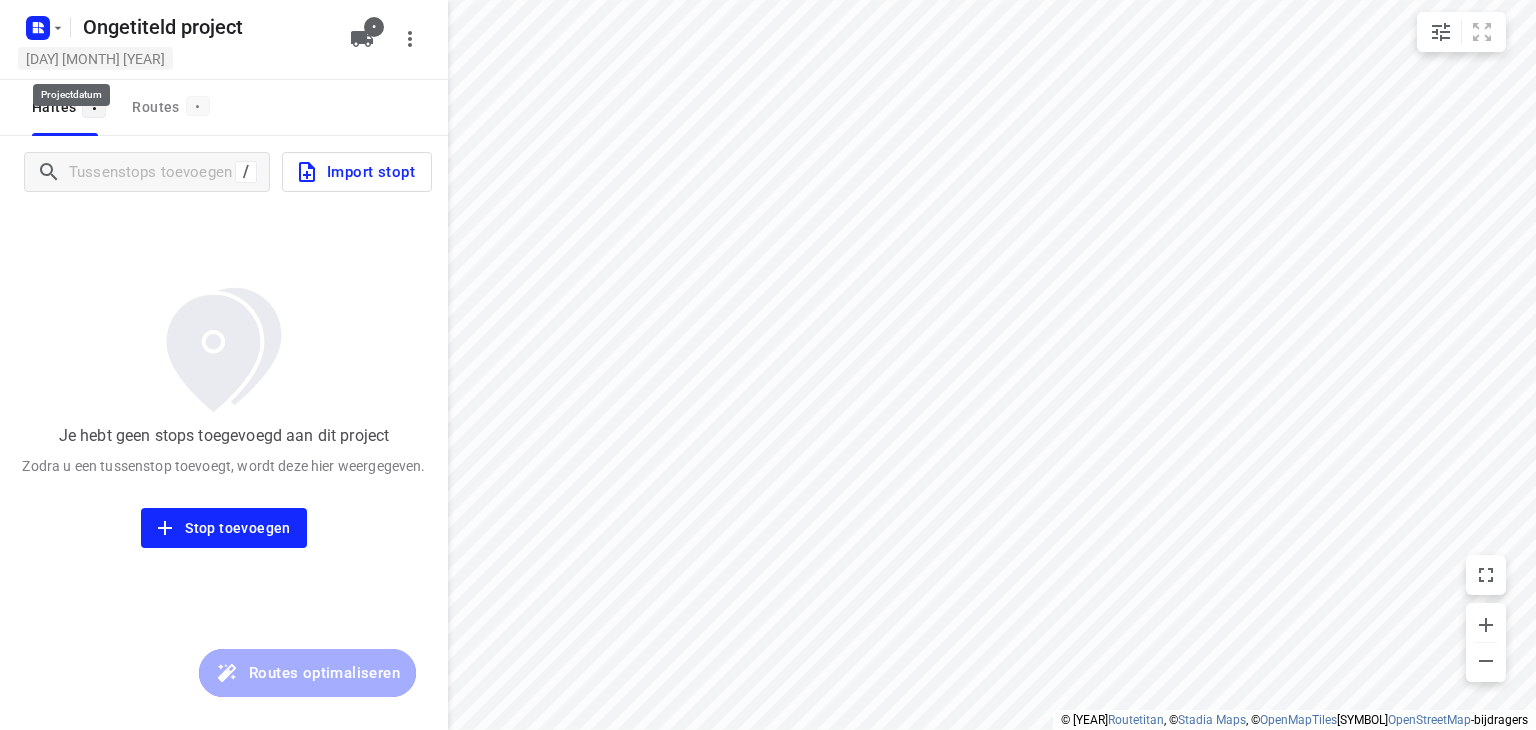 click on "[DAY] [MONTH] [YEAR]" at bounding box center [95, 59] 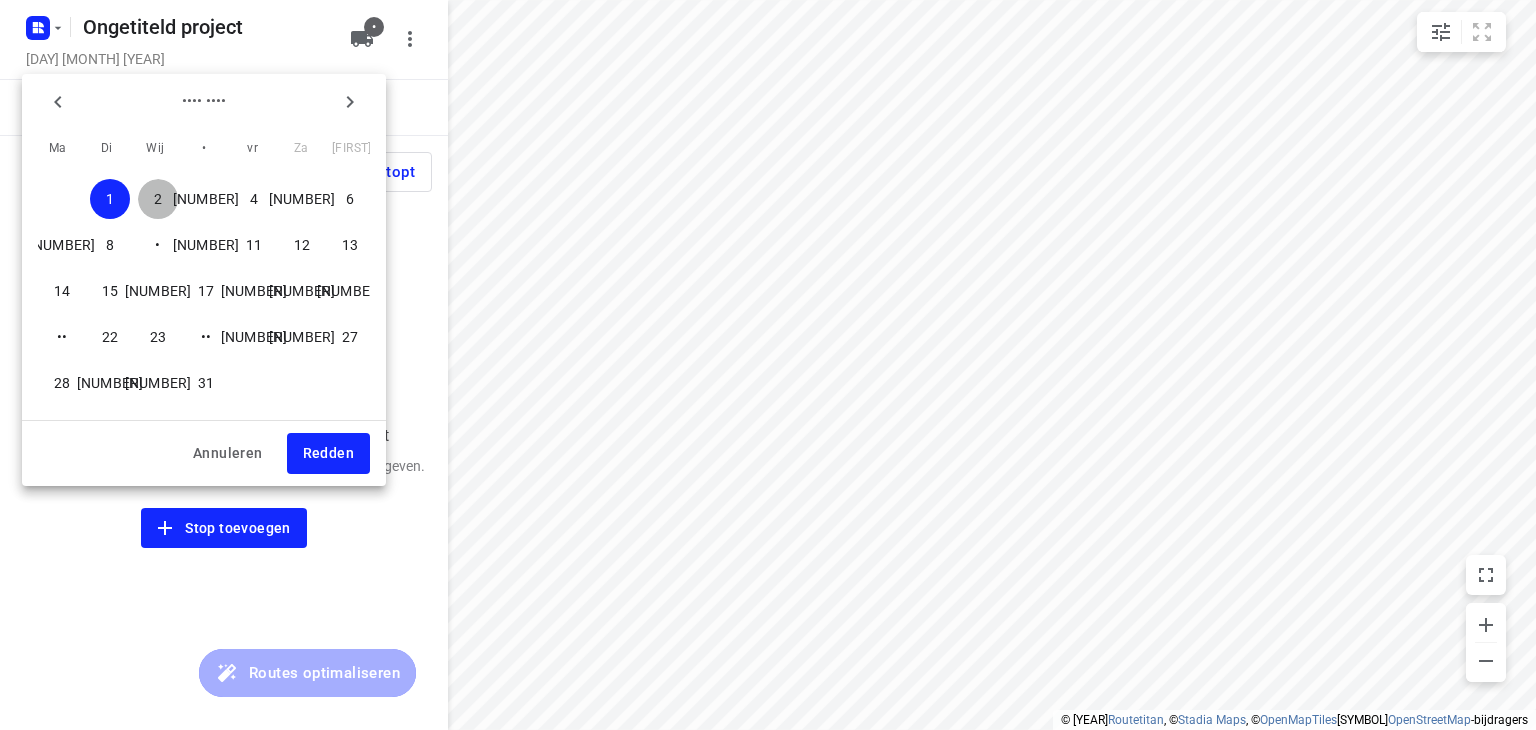 click on "2" at bounding box center (62, 199) 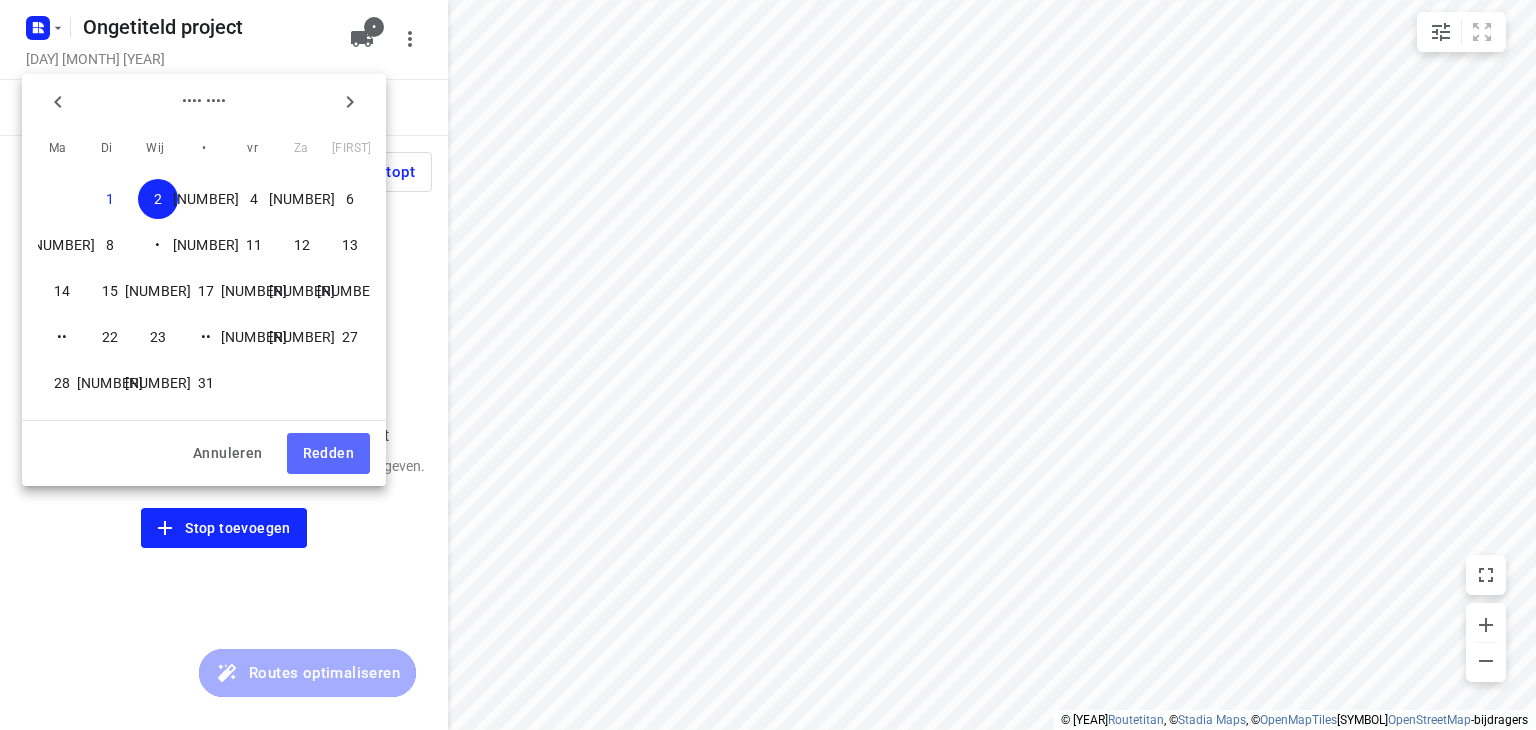 click on "Redden" at bounding box center (328, 453) 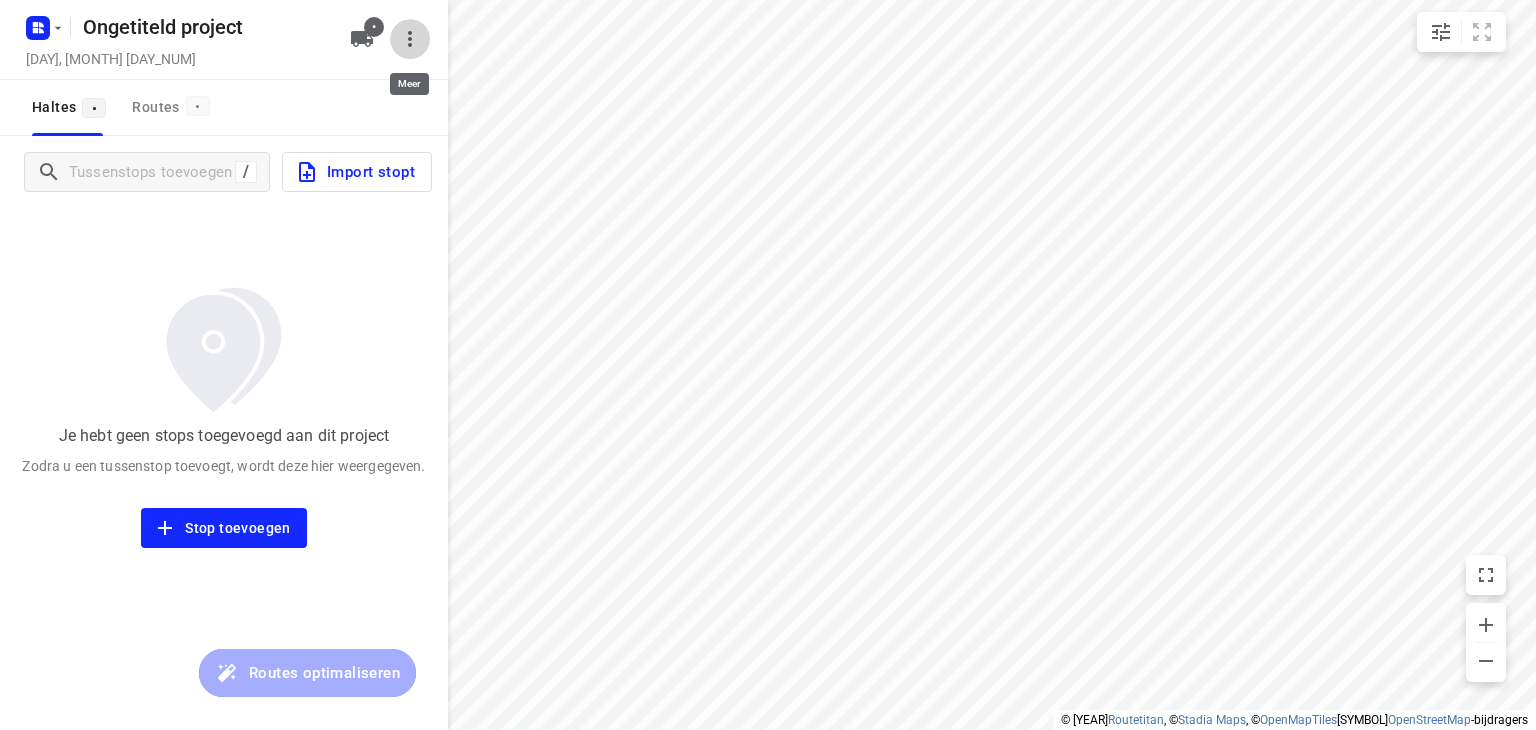 click at bounding box center (410, 39) 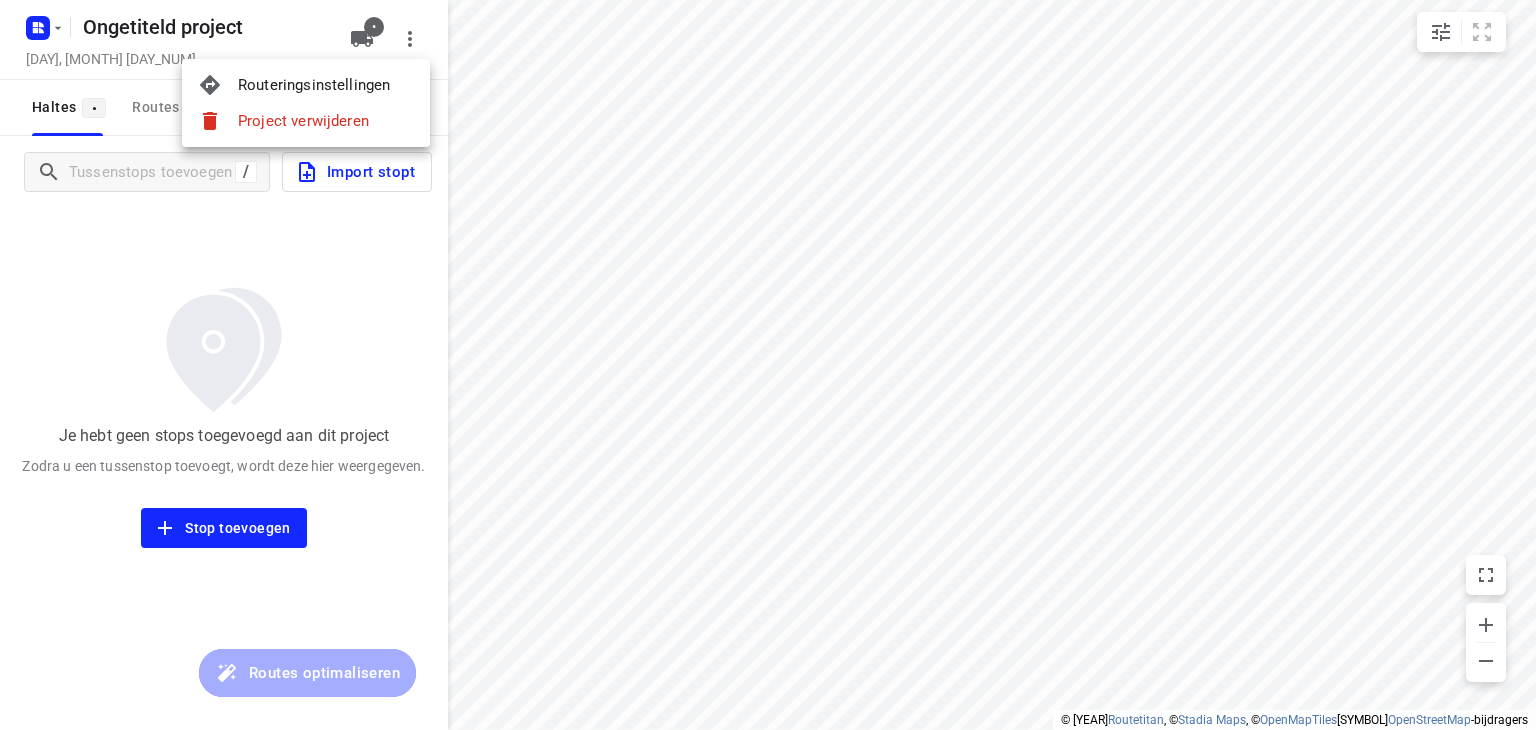 click at bounding box center [768, 365] 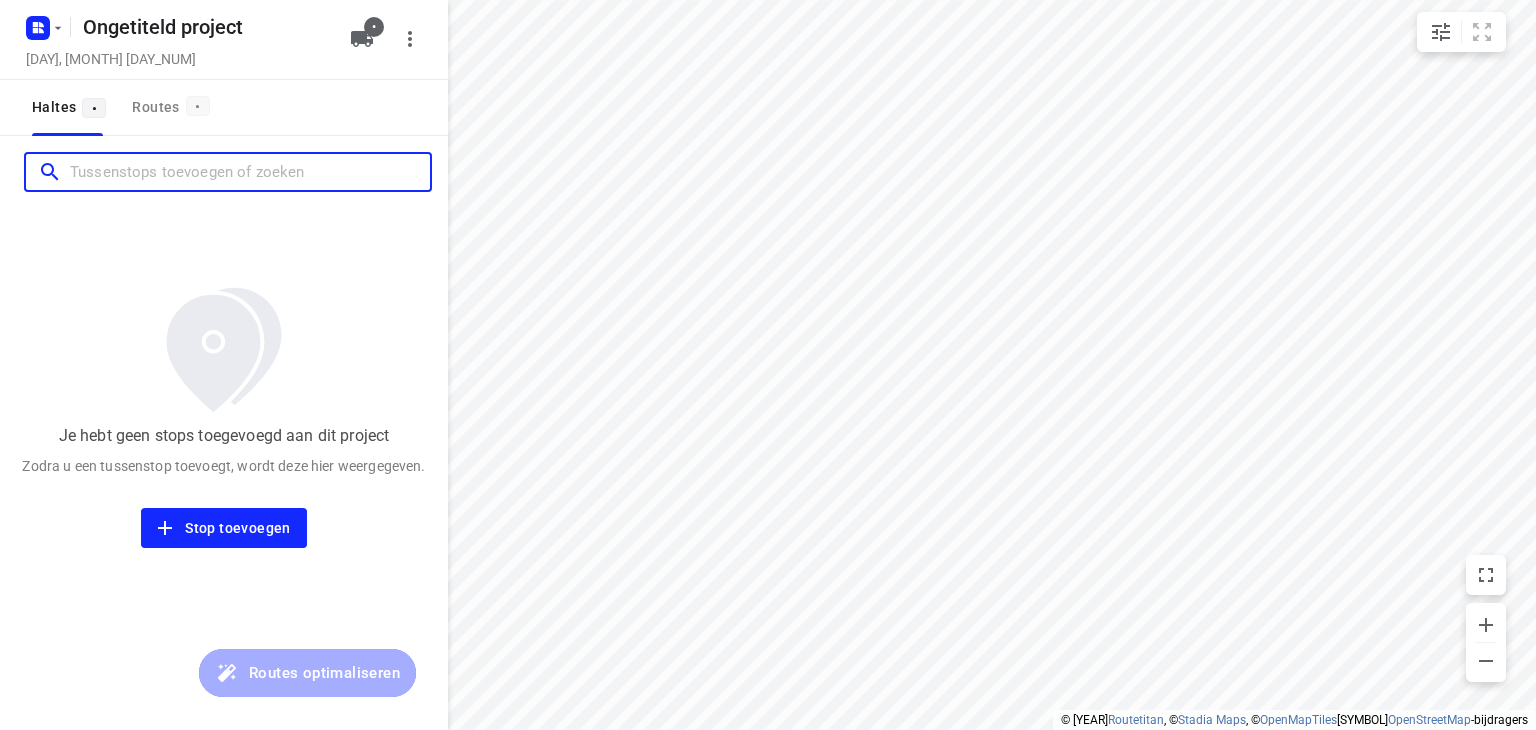 click at bounding box center [250, 172] 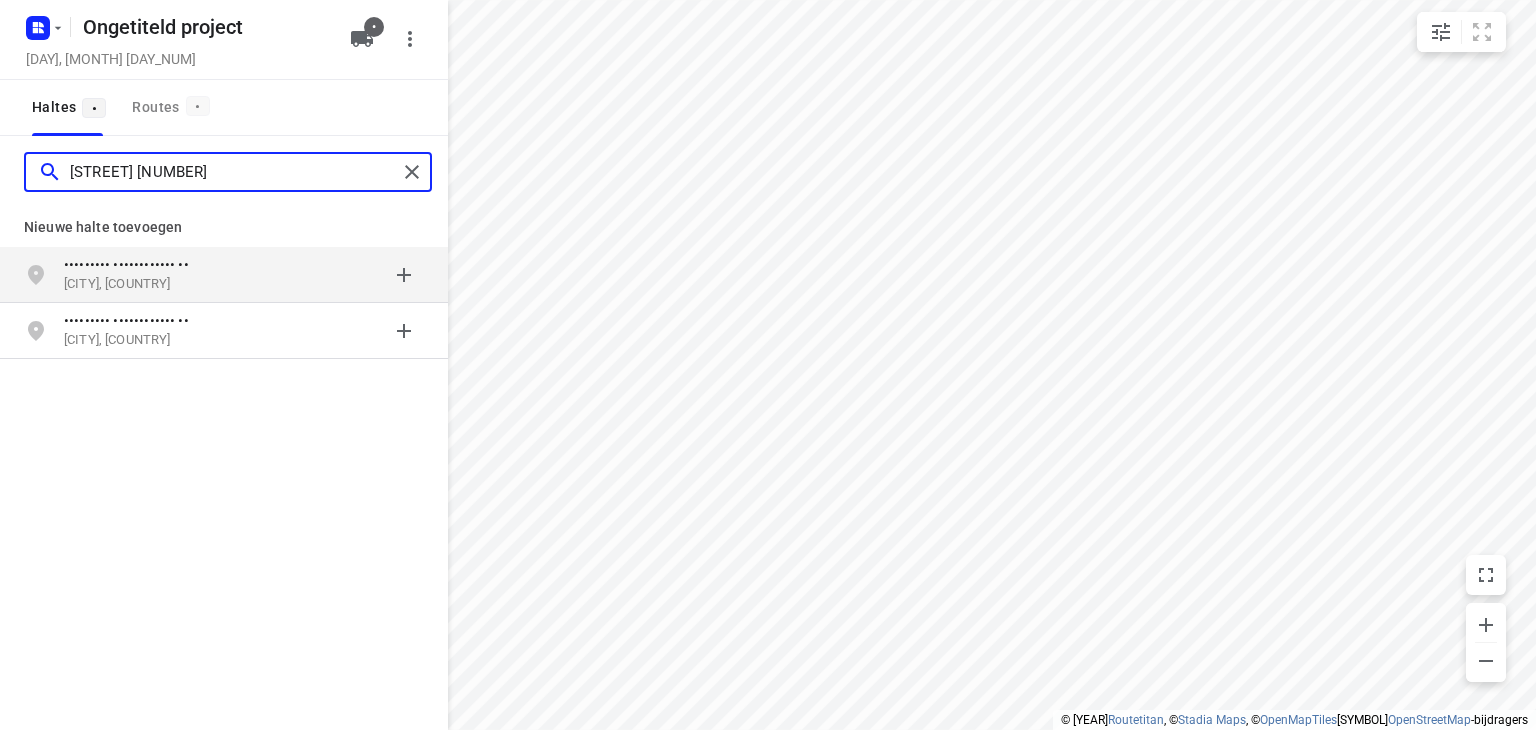 type on "[STREET] [NUMBER]" 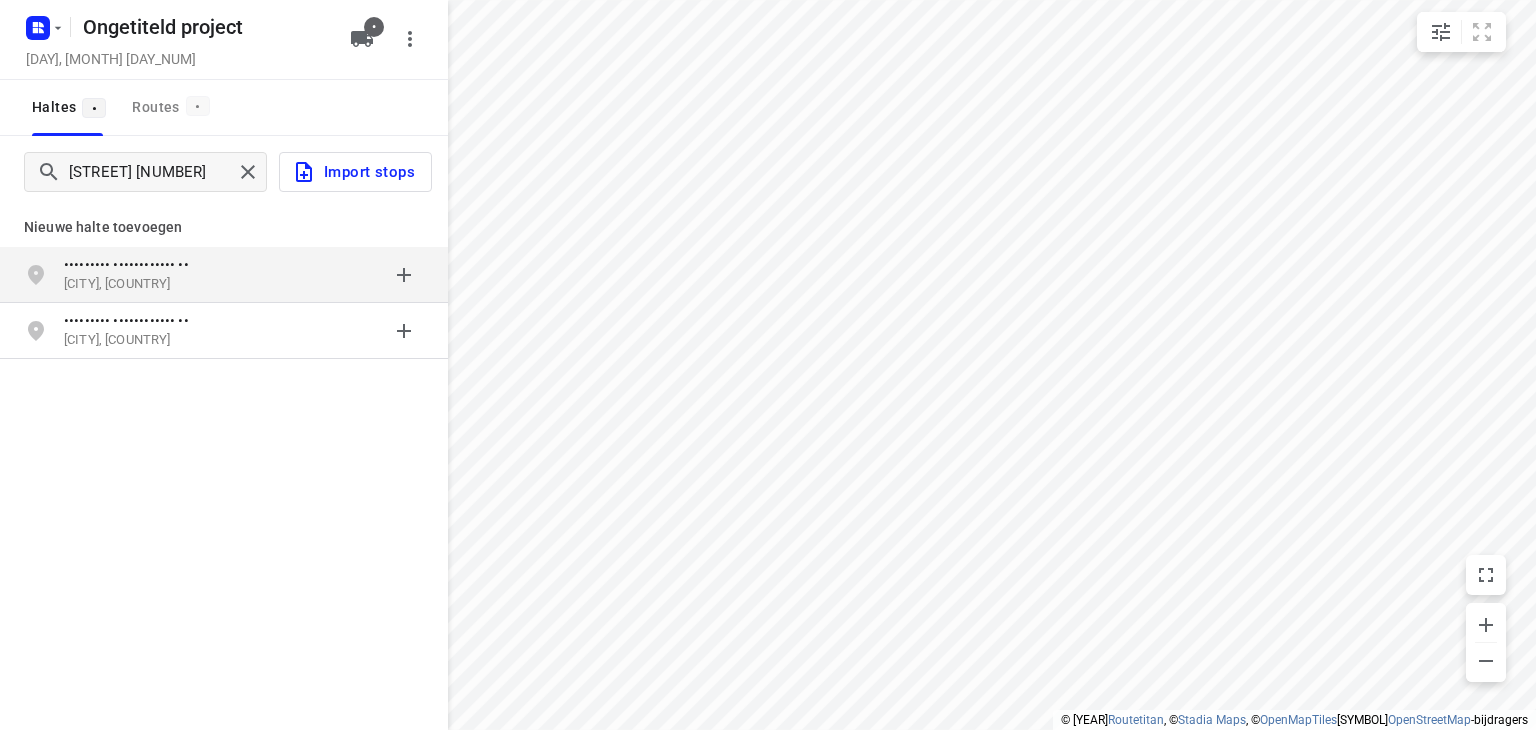 click at bounding box center (346, 275) 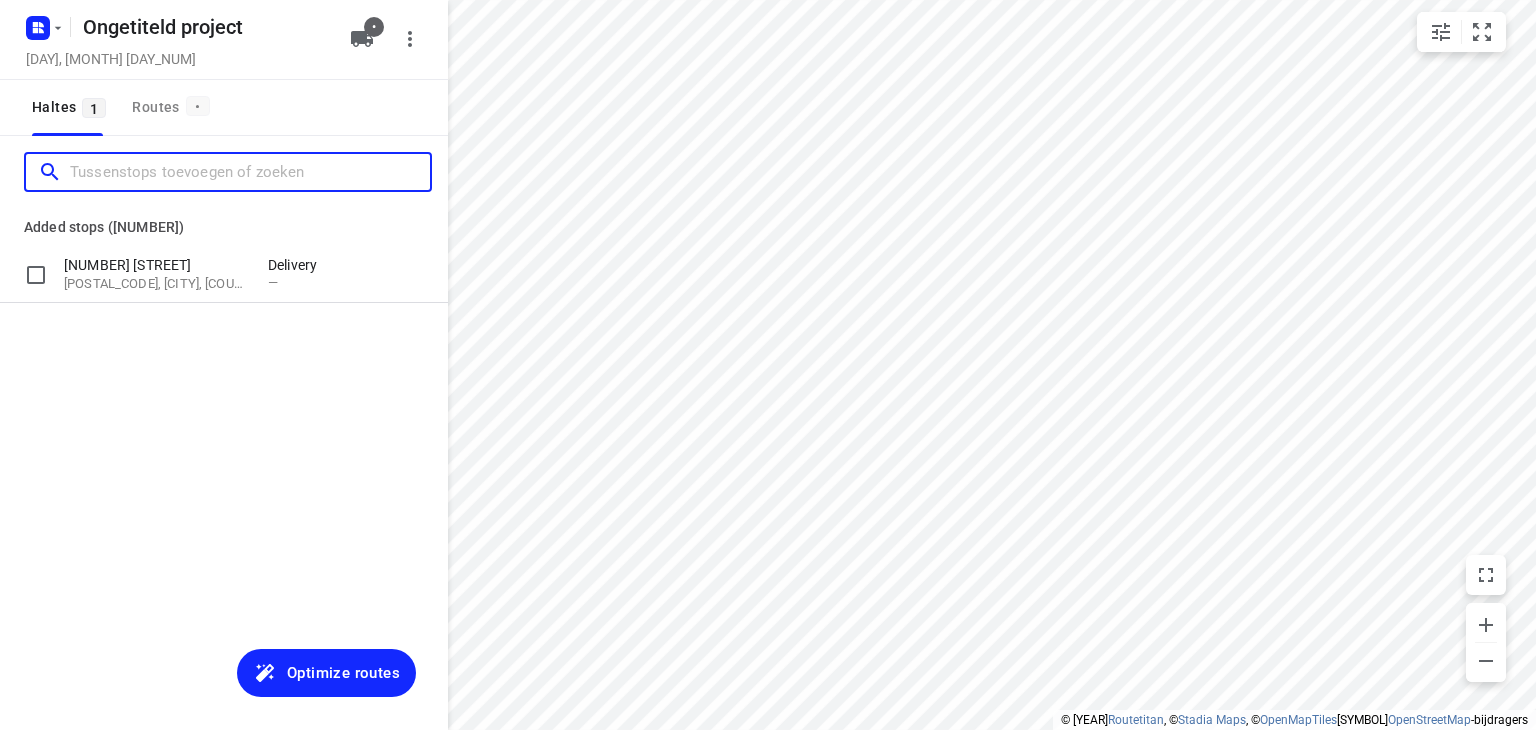 scroll, scrollTop: 0, scrollLeft: 0, axis: both 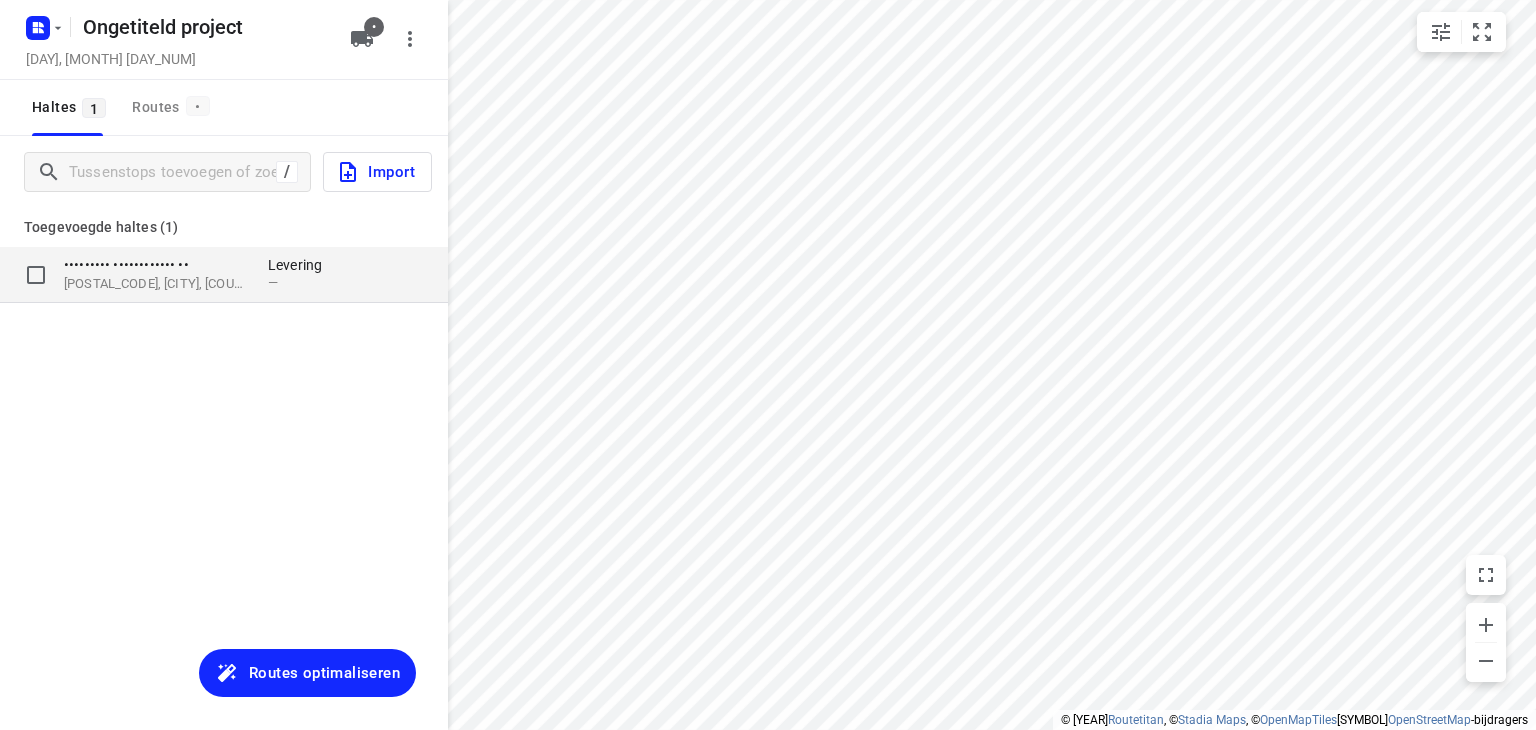 click on "••••••••• •••••••••••• ••" at bounding box center [126, 265] 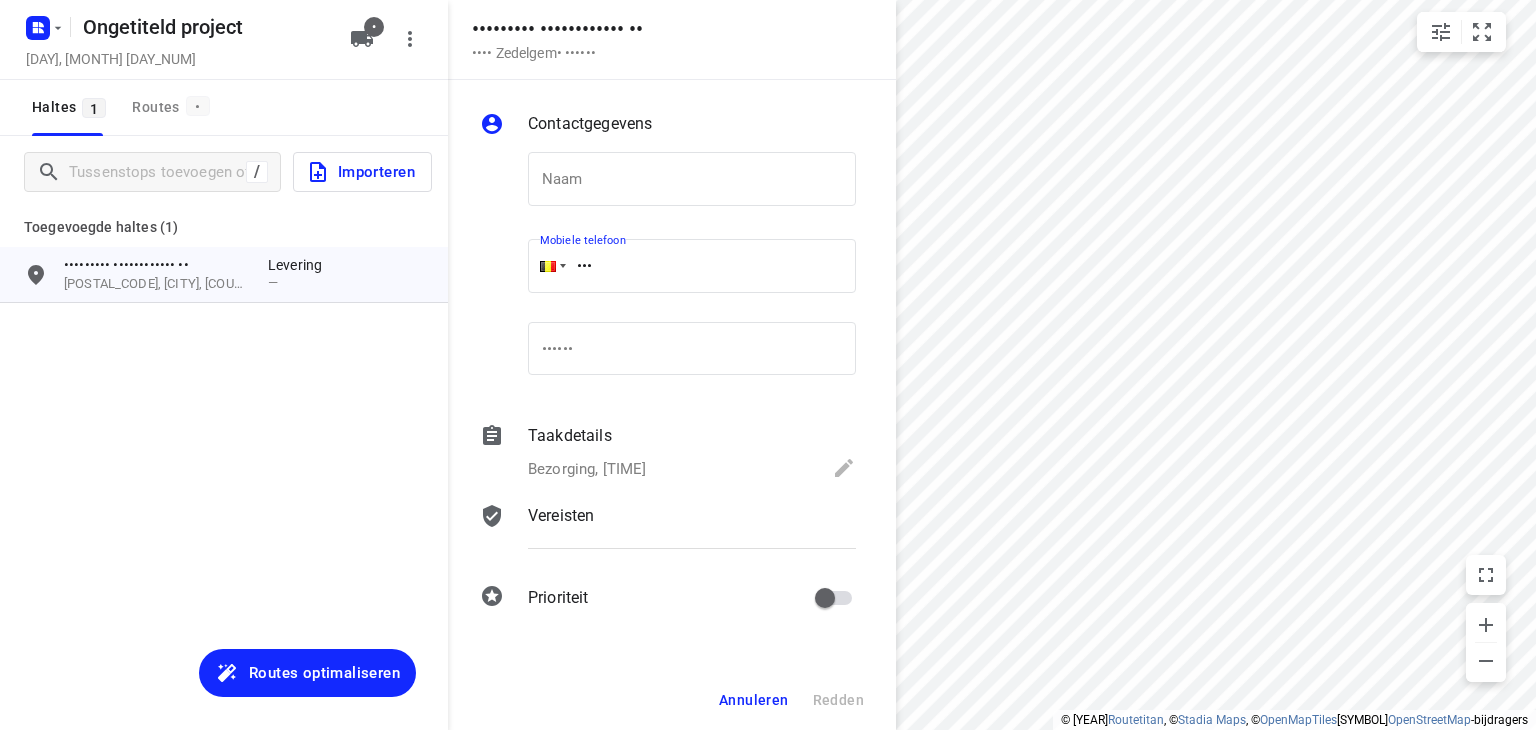 click on "•••" at bounding box center (692, 266) 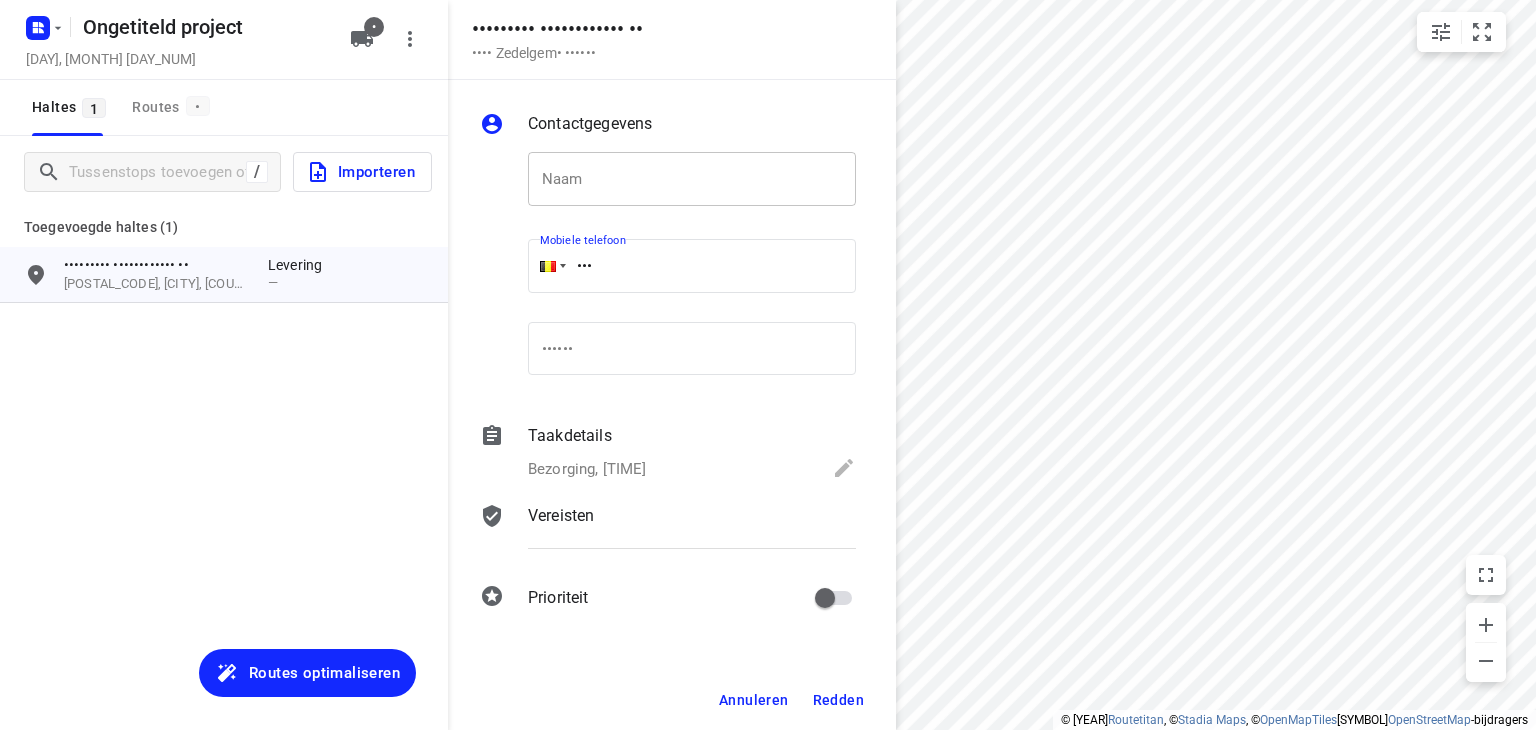 click at bounding box center [692, 179] 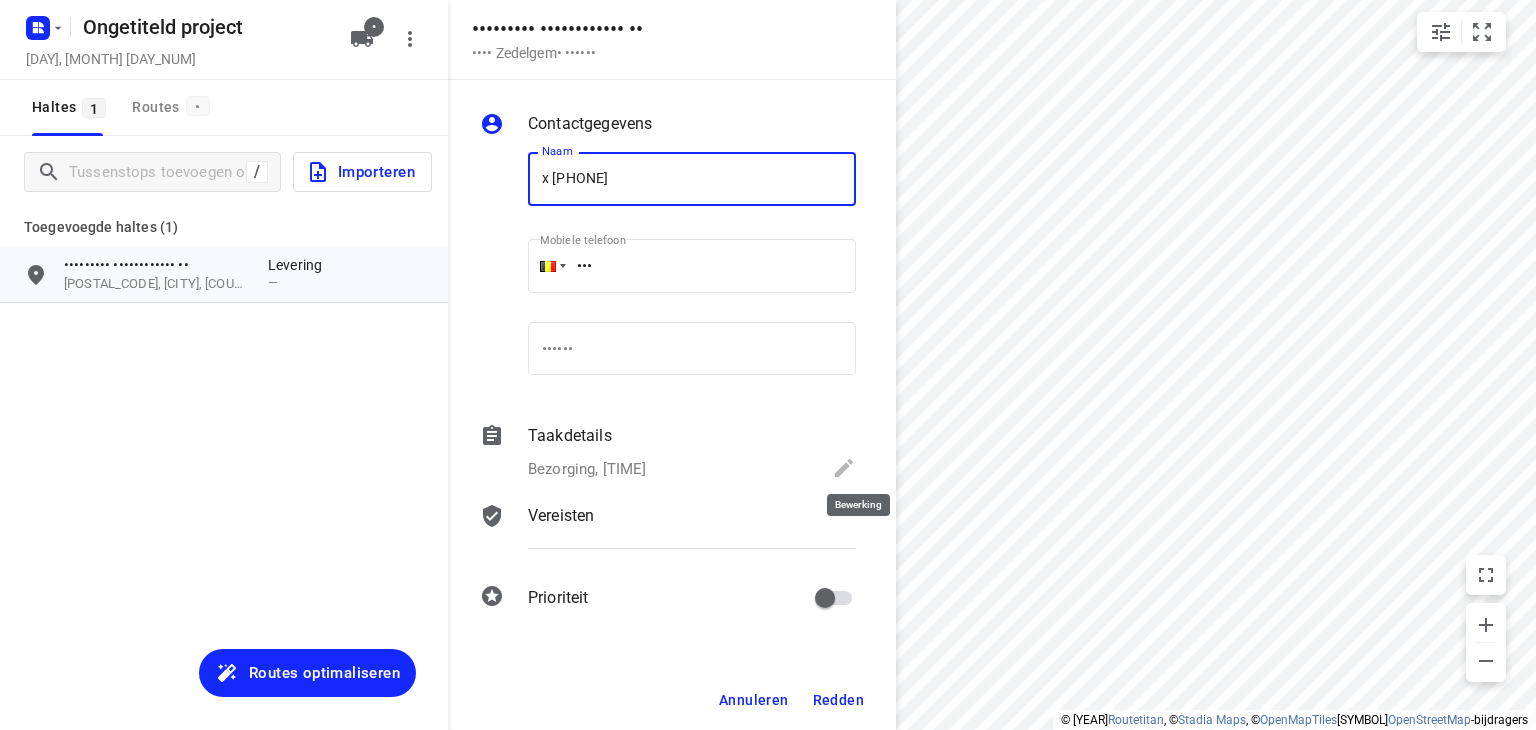 type on "x [PHONE]" 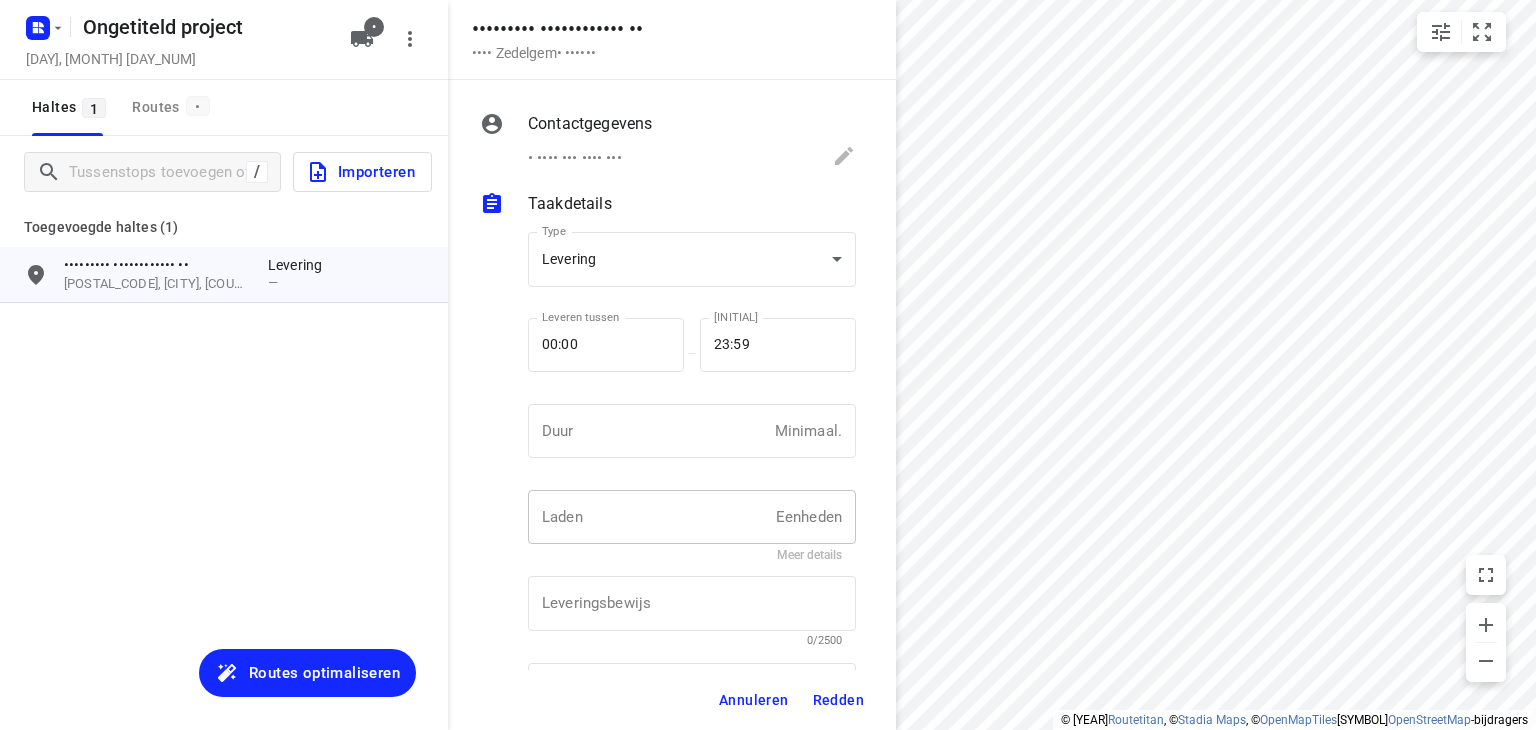 click at bounding box center [648, 517] 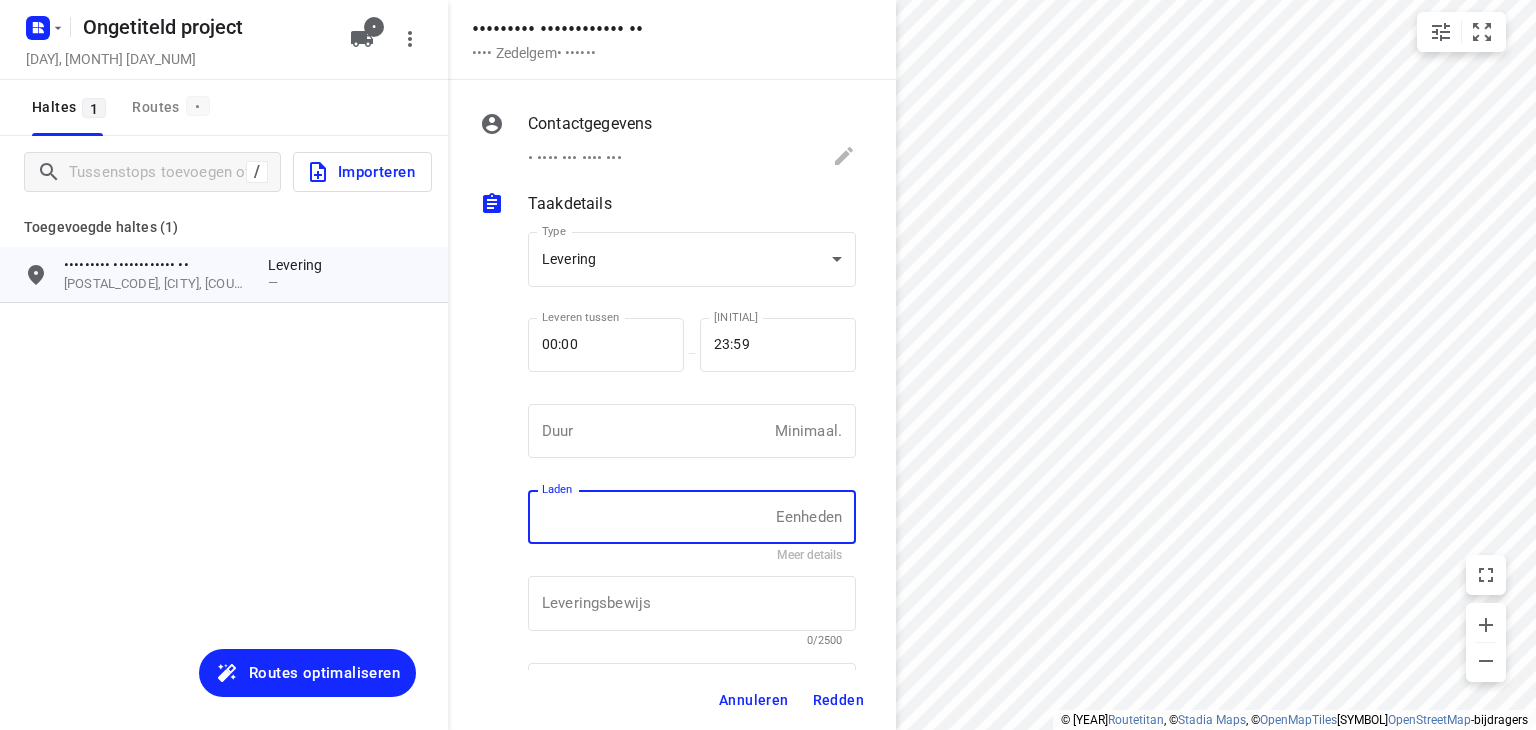 click at bounding box center (648, 517) 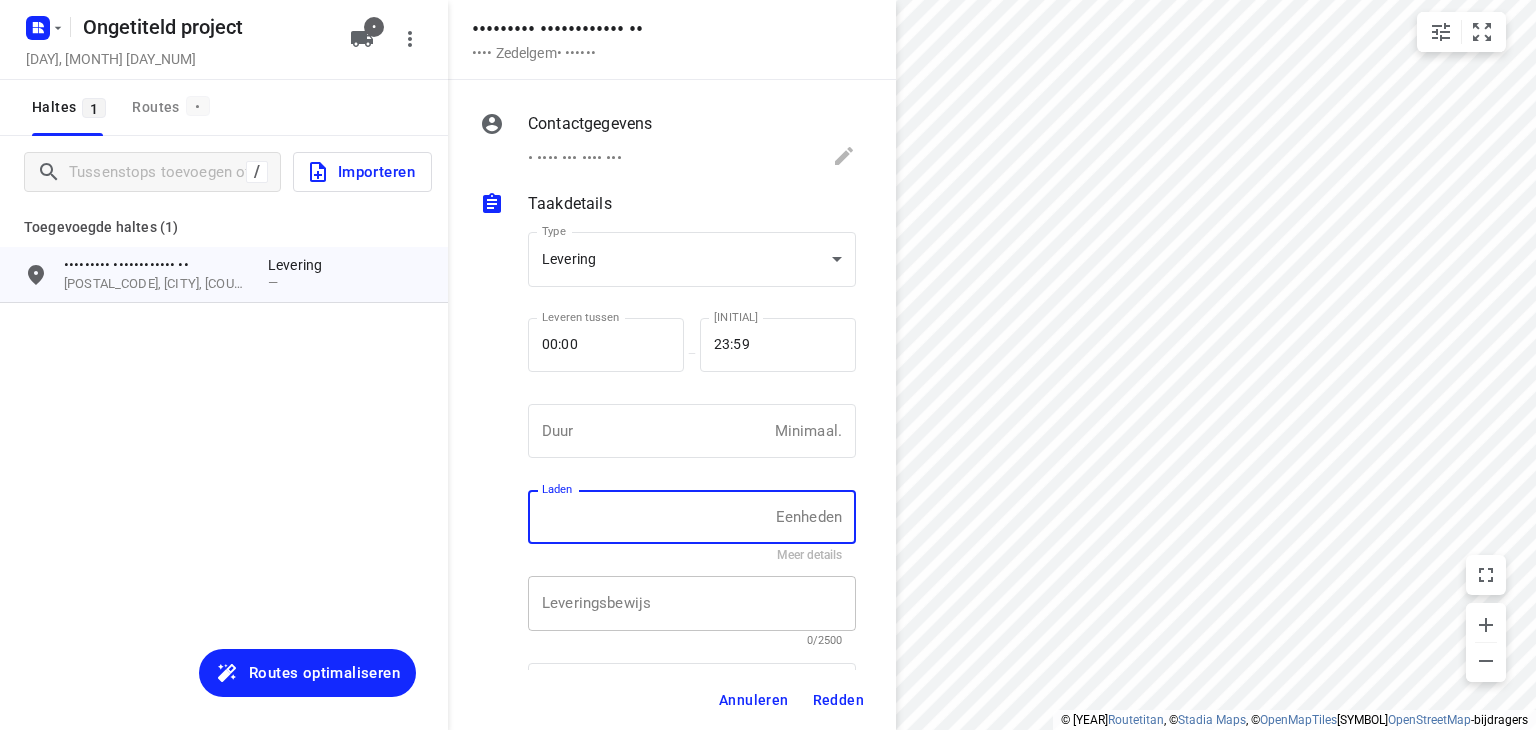click at bounding box center (692, 604) 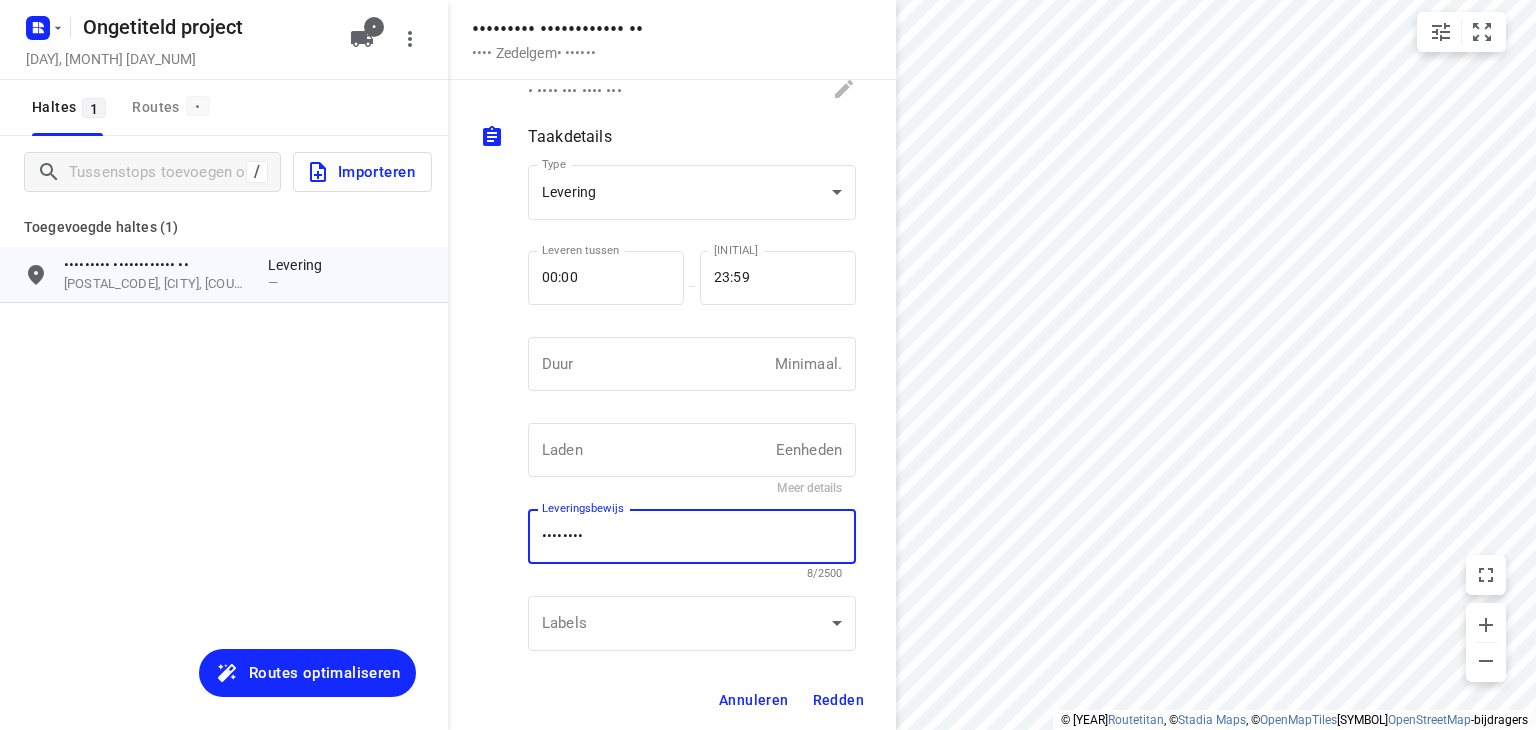 scroll, scrollTop: 80, scrollLeft: 0, axis: vertical 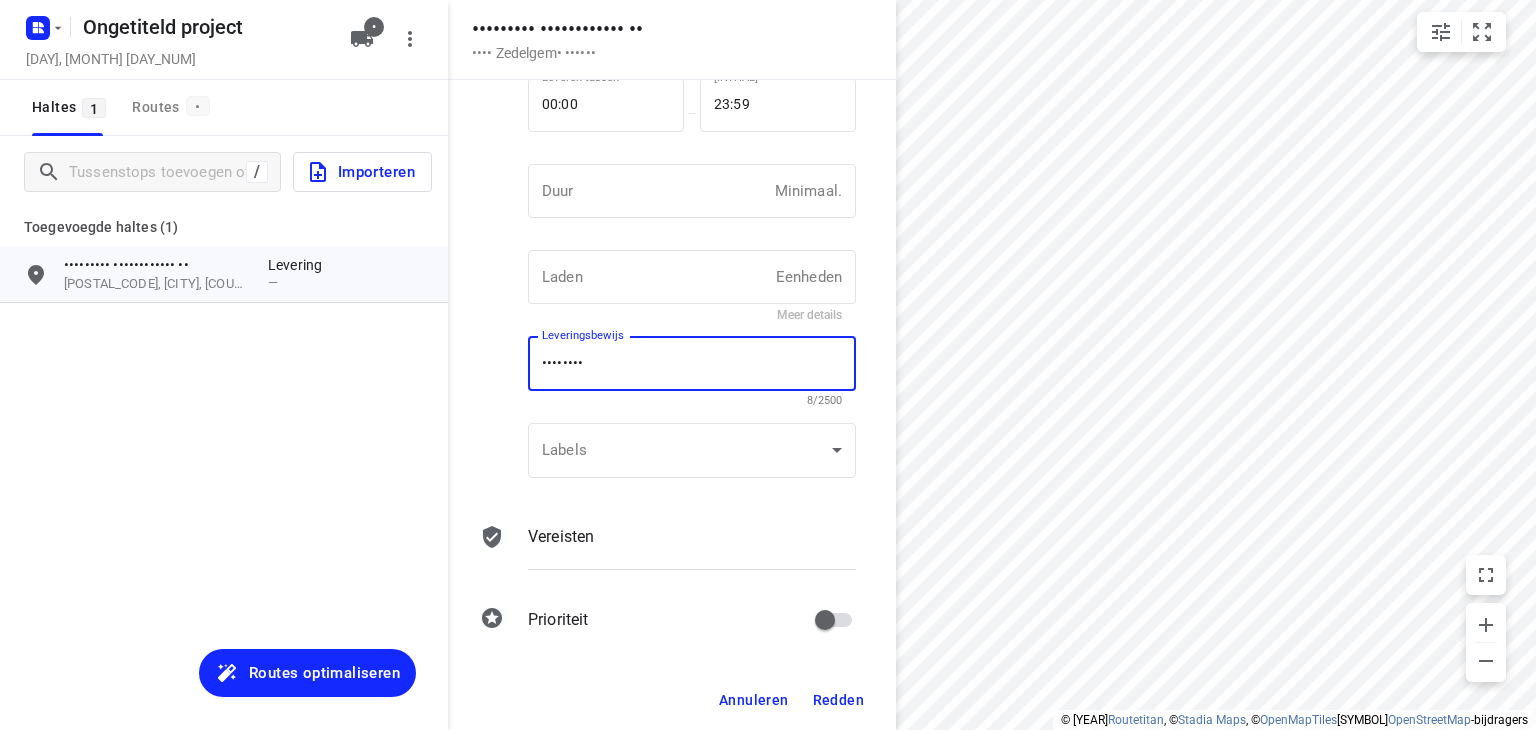 type on "••••••••" 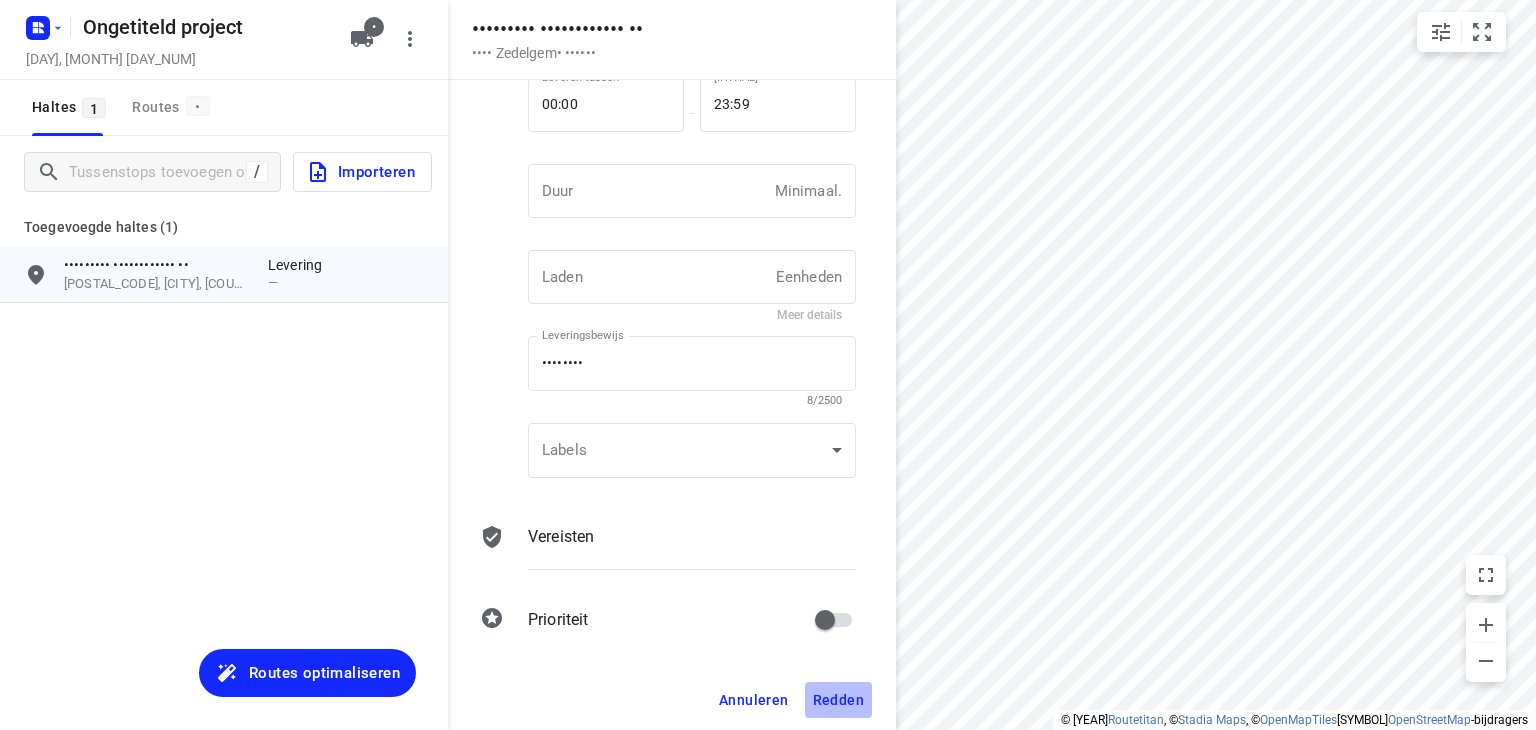 click on "Redden" at bounding box center [754, 700] 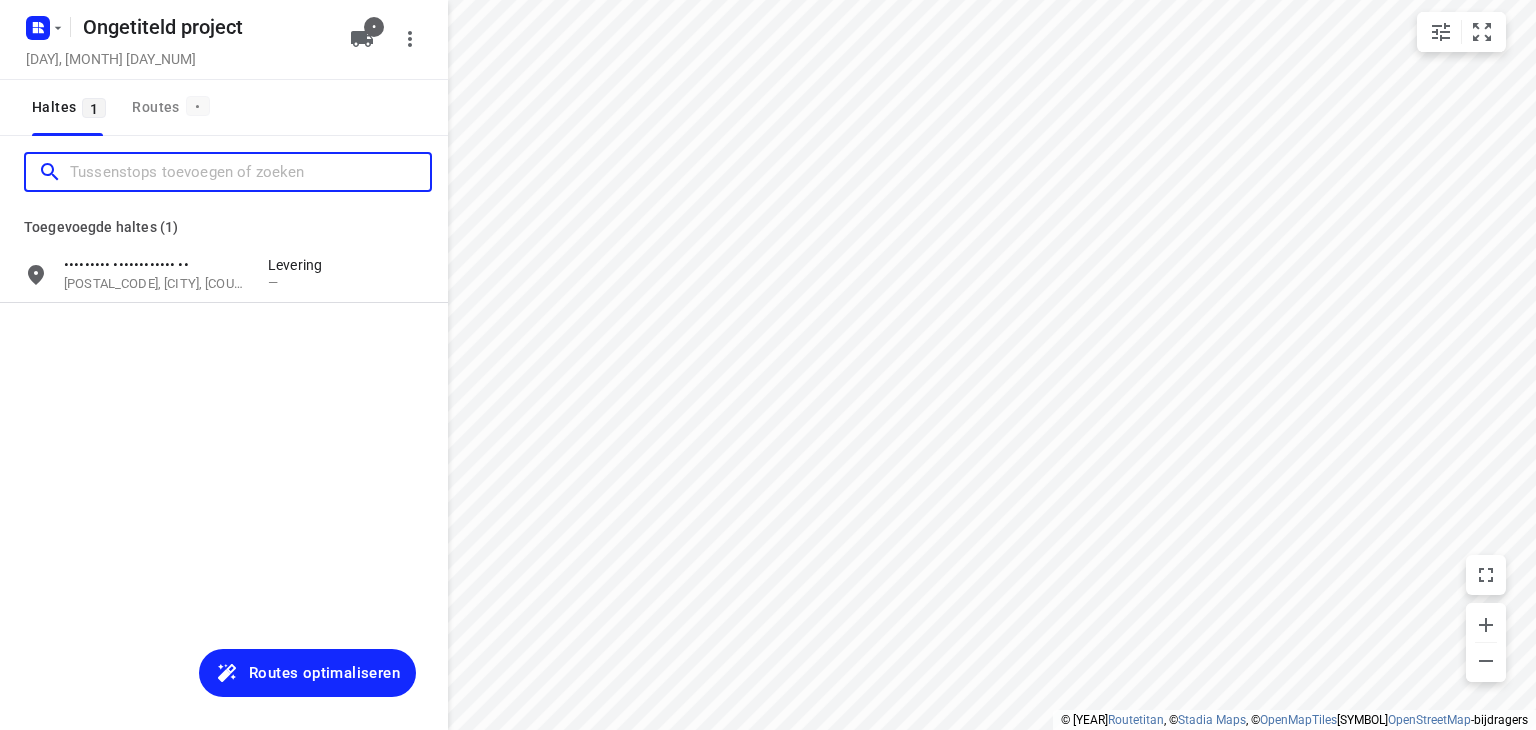 click at bounding box center [250, 172] 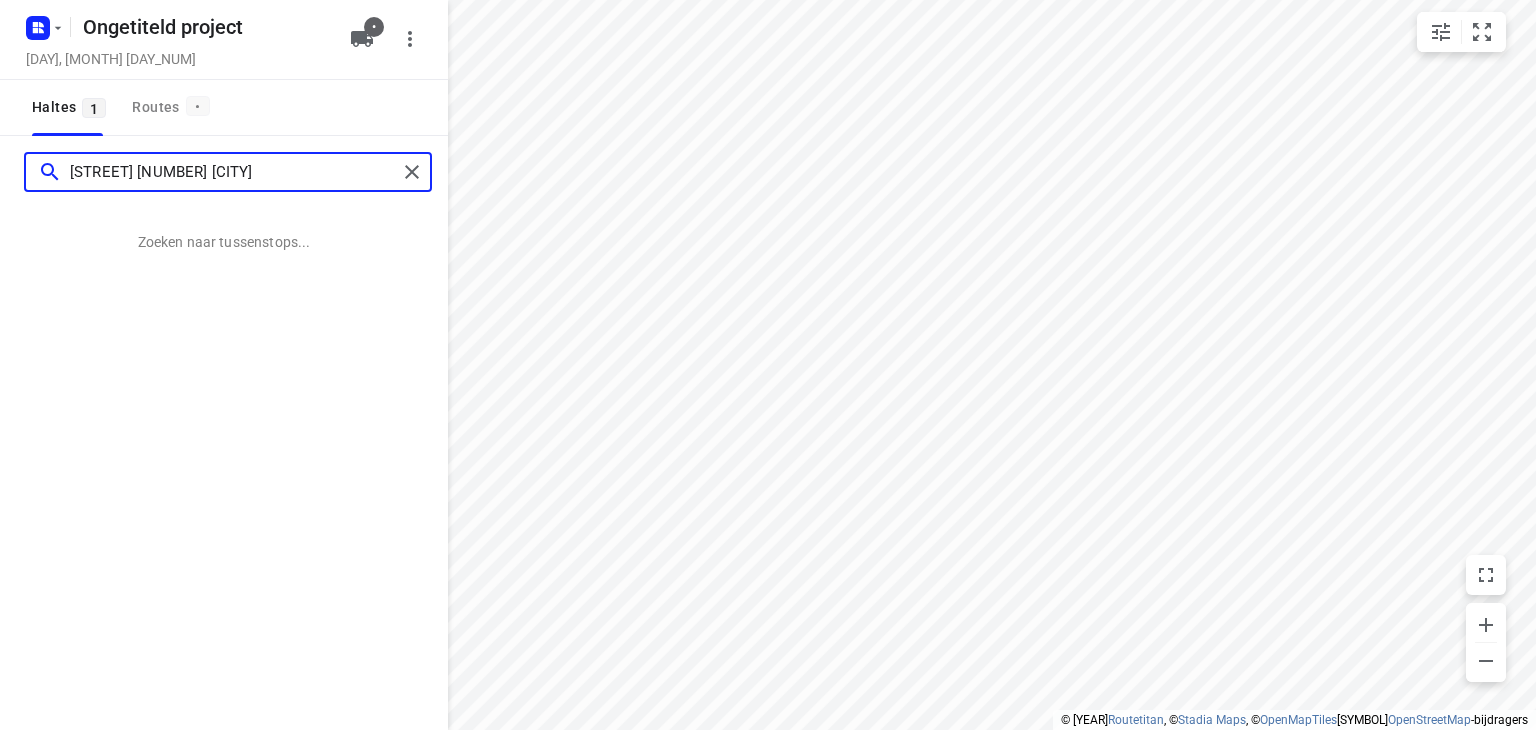 type on "[STREET] [NUMBER] [CITY]" 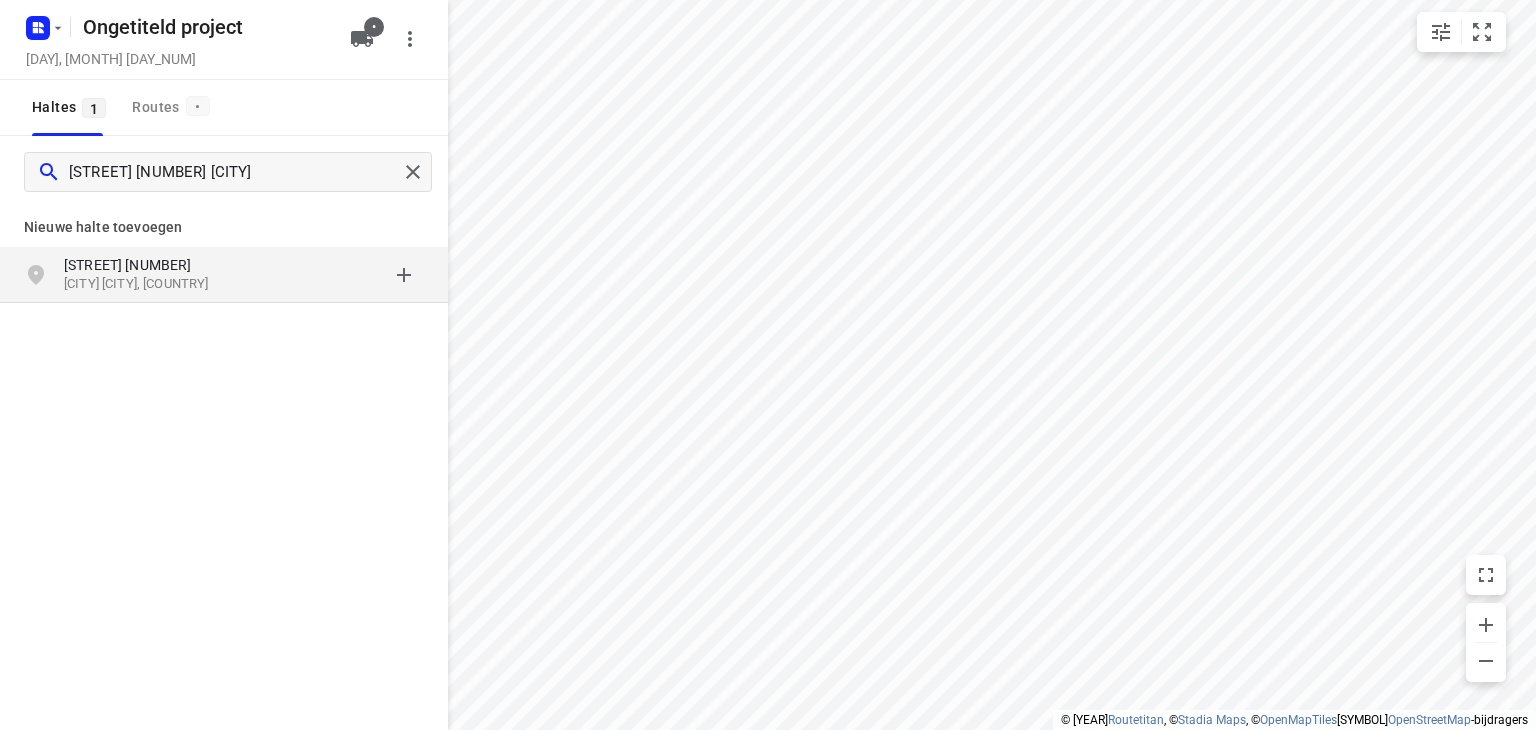 click on "[STREET] [NUMBER]" at bounding box center (128, 265) 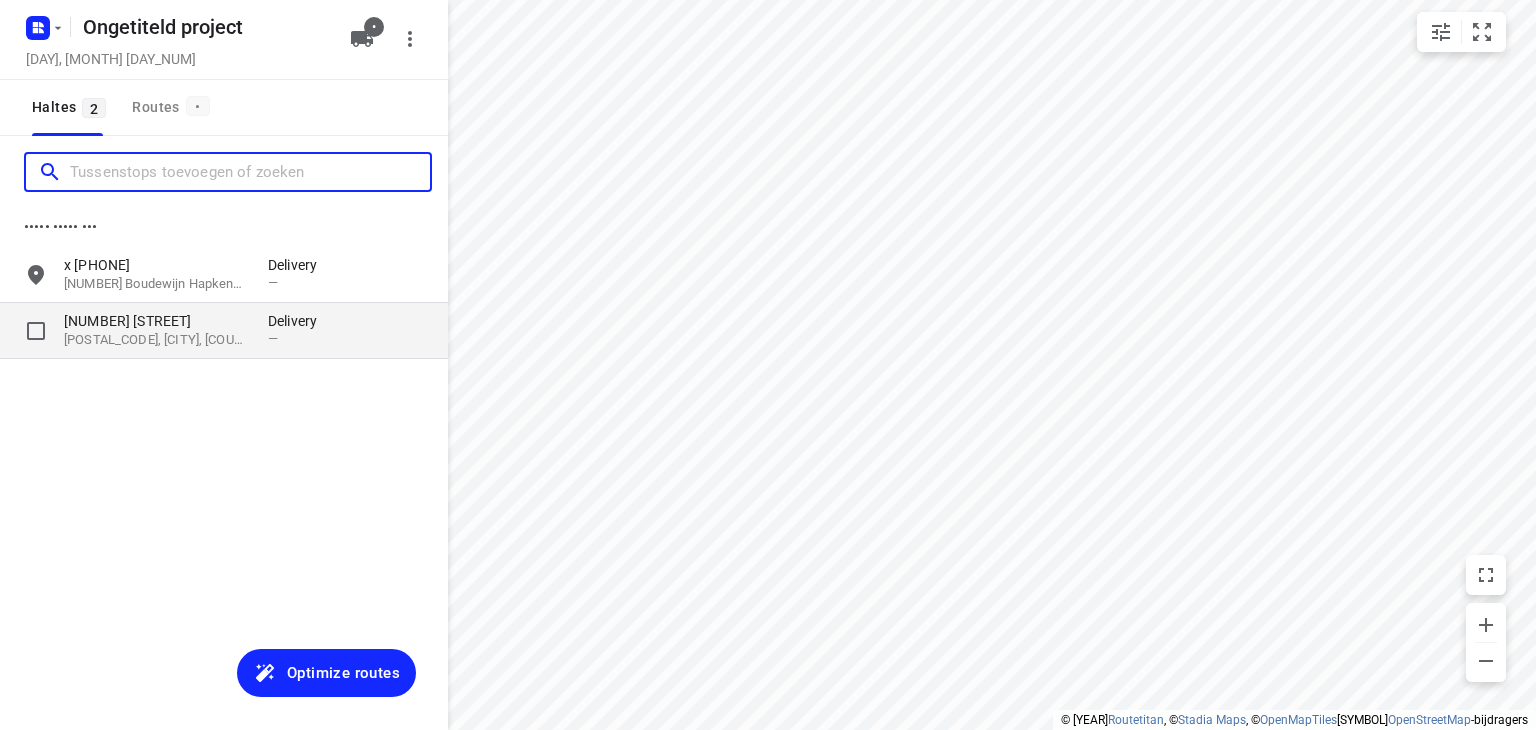 scroll, scrollTop: 0, scrollLeft: 0, axis: both 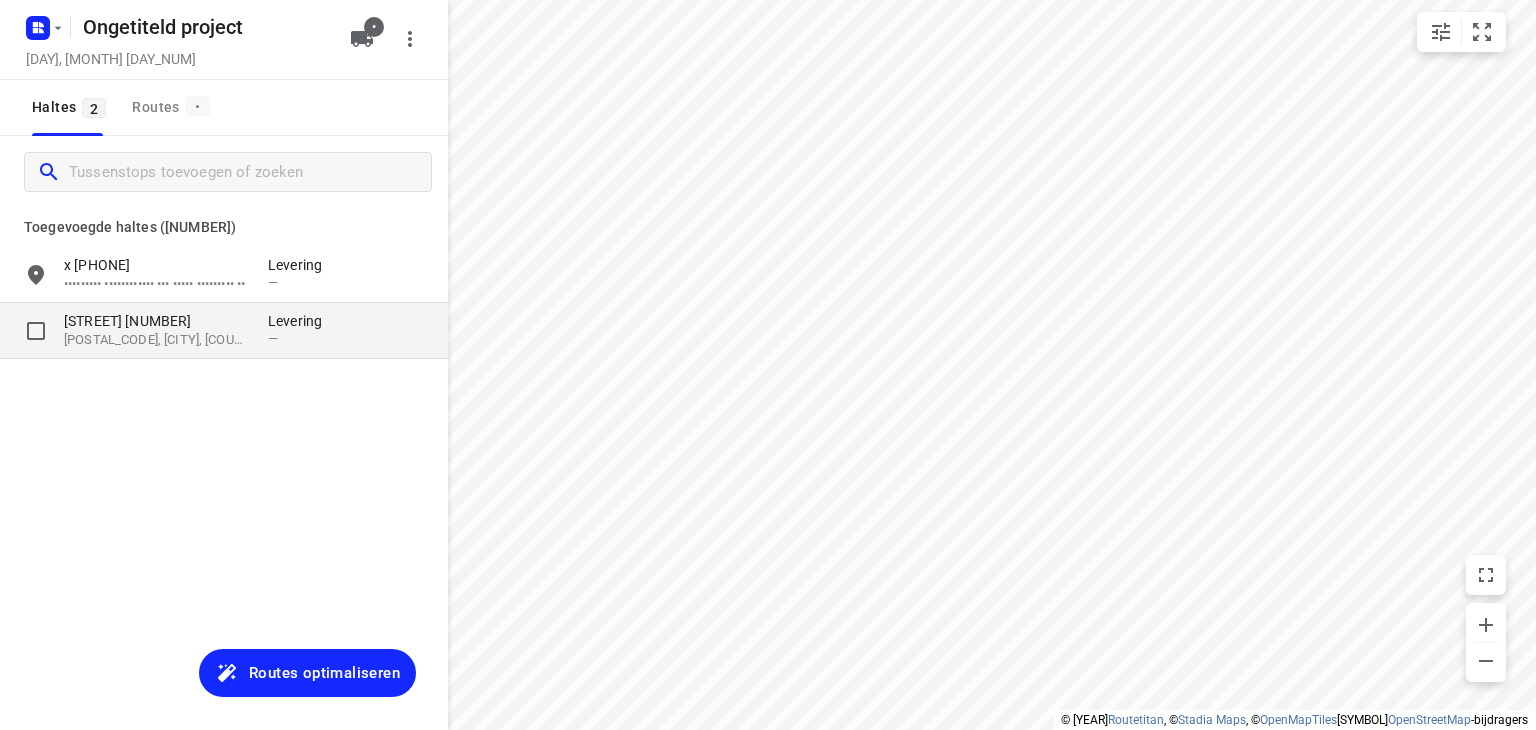click on "[POSTAL_CODE], [CITY], [COUNTRY]" at bounding box center (156, 340) 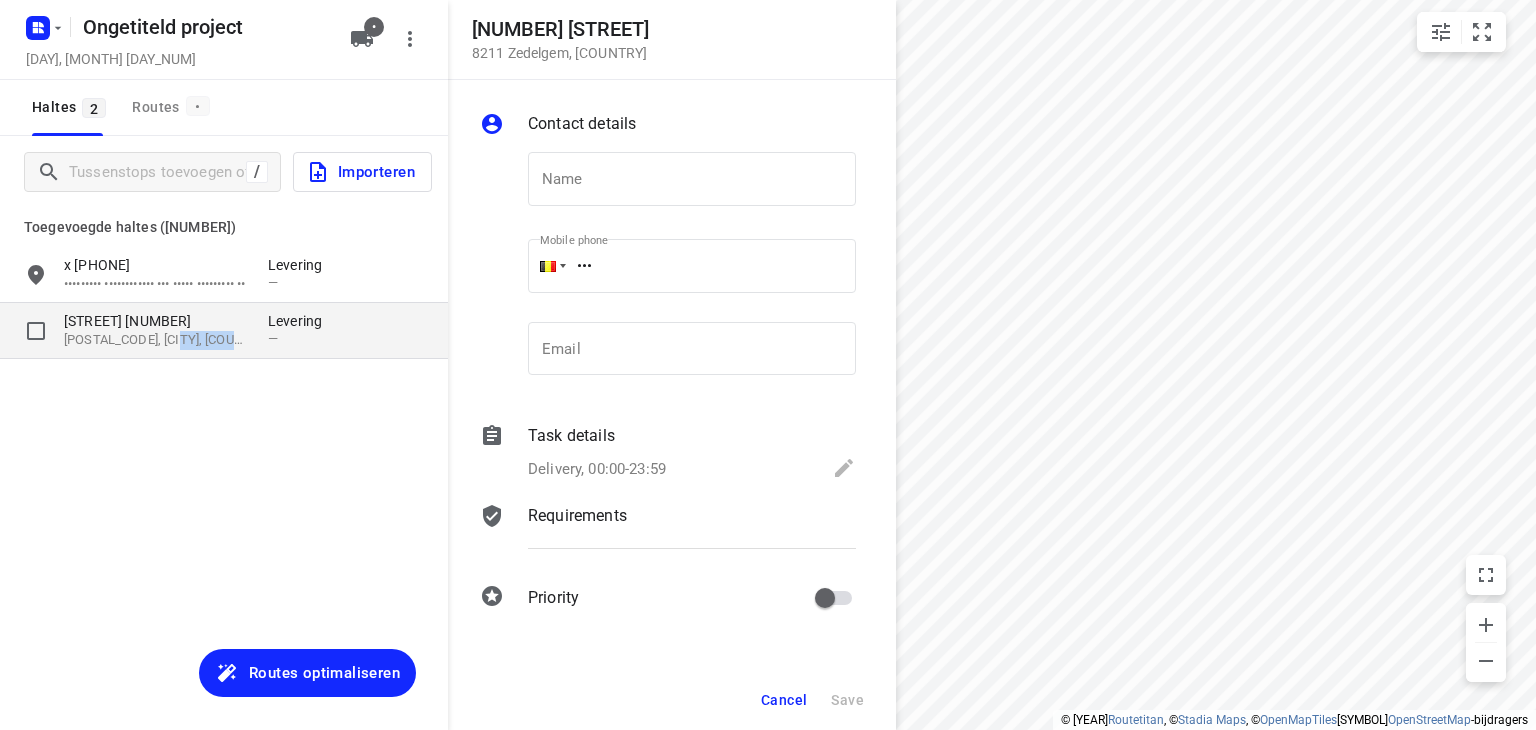 click on "[POSTAL_CODE], [CITY], [COUNTRY]" at bounding box center [156, 340] 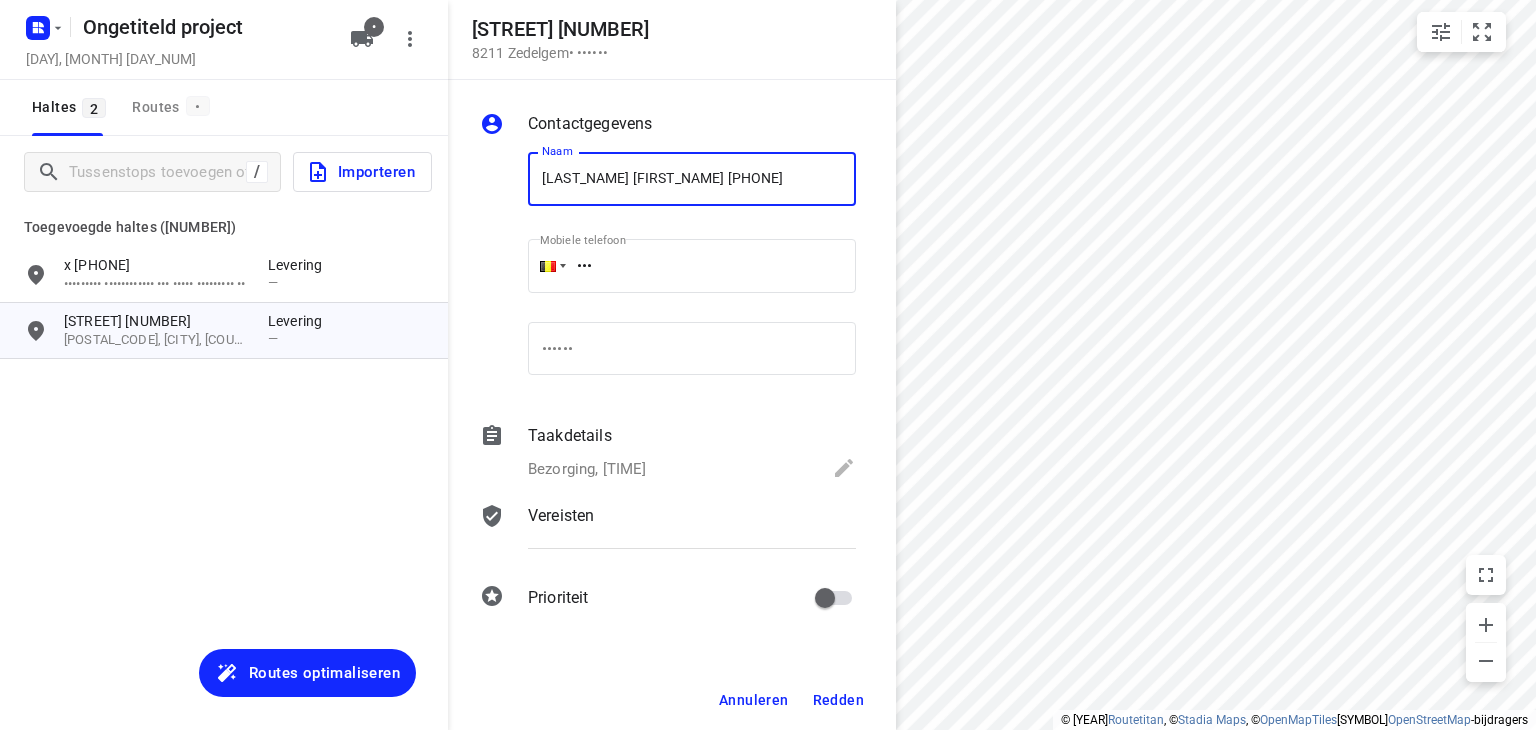 type on "[LAST_NAME] [FIRST_NAME] [PHONE]" 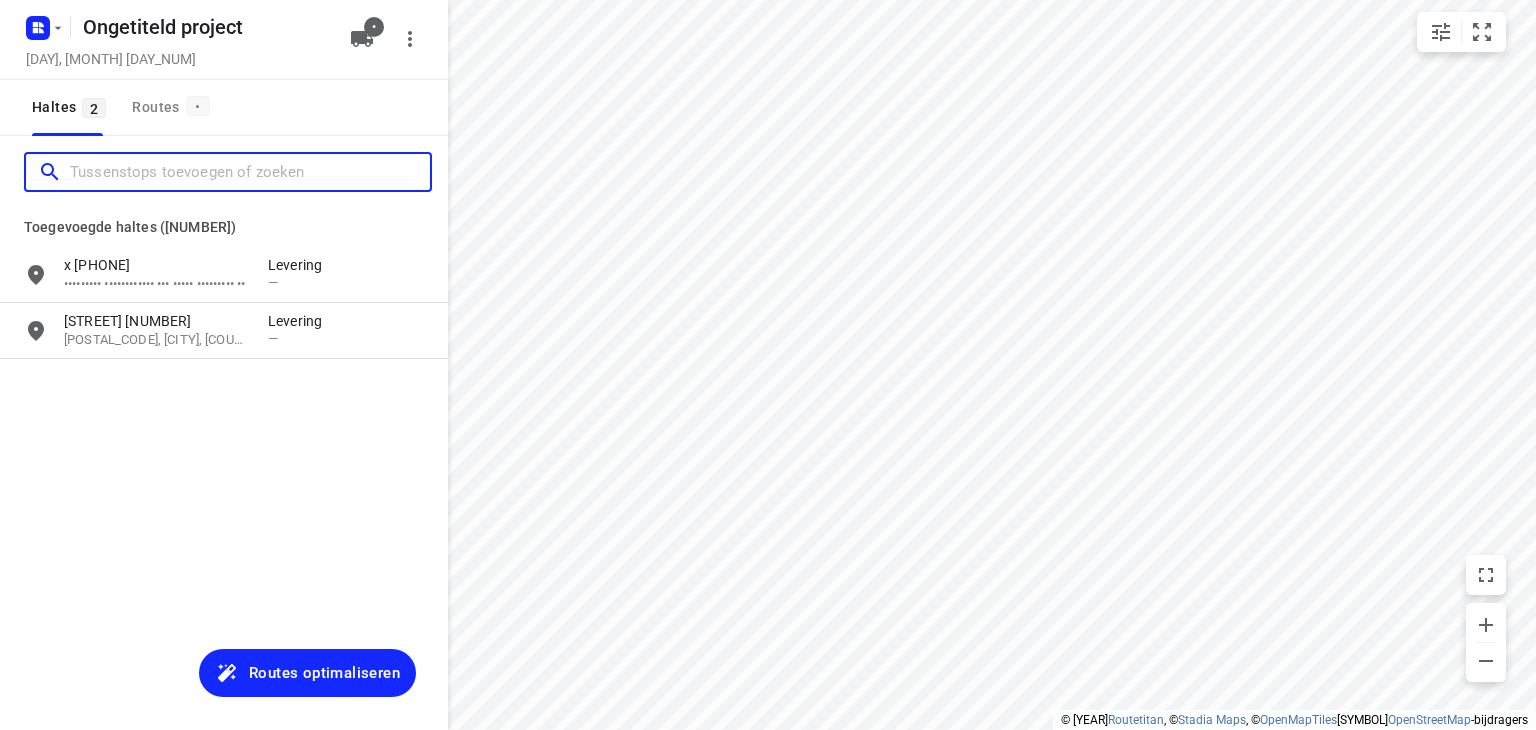click at bounding box center [250, 172] 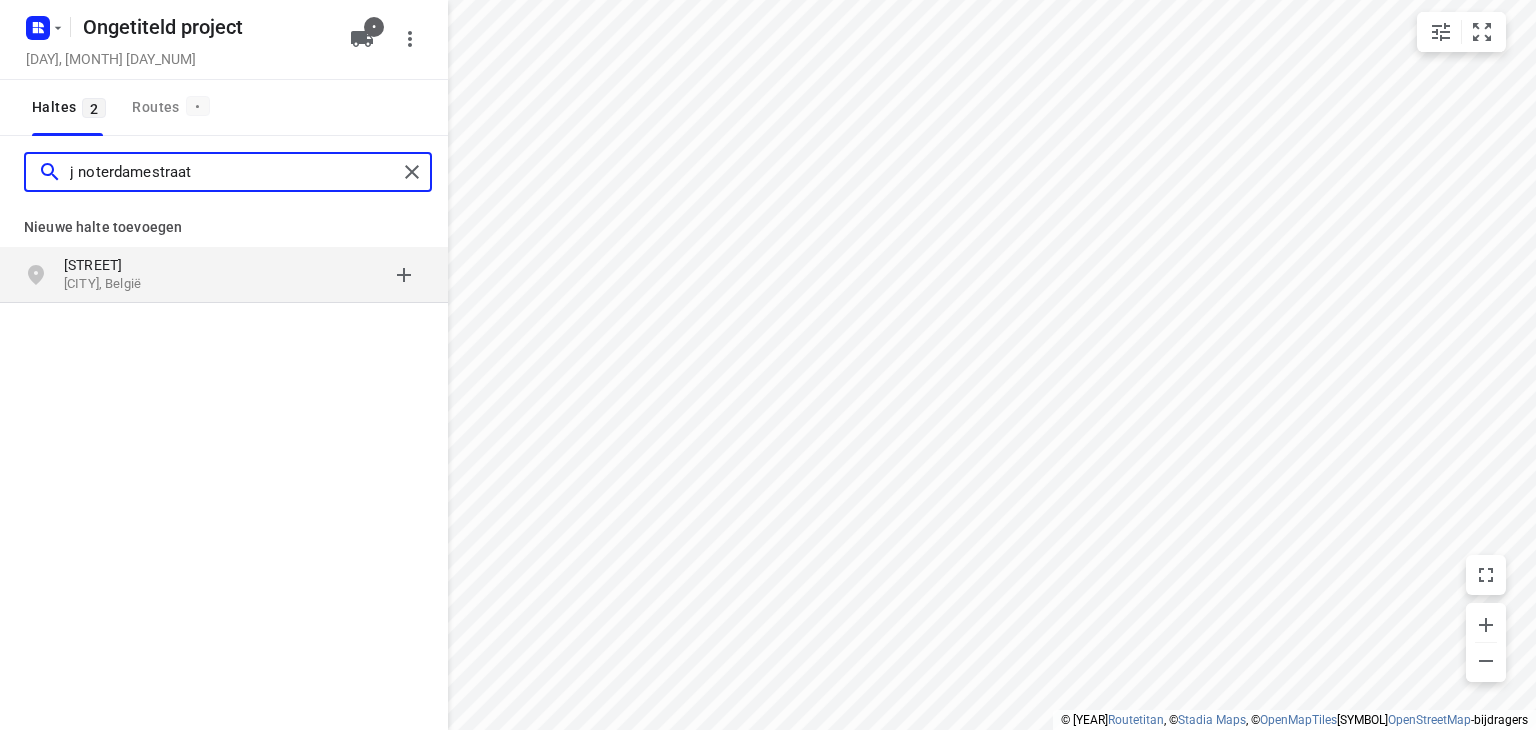 click on "j noterdamestraat" at bounding box center (233, 172) 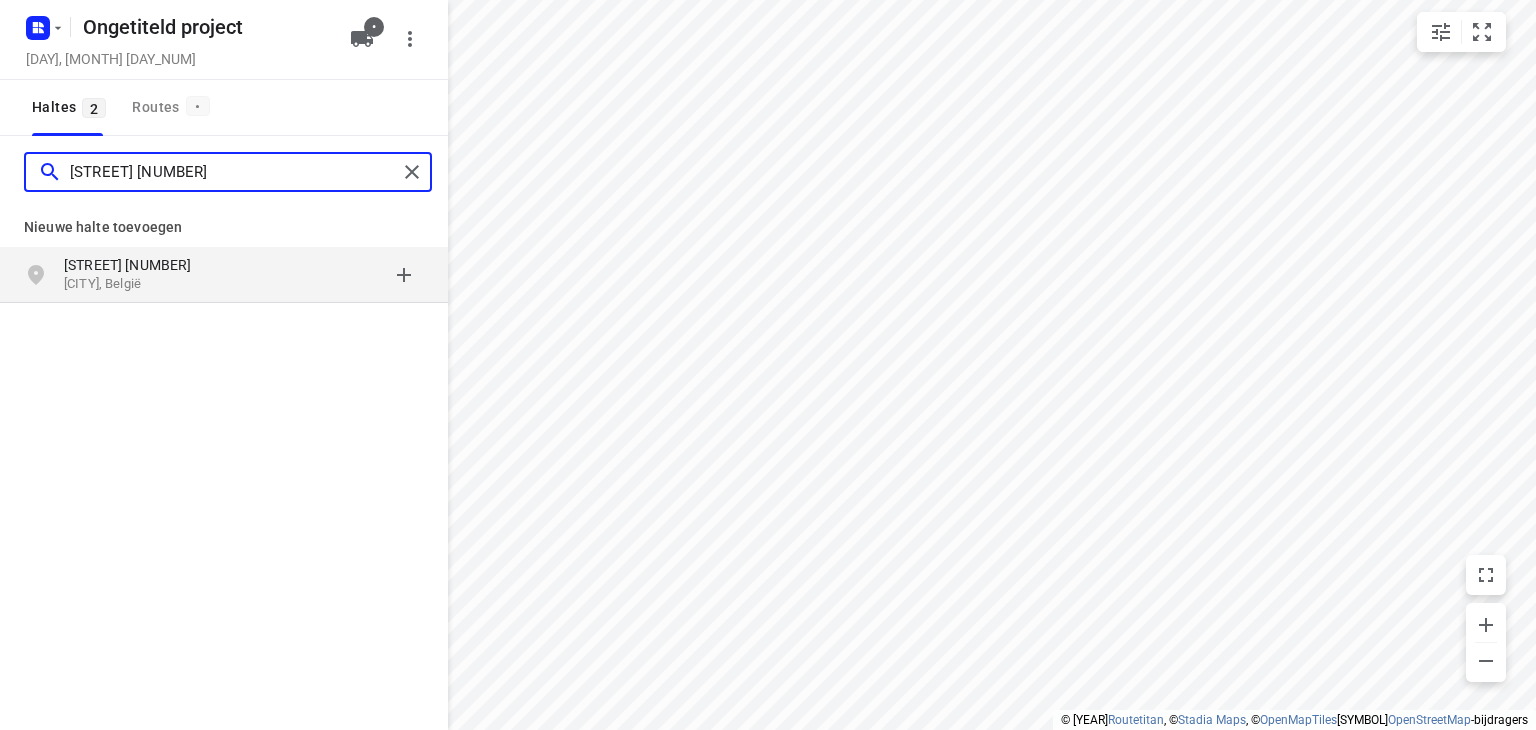 type on "[STREET] [NUMBER]" 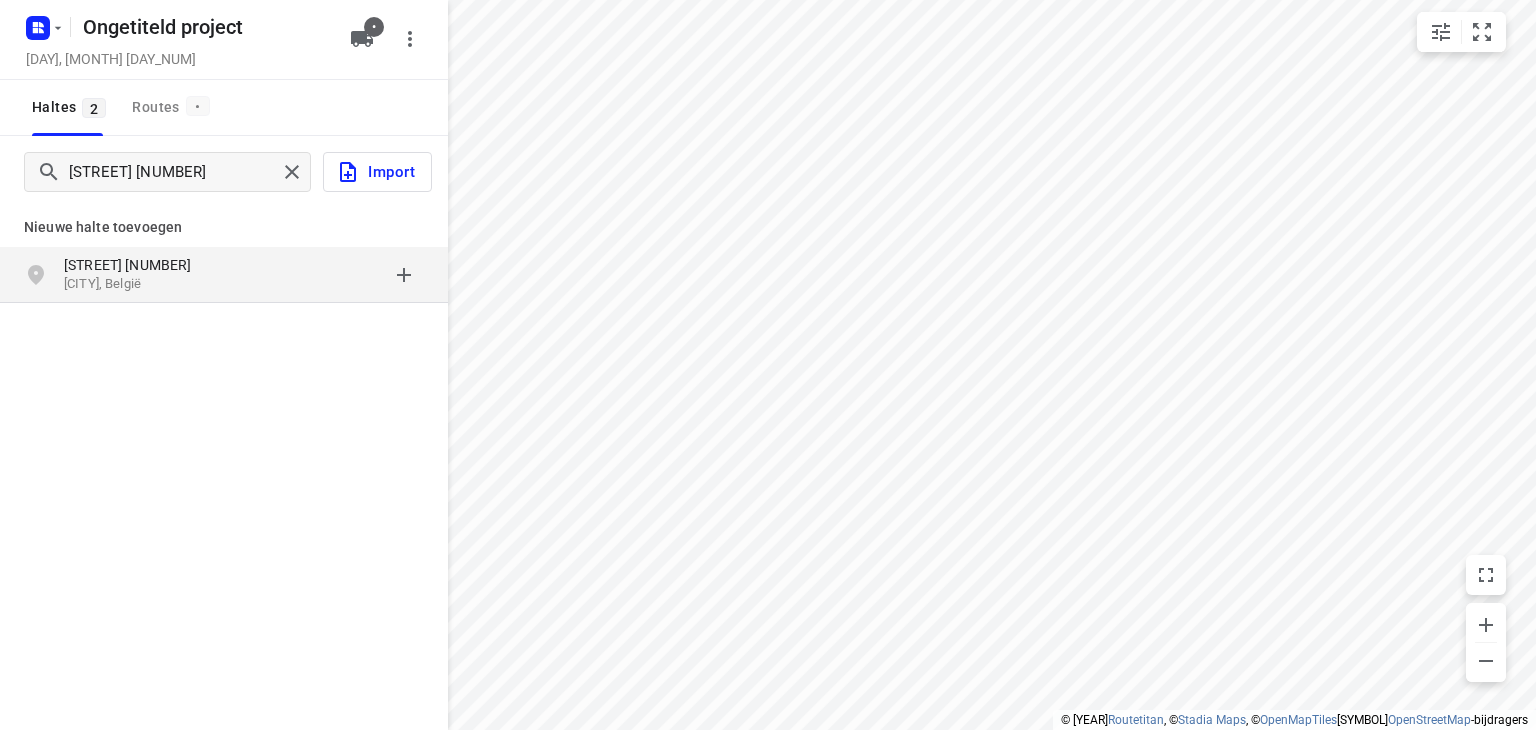 click on "[STREET] [NUMBER]" at bounding box center [128, 265] 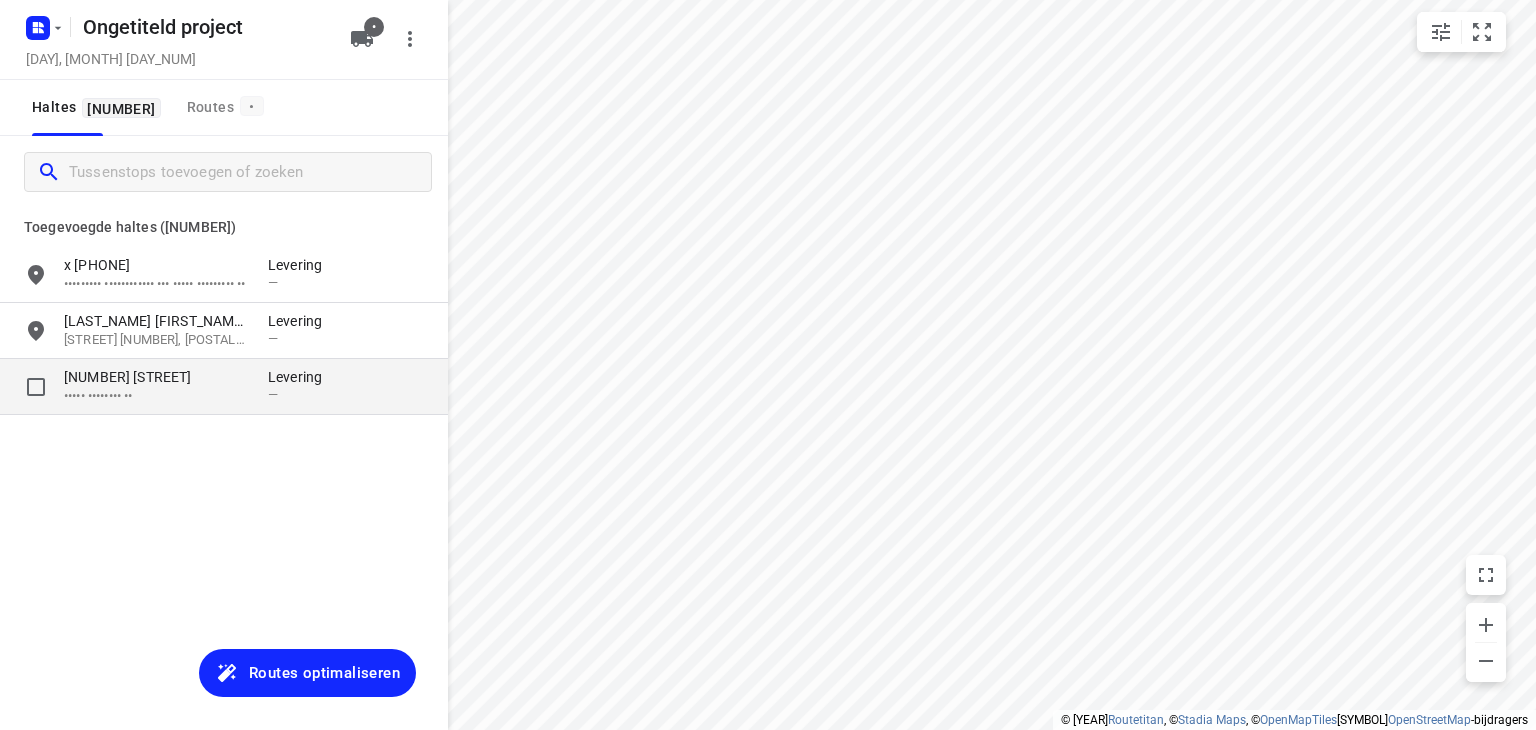 click on "[NUMBER] [STREET]" at bounding box center (156, 377) 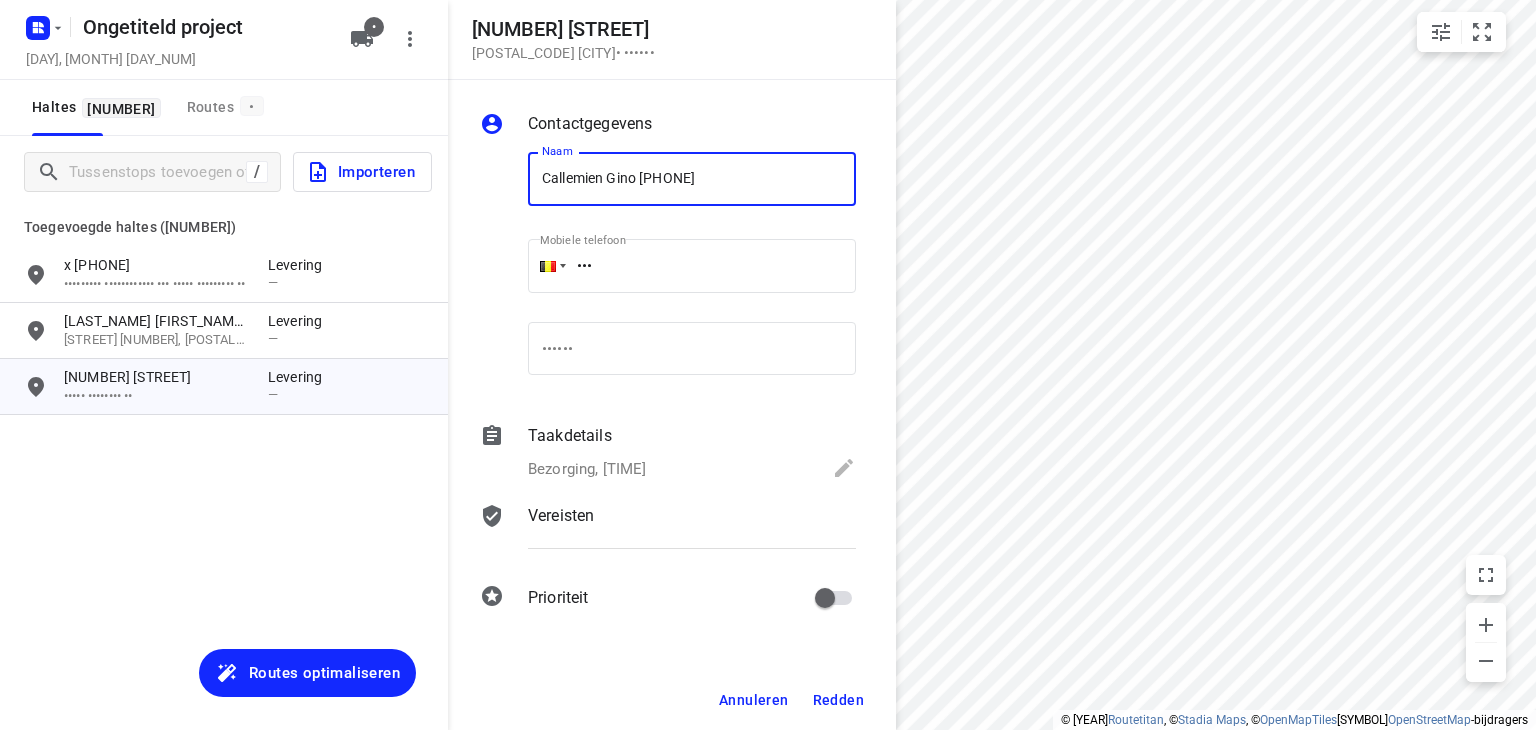 type on "Callemien Gino [PHONE]" 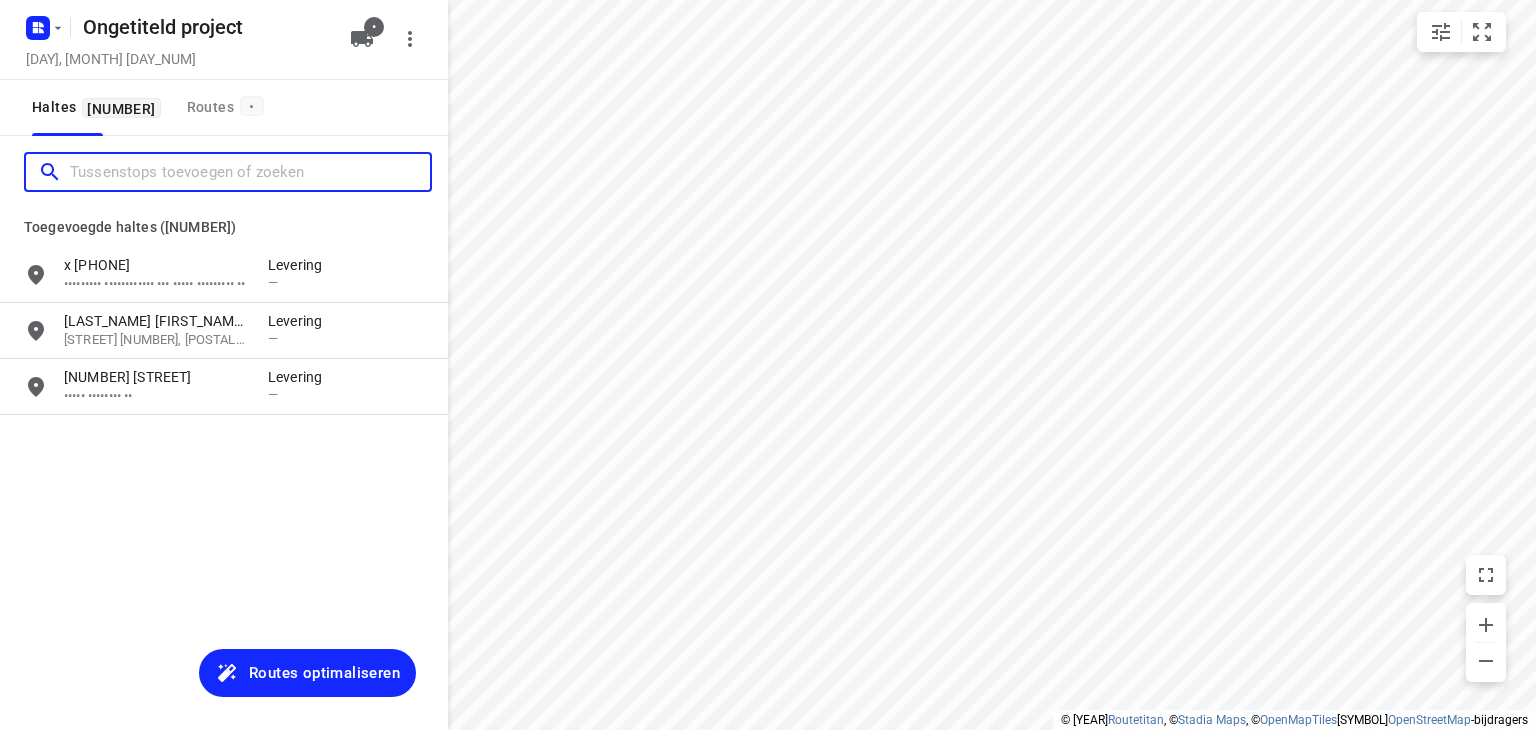 click at bounding box center [250, 172] 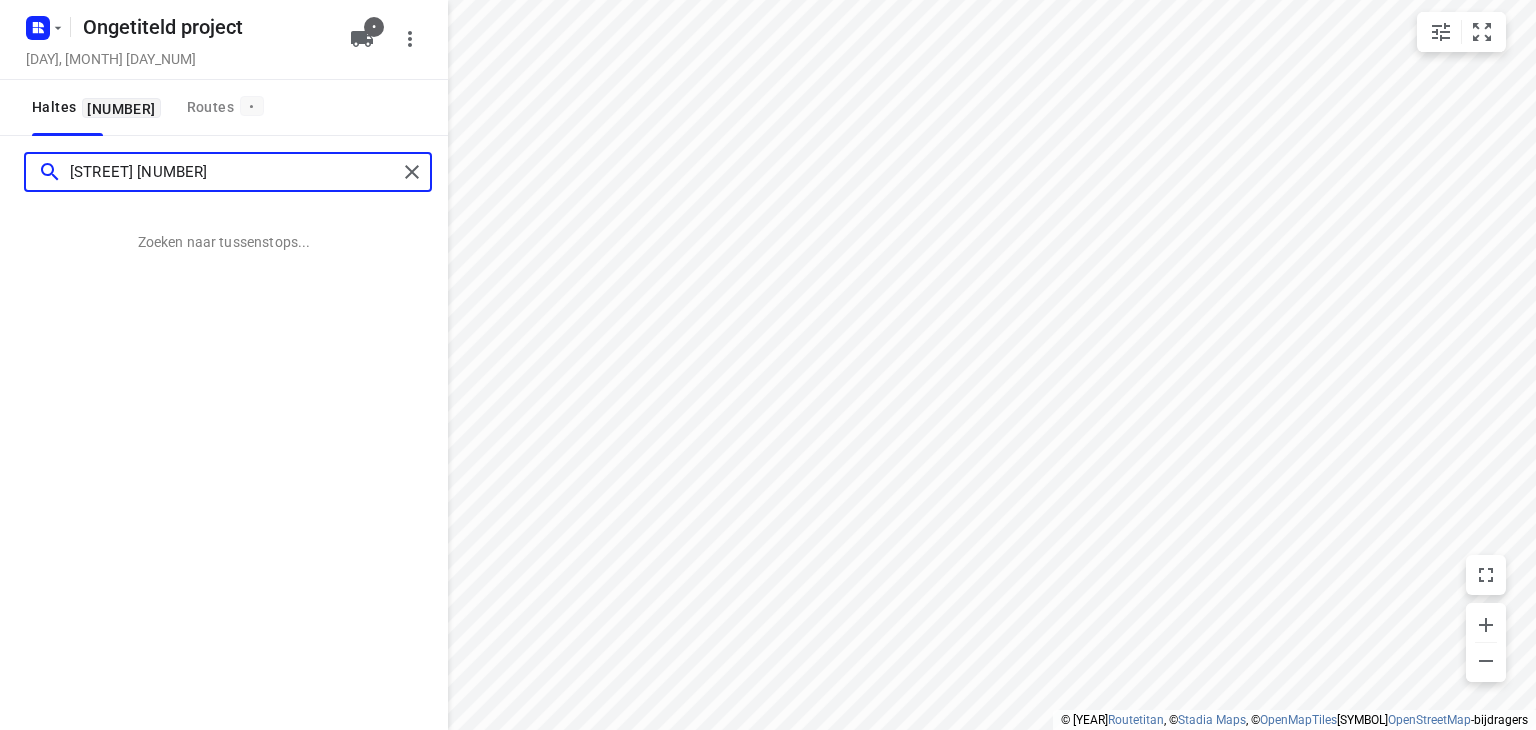 type on "[STREET] [NUMBER]" 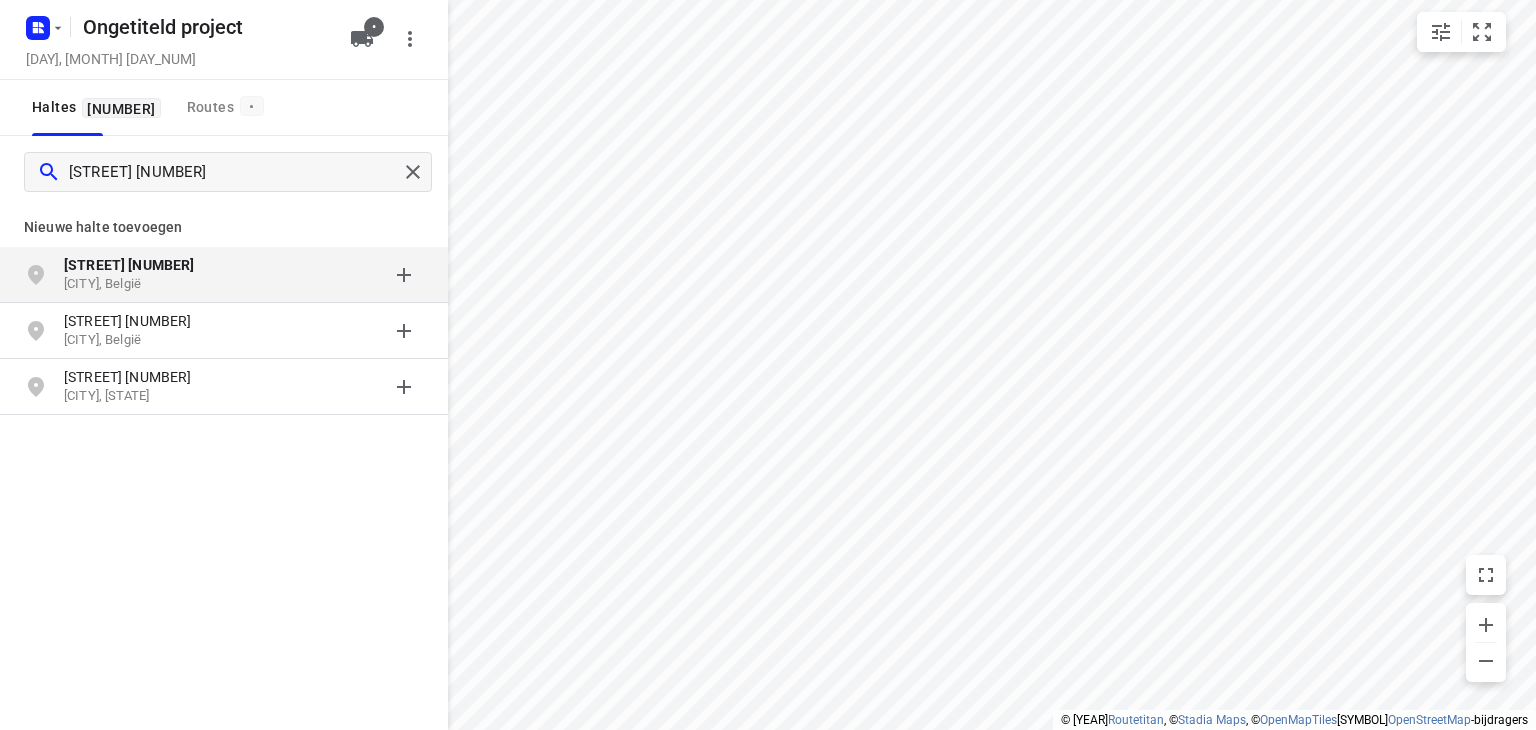 click on "[CITY], België" at bounding box center (102, 283) 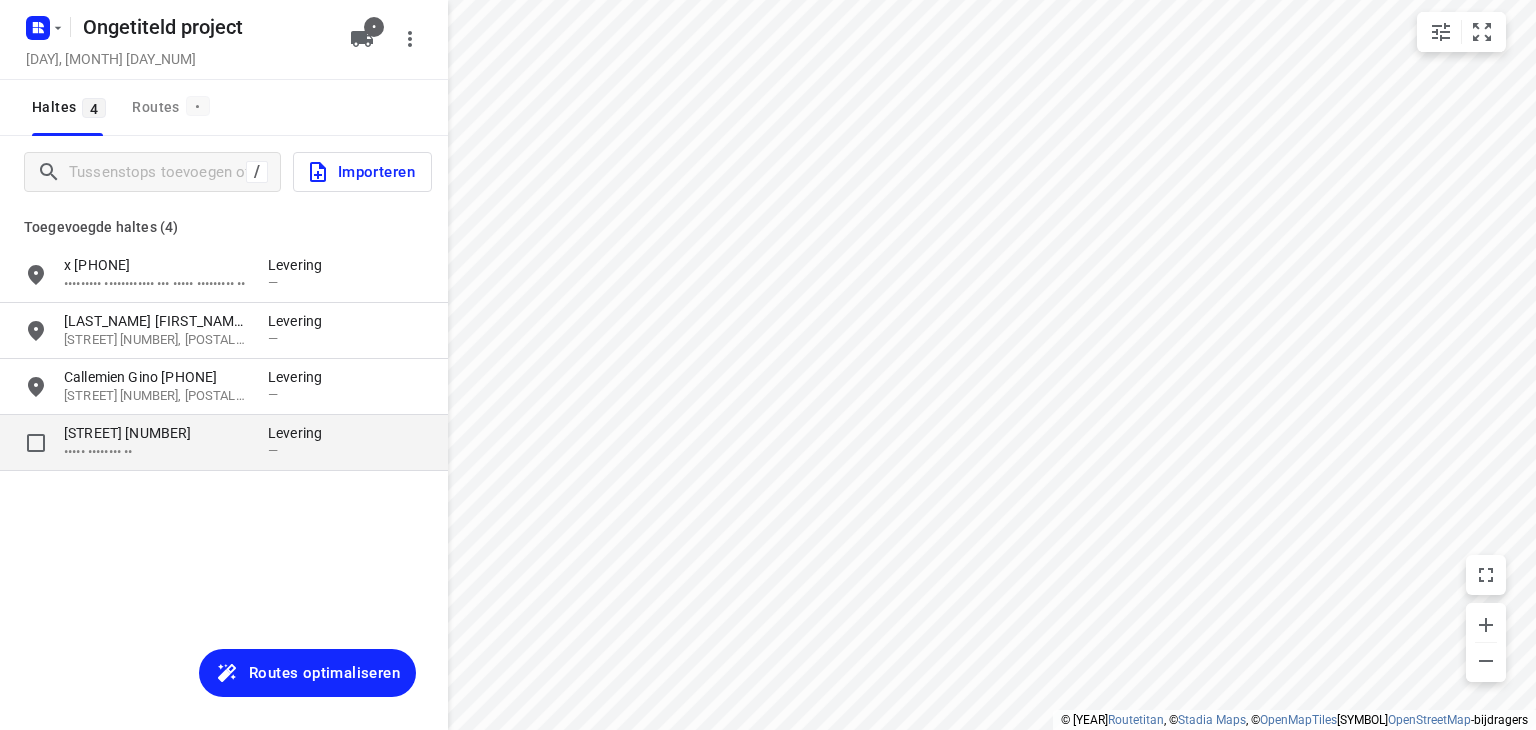 click on "[STREET] [NUMBER]" at bounding box center [166, 433] 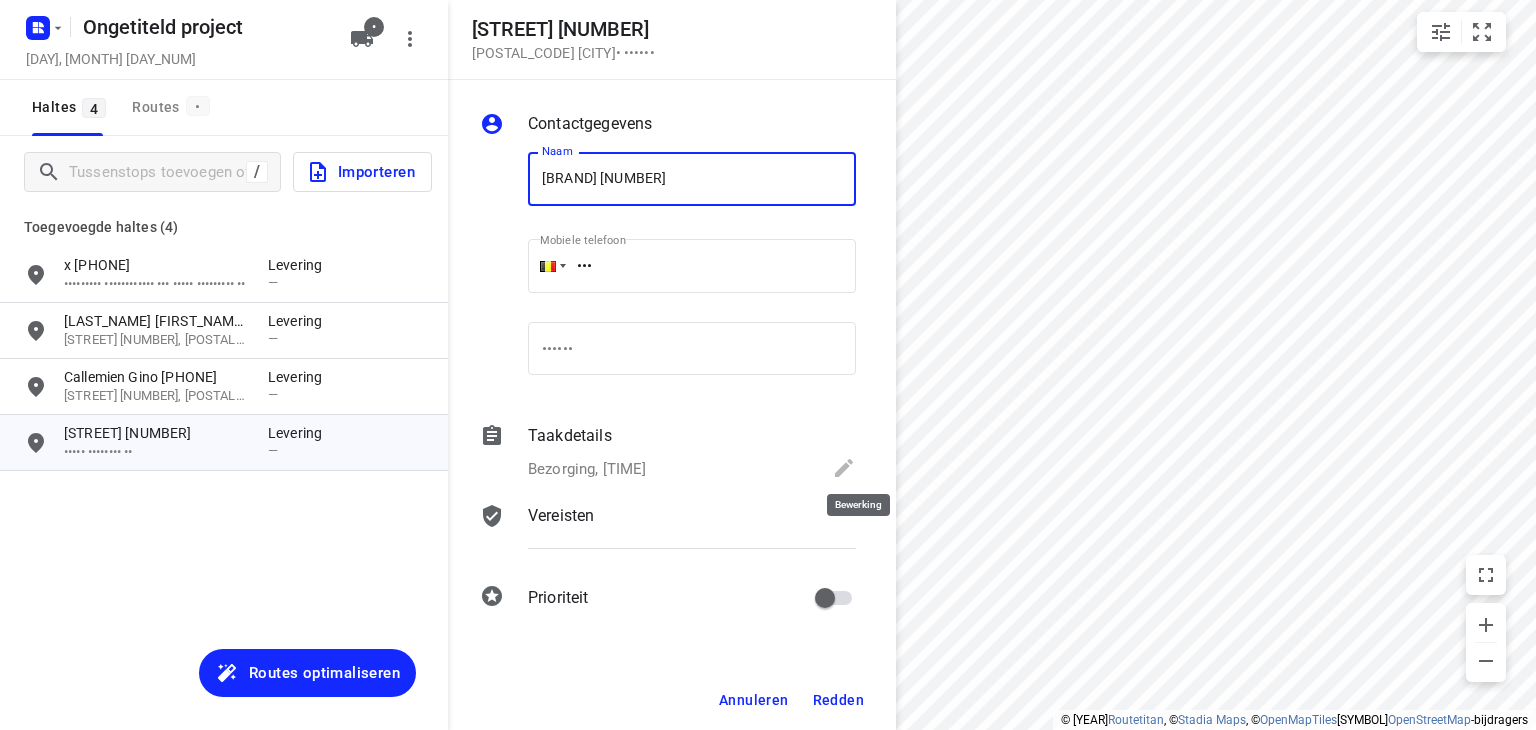 type on "[BRAND] [NUMBER]" 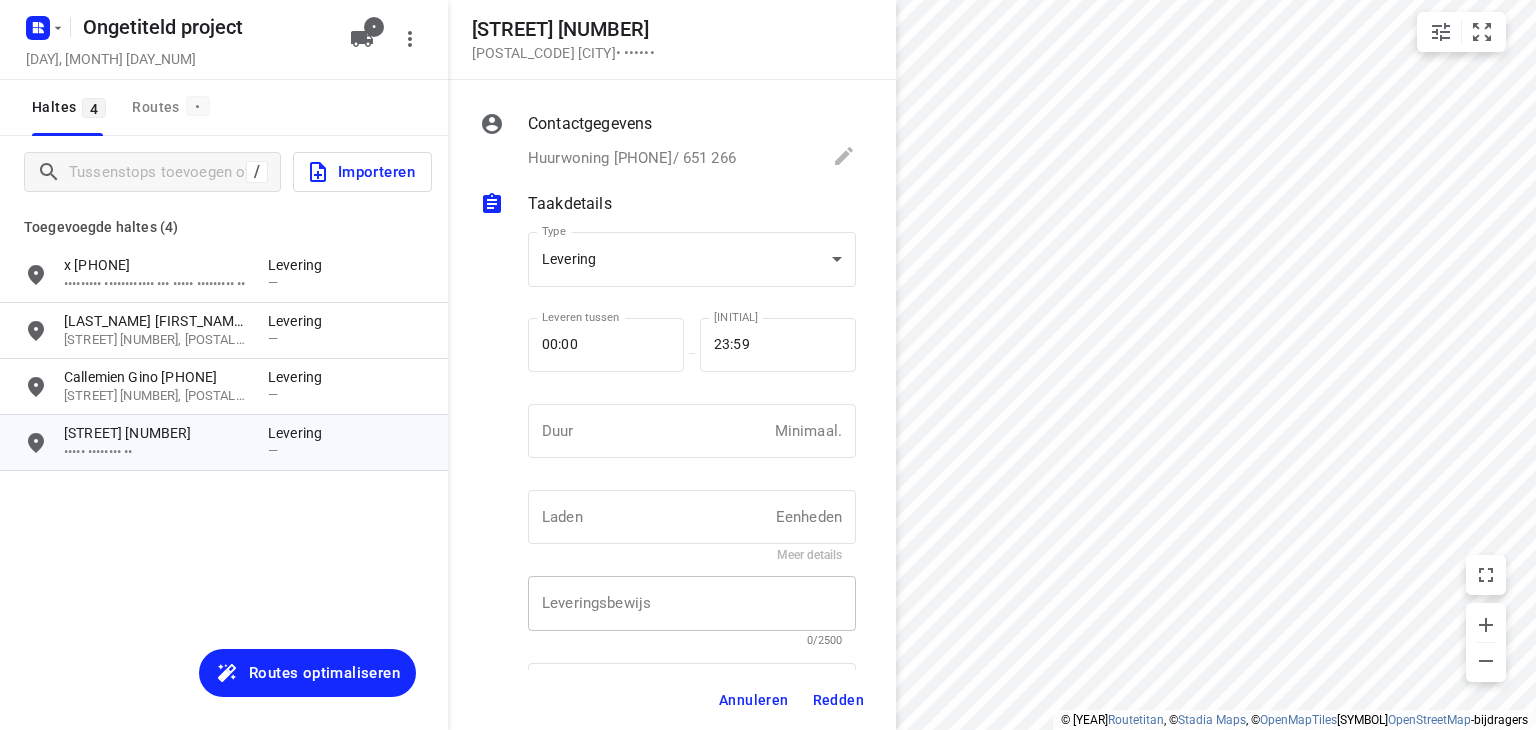 click at bounding box center (692, 604) 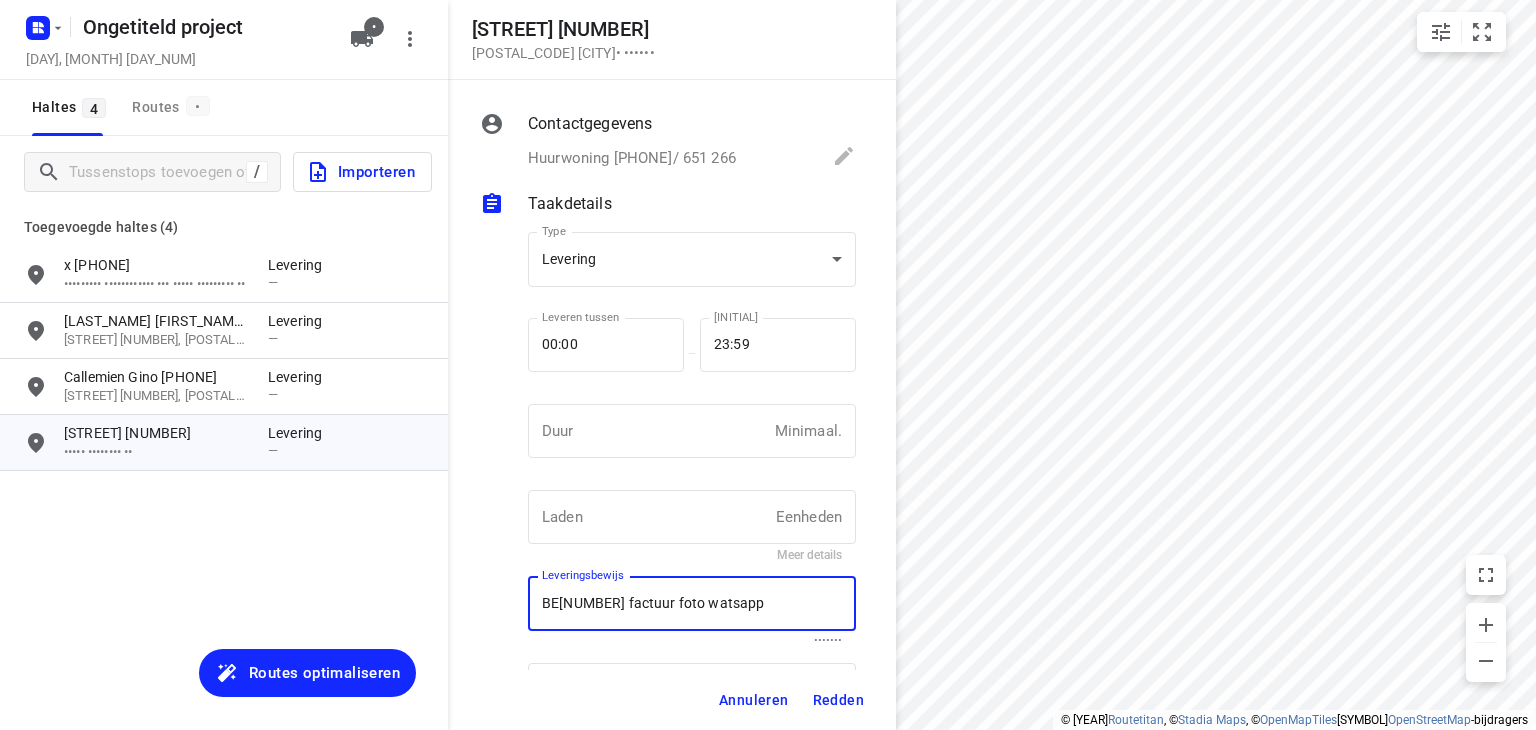 click on "BE[NUMBER] factuur foto watsapp" at bounding box center (692, 604) 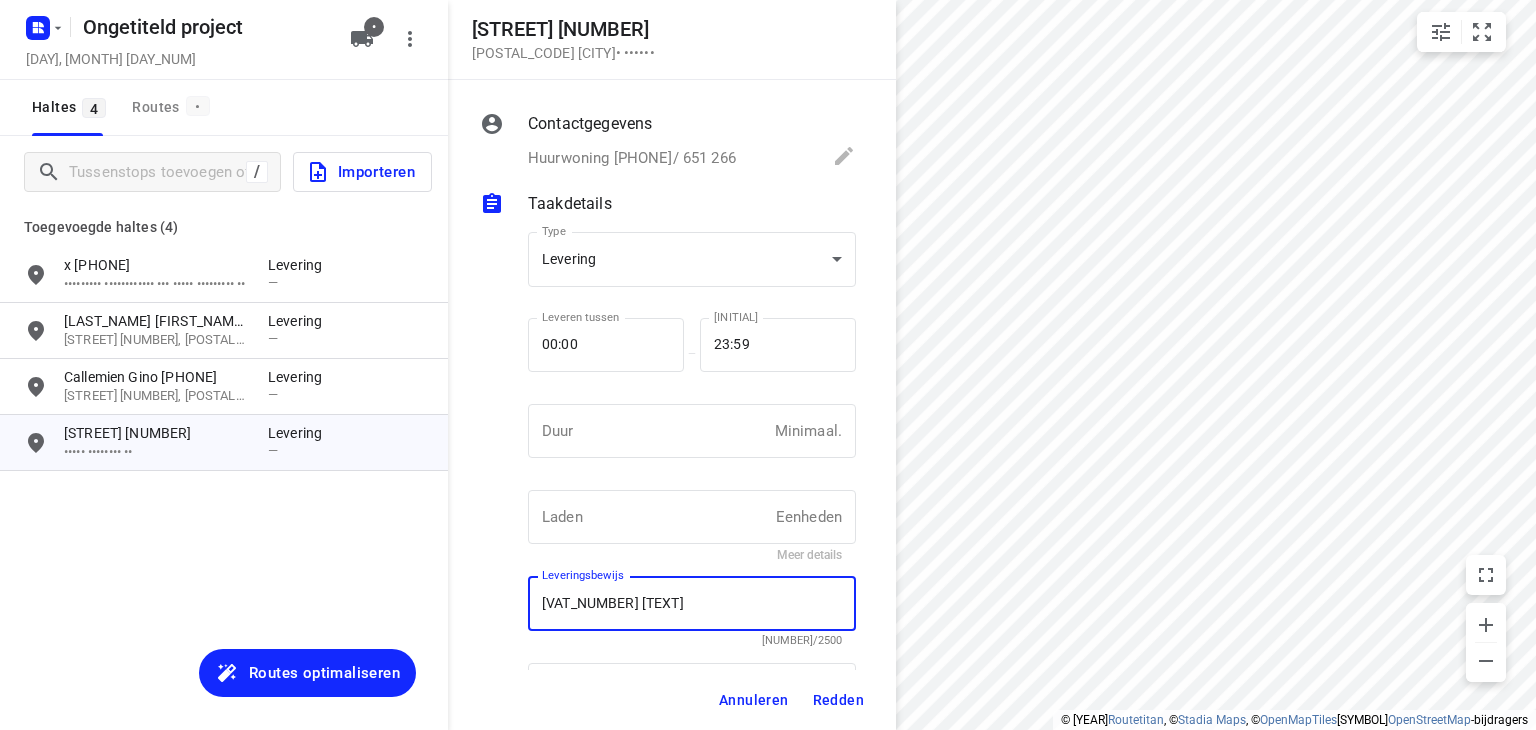 type on "[VAT_NUMBER] [TEXT]" 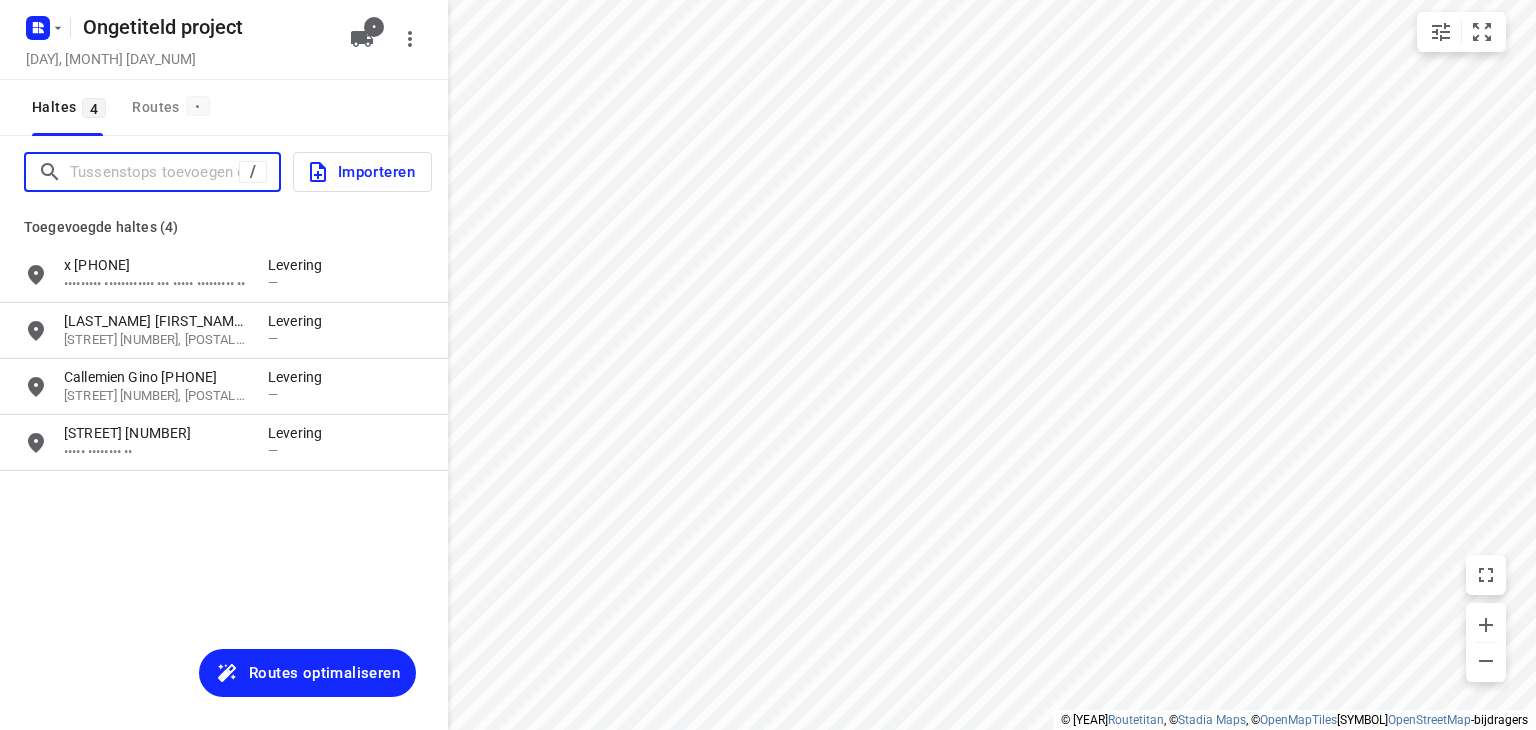 click at bounding box center [154, 172] 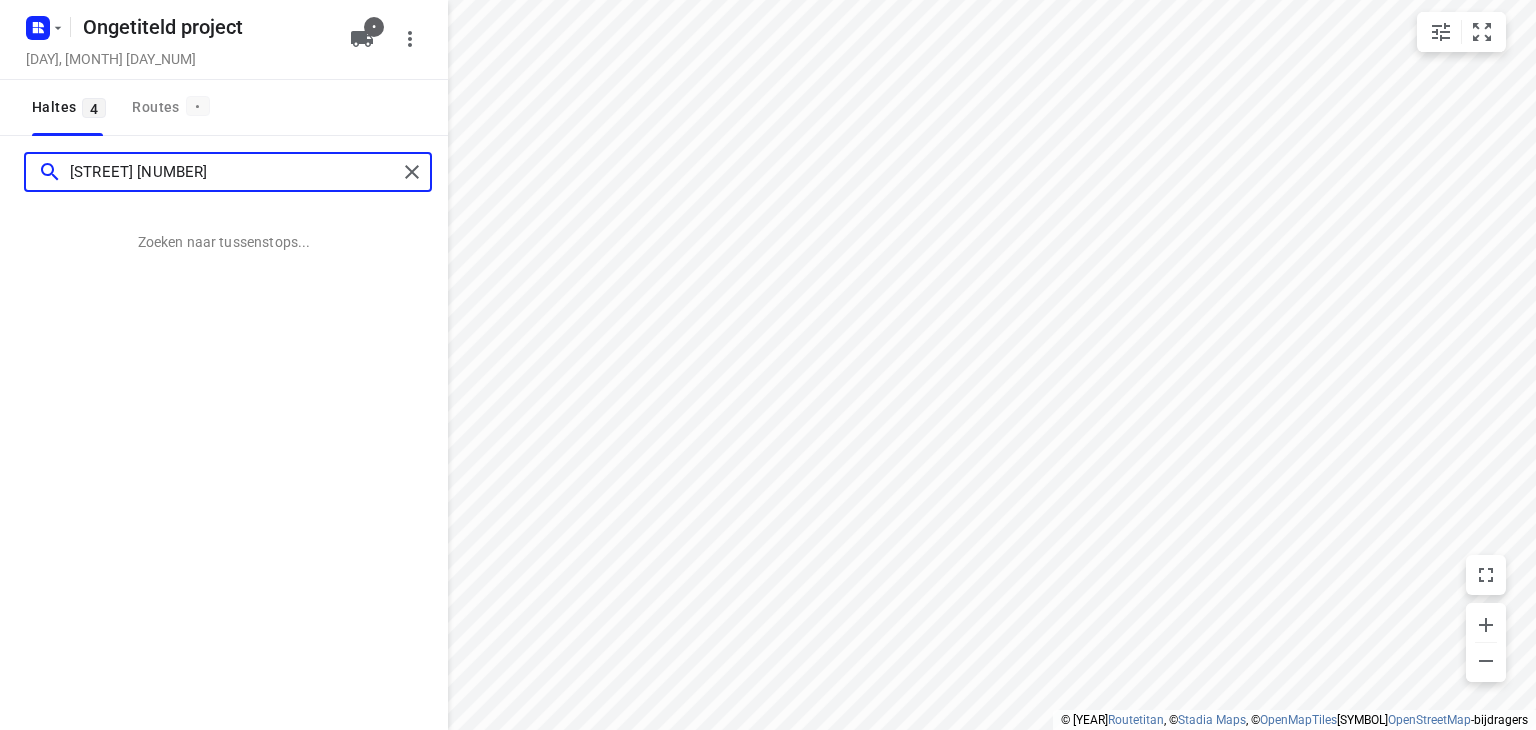 type on "[STREET] [NUMBER]" 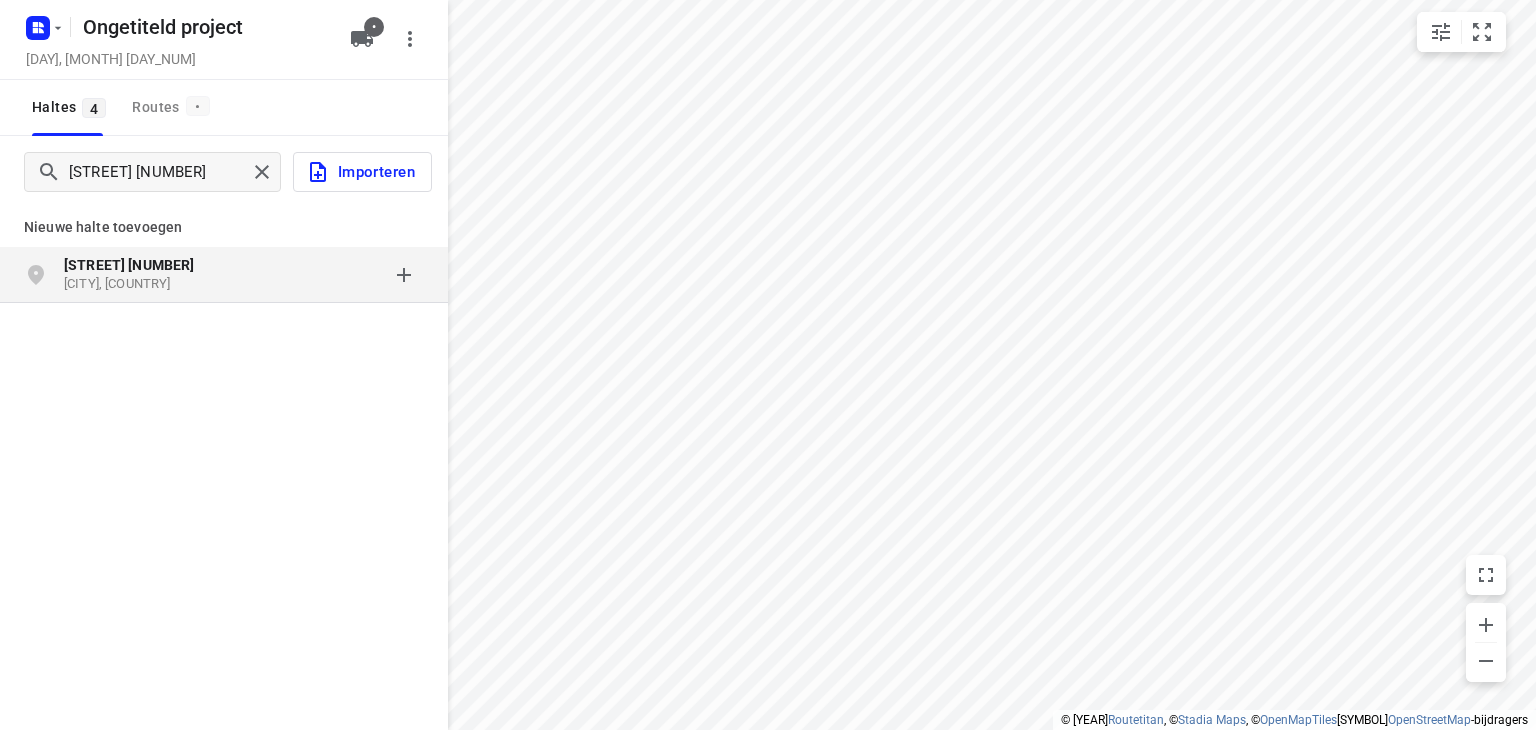 click on "•••••••••••••••• •• ••••••••• ••••••" at bounding box center (224, 275) 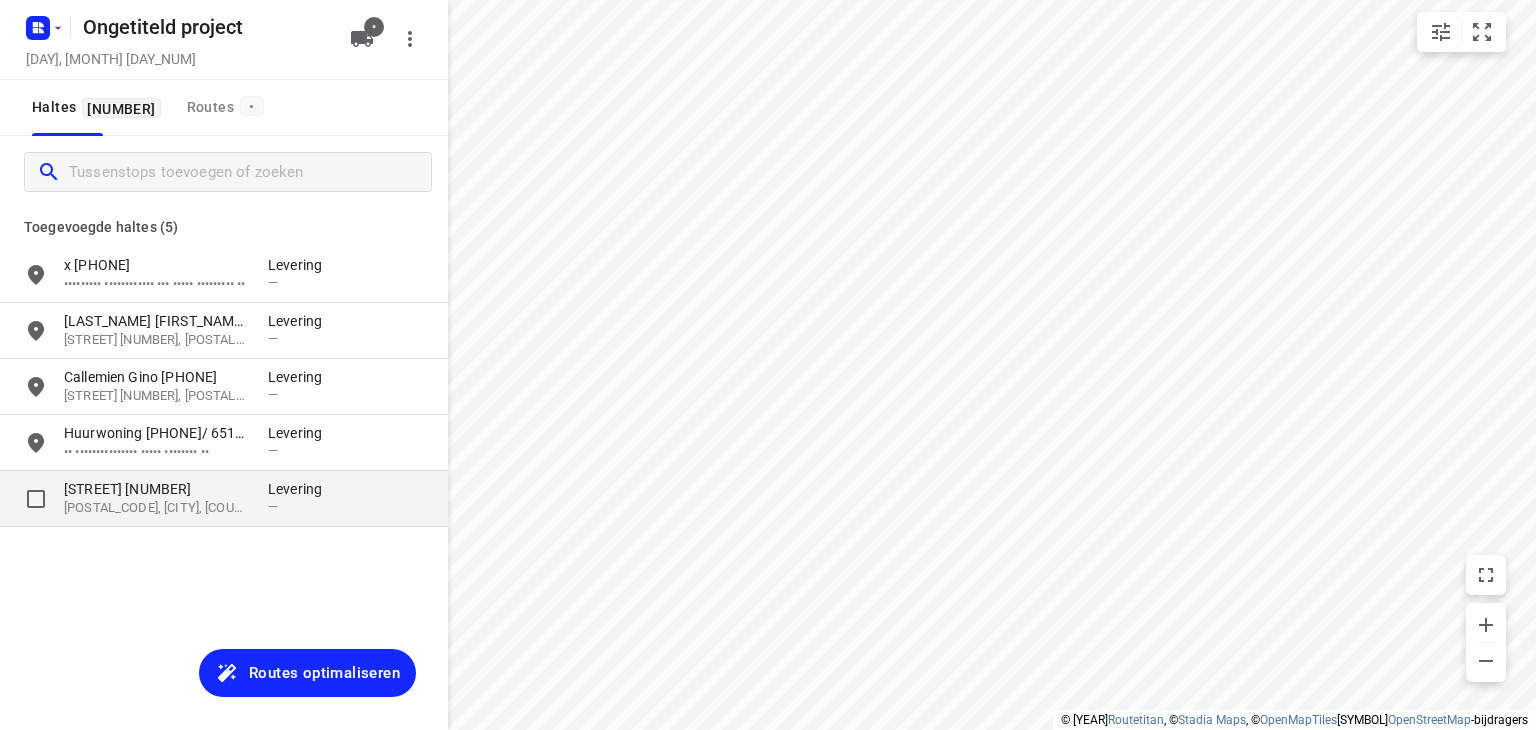 click on "[STREET] [NUMBER]" at bounding box center (128, 489) 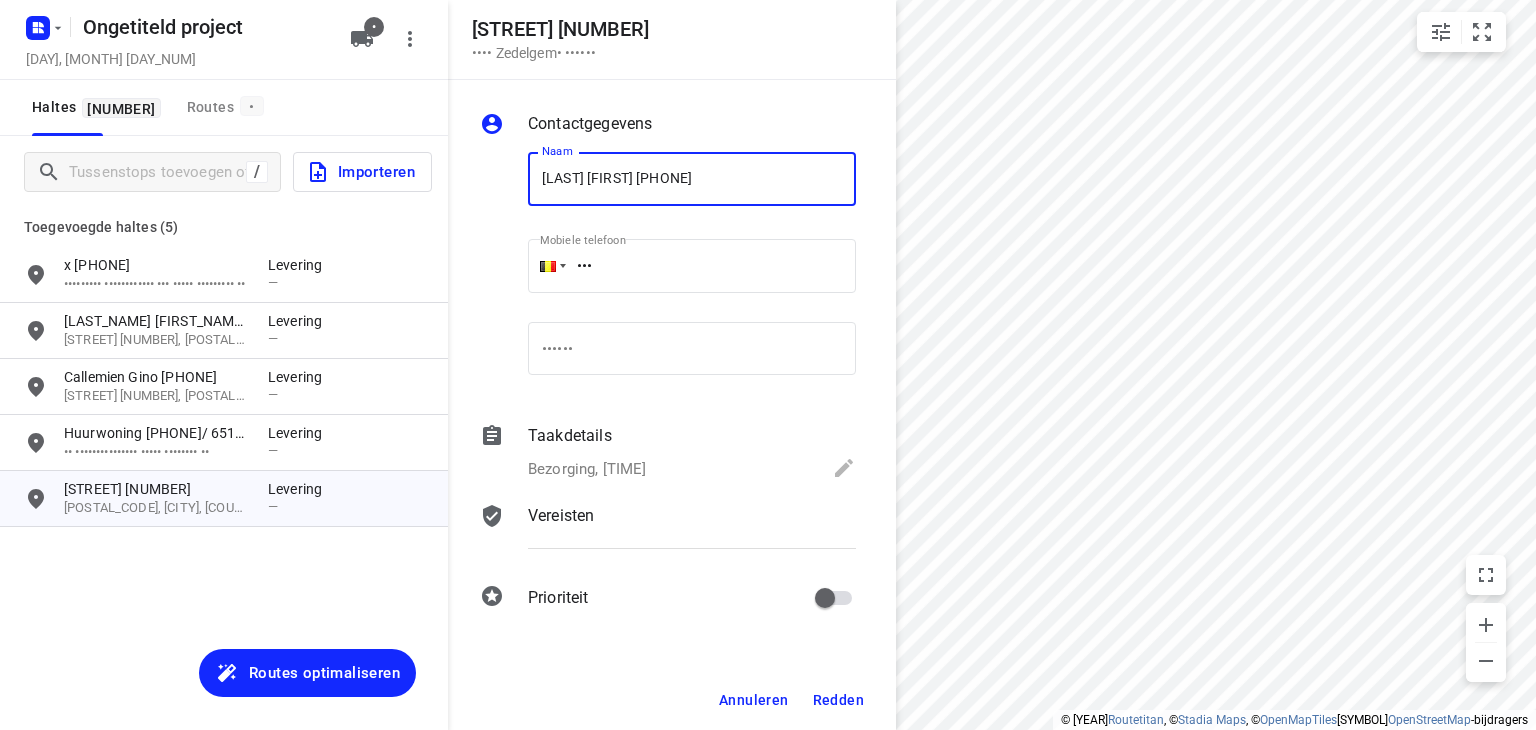 type on "[LAST] [FIRST] [PHONE]" 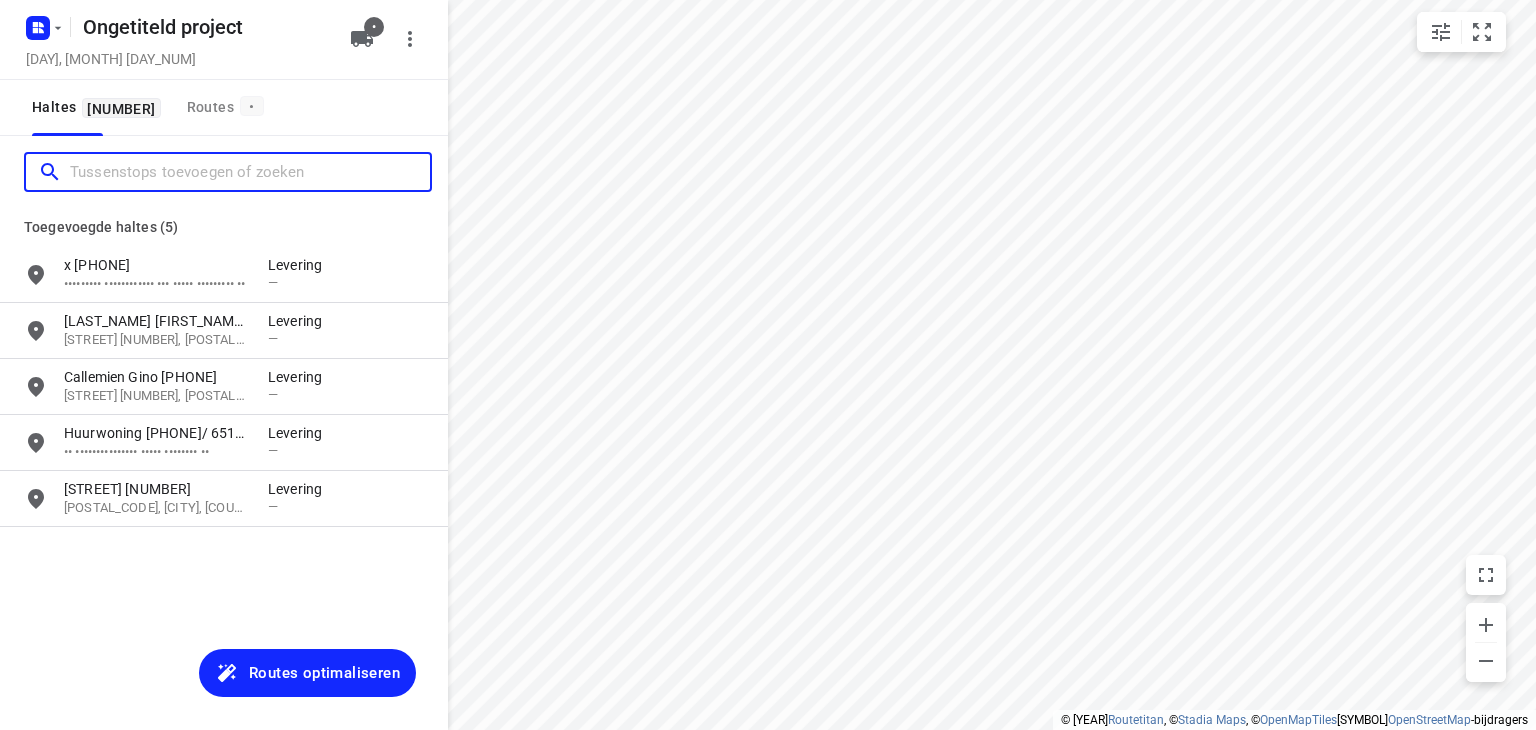 click at bounding box center (250, 172) 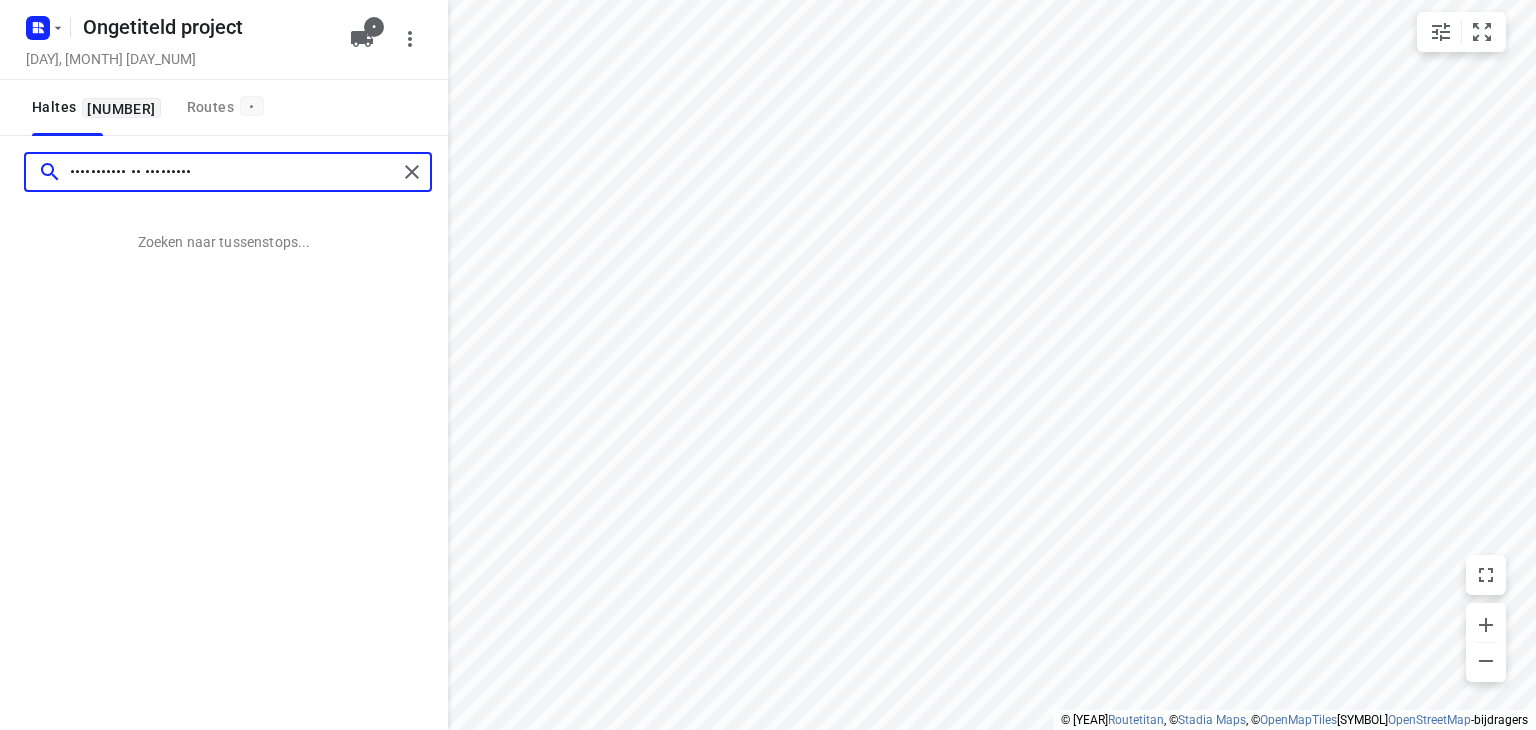 type on "••••••••••• •• •••••••••" 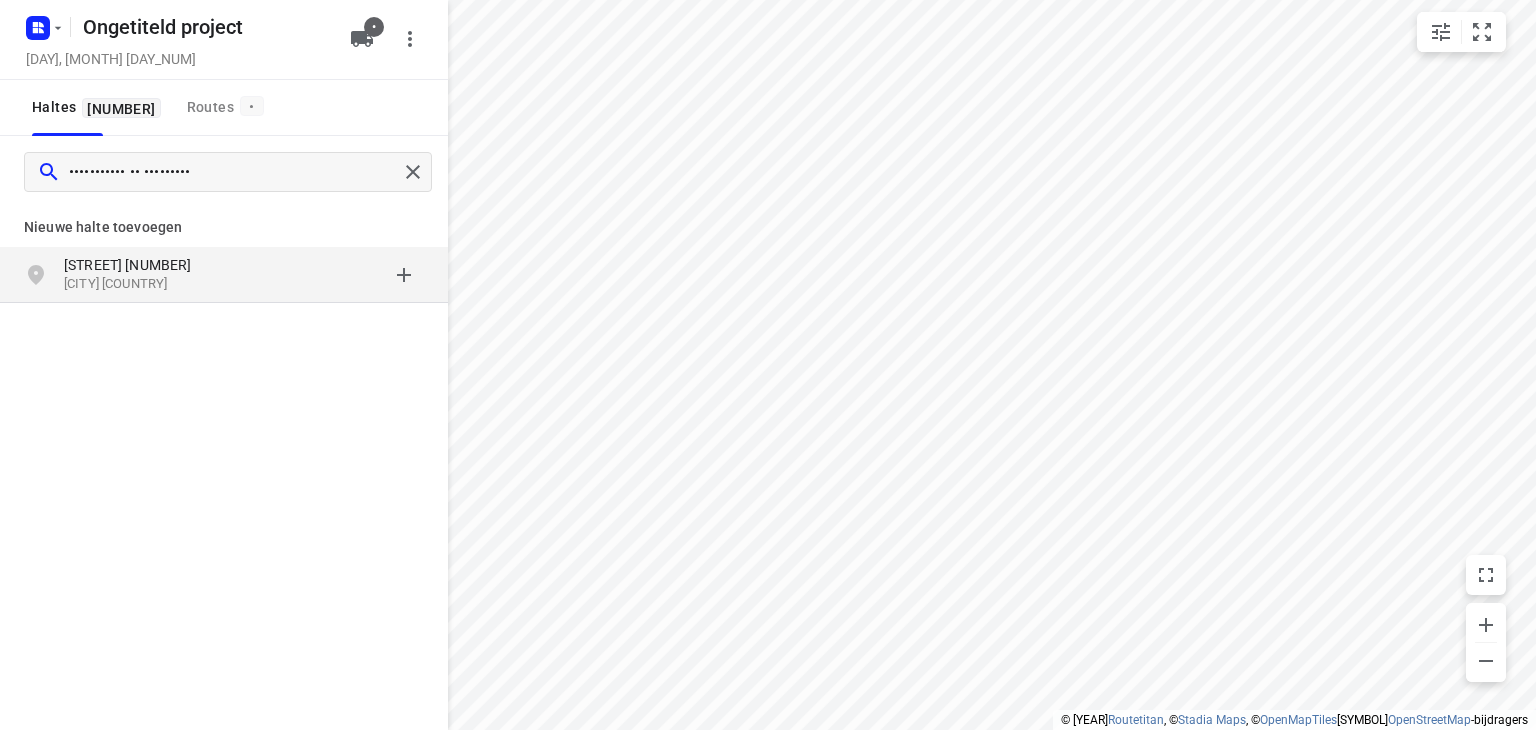 click on "[STREET] [NUMBER]" at bounding box center (128, 265) 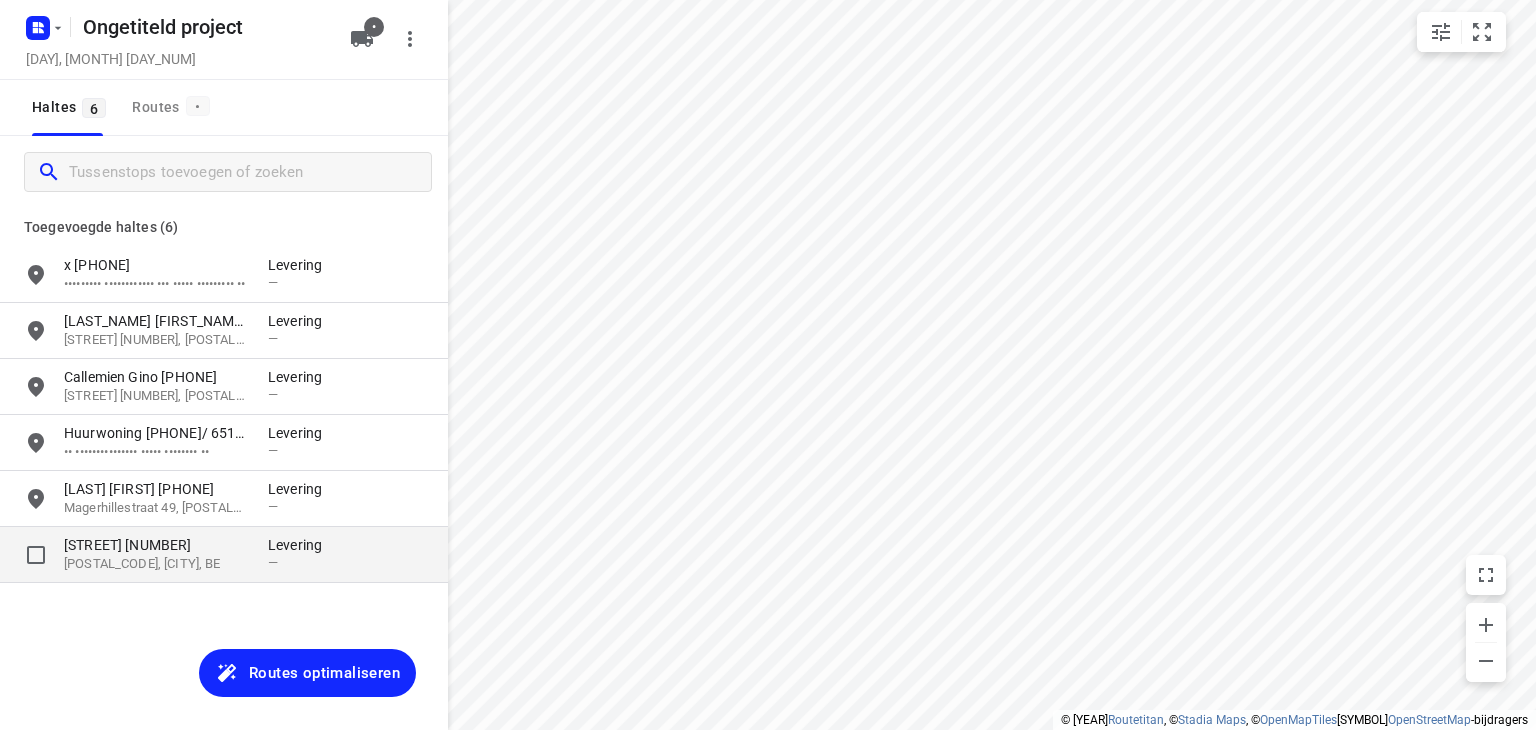 click on "[STREET] [NUMBER]" at bounding box center [156, 545] 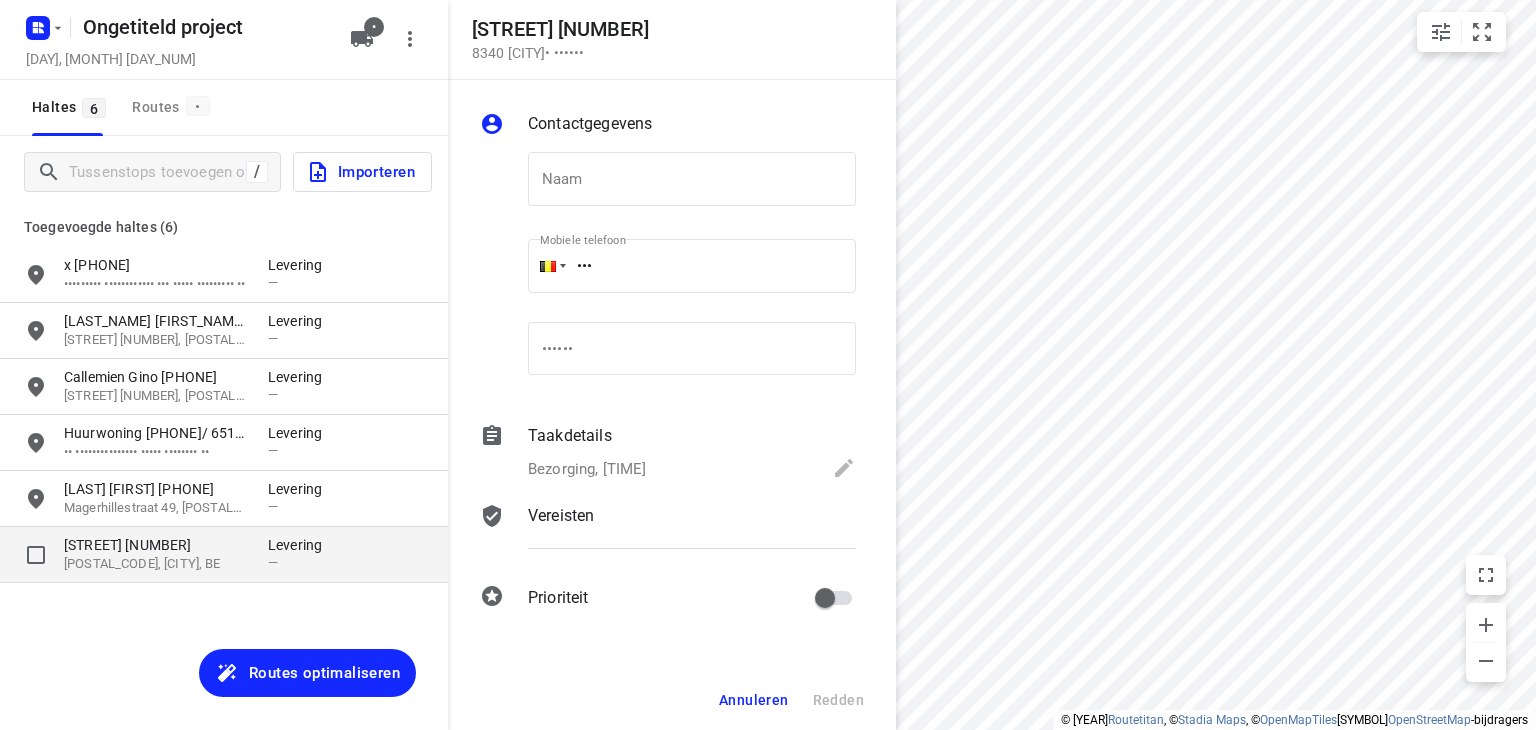 click on "[STREET] [NUMBER]" at bounding box center (156, 545) 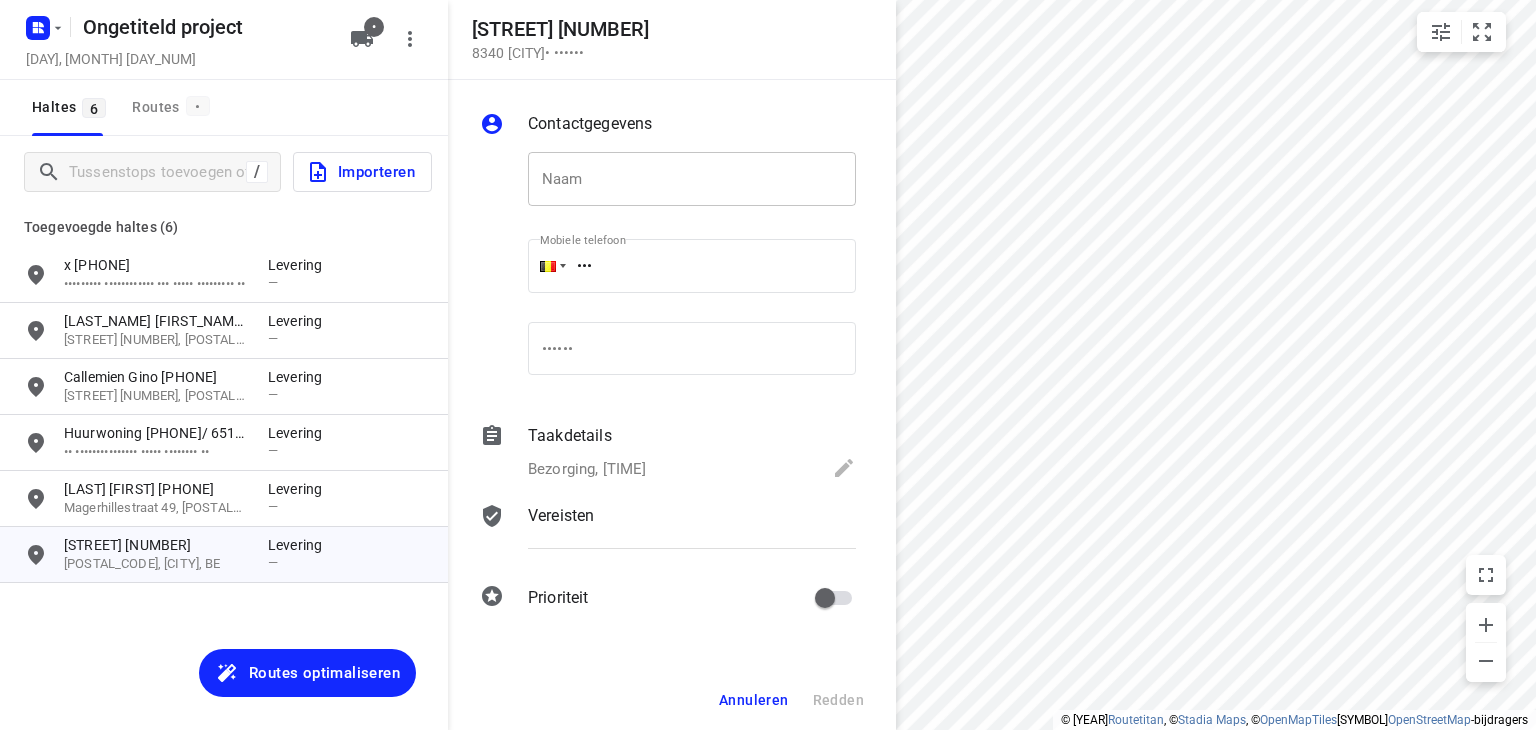 click at bounding box center (692, 179) 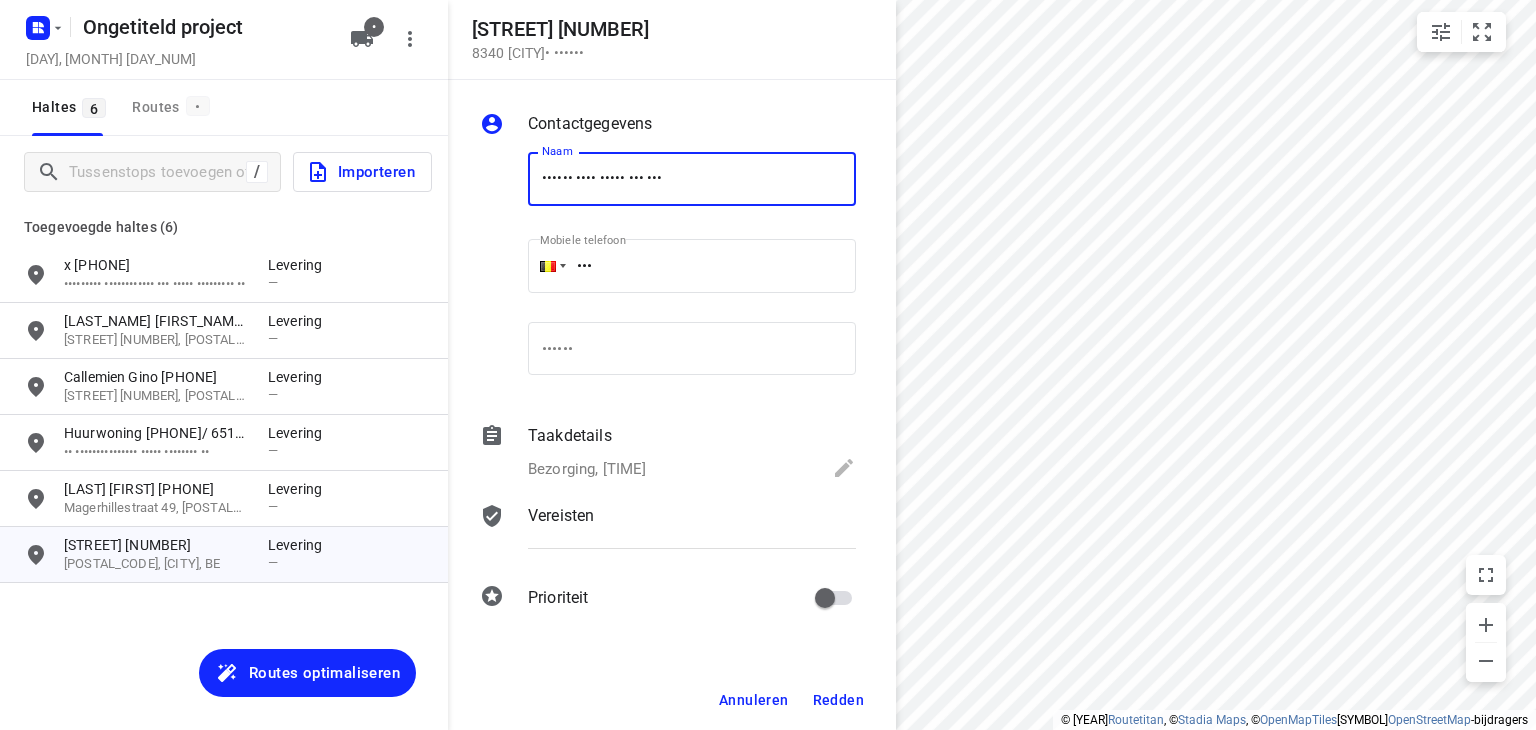 type on "•••••• •••• ••••• ••• •••" 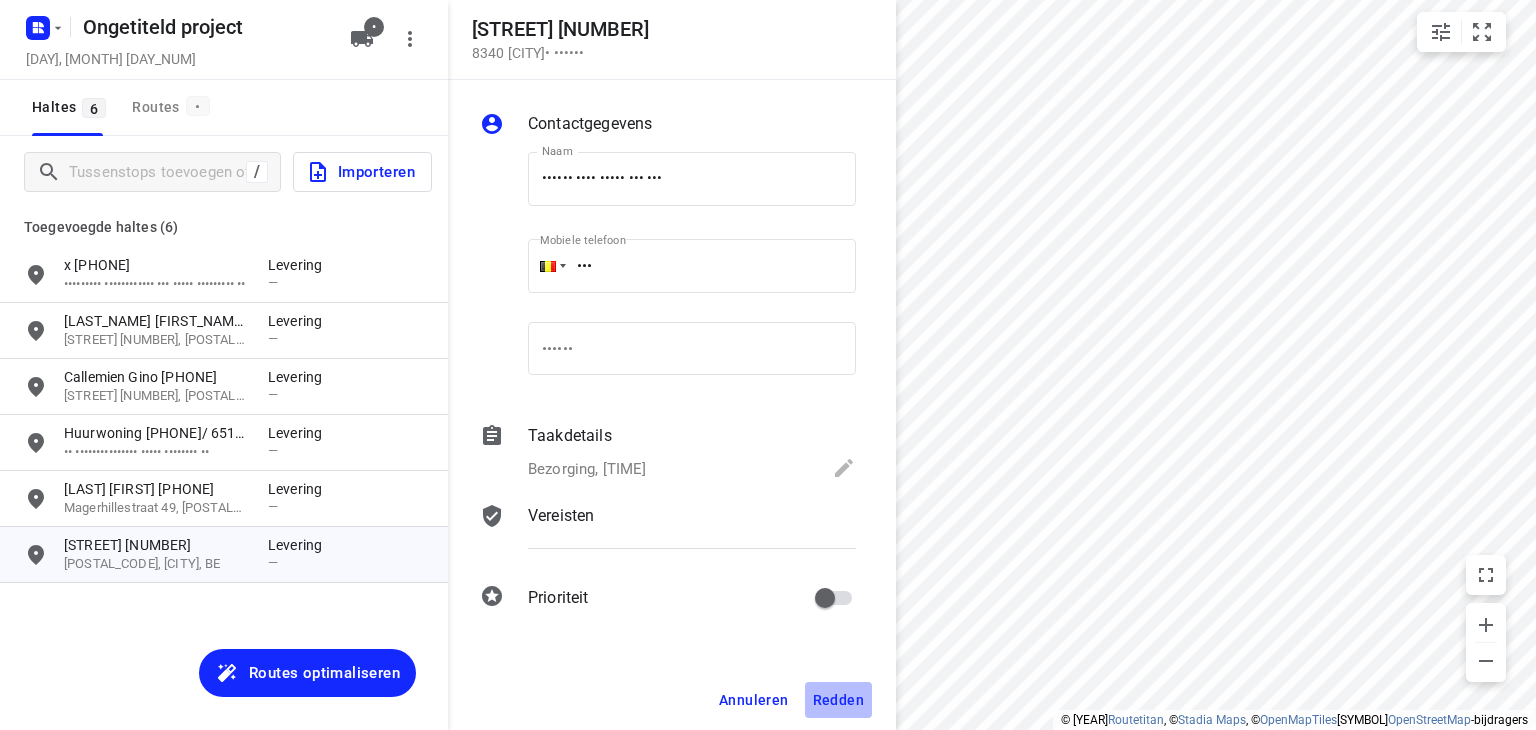 click on "Redden" at bounding box center (754, 700) 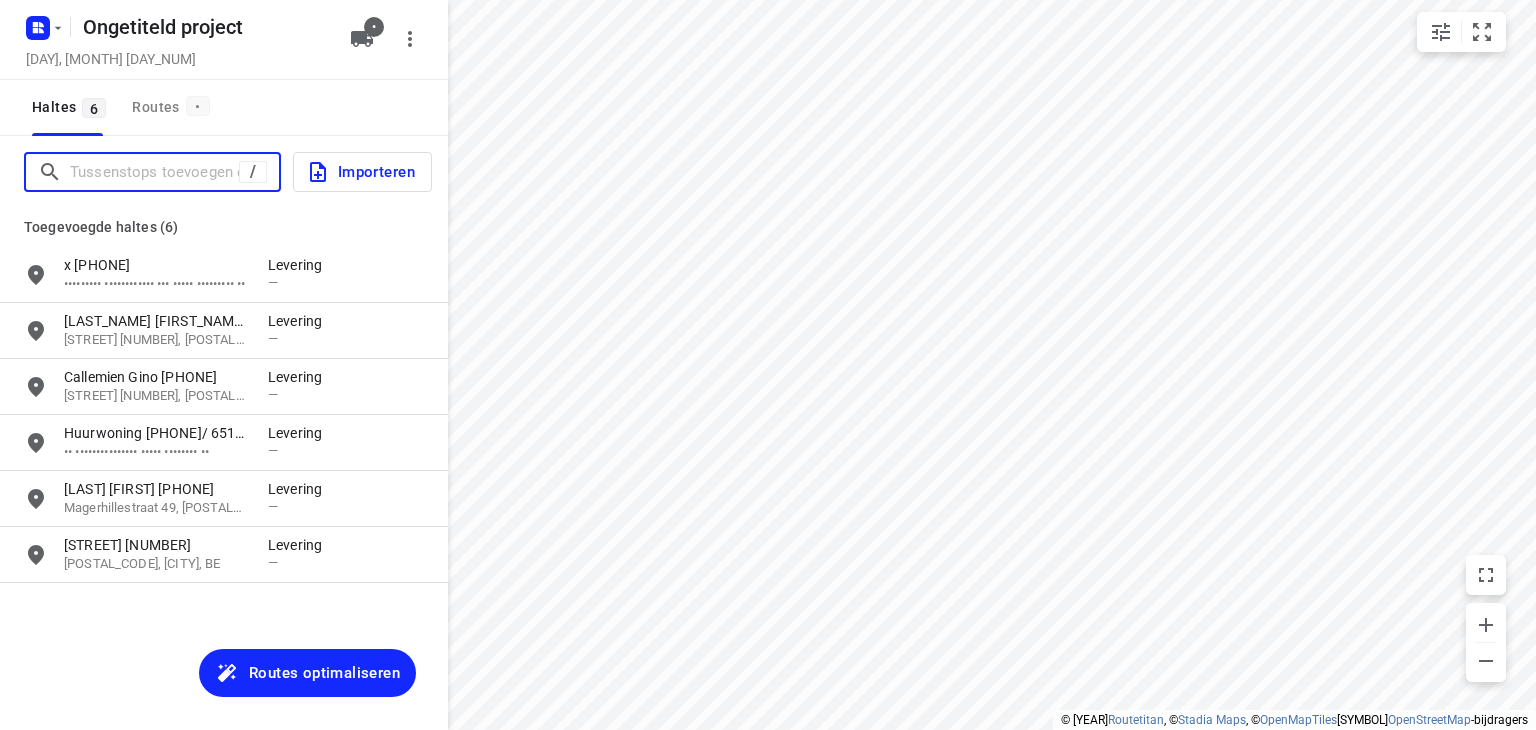 click at bounding box center [154, 172] 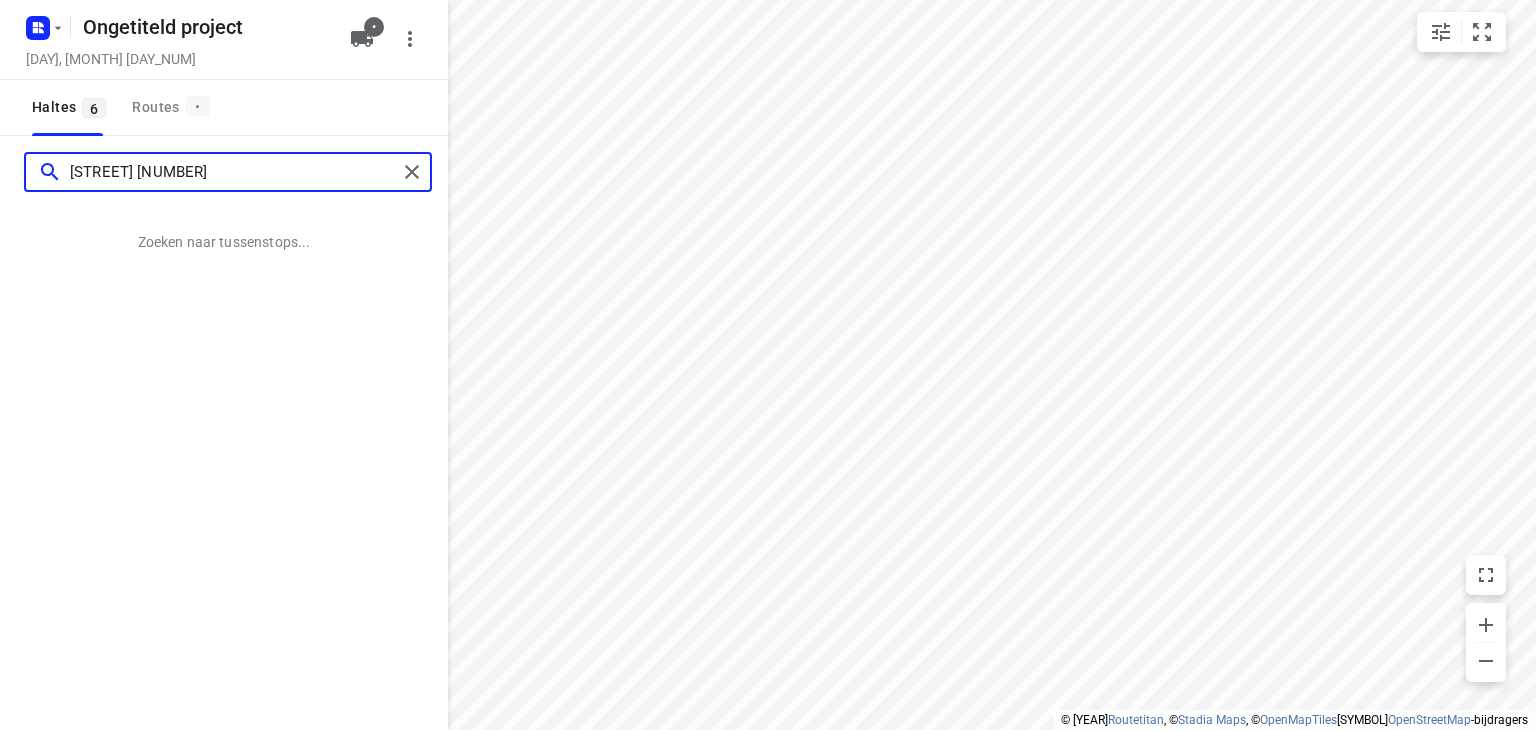 type on "[STREET] [NUMBER]" 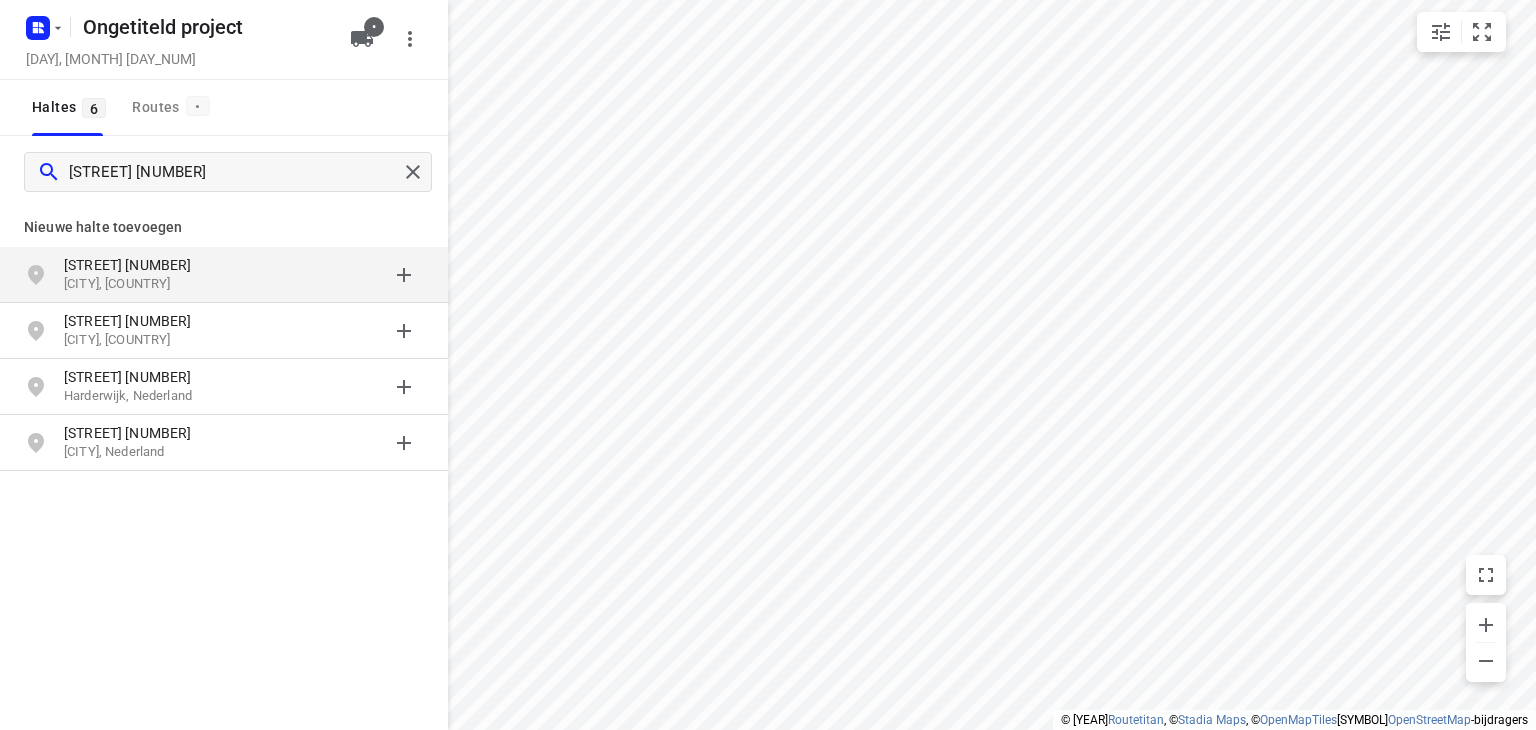 click on "[STREET] [NUMBER]" at bounding box center [128, 265] 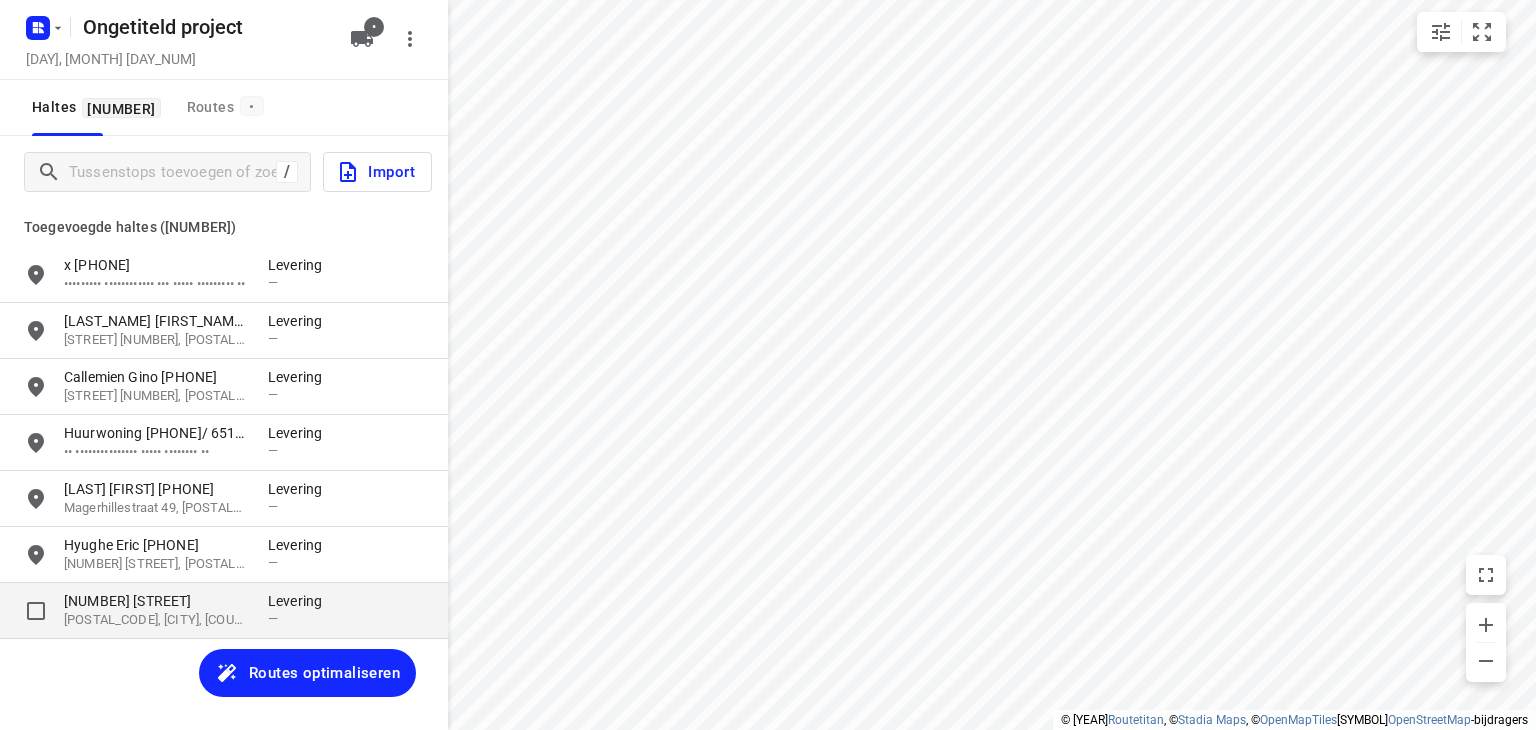 click on "[NUMBER] [STREET] [POSTAL_CODE], [CITY], [COUNTRY] Levering —" at bounding box center [224, 611] 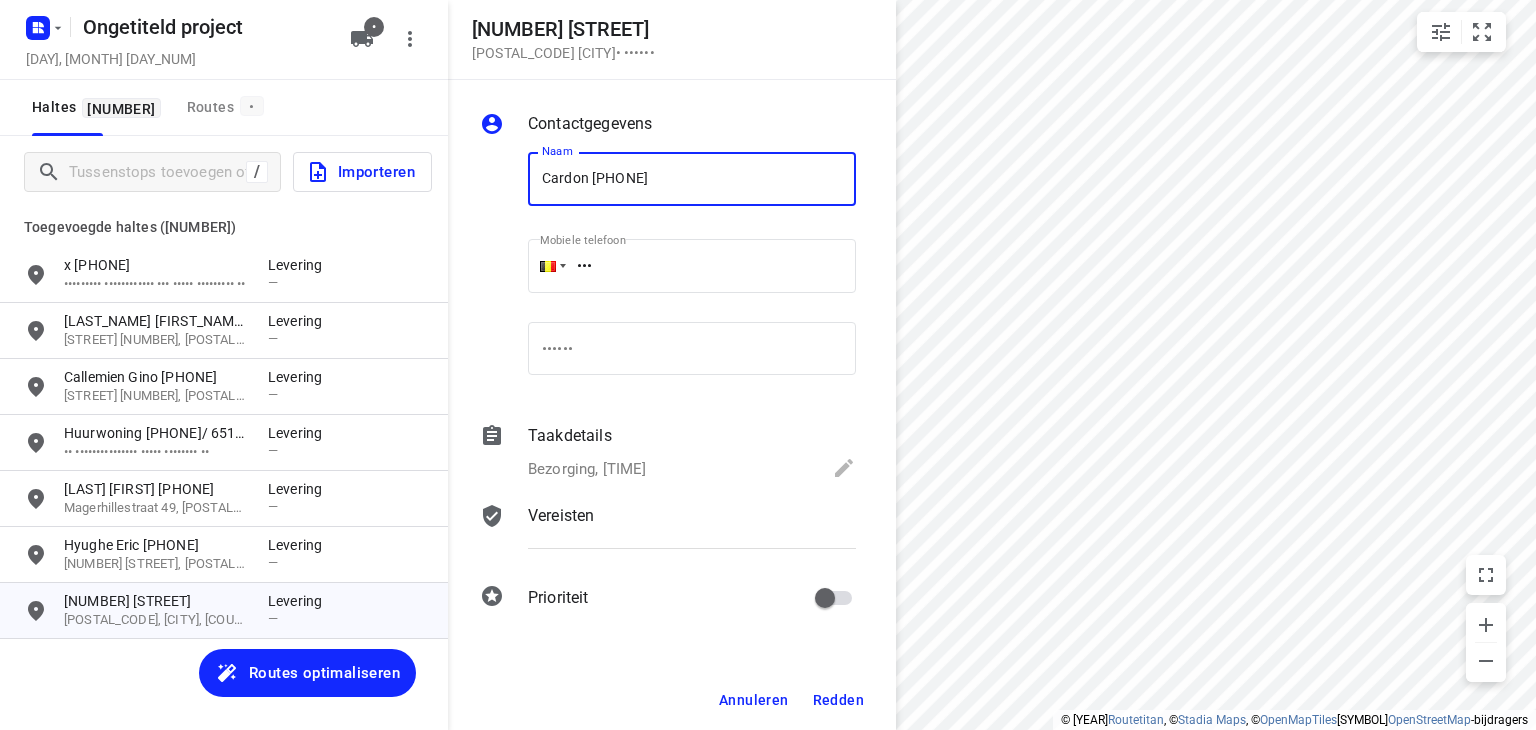 type on "Cardon [PHONE]" 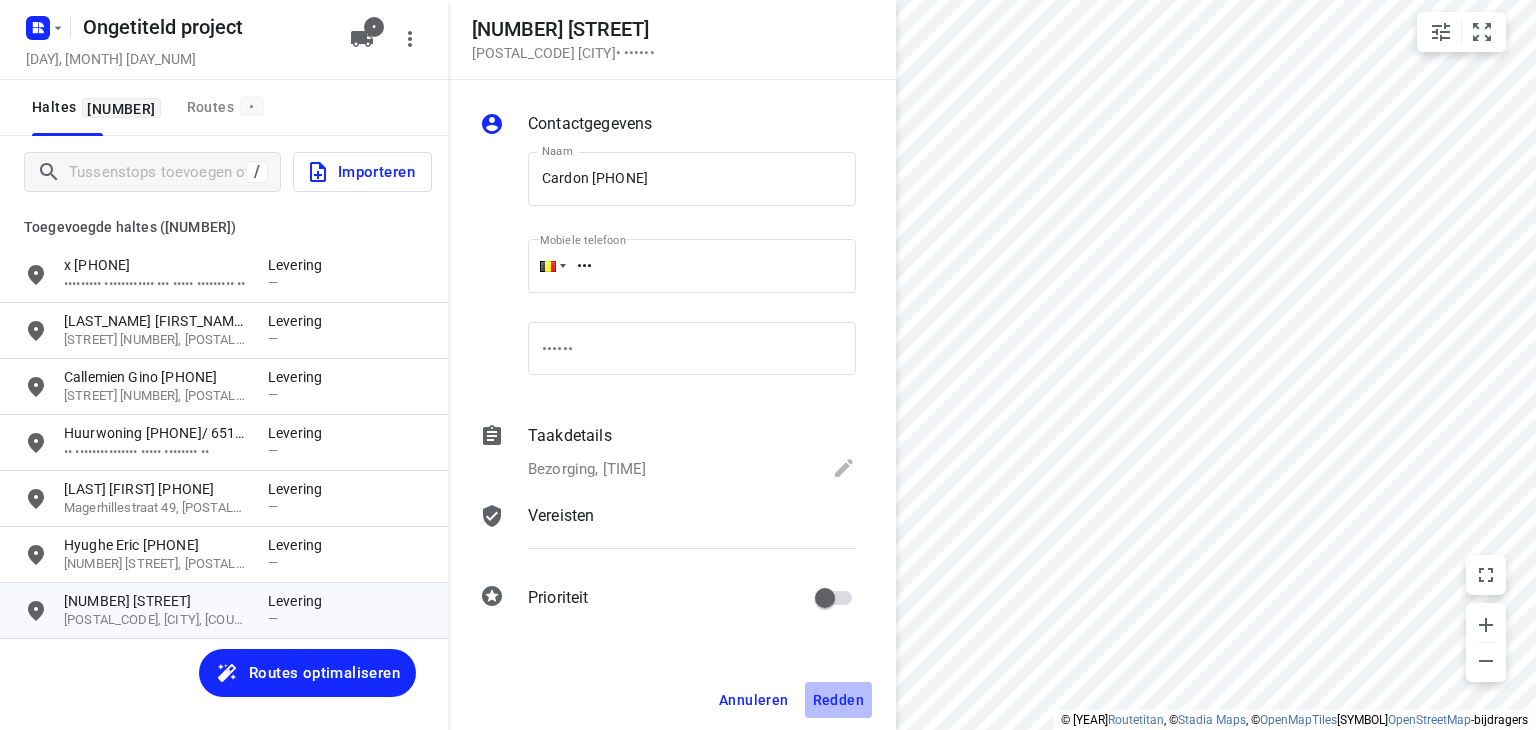 click on "Redden" at bounding box center (754, 700) 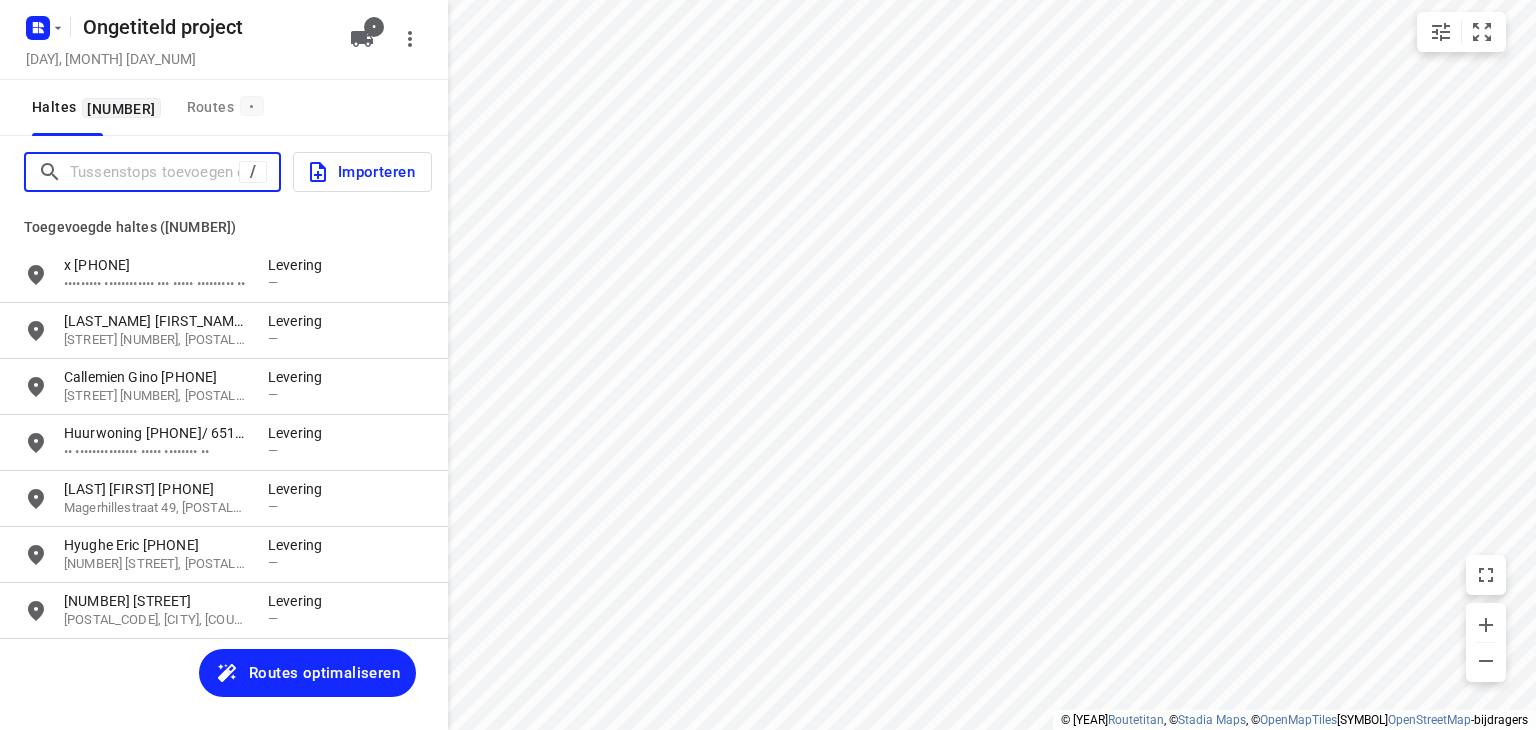 click at bounding box center (154, 172) 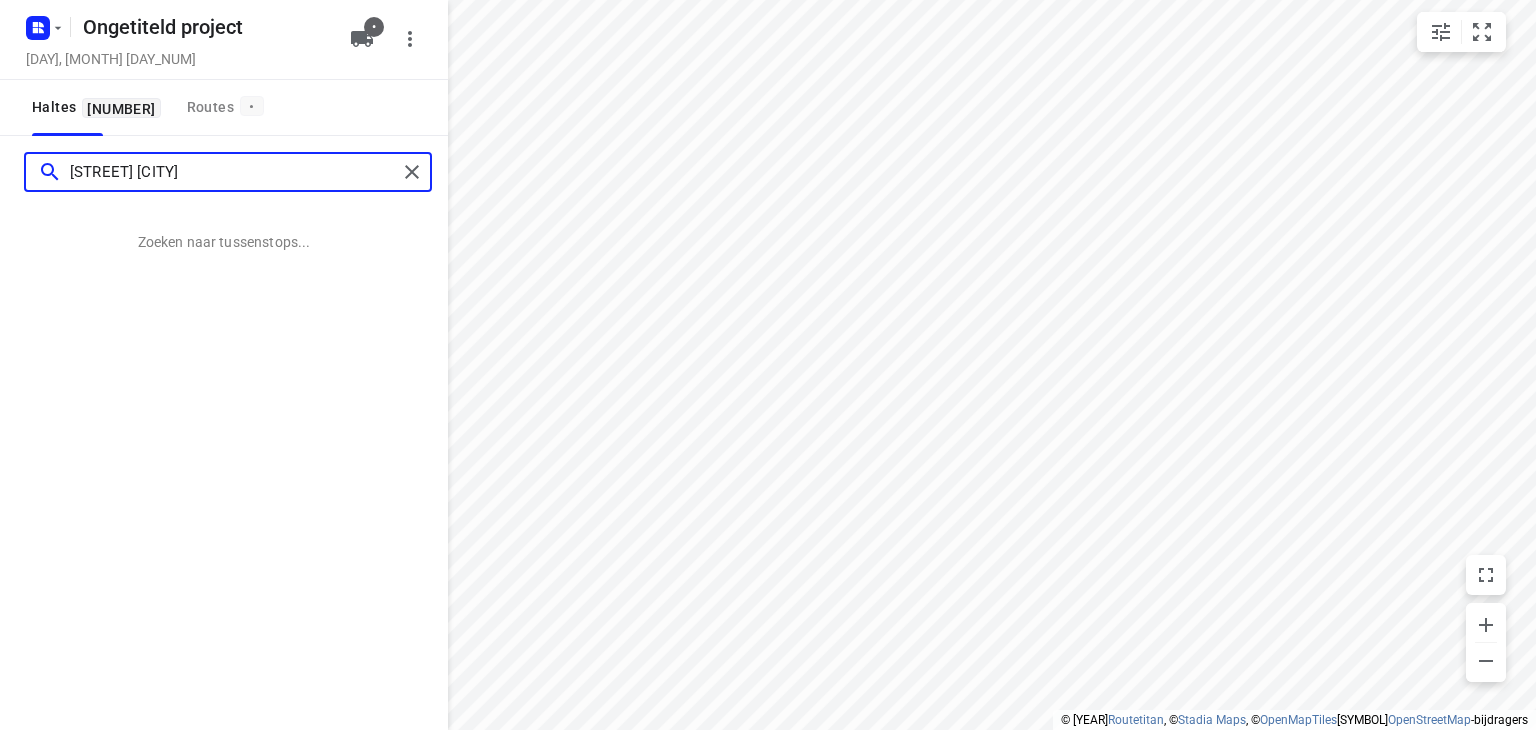 type on "[STREET] [CITY]" 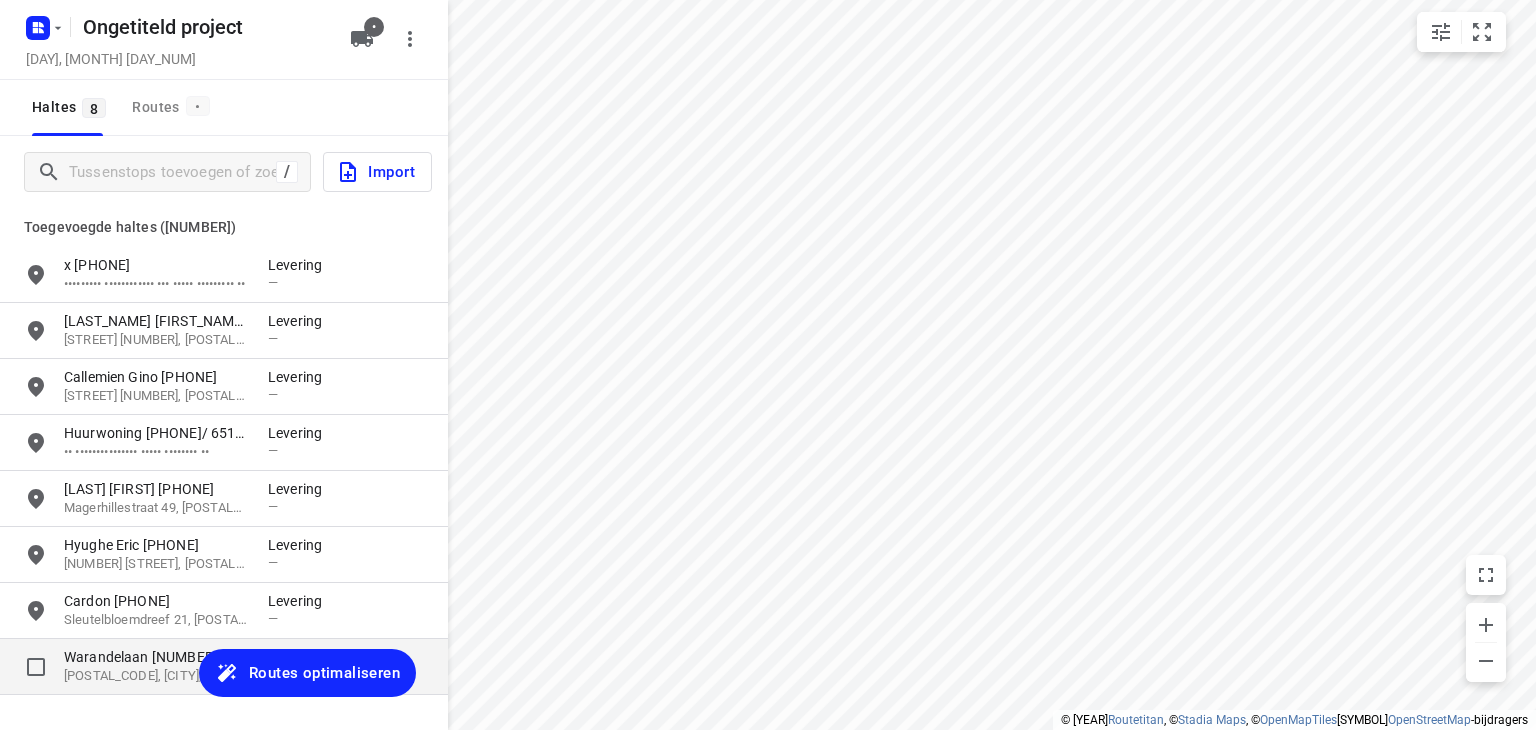 click on "Warandelaan [NUMBER]" at bounding box center [141, 657] 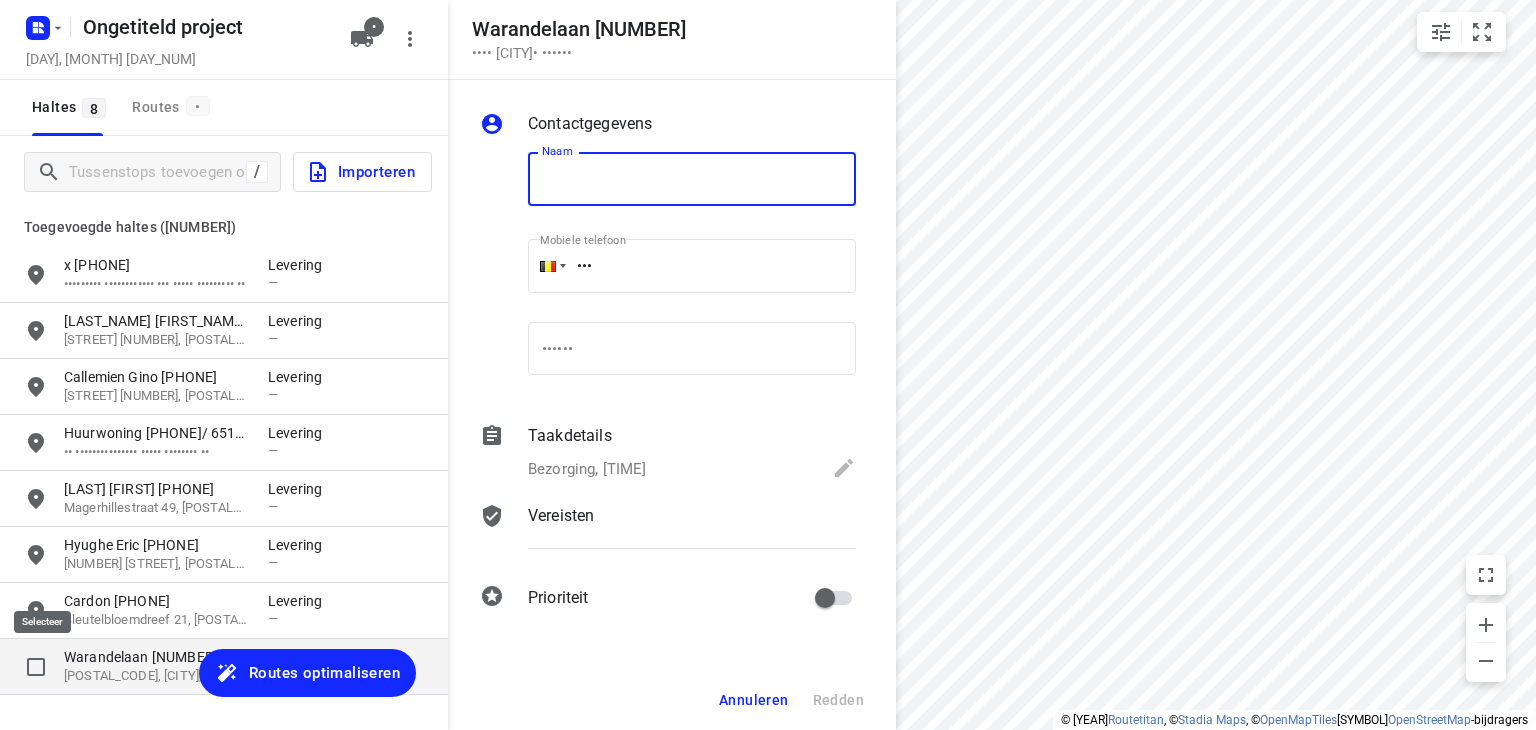 click at bounding box center (36, 667) 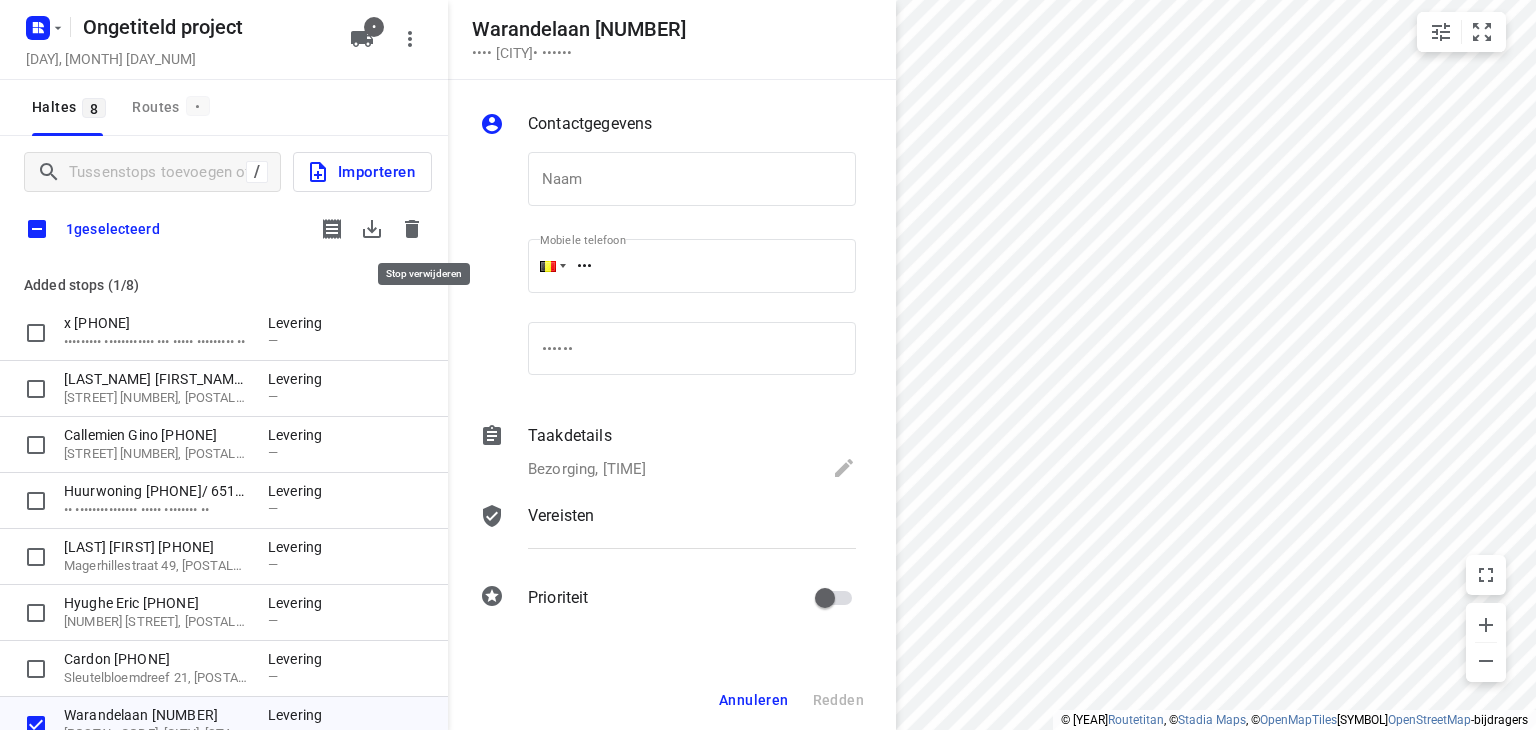 click at bounding box center [412, 229] 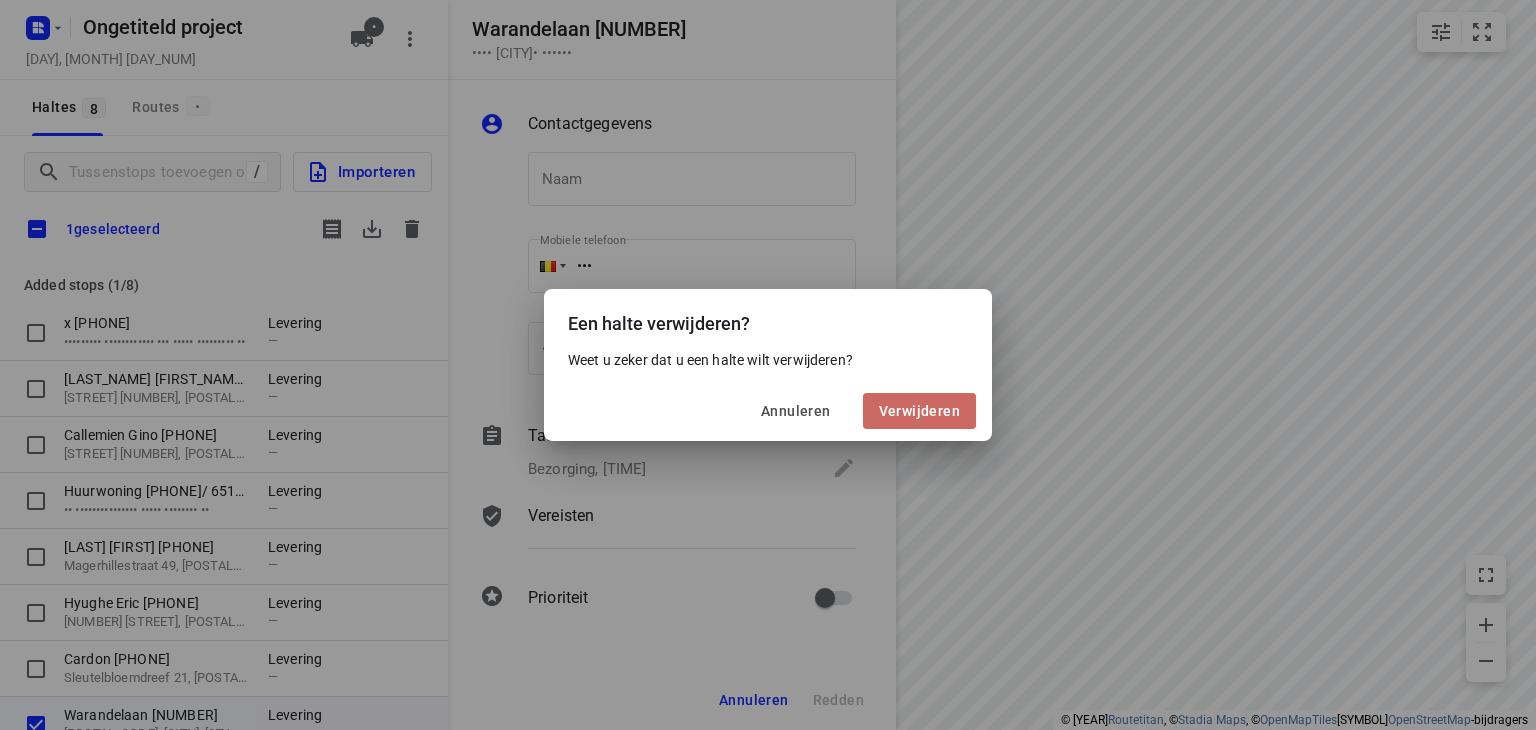 click on "Verwijderen" at bounding box center (919, 411) 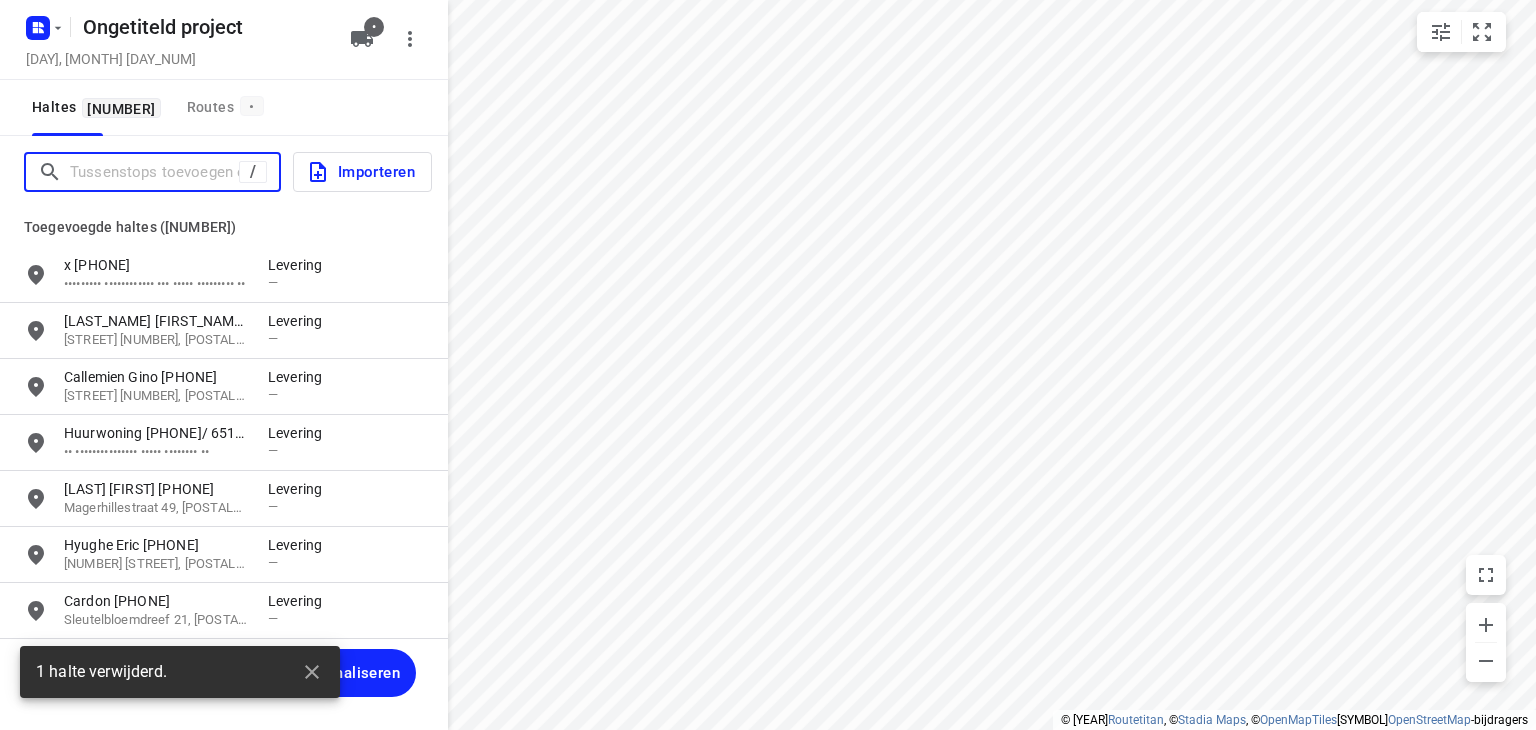 click at bounding box center [154, 172] 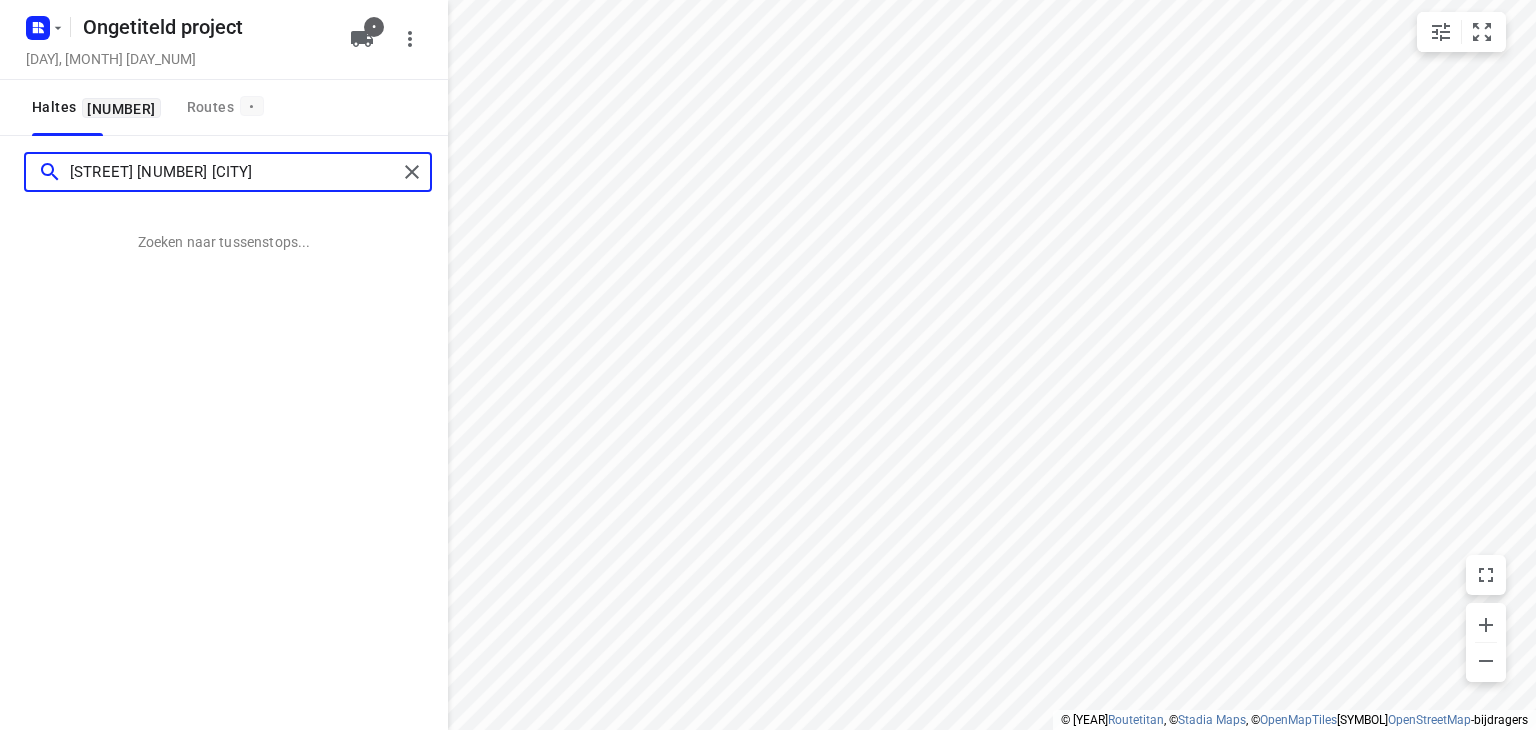 type on "[STREET] [NUMBER] [CITY]" 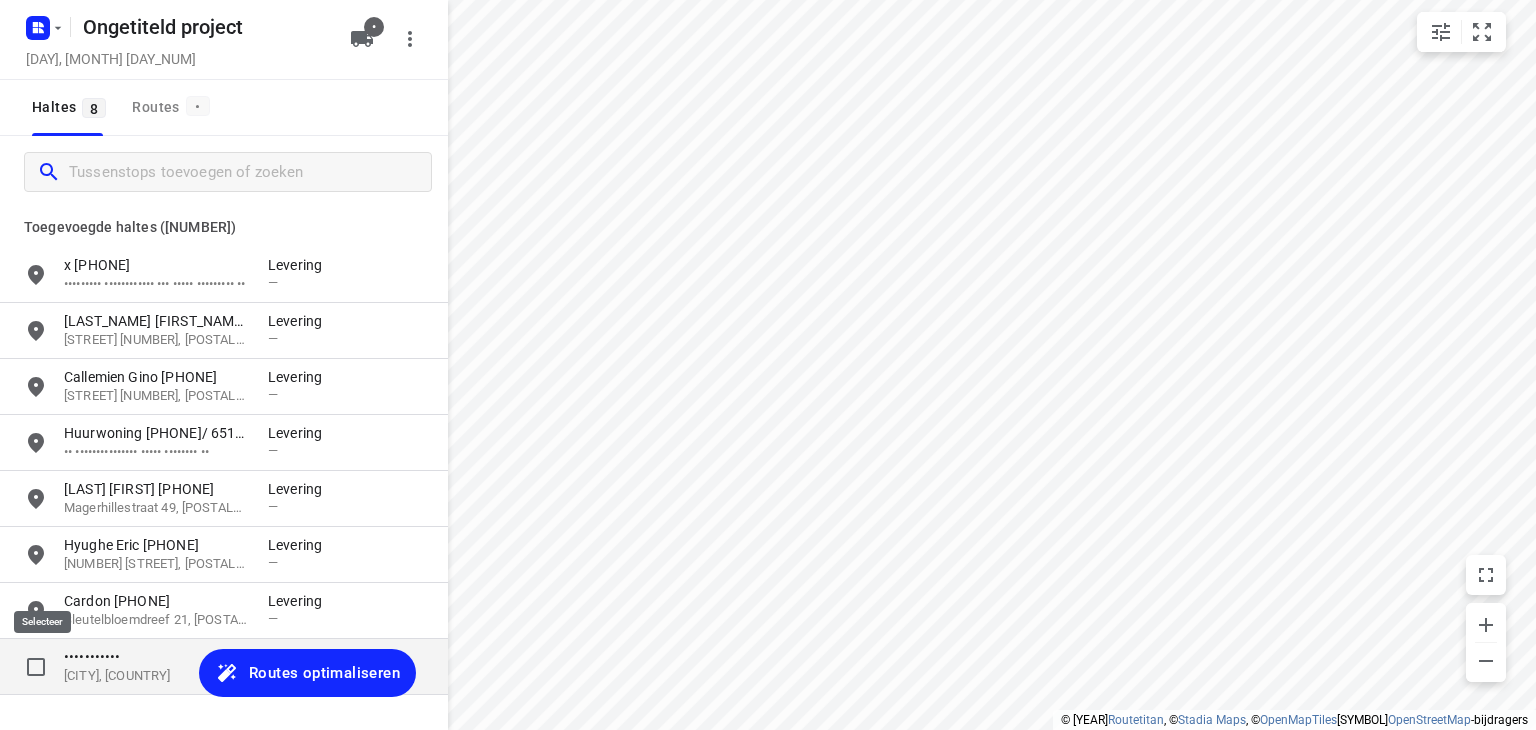 click at bounding box center [36, 667] 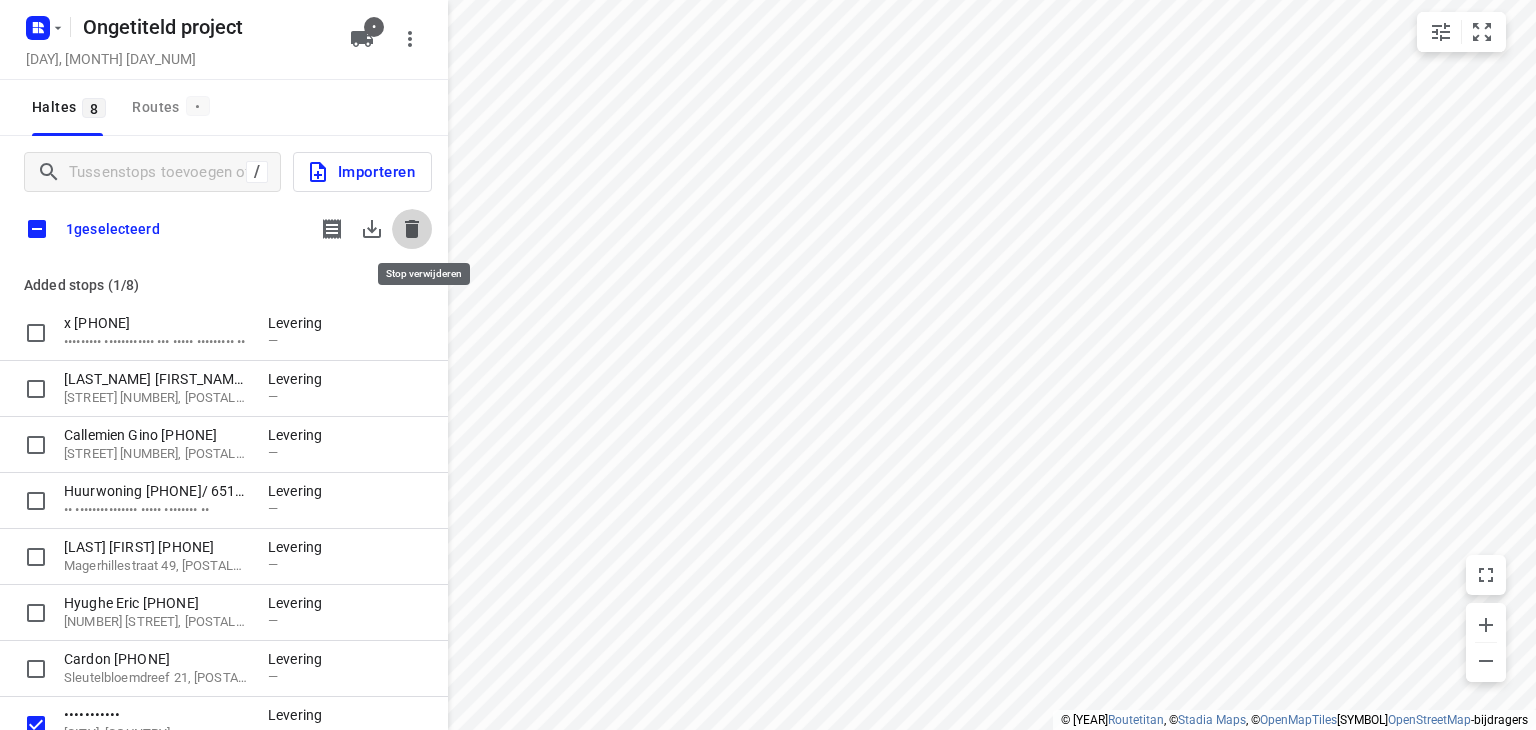 click at bounding box center [412, 229] 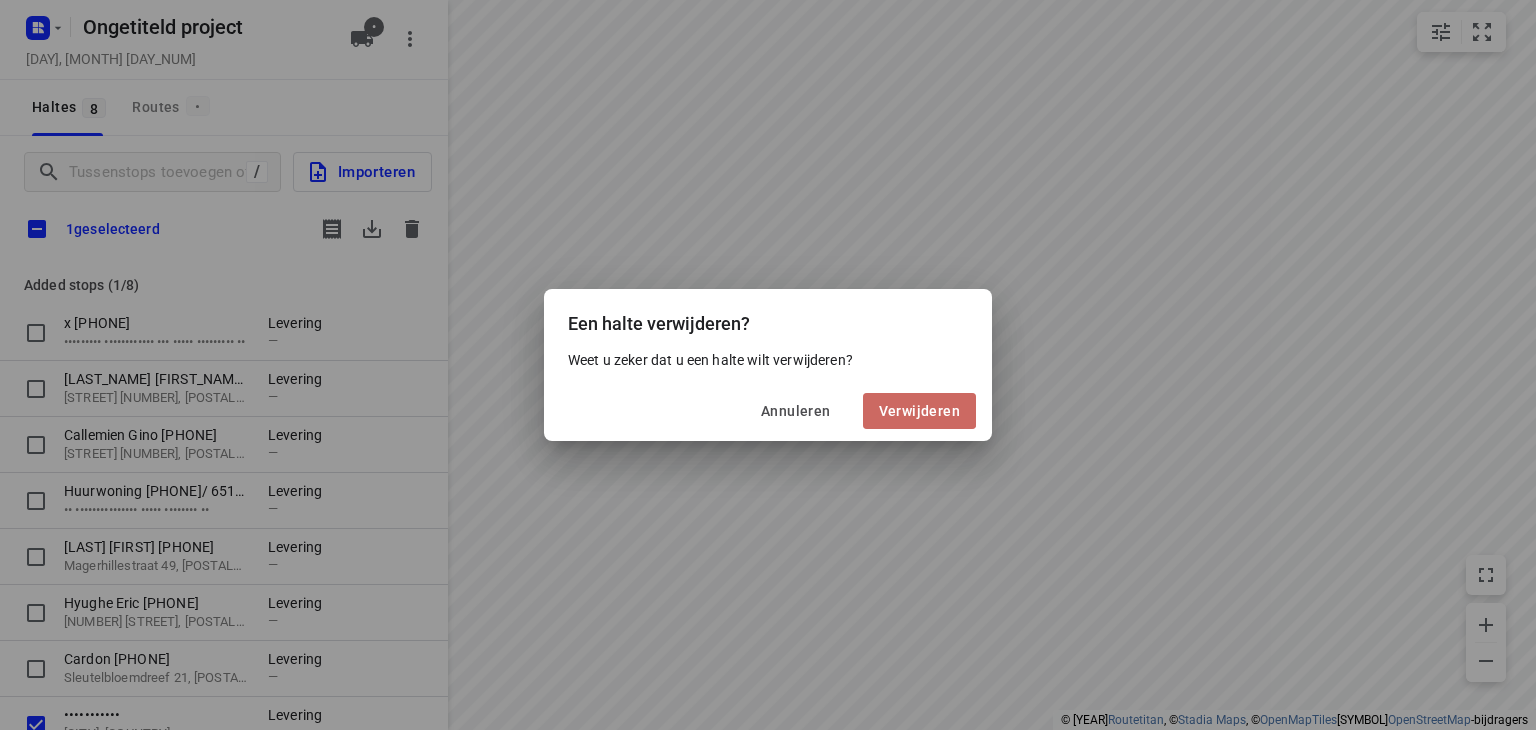 click on "Verwijderen" at bounding box center [919, 411] 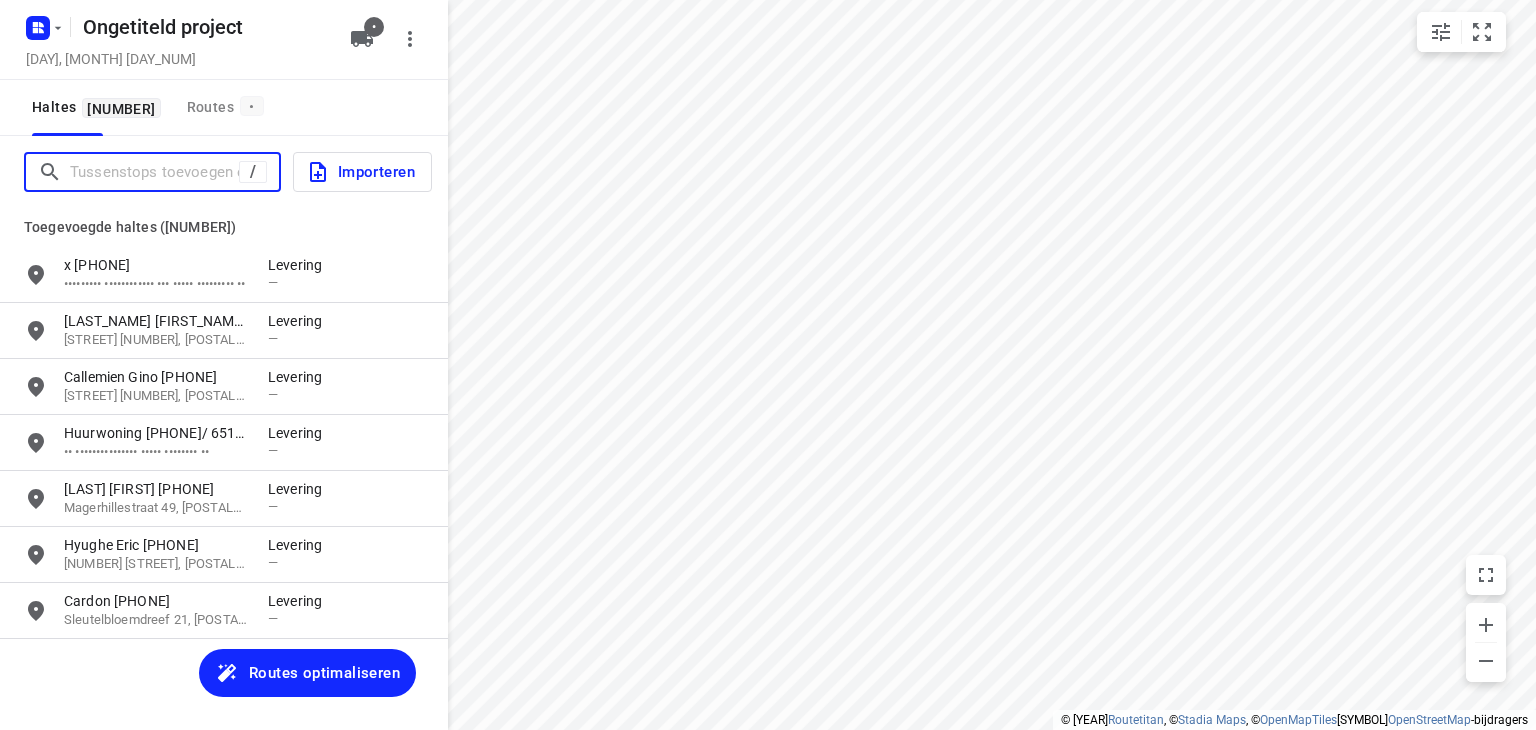 click at bounding box center (154, 172) 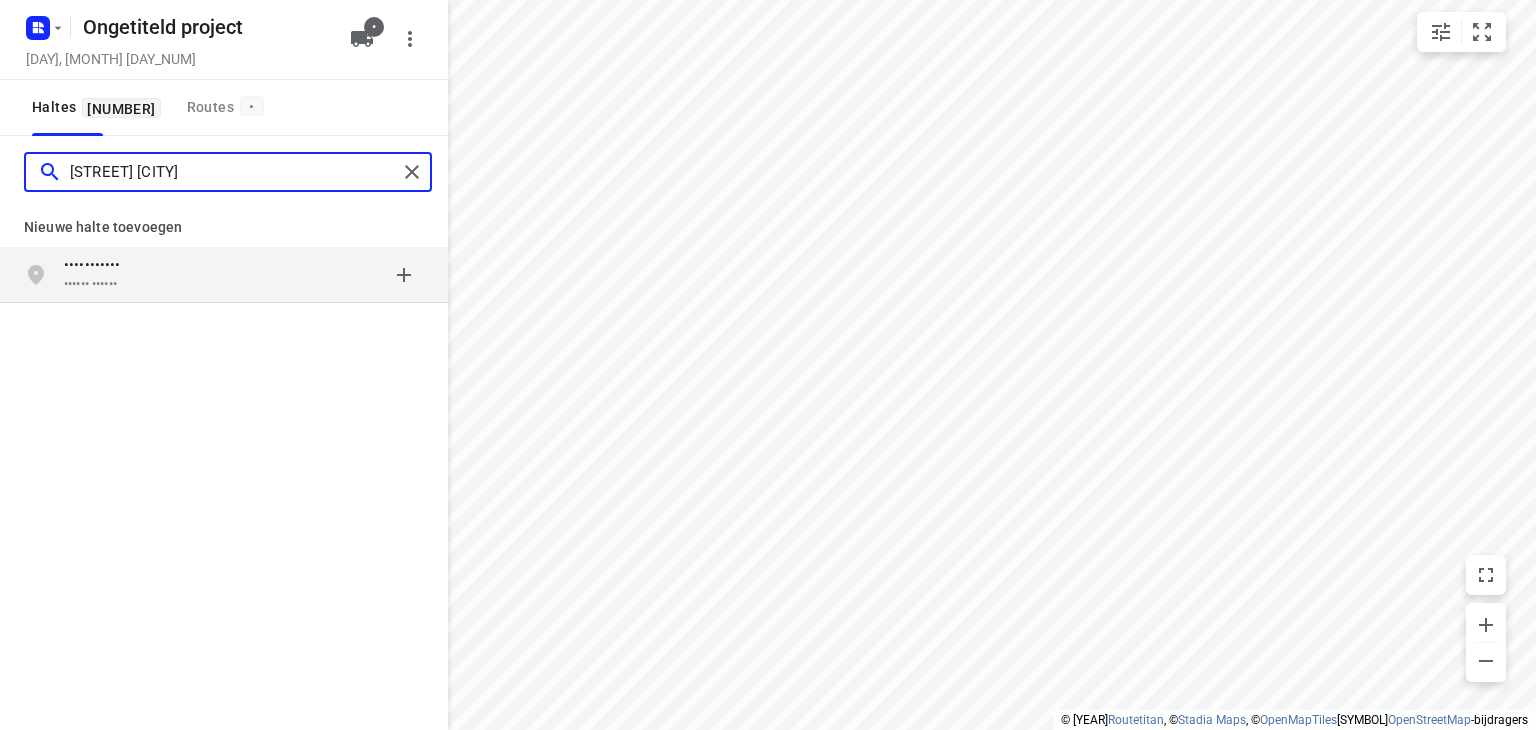 type on "[STREET] [CITY]" 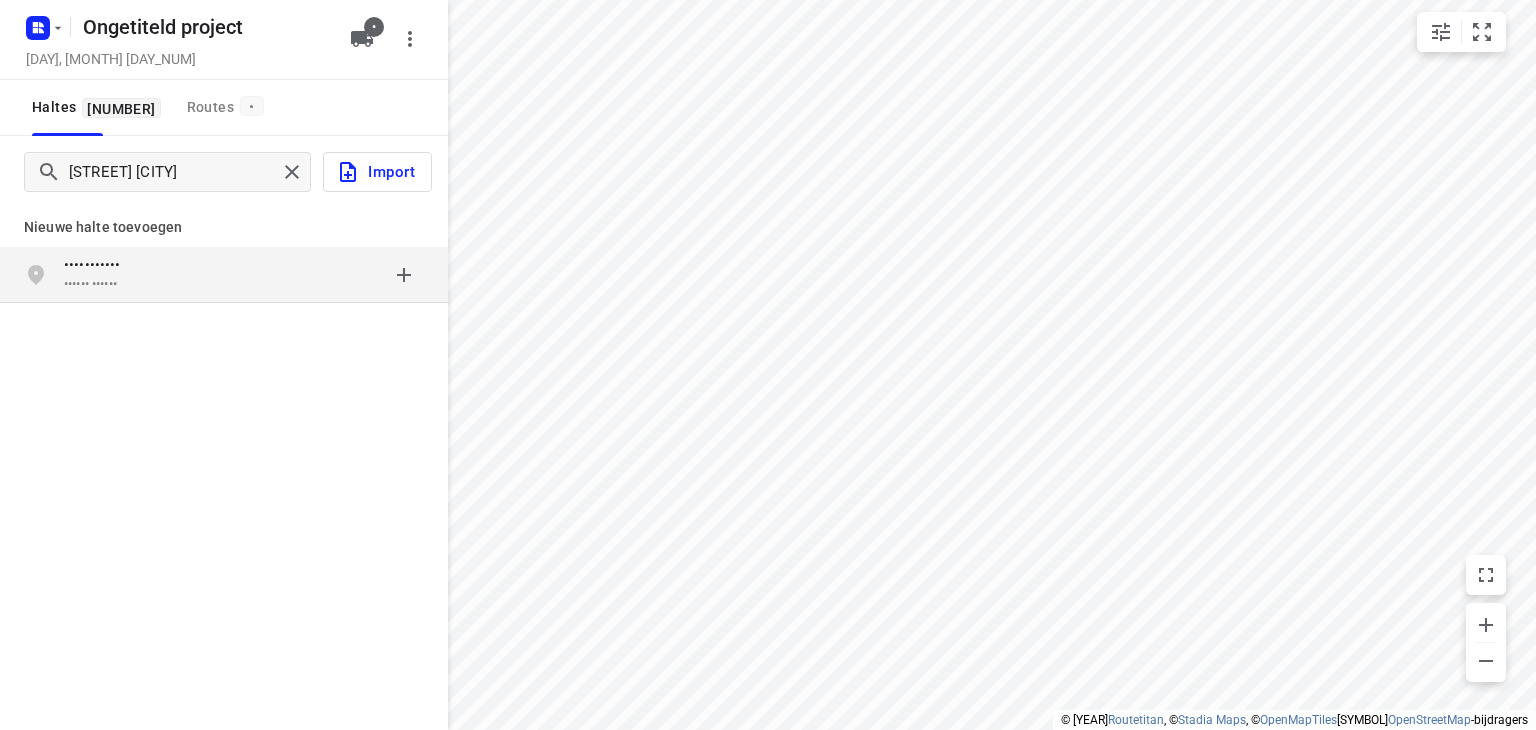 click on "•••••••••••" at bounding box center [92, 265] 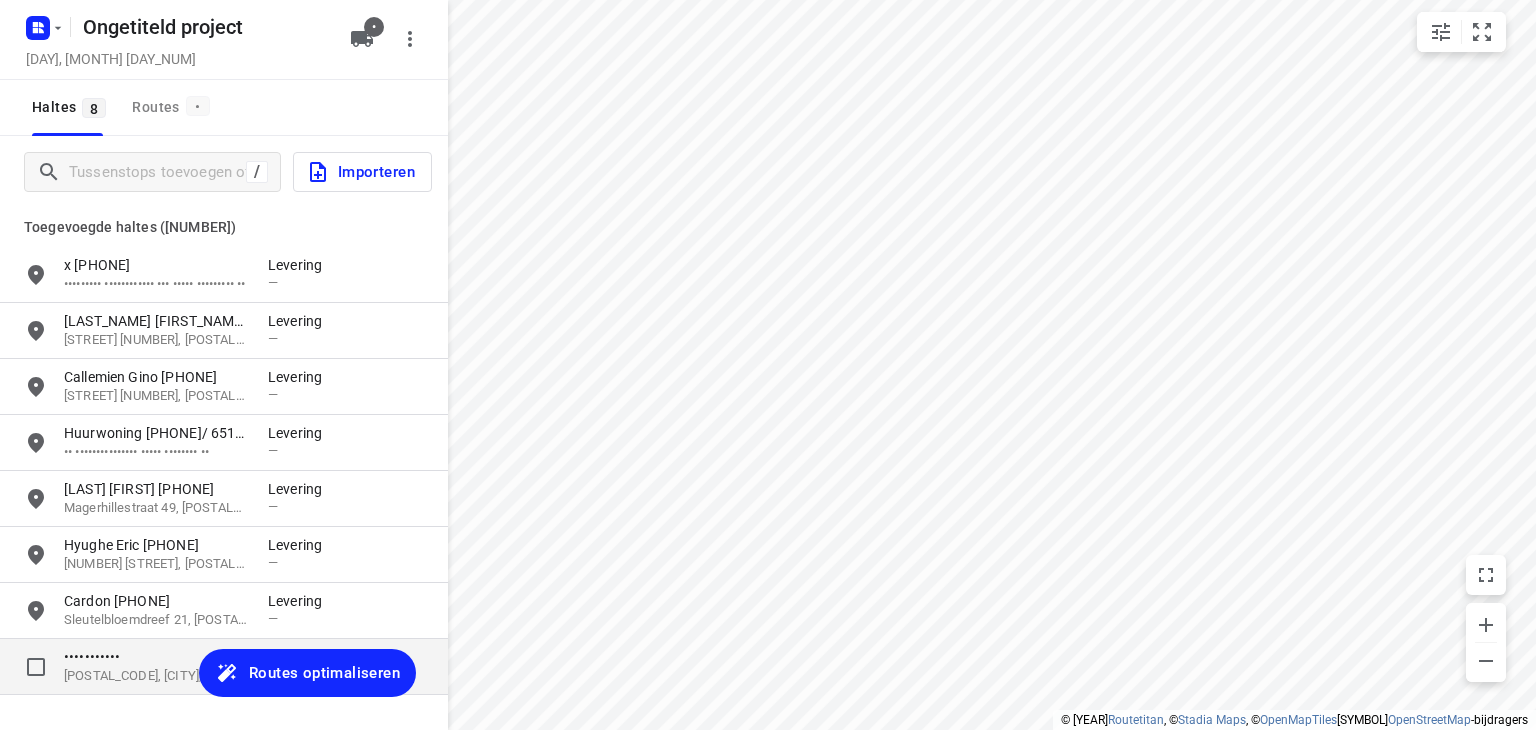 click on "•••••••••••" at bounding box center (156, 657) 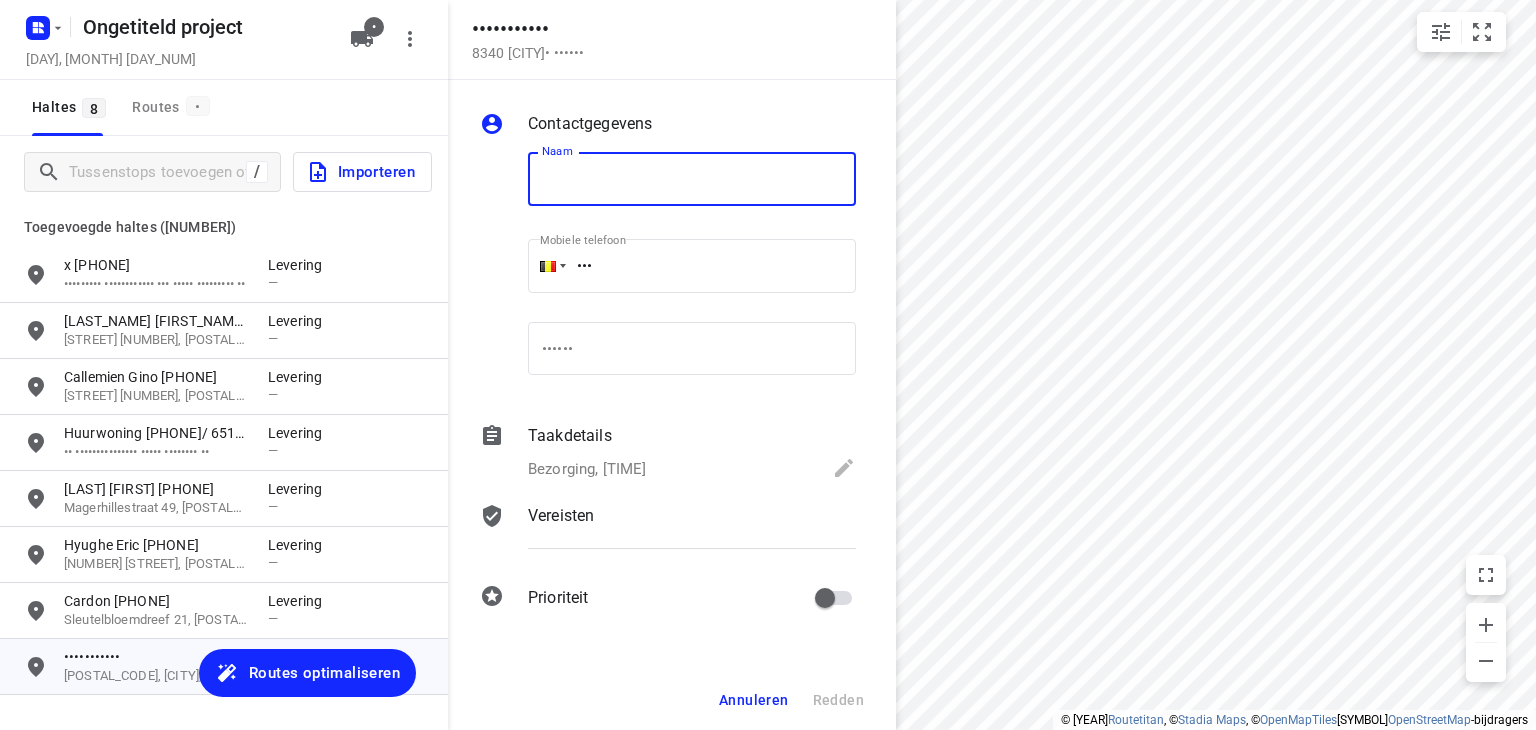 click at bounding box center [692, 179] 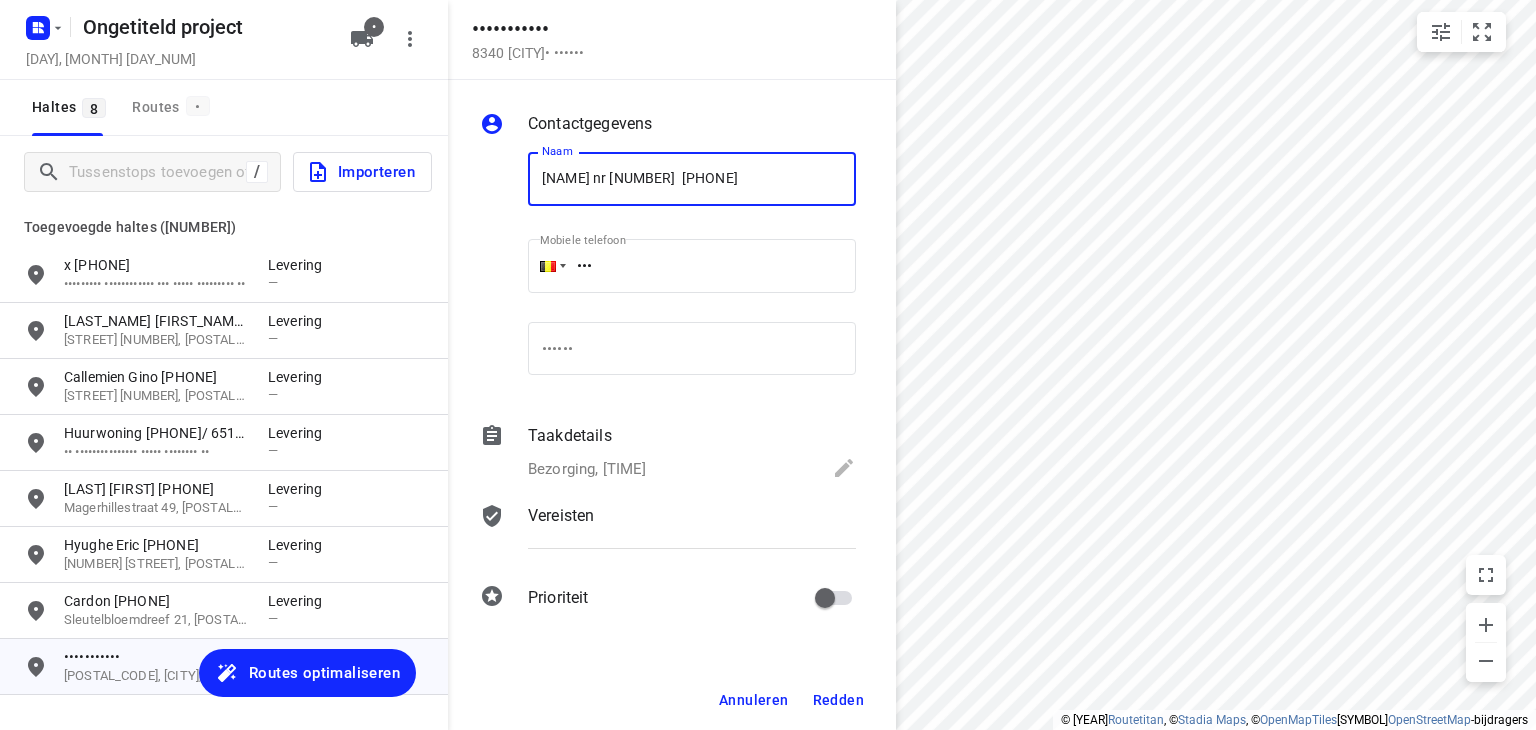 type on "[NAME] nr [NUMBER]  [PHONE]" 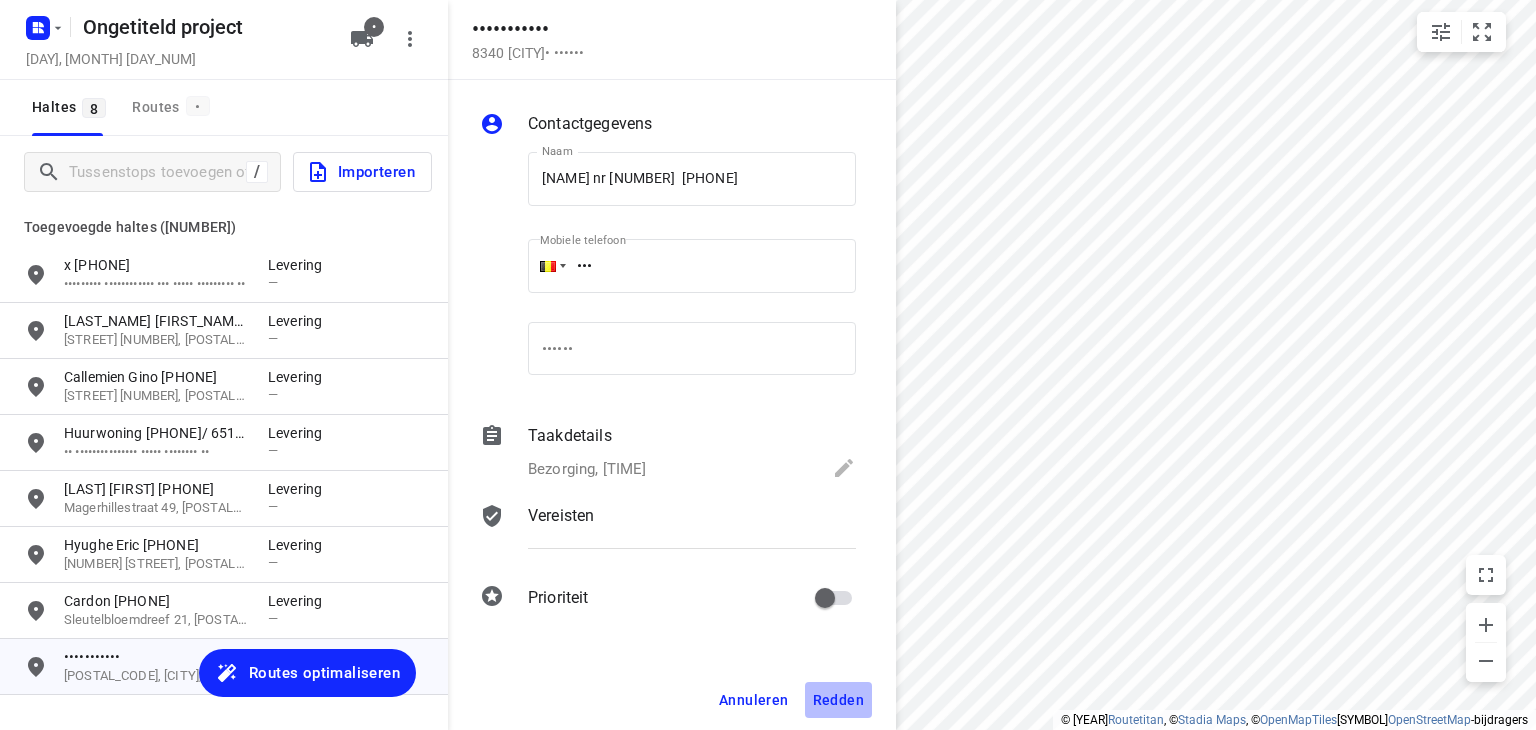 click on "Redden" at bounding box center (754, 700) 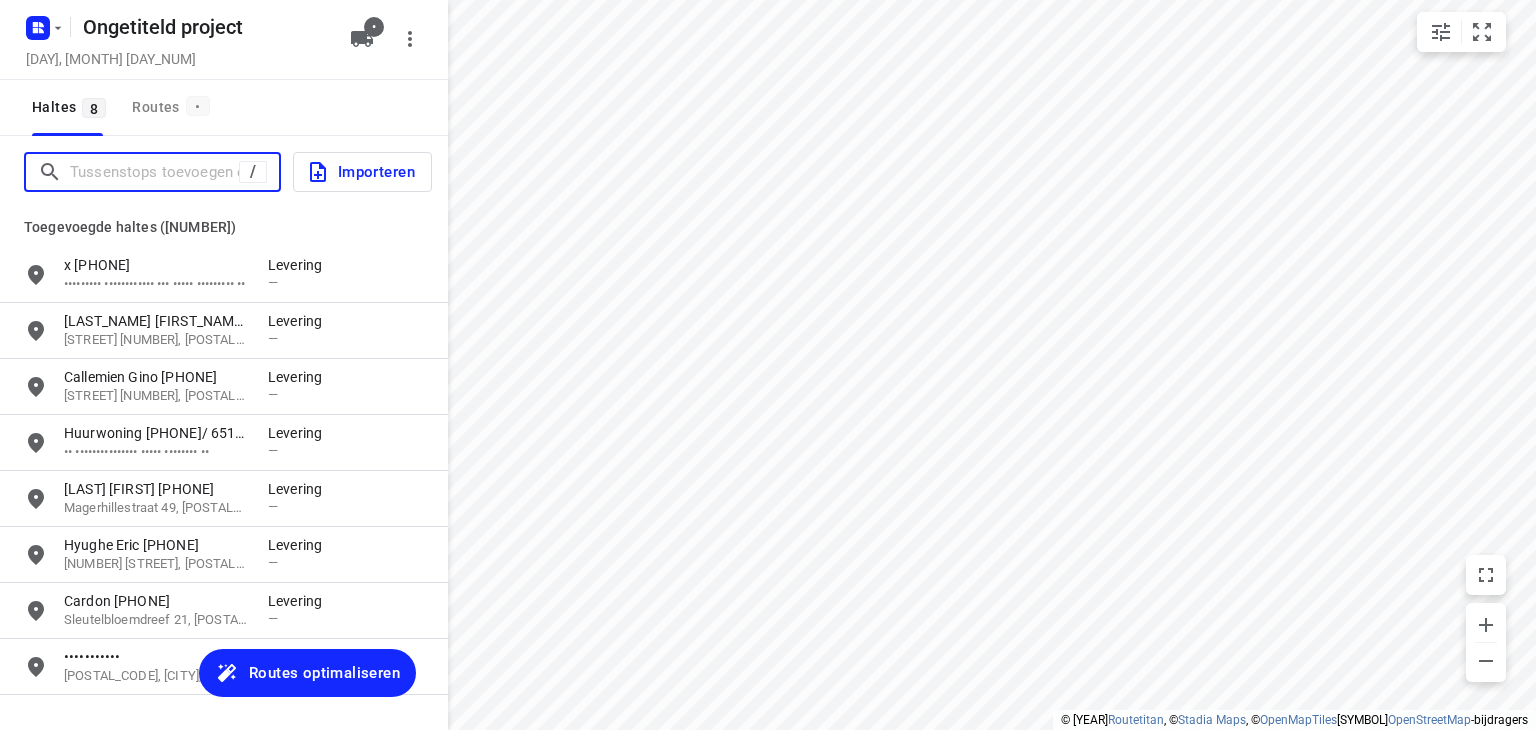 click at bounding box center [154, 172] 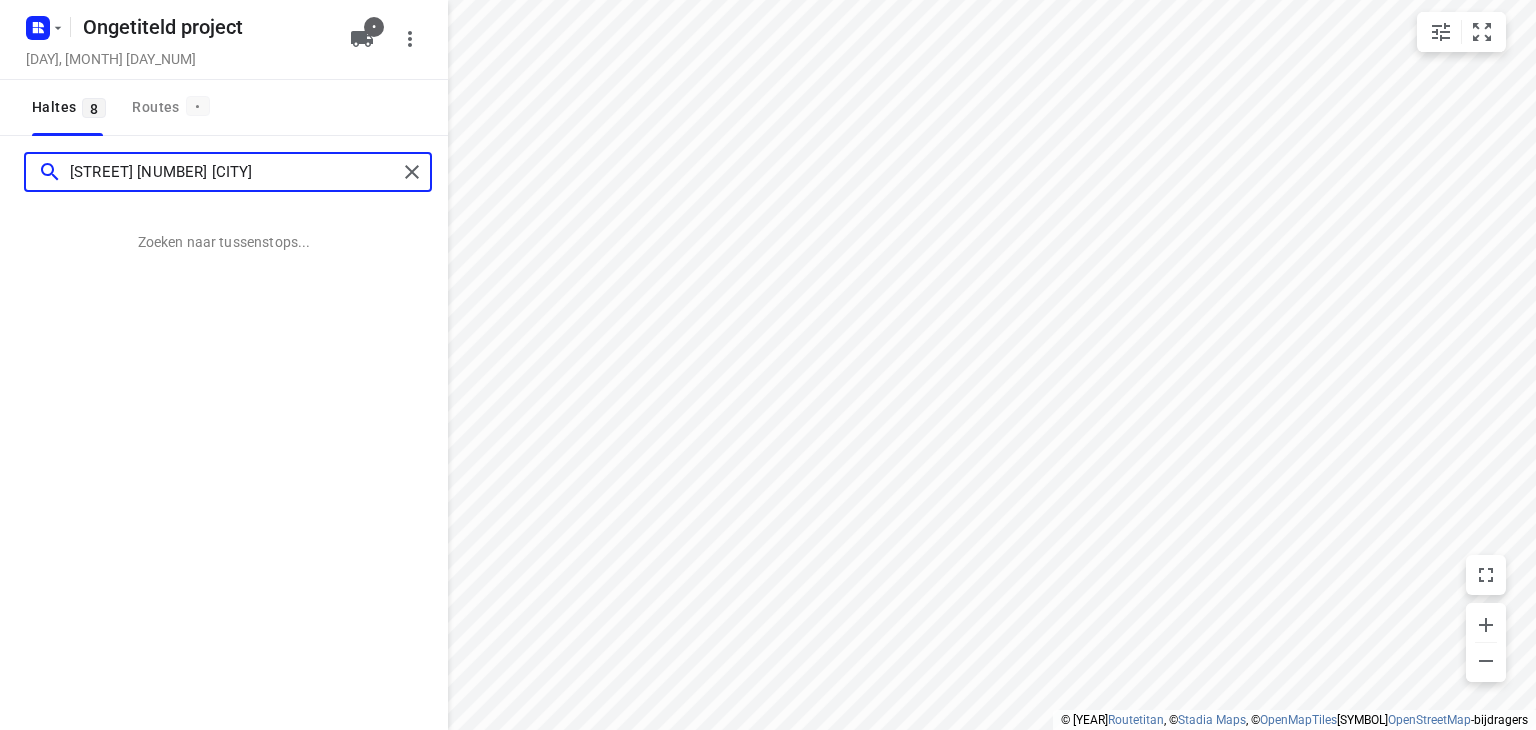 type on "[STREET] [NUMBER] [CITY]" 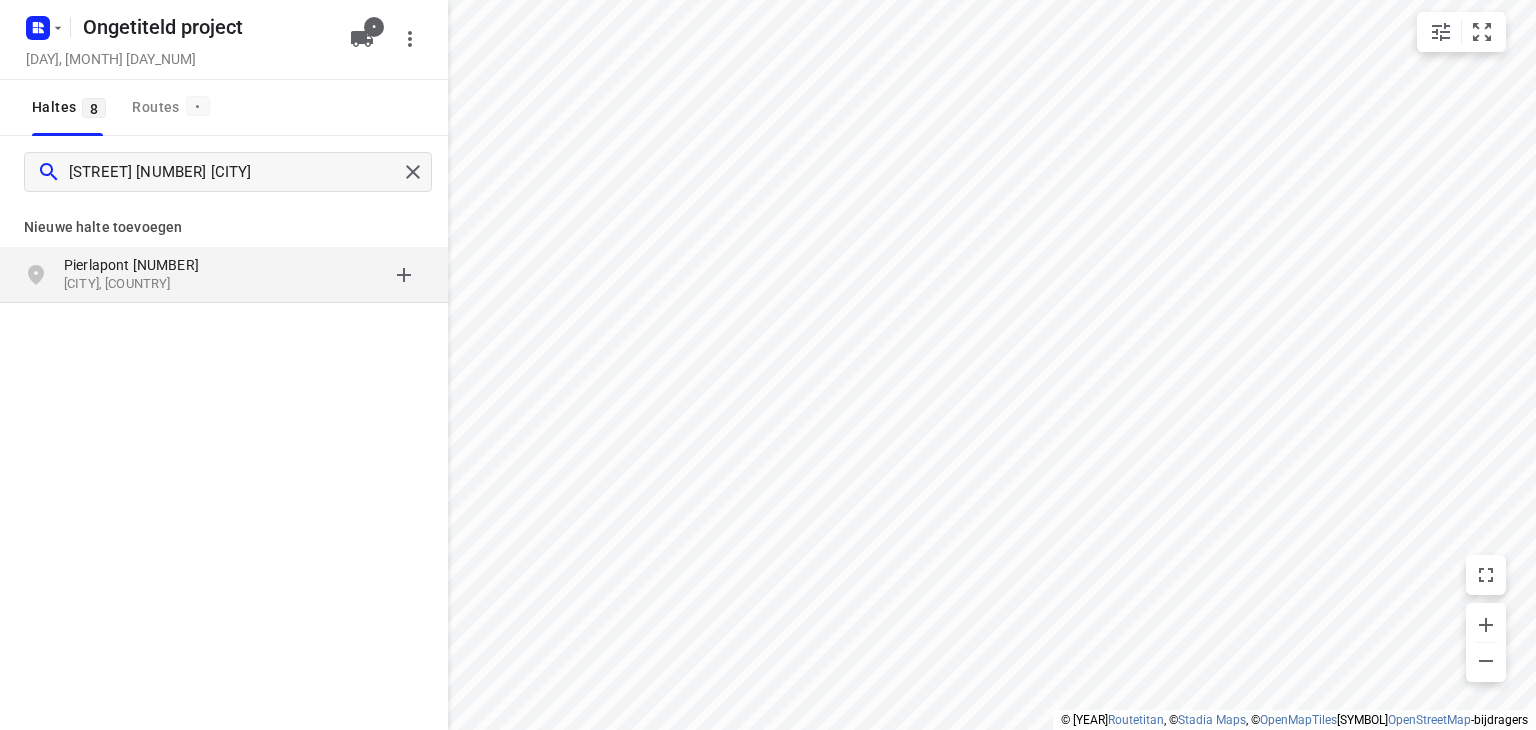 click on "Pierlapont [NUMBER]" at bounding box center [131, 265] 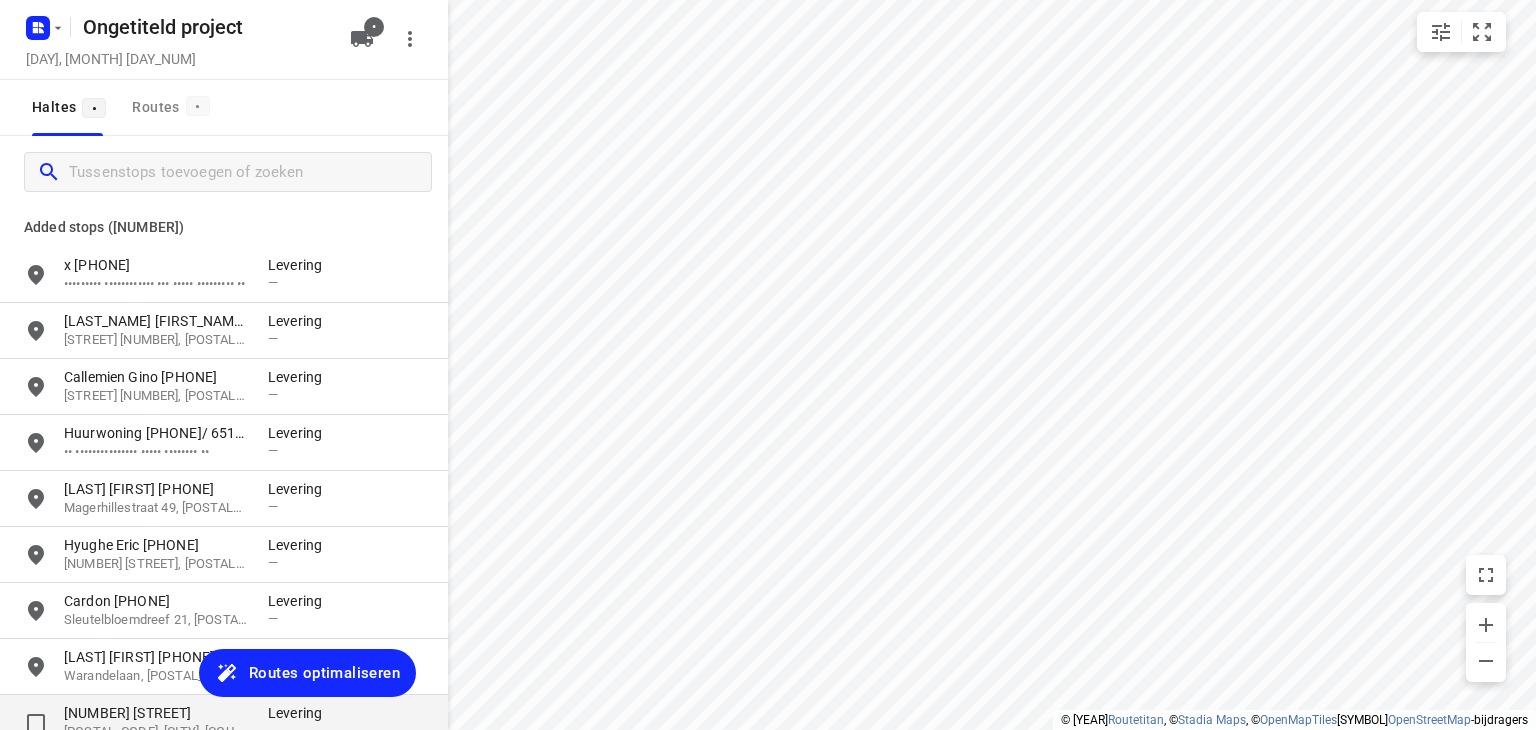 click on "[NUMBER] [STREET]" at bounding box center [156, 713] 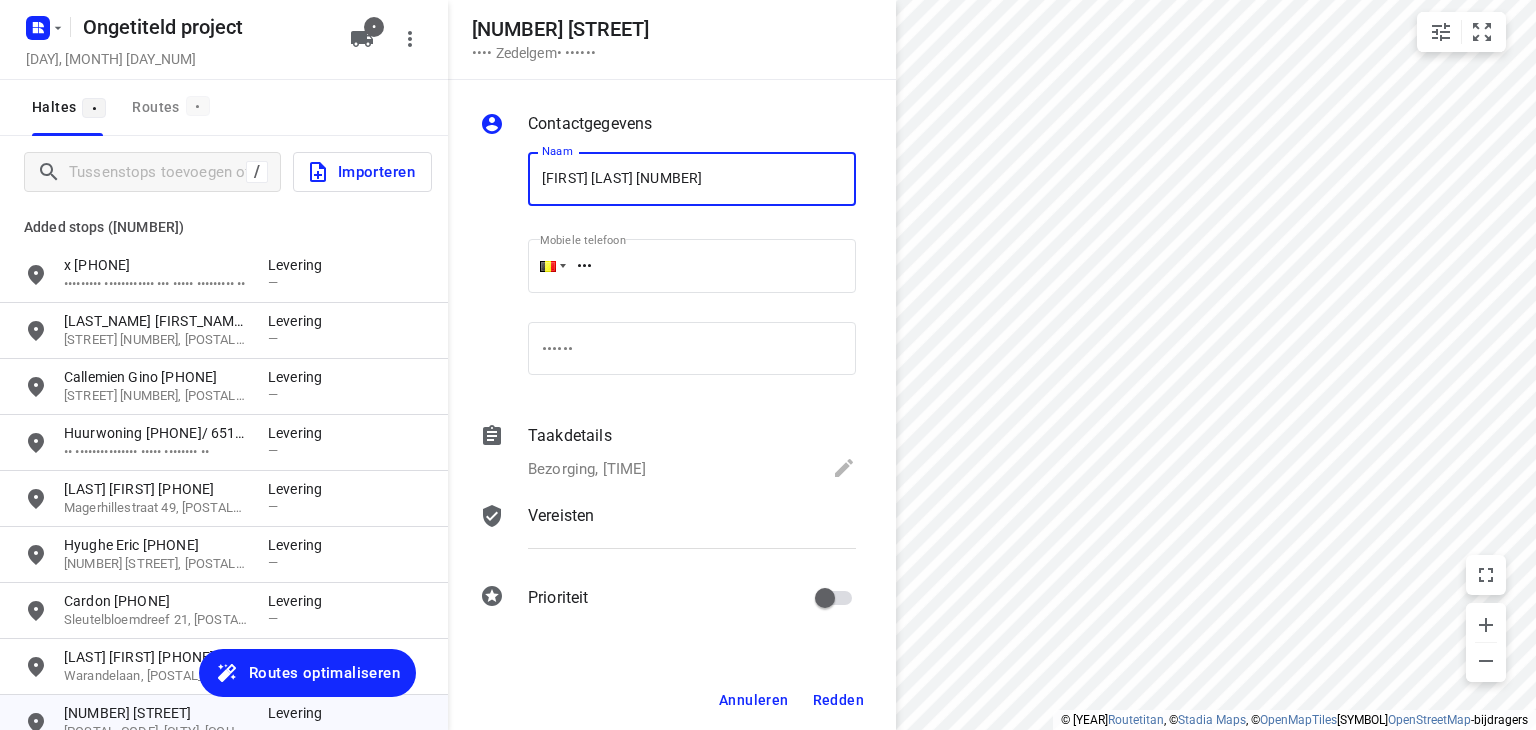 type on "[FIRST] [LAST] [NUMBER]" 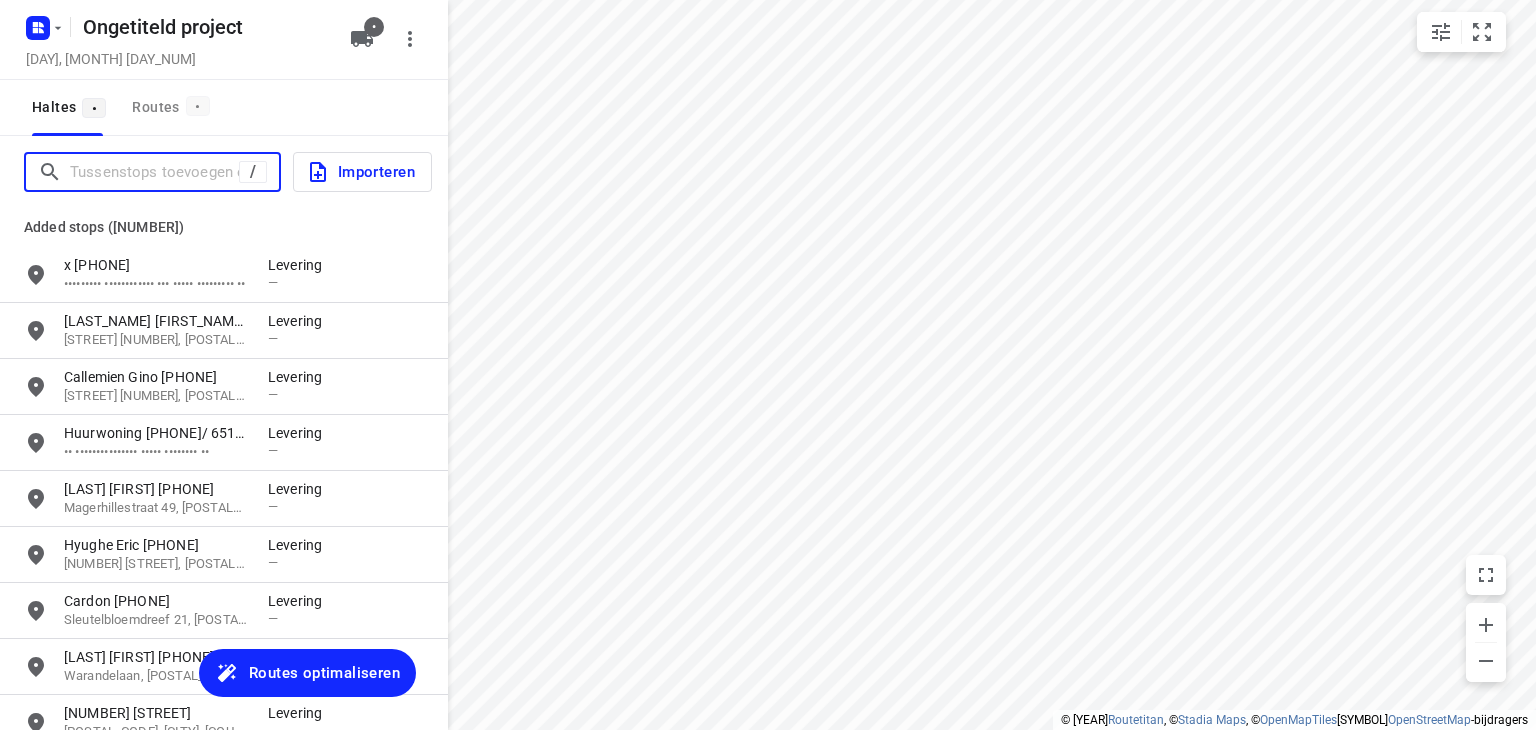 click at bounding box center (154, 172) 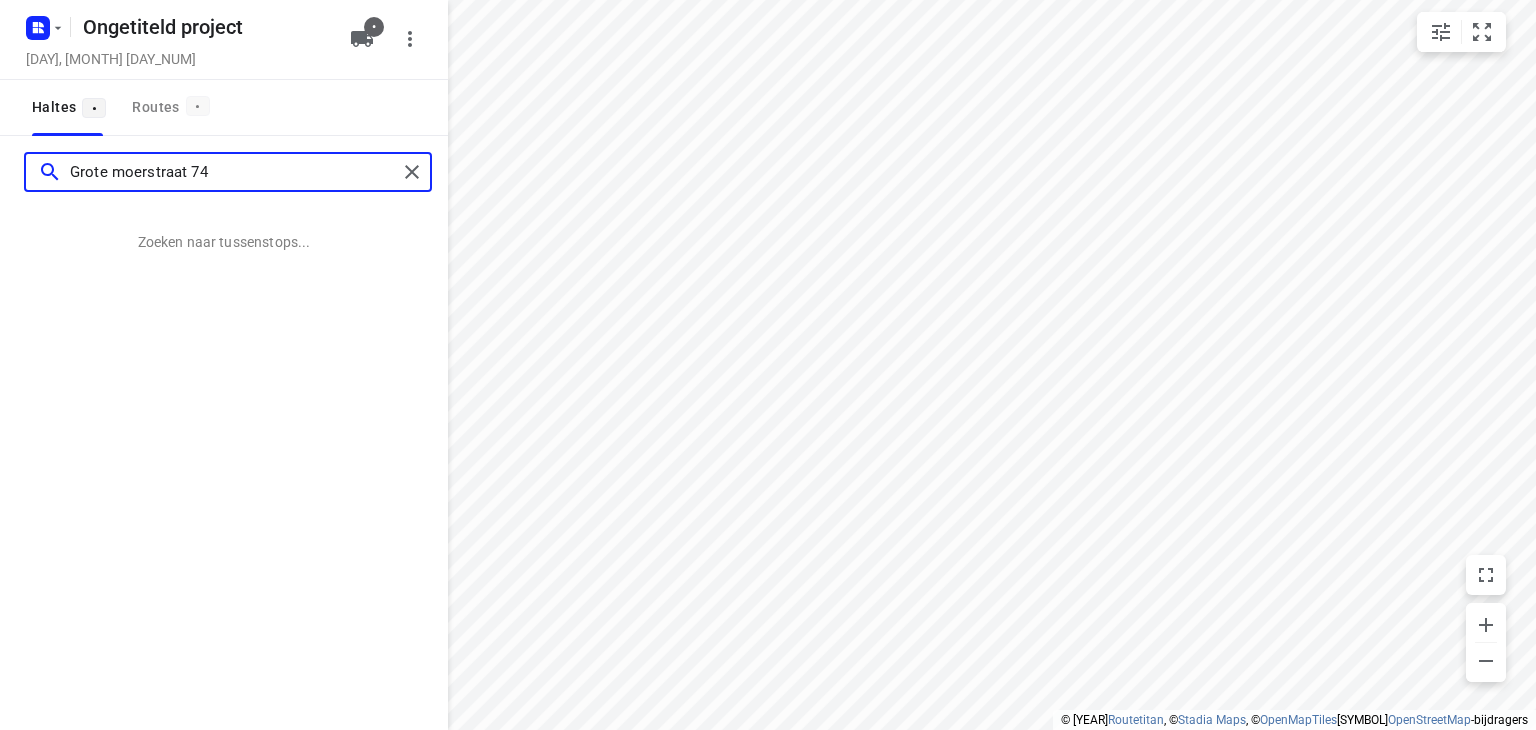 type on "Grote moerstraat 74" 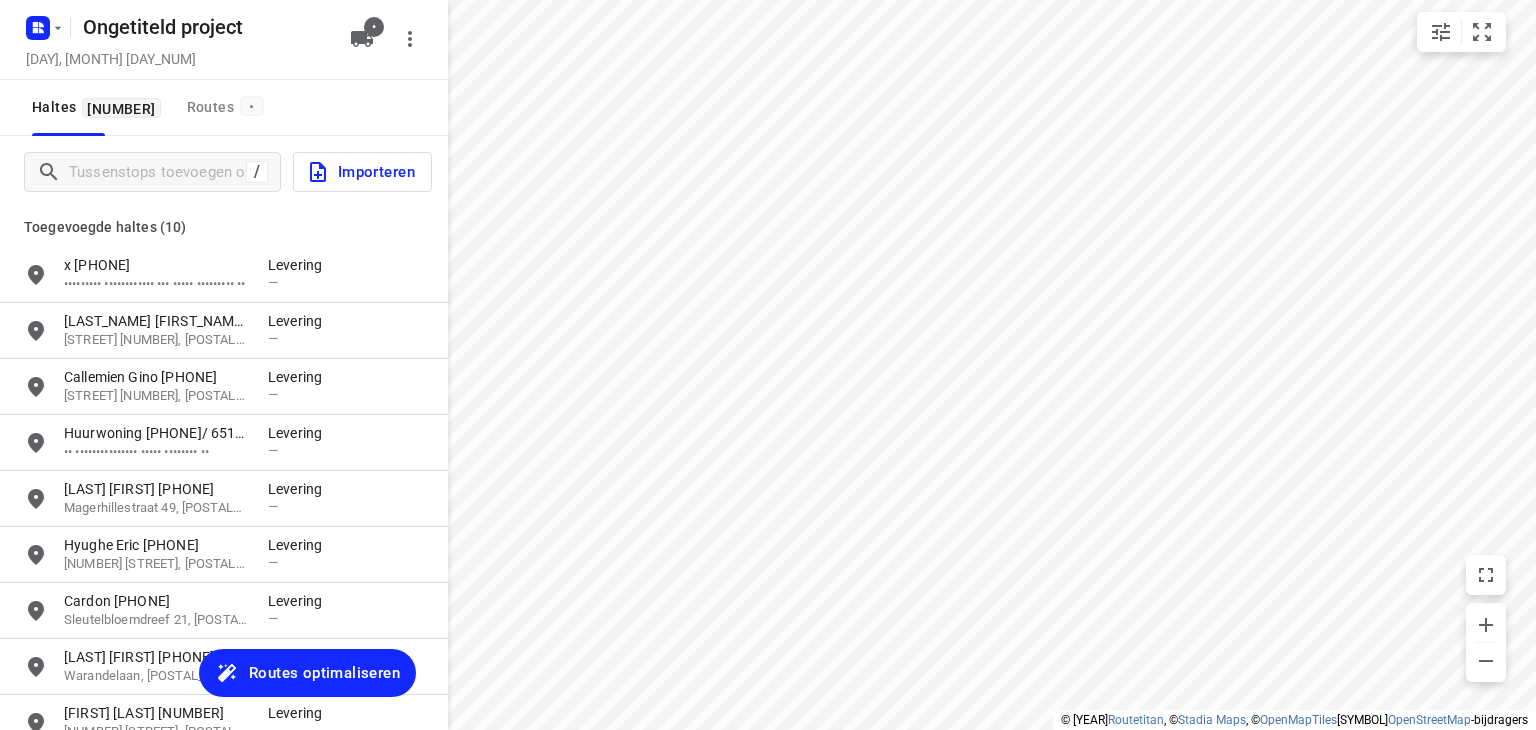 scroll, scrollTop: 168, scrollLeft: 0, axis: vertical 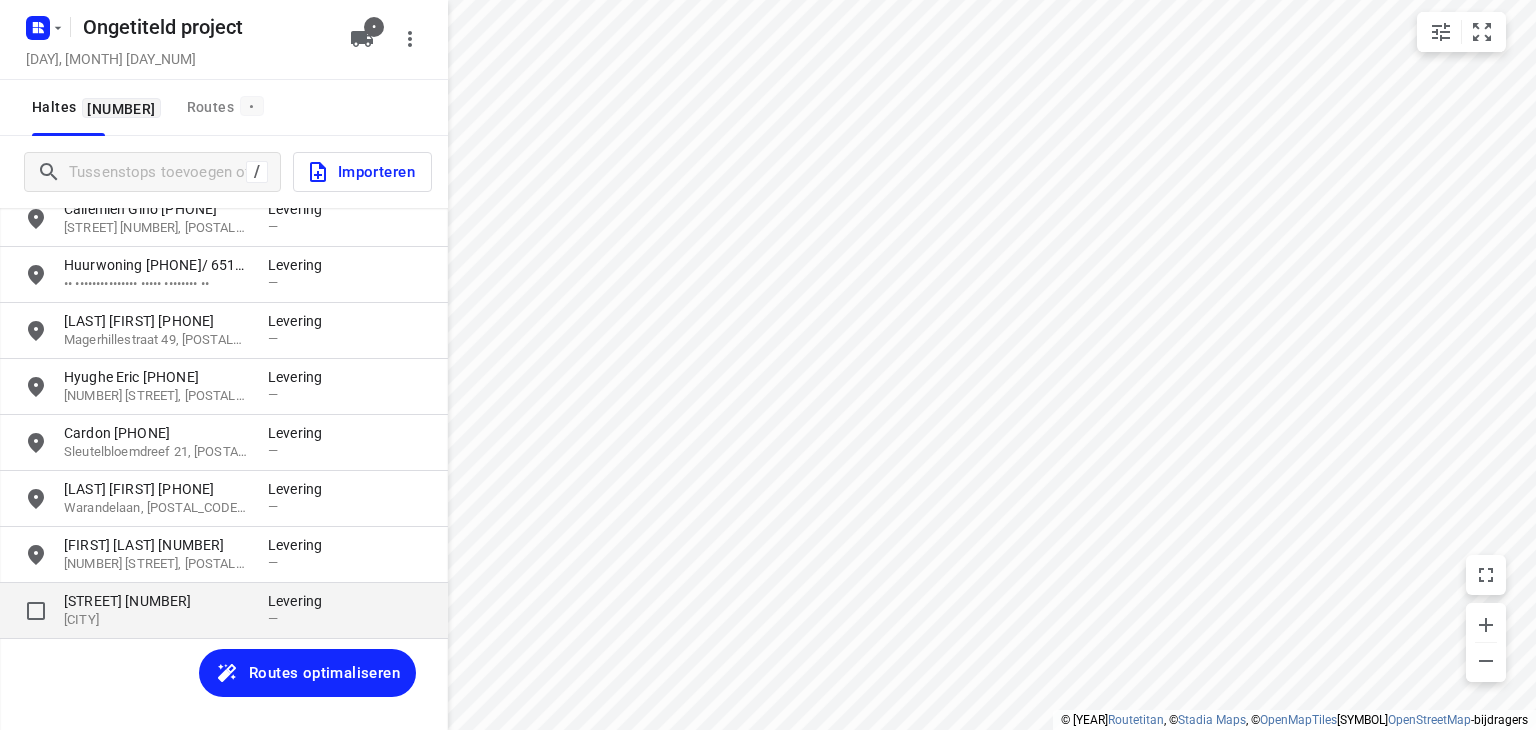 click on "[CITY]" at bounding box center (156, 620) 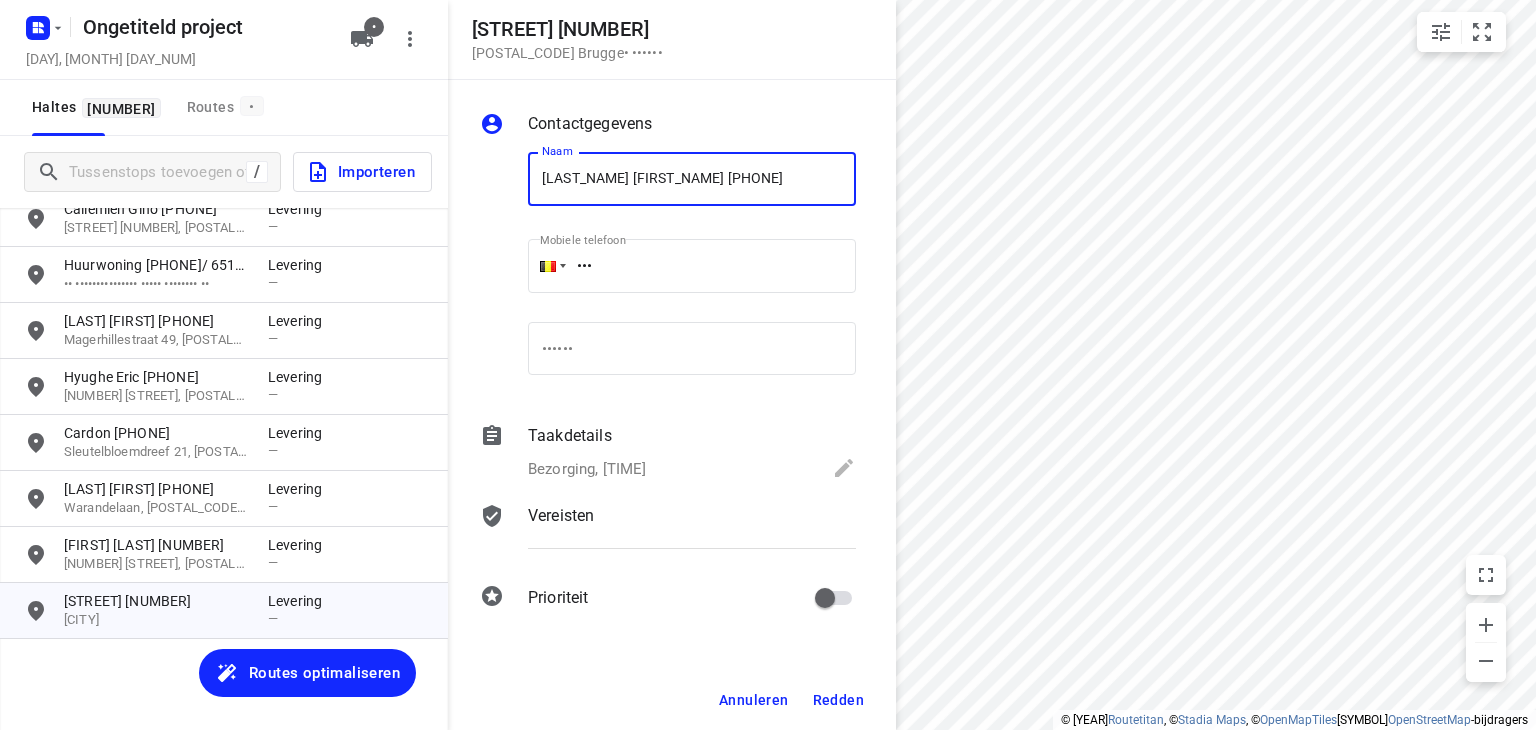 type on "[LAST_NAME] [FIRST_NAME] [PHONE]" 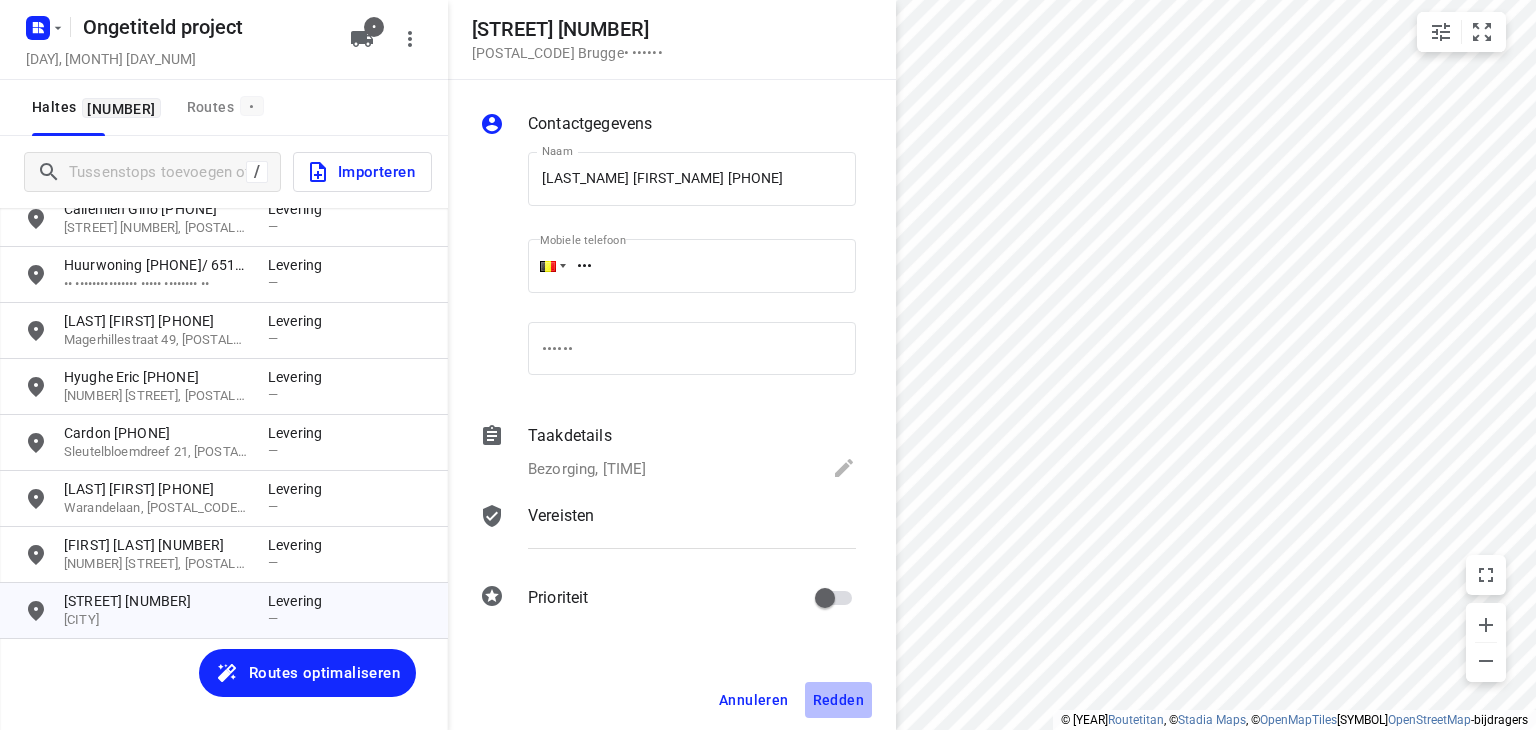 click on "Redden" at bounding box center [754, 700] 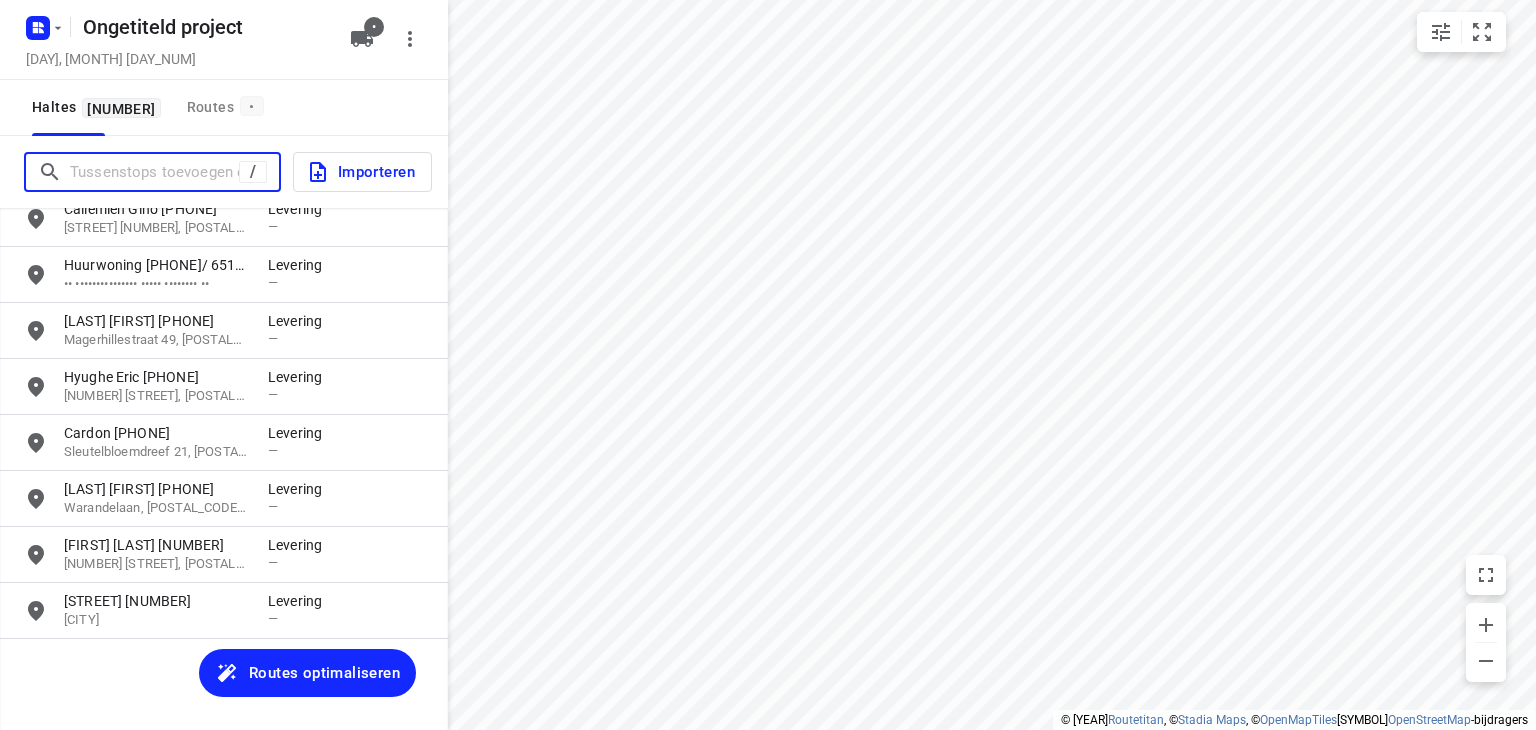 click at bounding box center (154, 172) 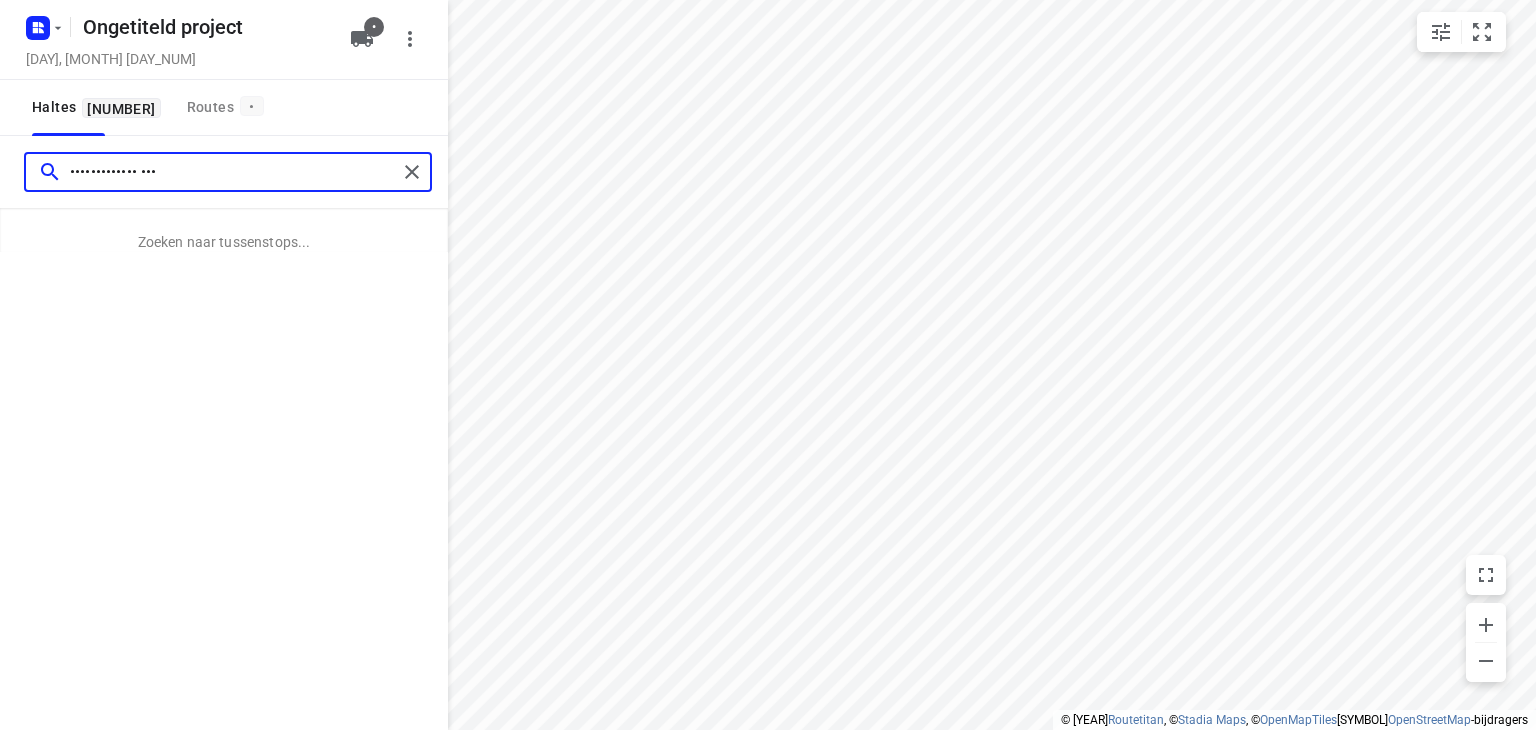 click on "••••••••••••• •••" at bounding box center [233, 172] 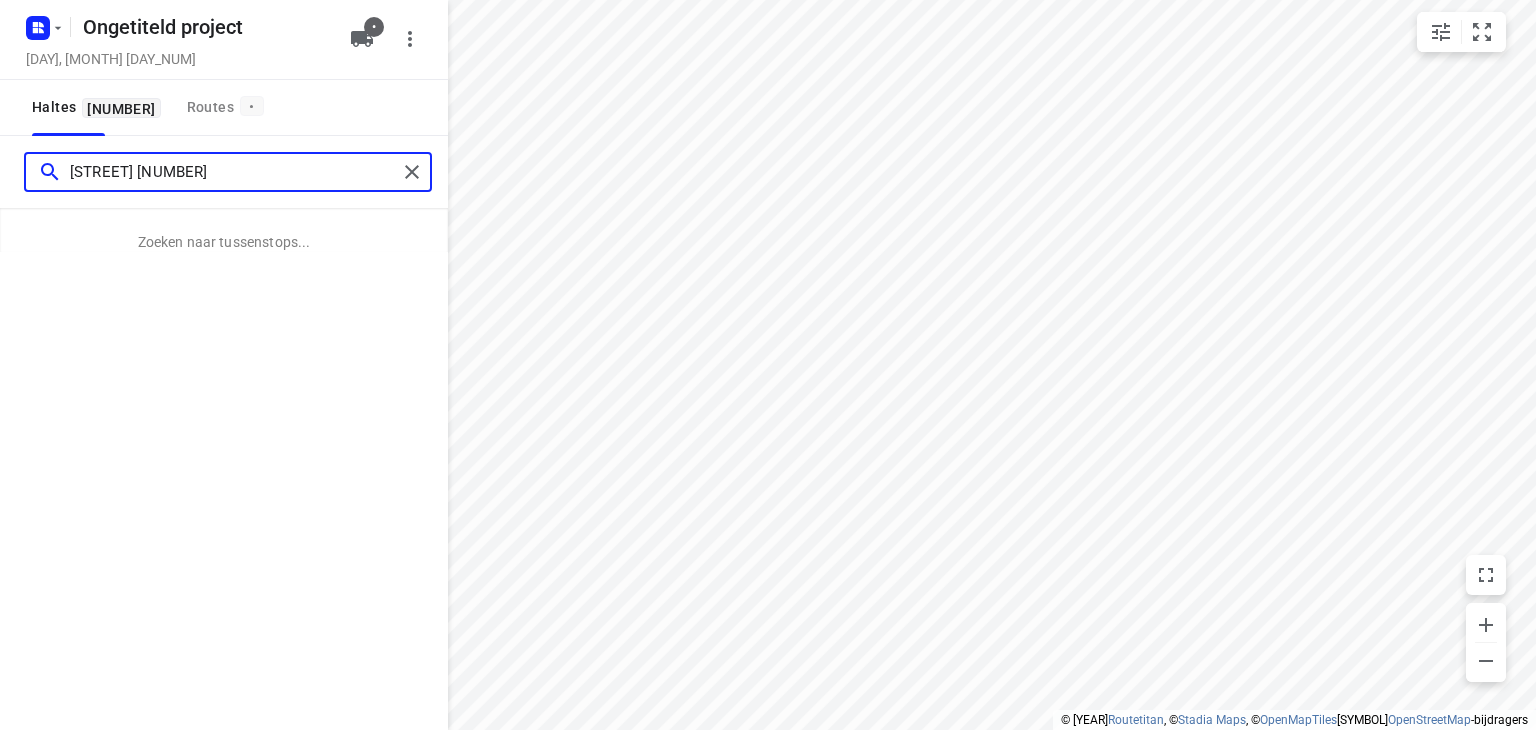 click on "[STREET] [NUMBER]" at bounding box center (233, 172) 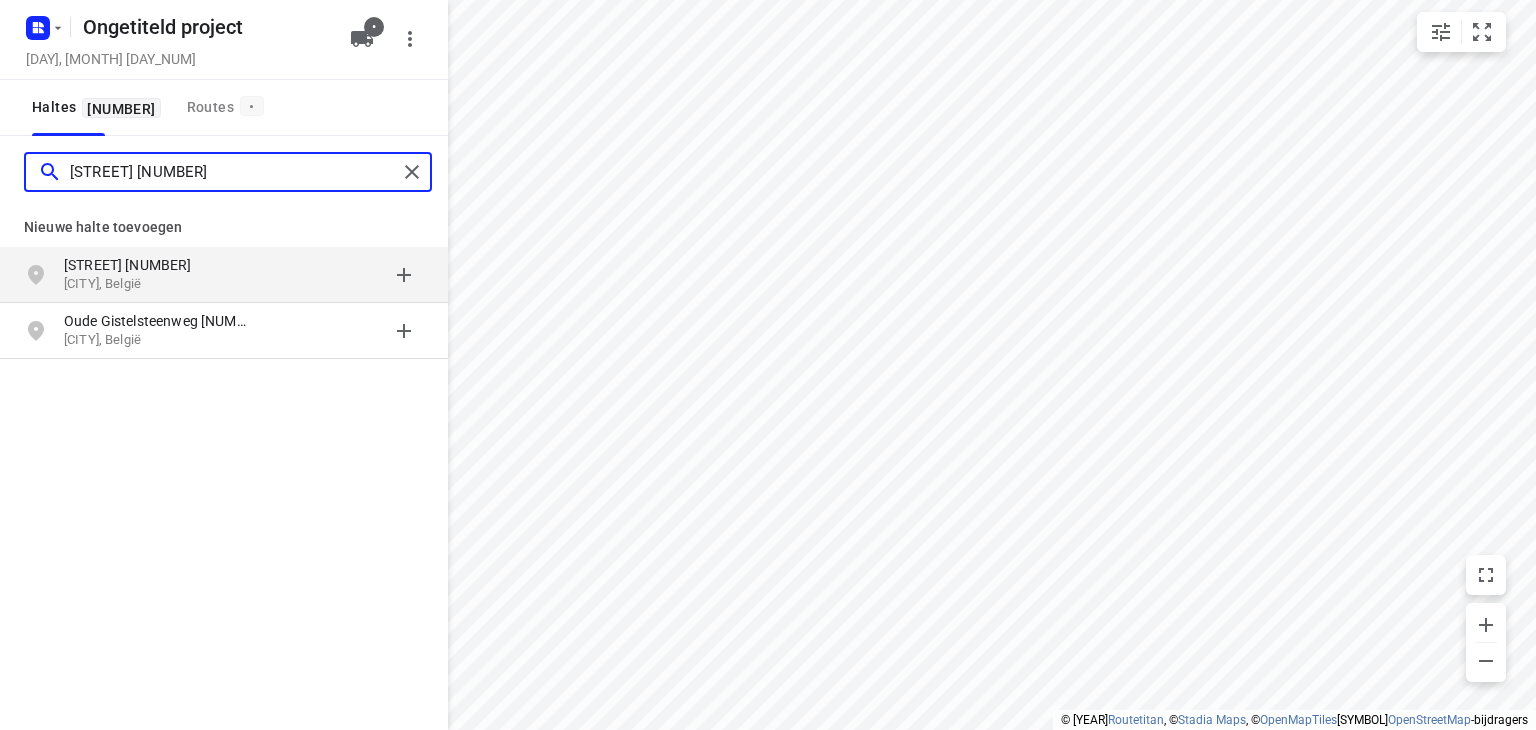 type on "[STREET] [NUMBER]" 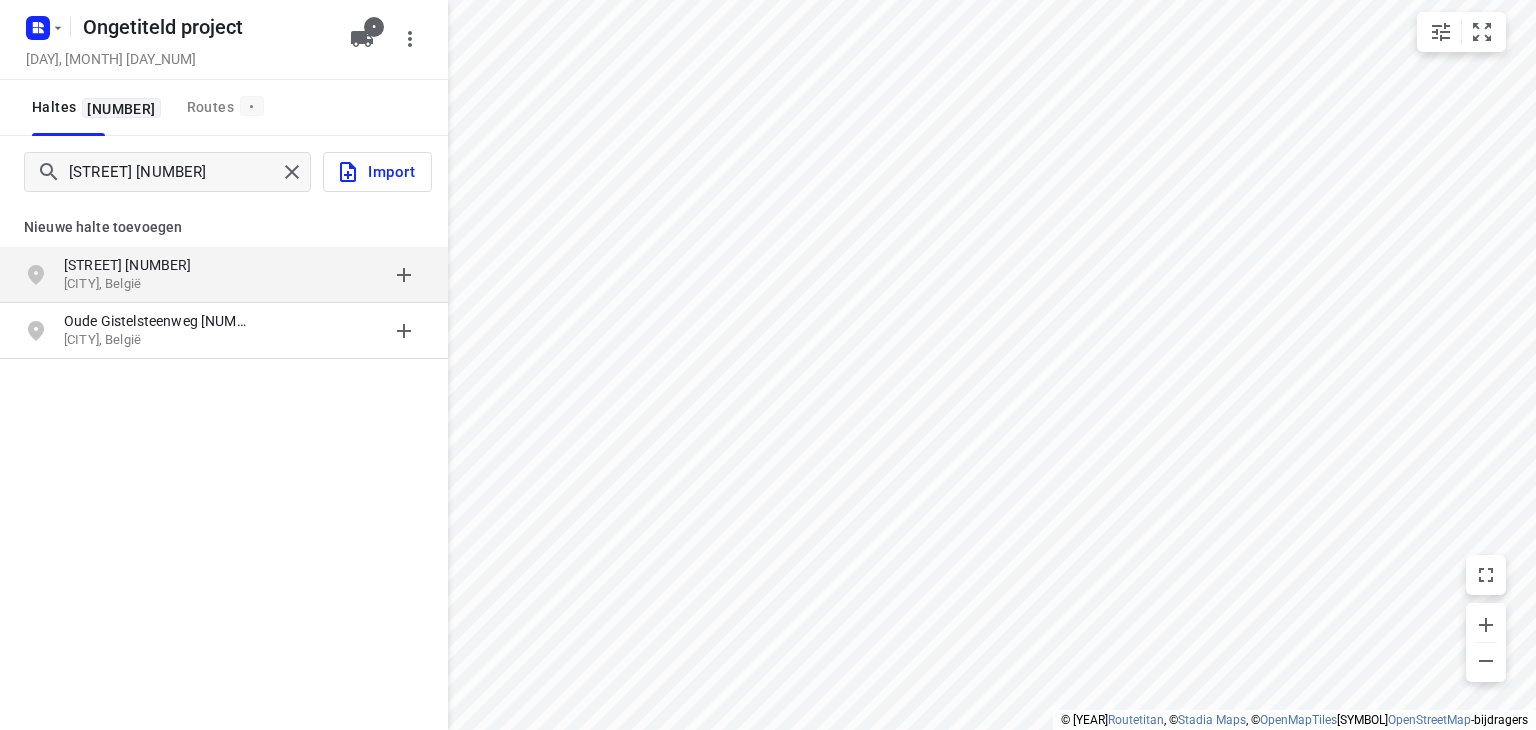 click on "[STREET] [NUMBER]" at bounding box center [128, 265] 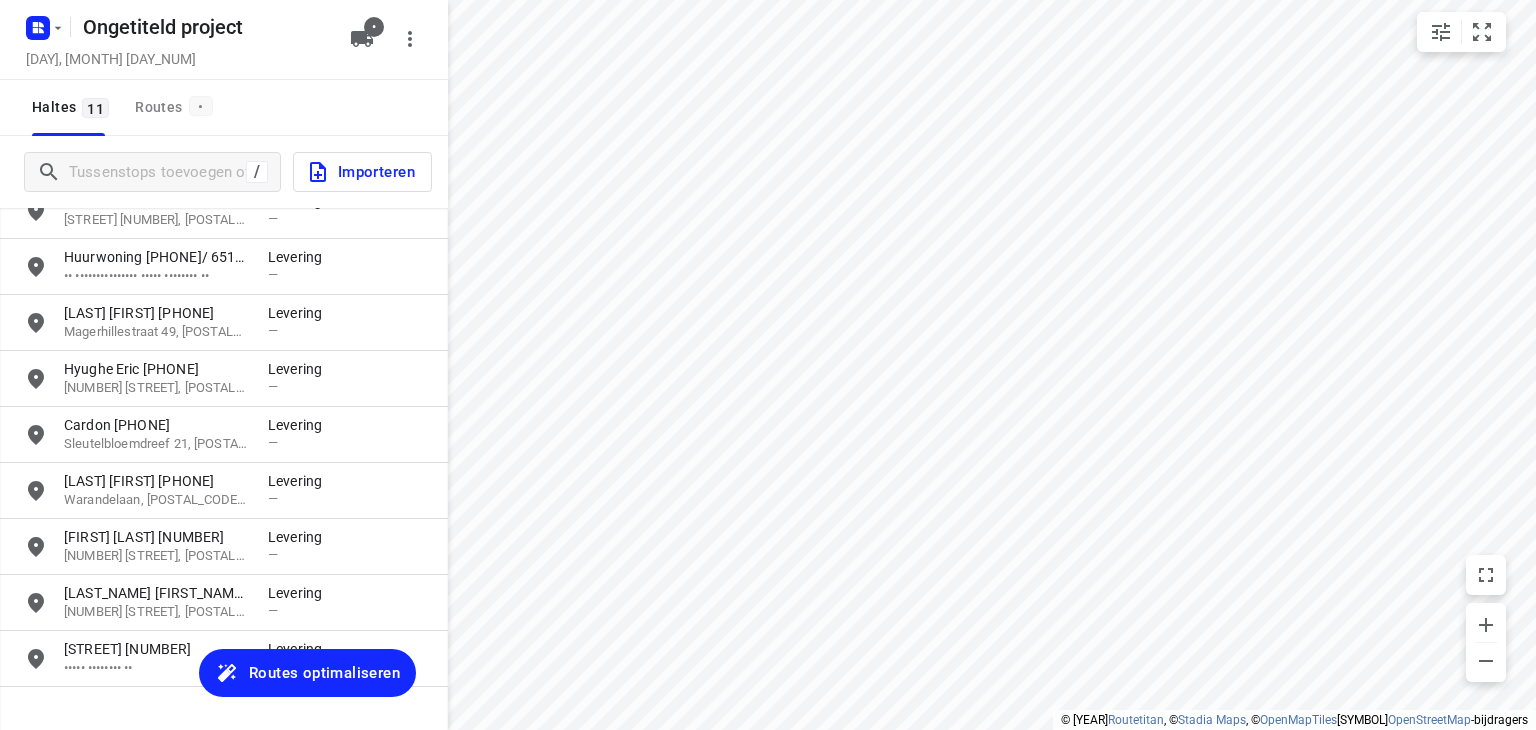 scroll, scrollTop: 177, scrollLeft: 0, axis: vertical 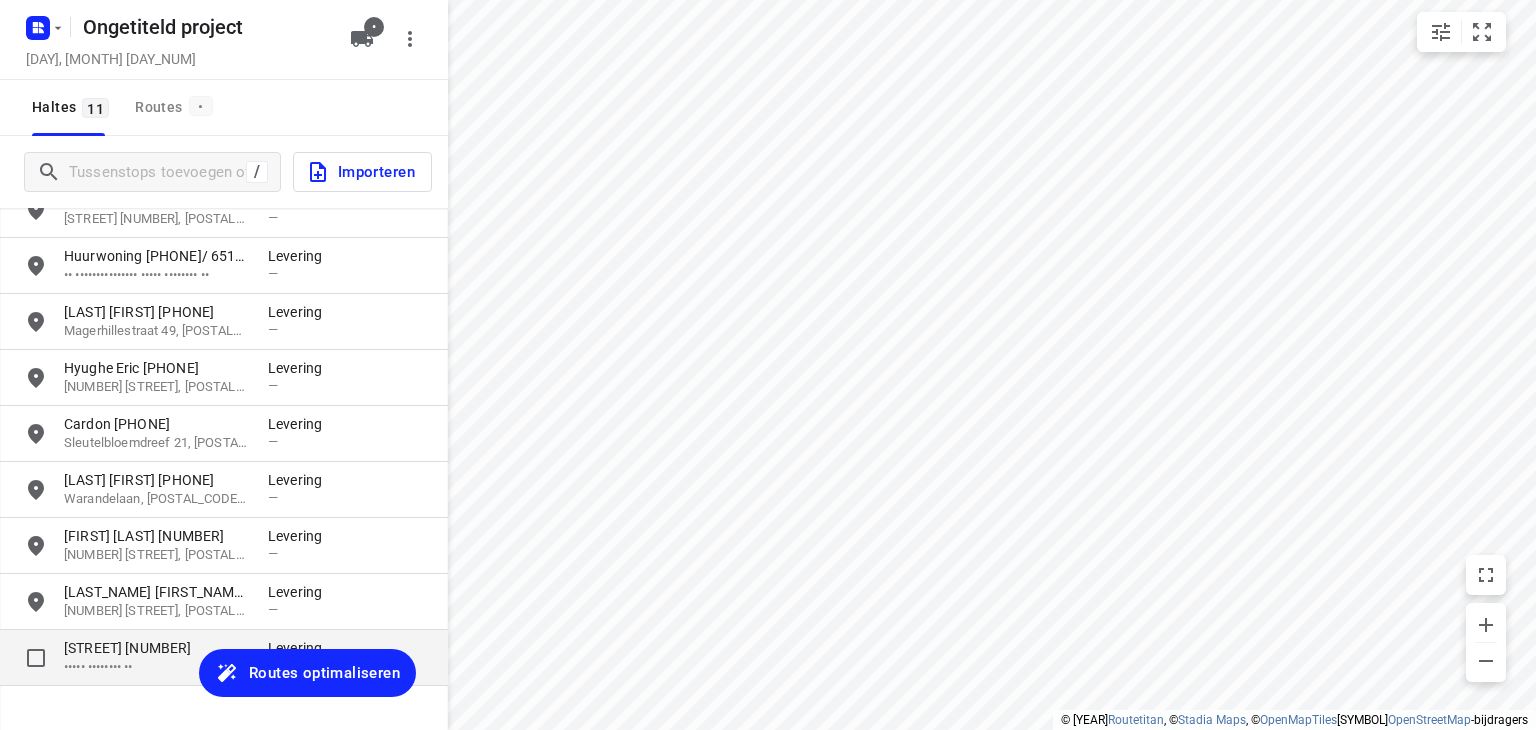 click on "[STREET] [NUMBER]" at bounding box center (128, 648) 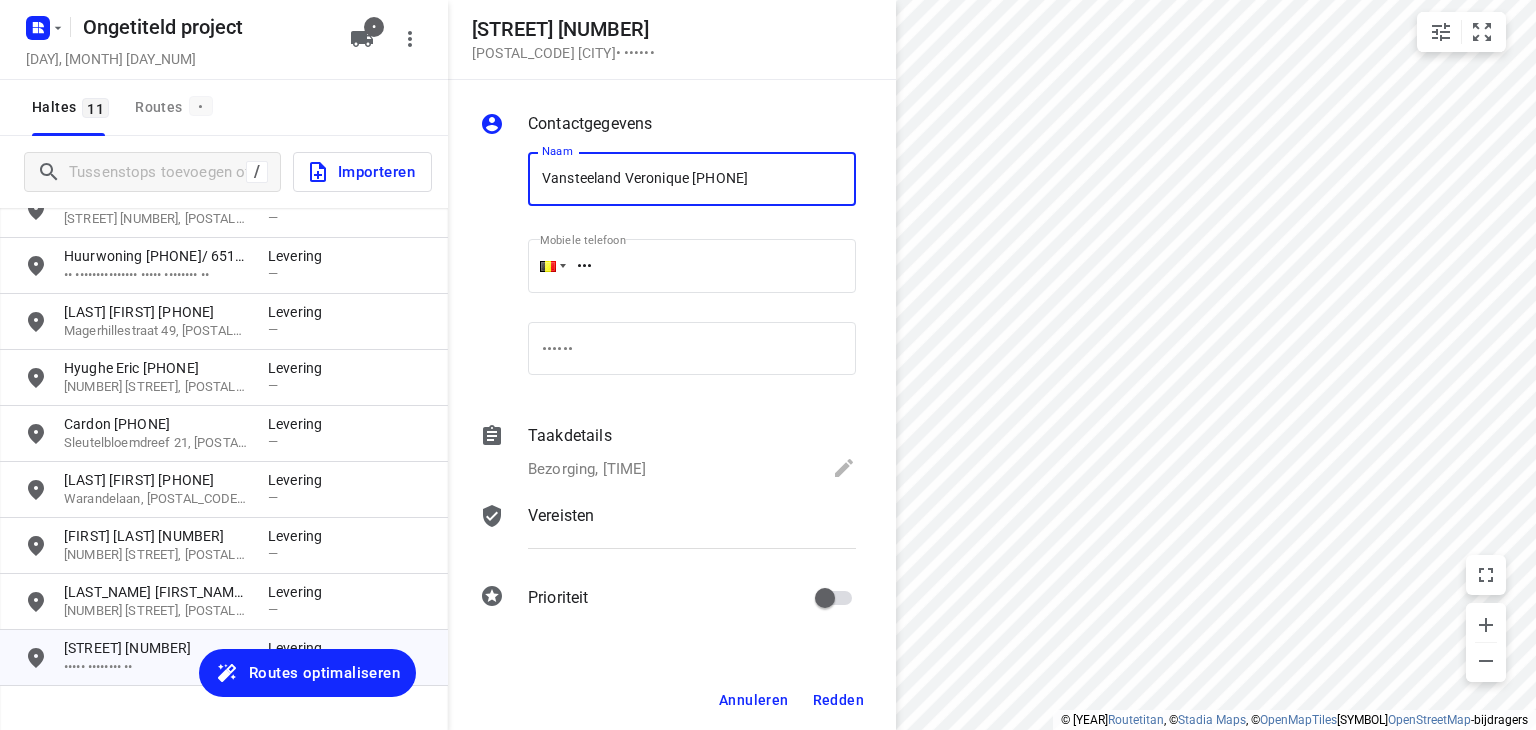 type on "Vansteeland Veronique [PHONE]" 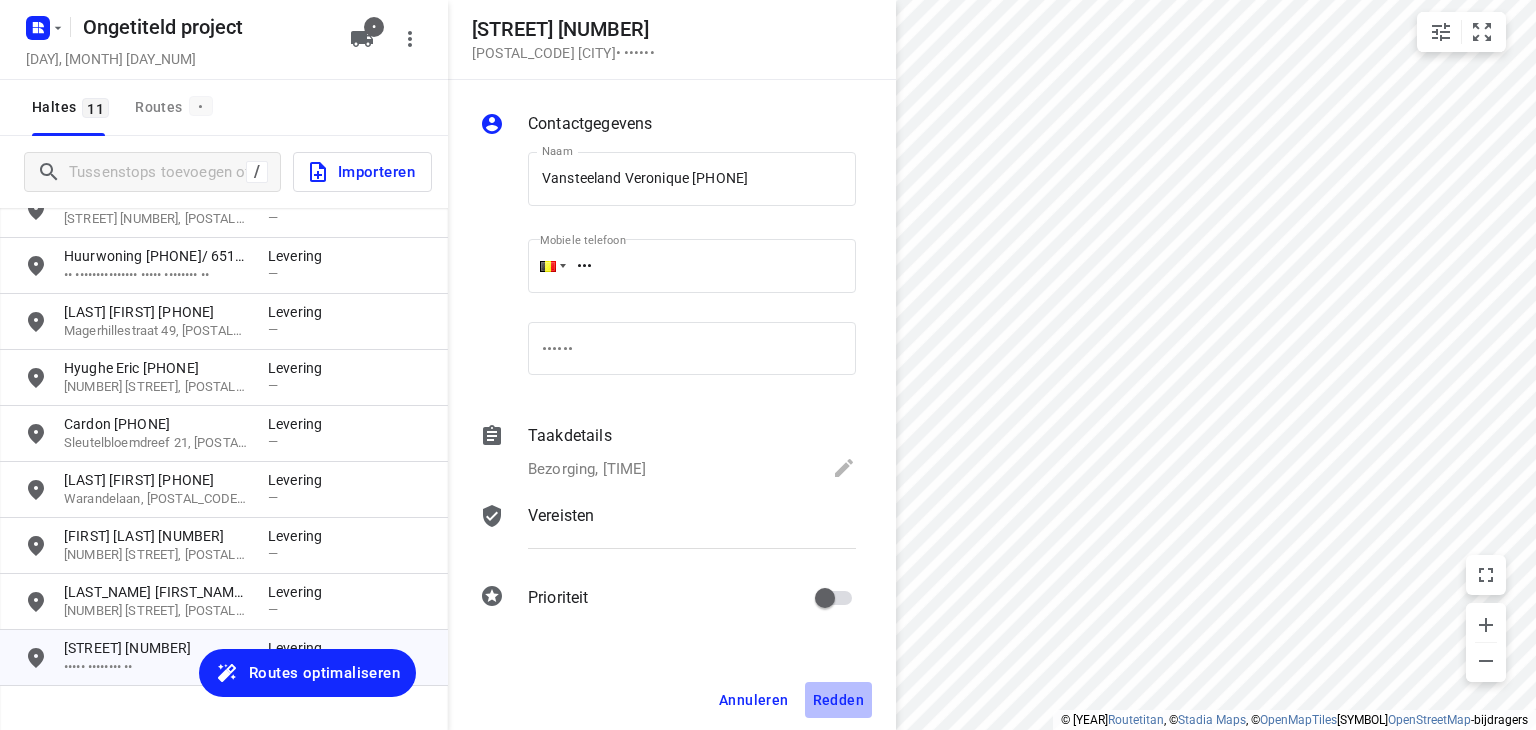click on "Redden" at bounding box center [754, 700] 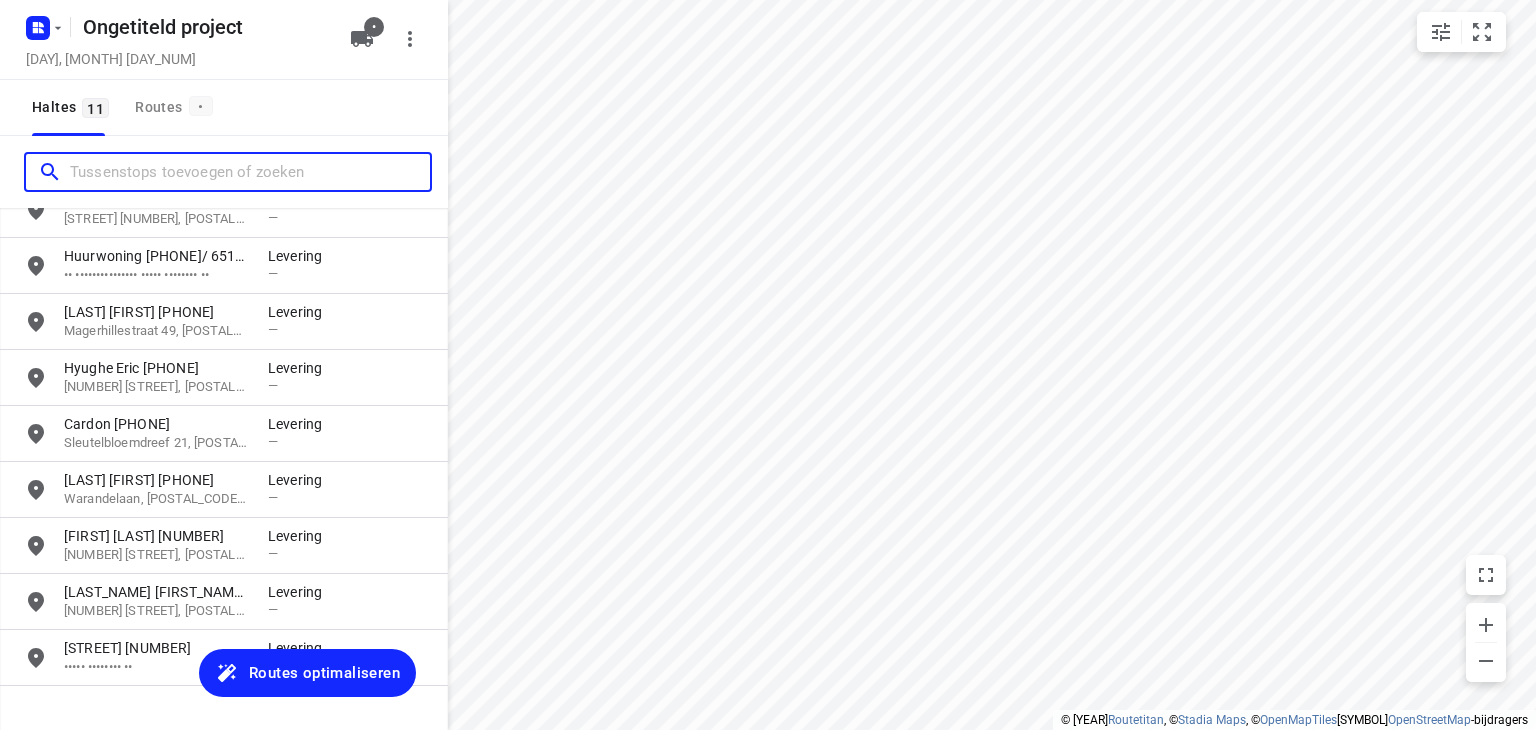 click at bounding box center (250, 172) 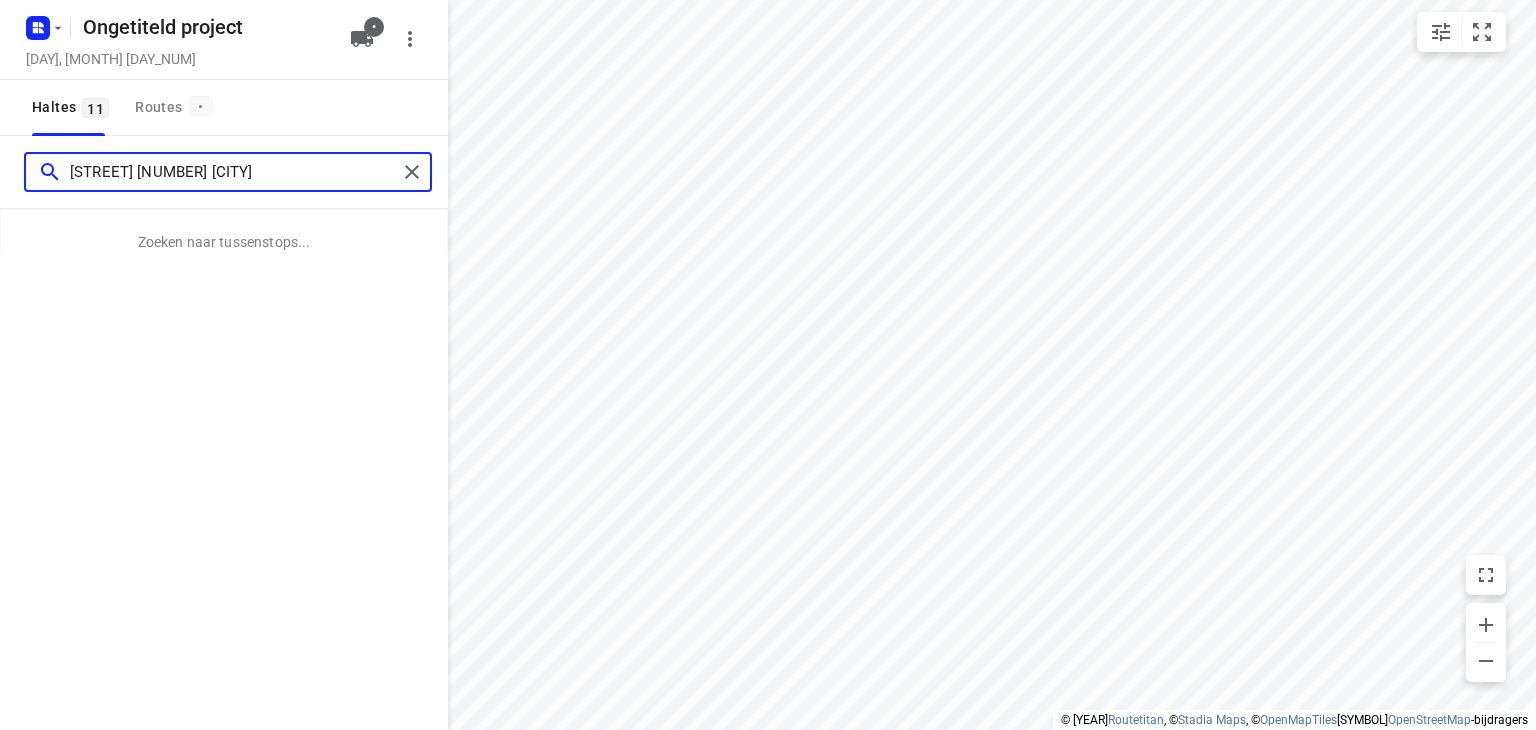 type on "[STREET] [NUMBER] [CITY]" 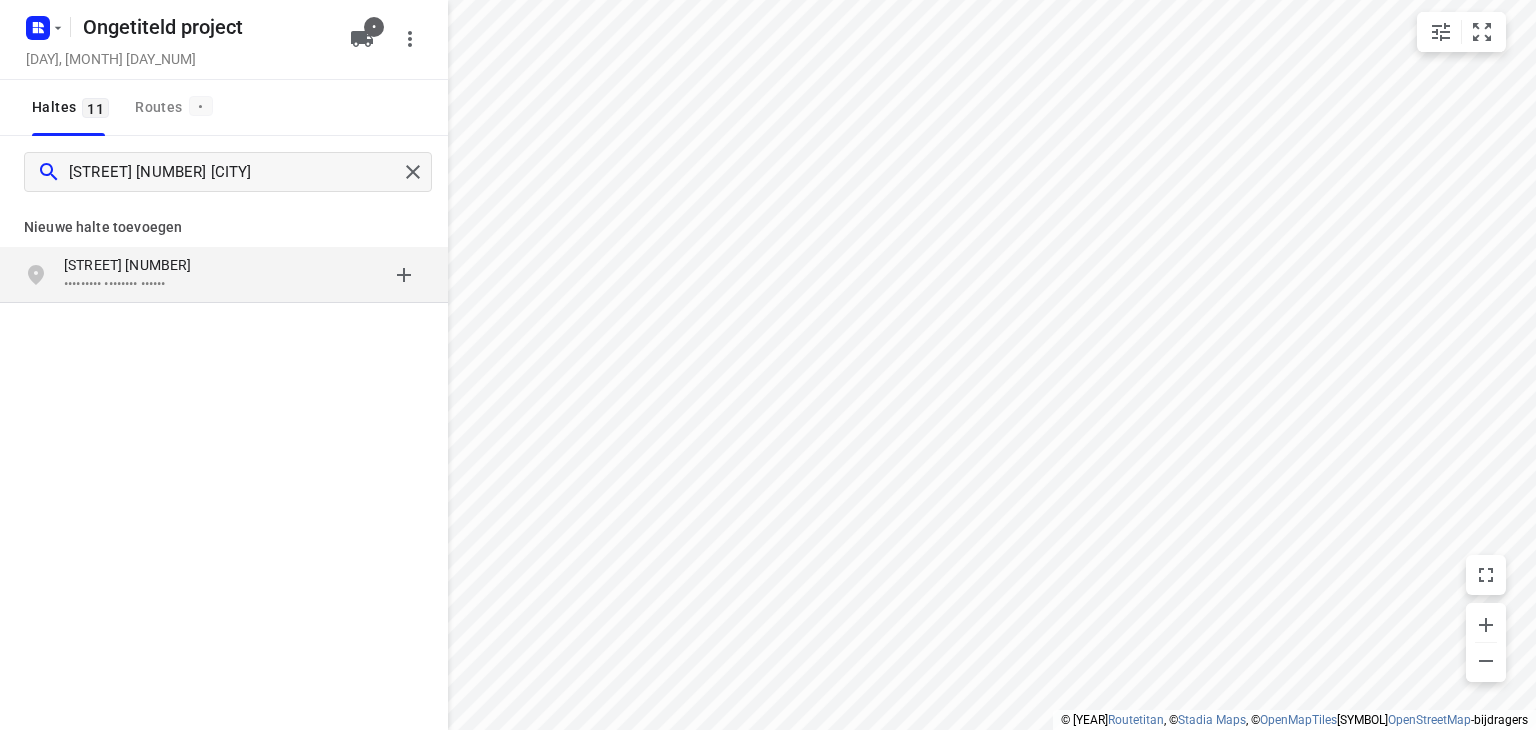 click on "[STREET] [NUMBER]" at bounding box center [128, 265] 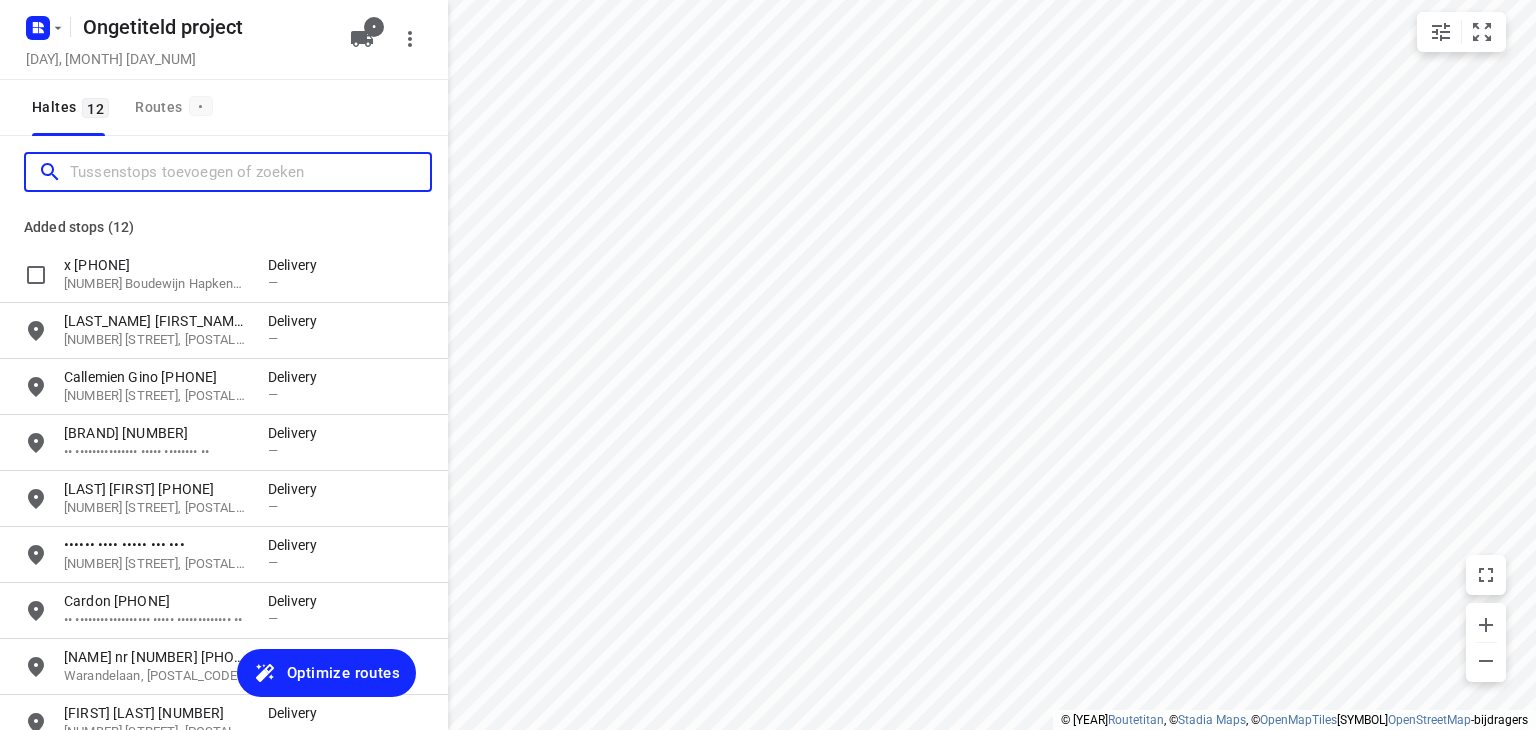scroll, scrollTop: 0, scrollLeft: 0, axis: both 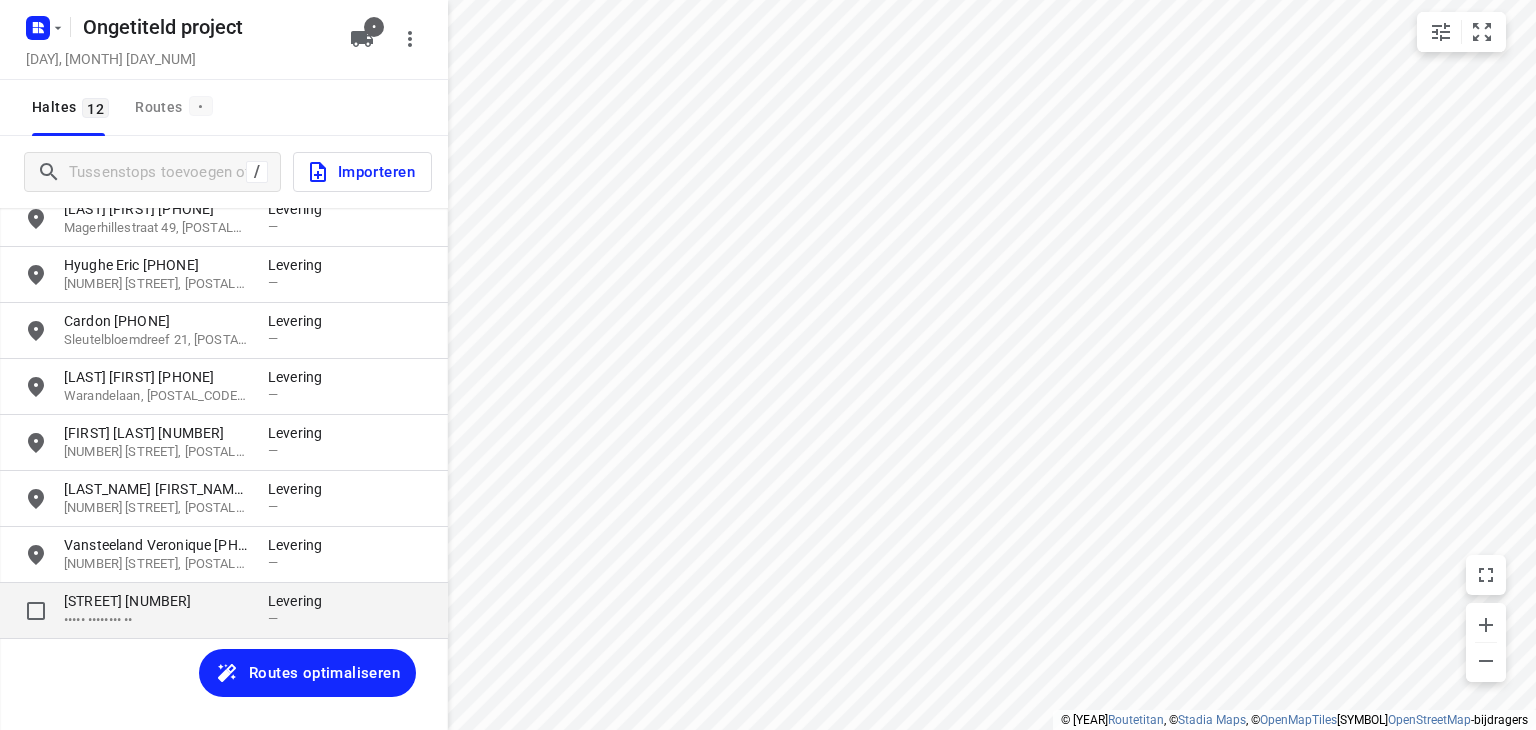 click on "[STREET] [NUMBER]" at bounding box center (156, 601) 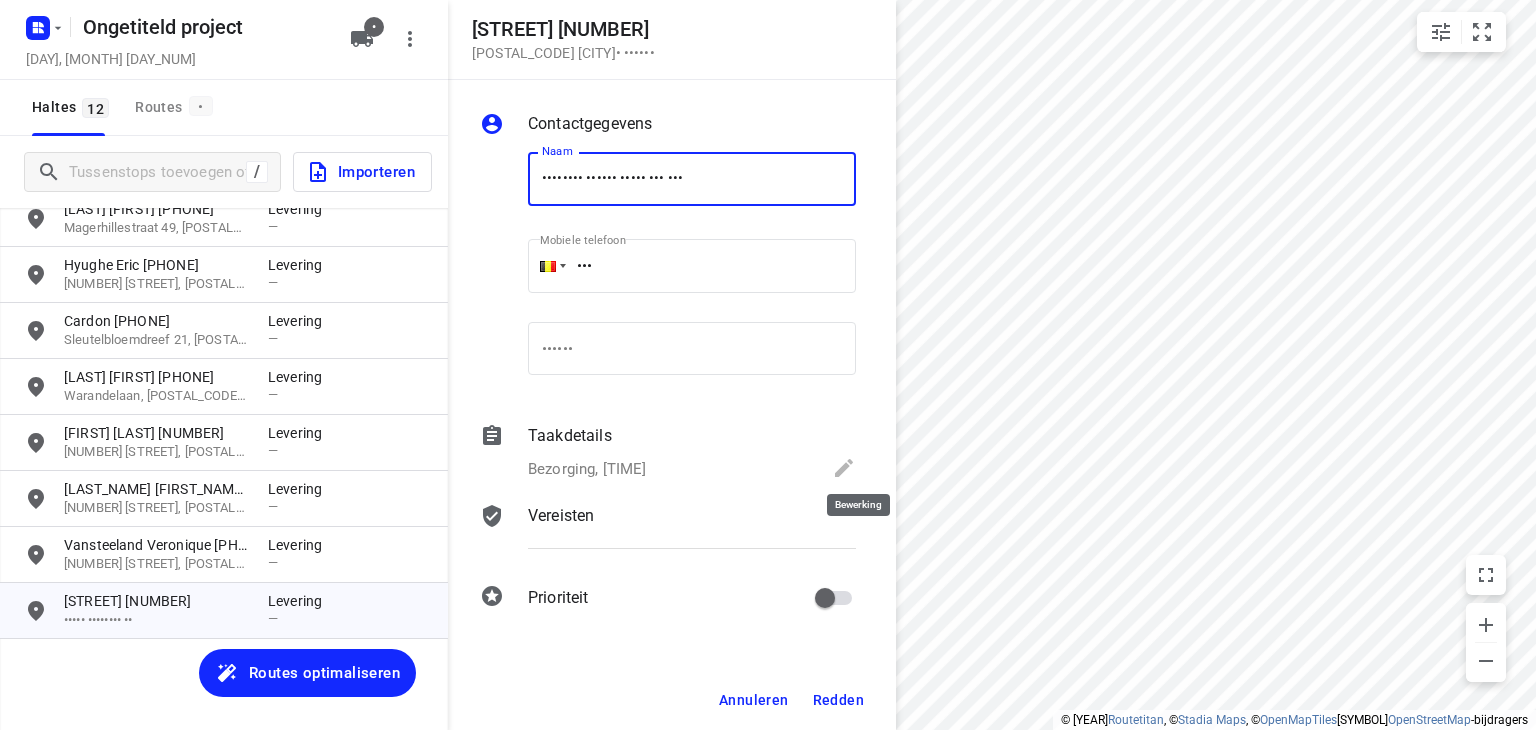 type on "•••••••• •••••• ••••• ••• •••" 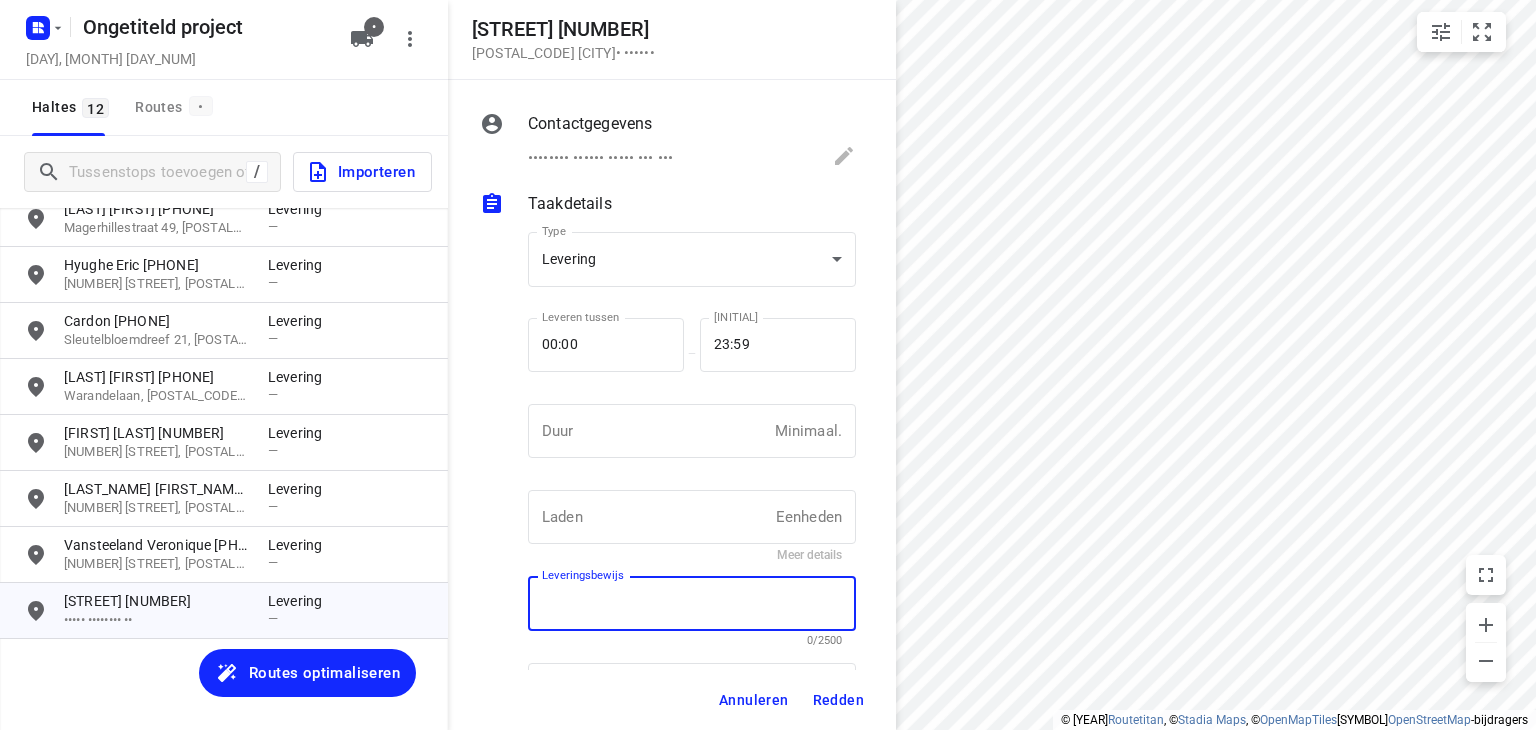 click at bounding box center (692, 604) 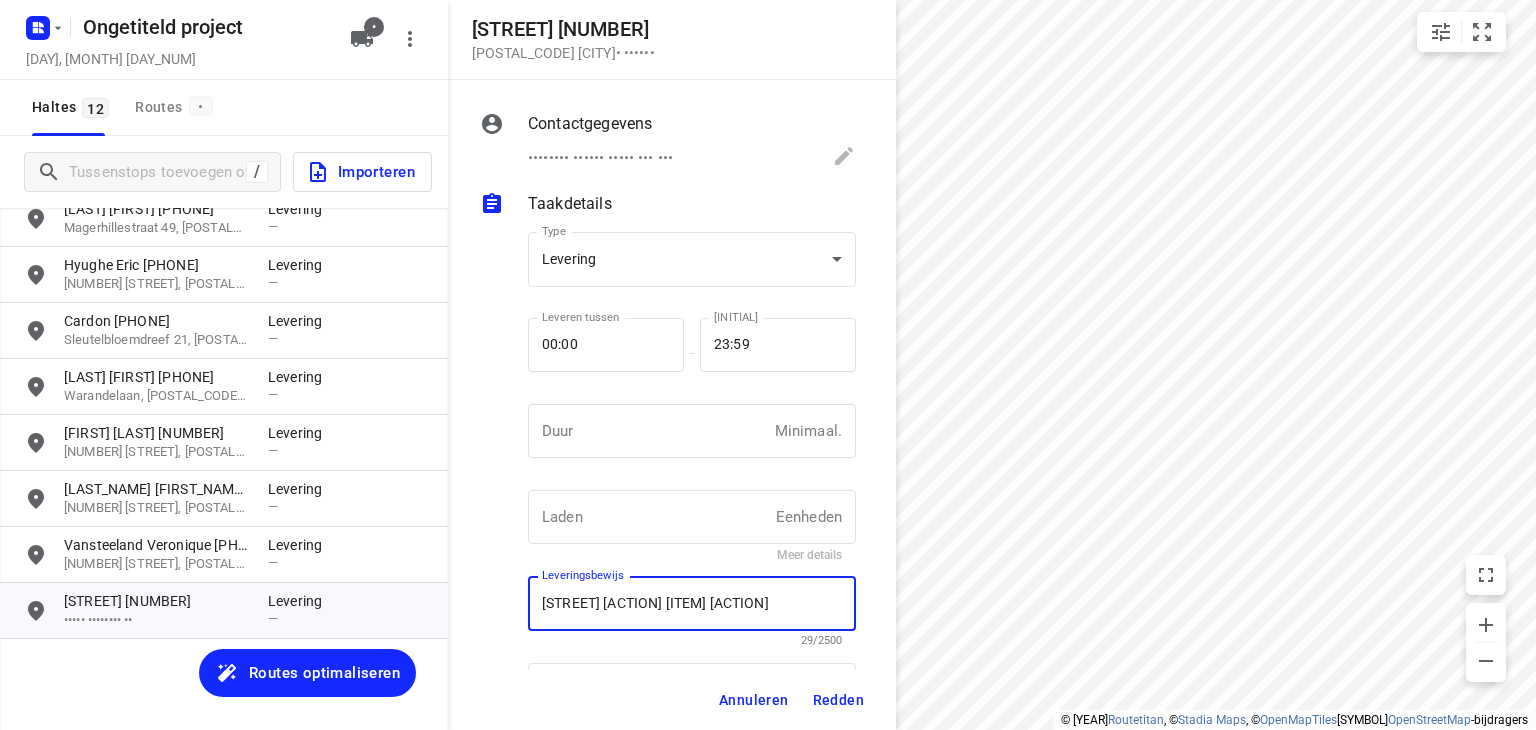 type on "[STREET] [ACTION] [ITEM] [ACTION]" 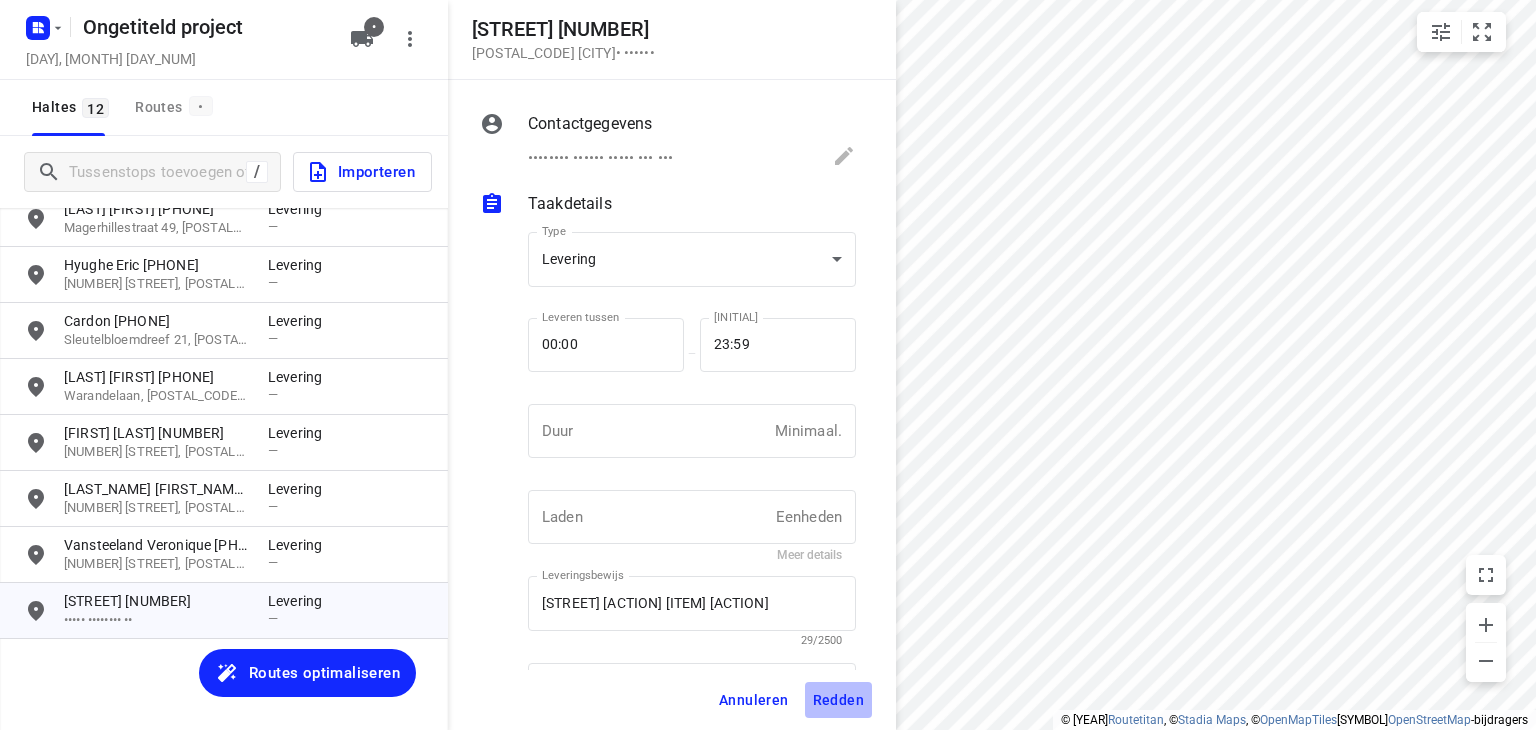 click on "Redden" at bounding box center (754, 700) 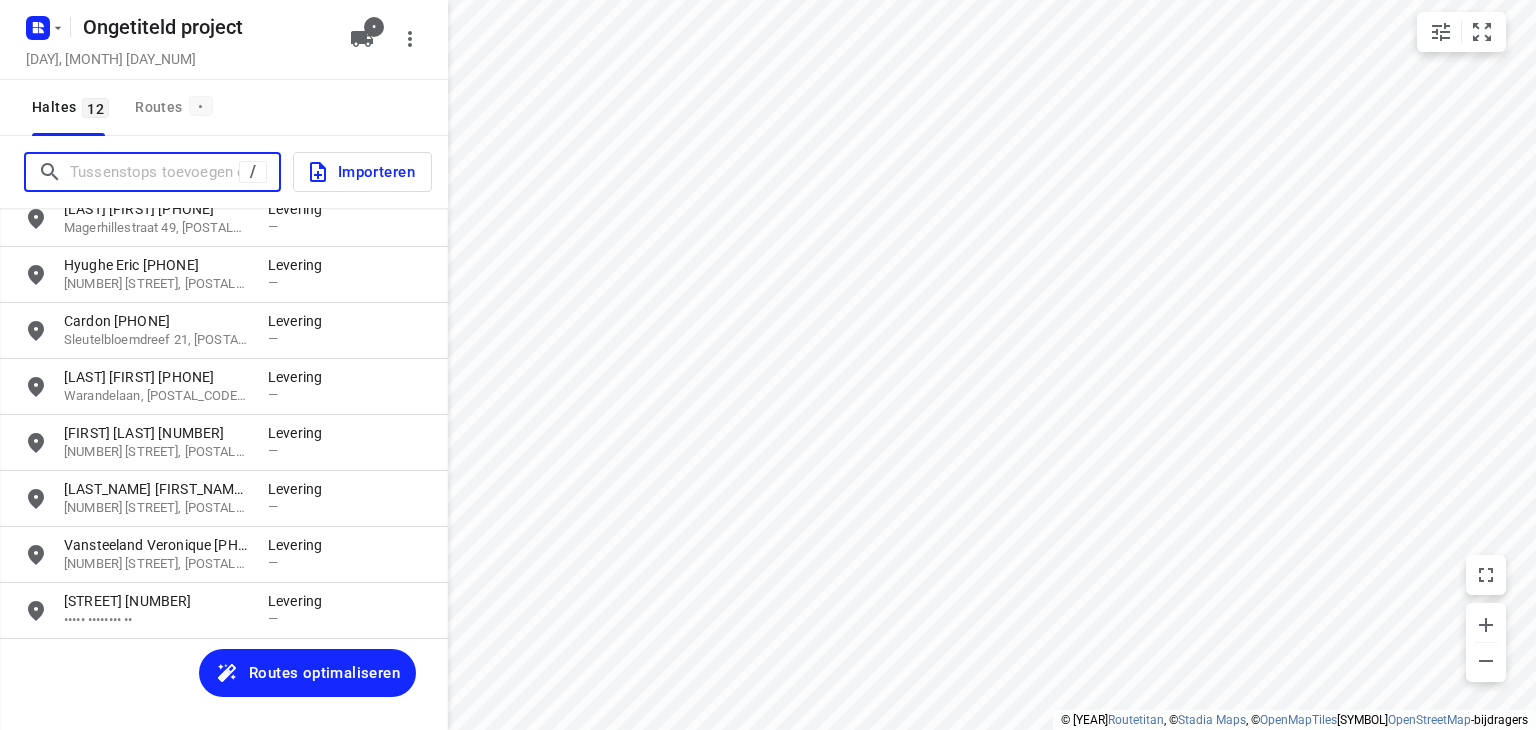 click at bounding box center (154, 172) 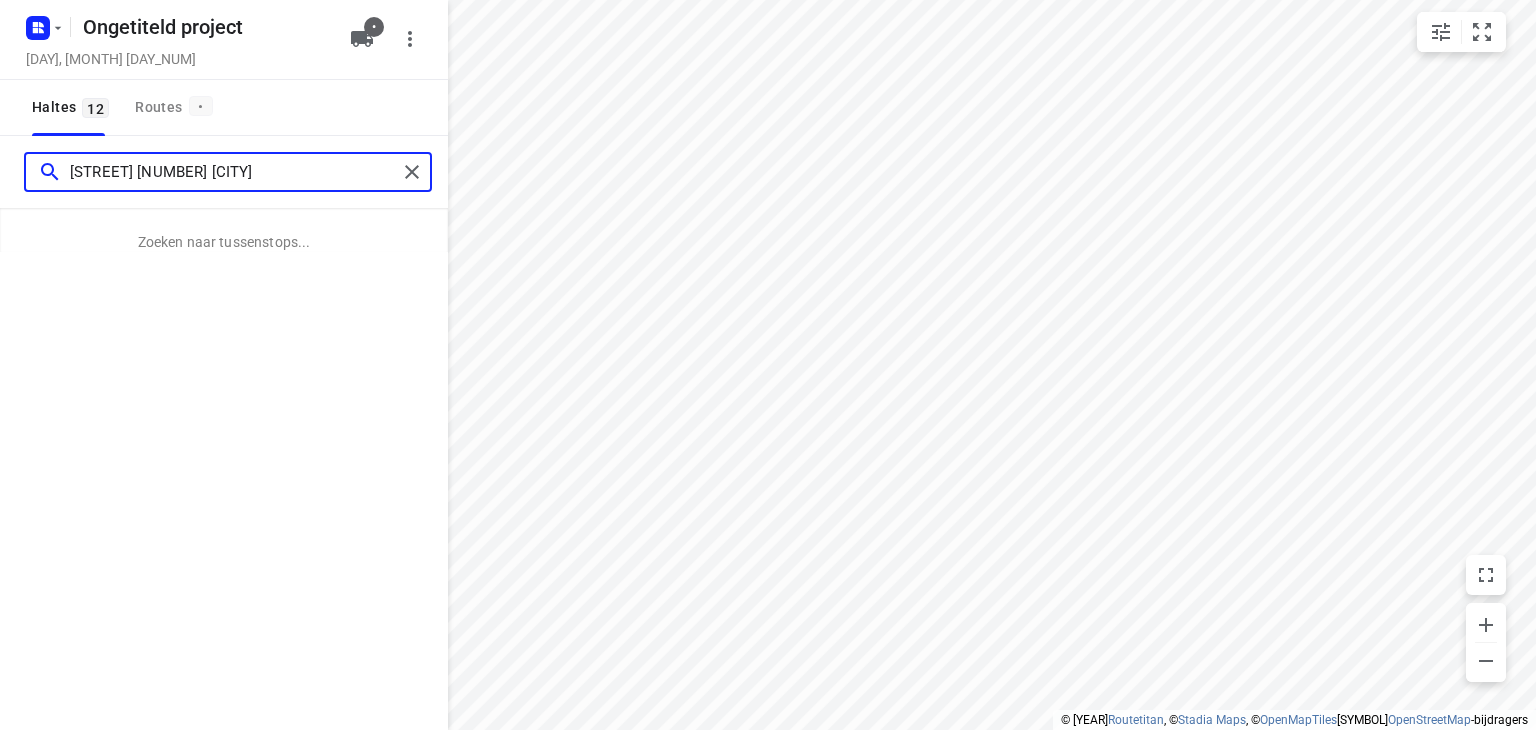 type on "[STREET] [NUMBER] [CITY]" 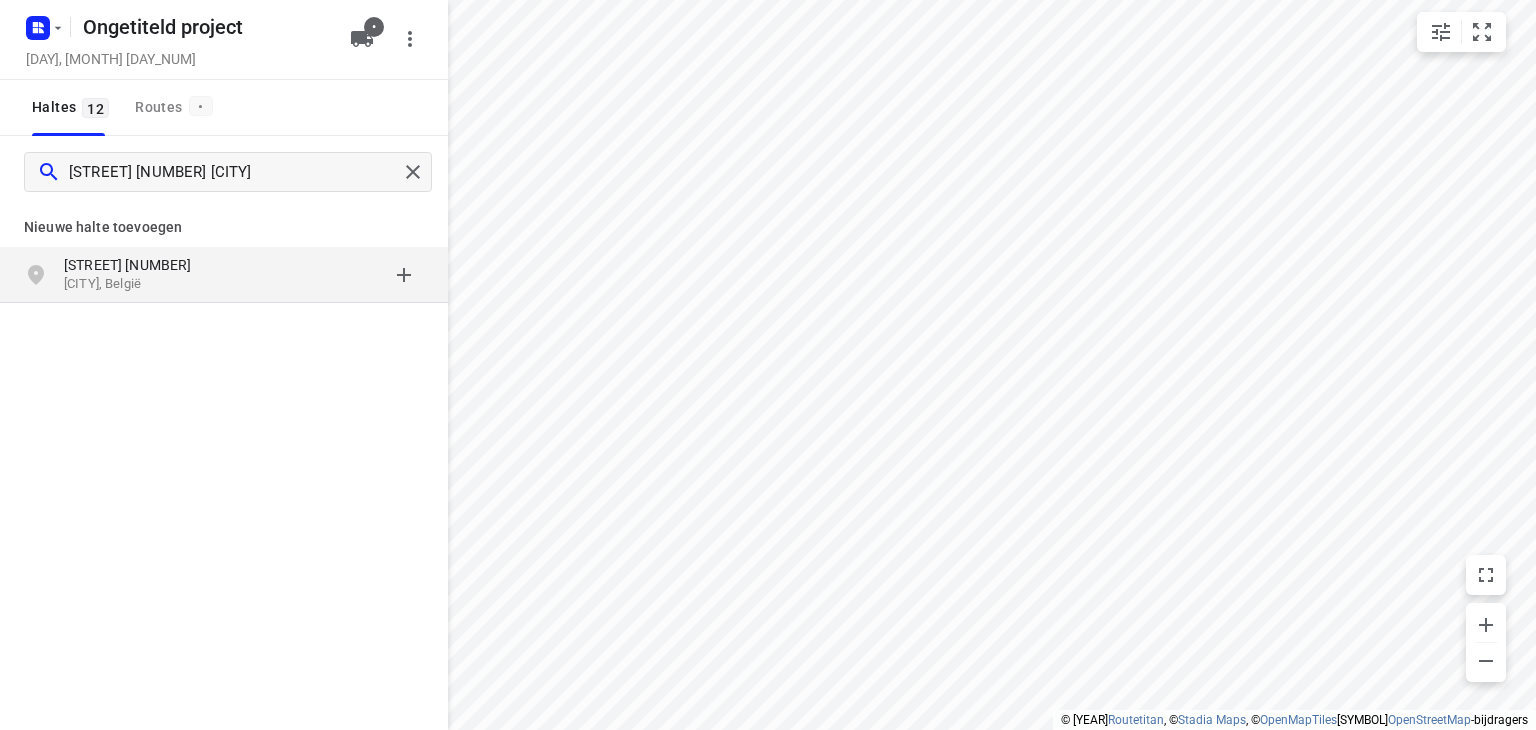 click on "[STREET] [NUMBER]" at bounding box center [128, 265] 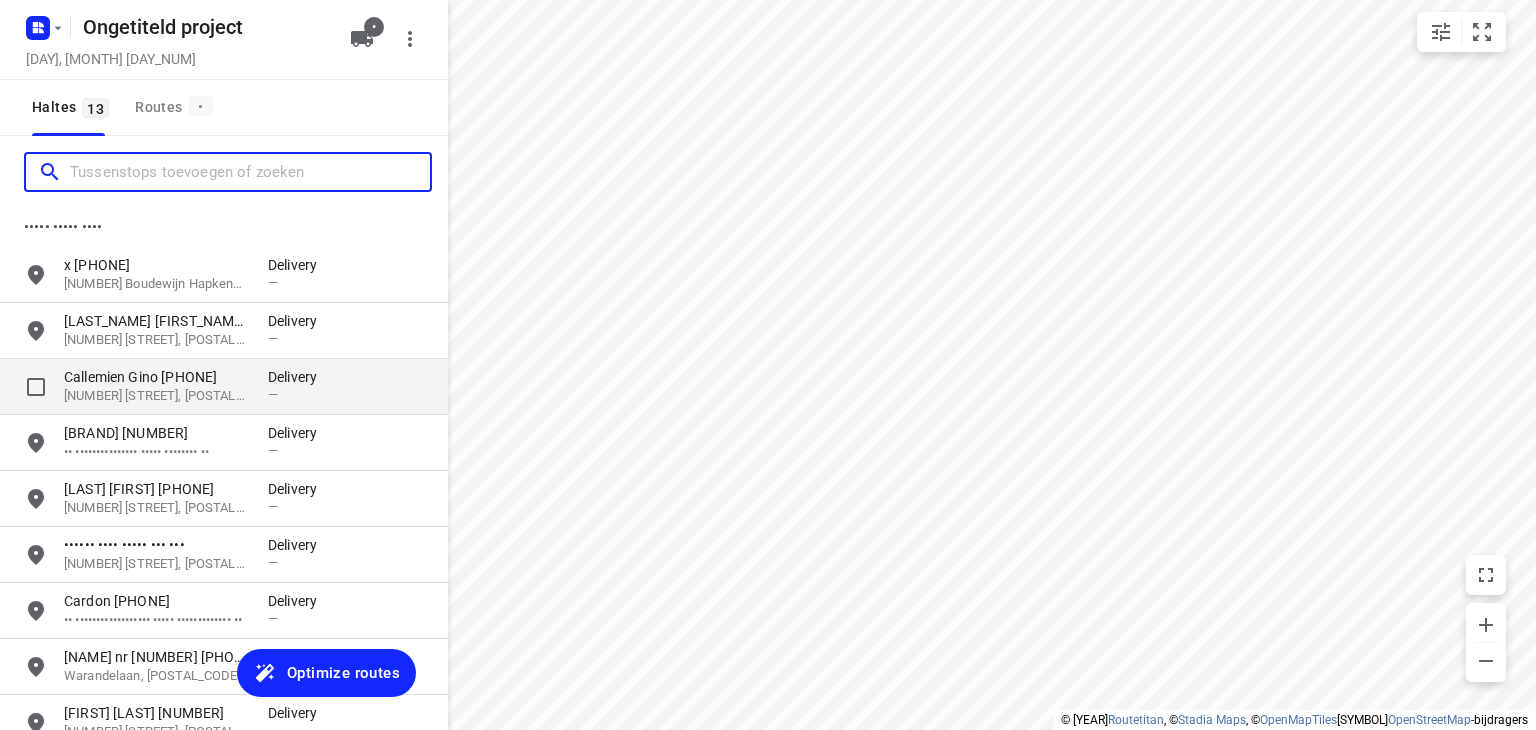 scroll, scrollTop: 0, scrollLeft: 0, axis: both 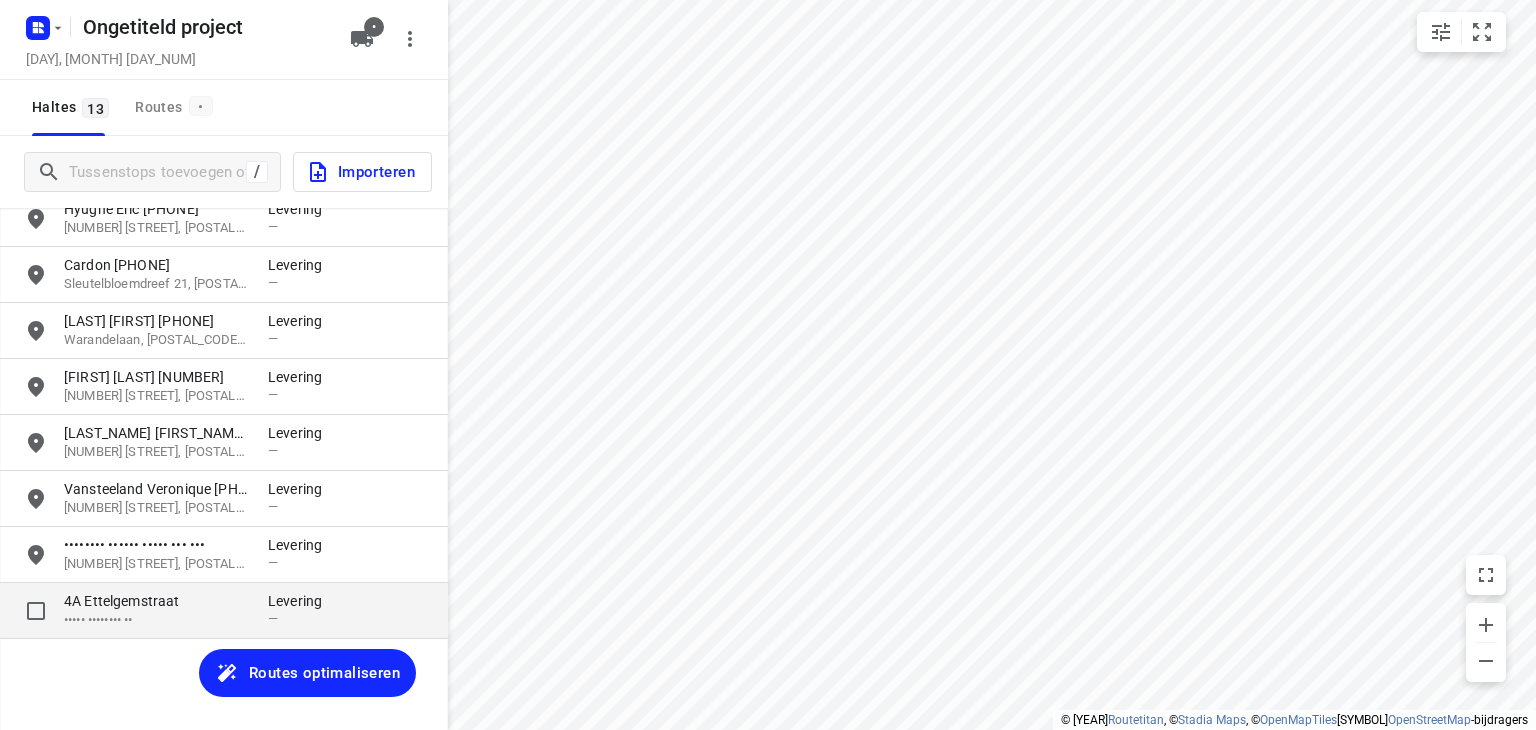 click on "4A Ettelgemstraat" at bounding box center [122, 601] 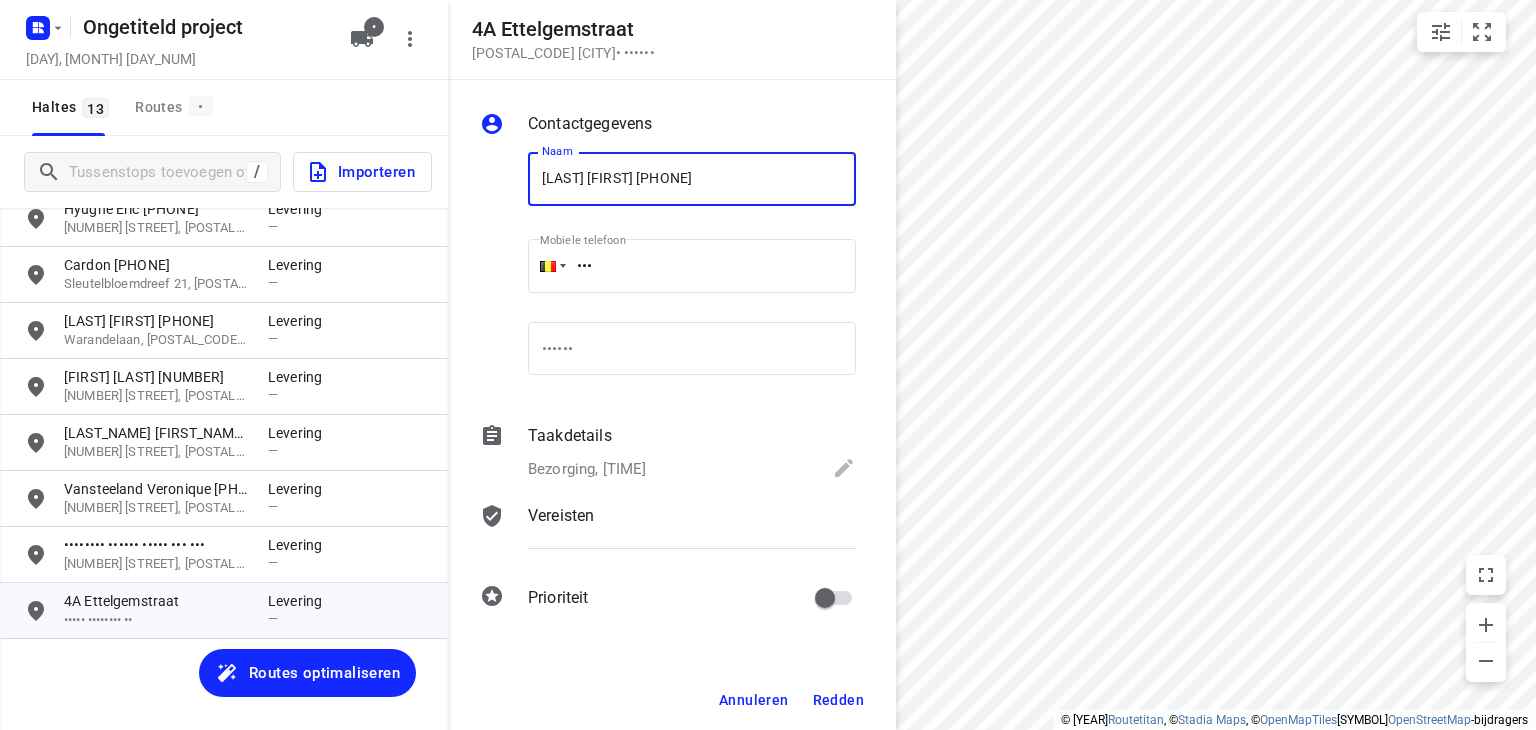 type on "[LAST] [FIRST] [PHONE]" 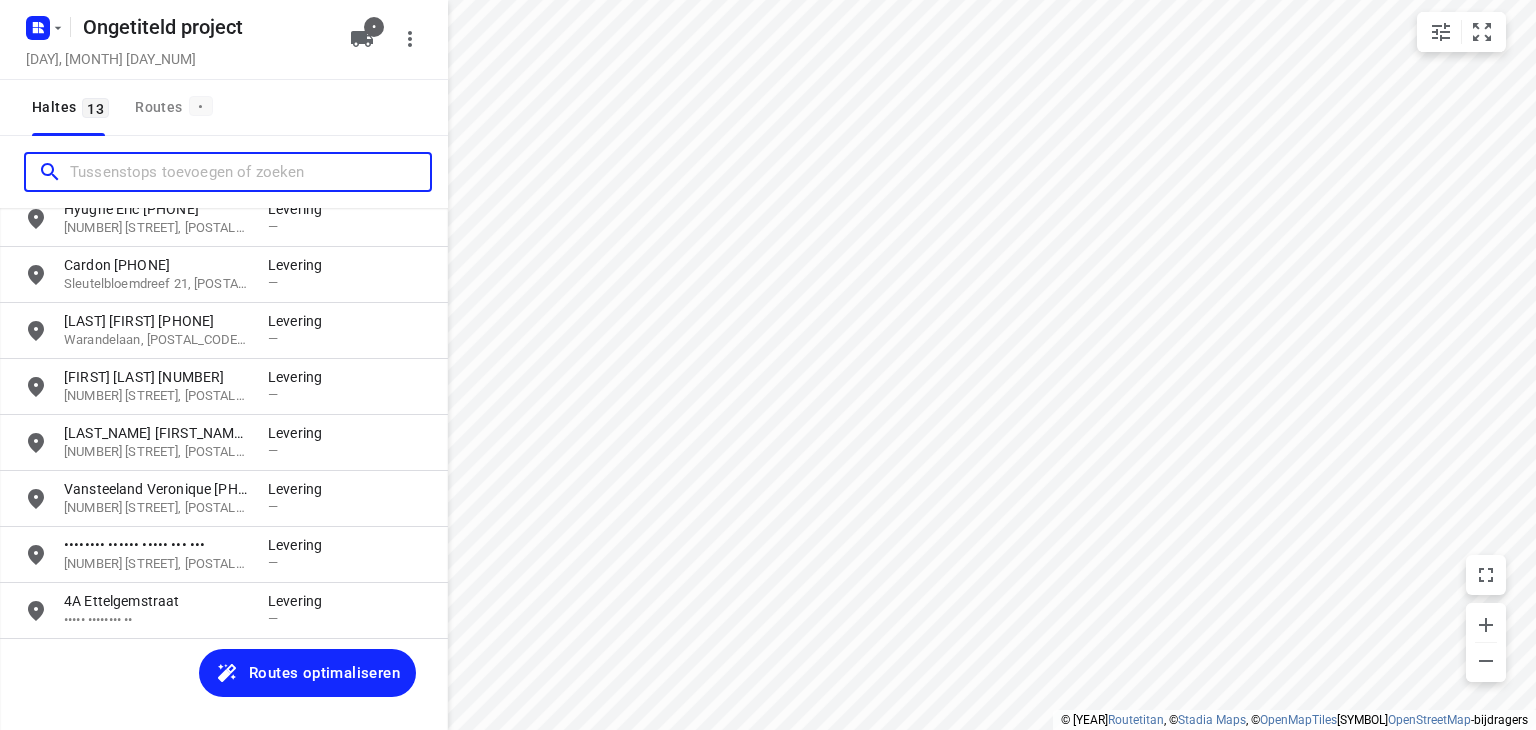 click at bounding box center (250, 172) 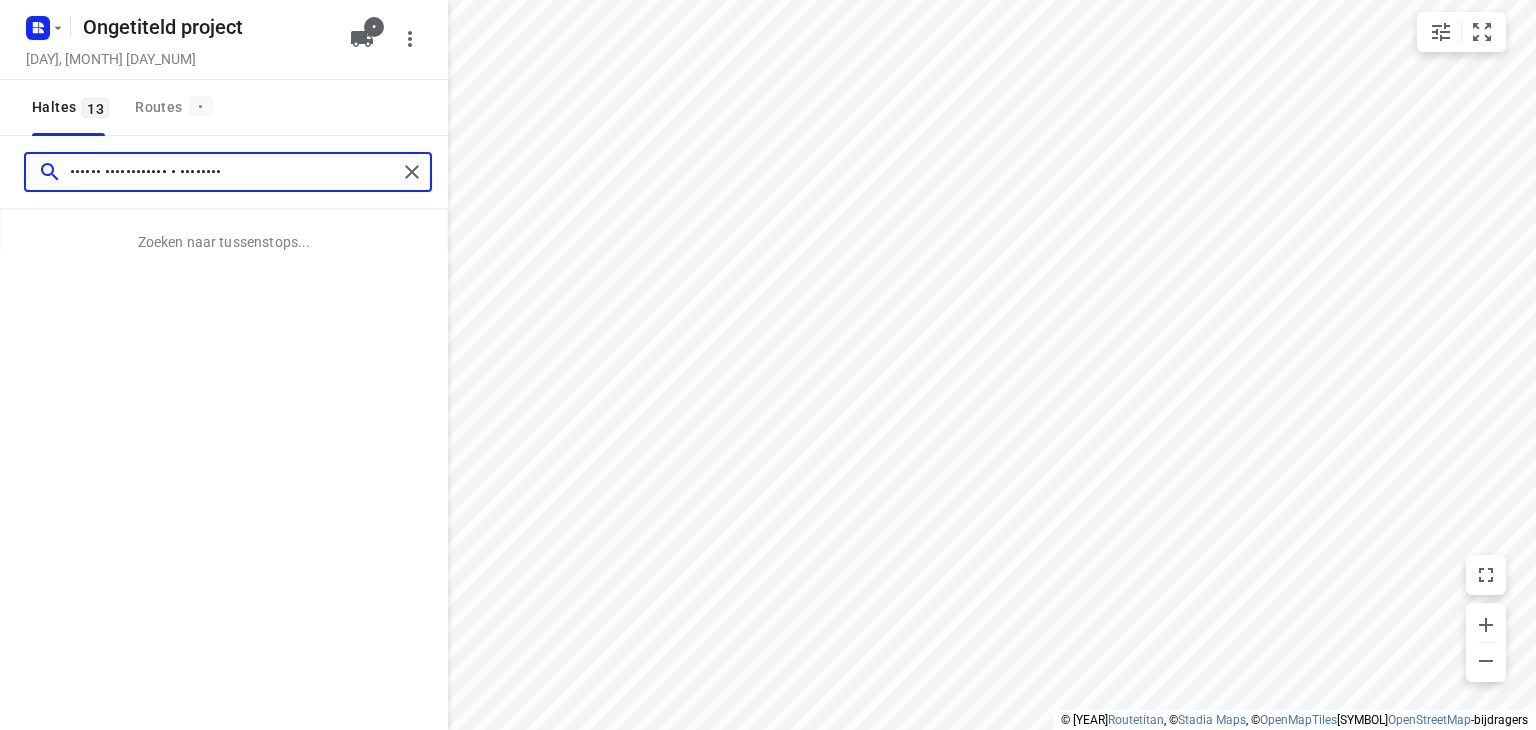type on "•••••• •••••••••••• • ••••••••" 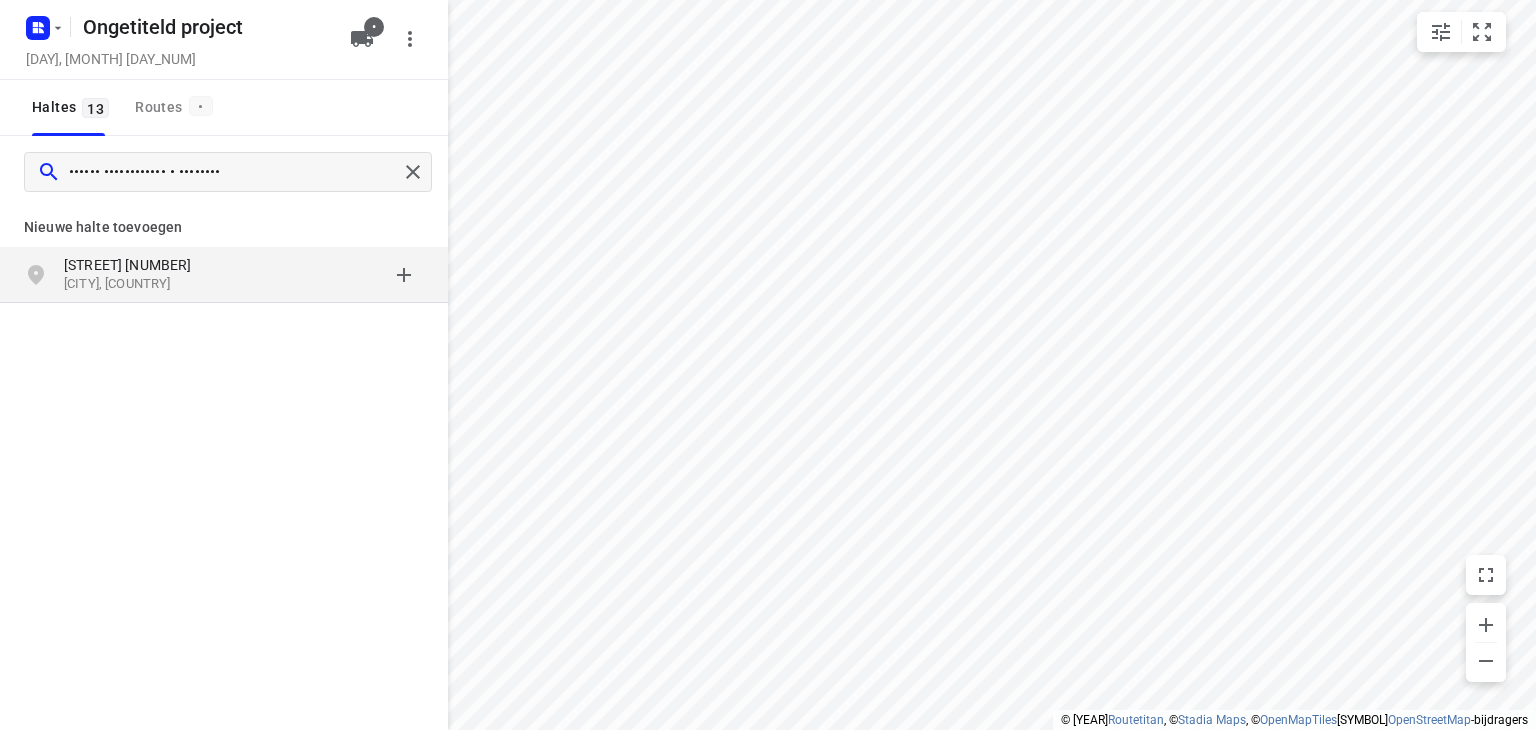 click on "[STREET] [NUMBER]" at bounding box center [128, 265] 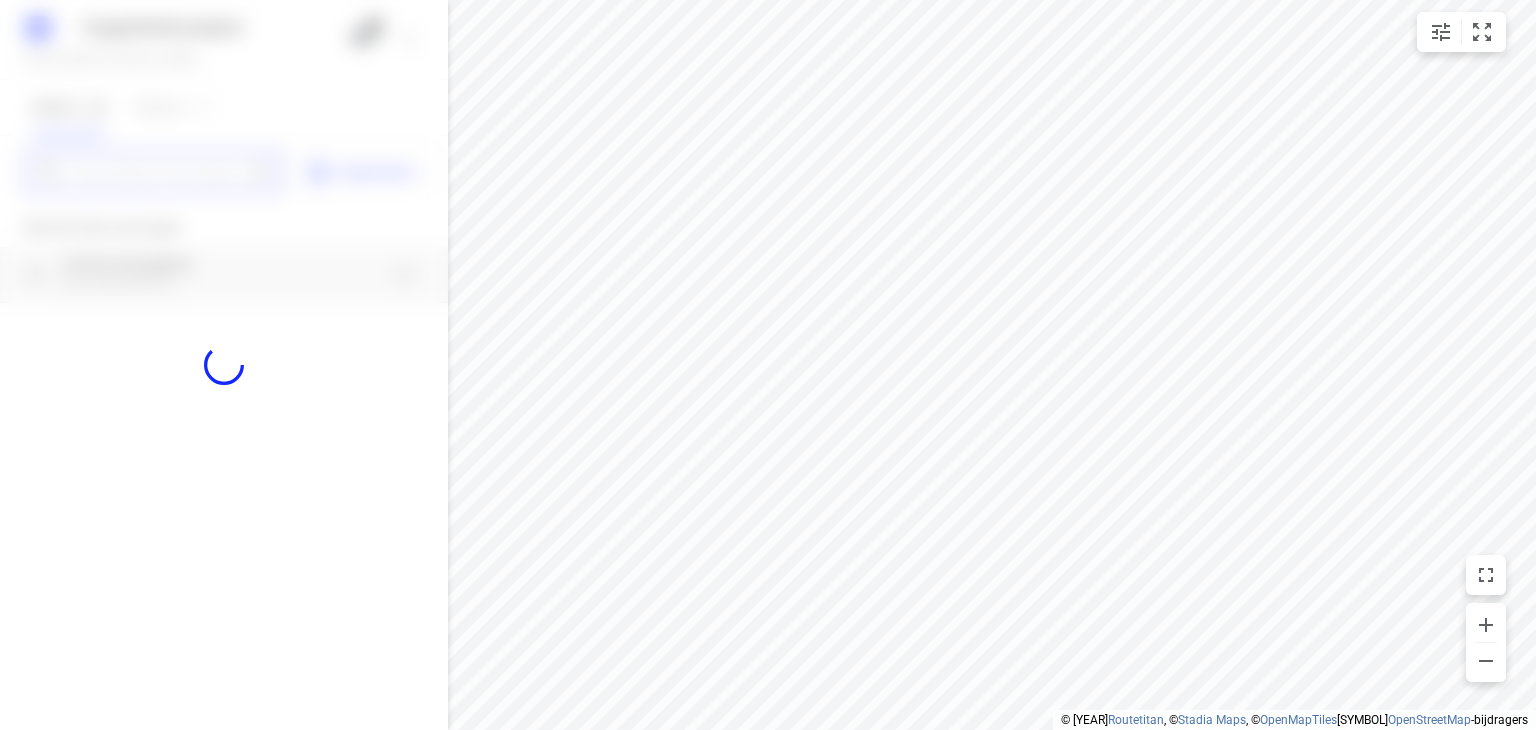 scroll, scrollTop: 0, scrollLeft: 0, axis: both 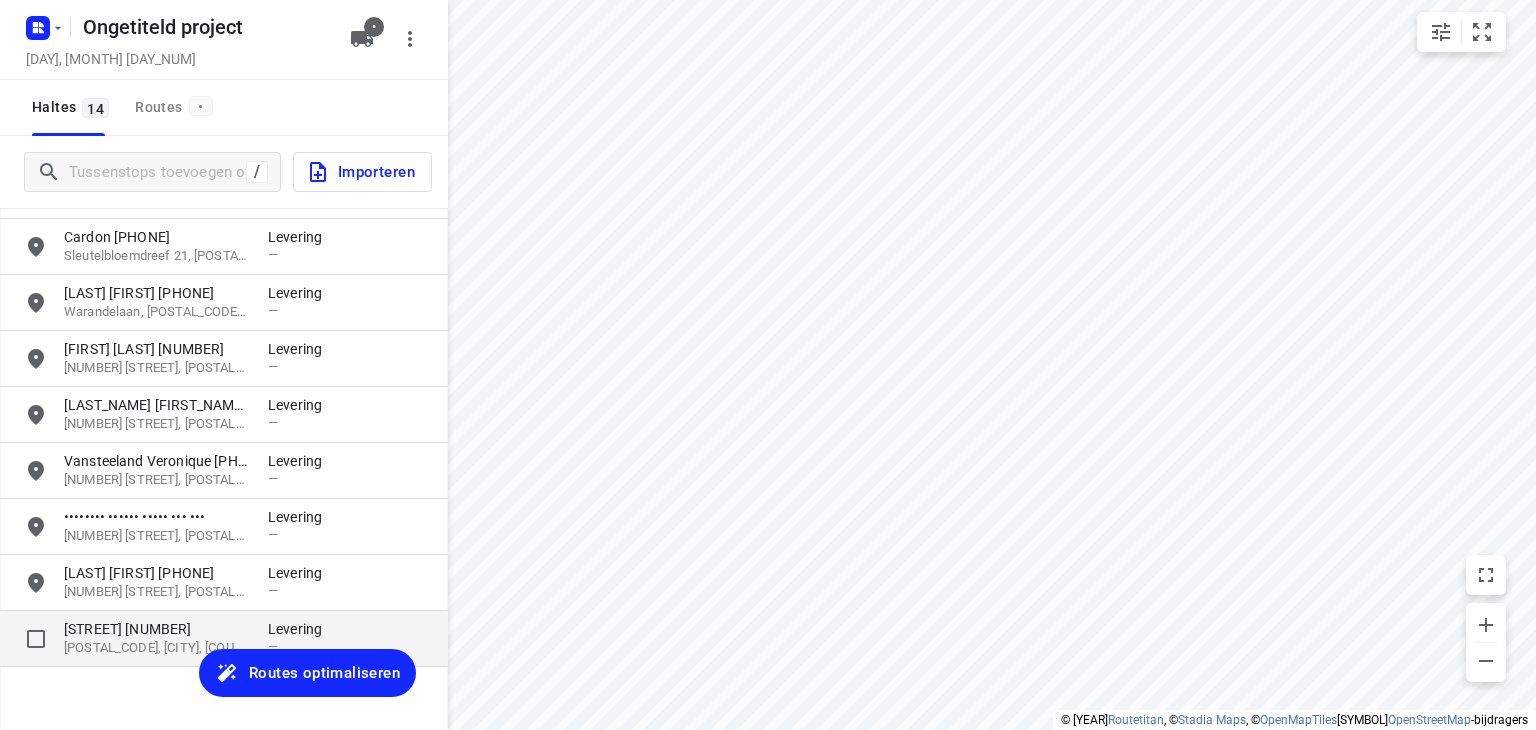 click on "[POSTAL_CODE], [CITY], [COUNTRY]" at bounding box center (167, 647) 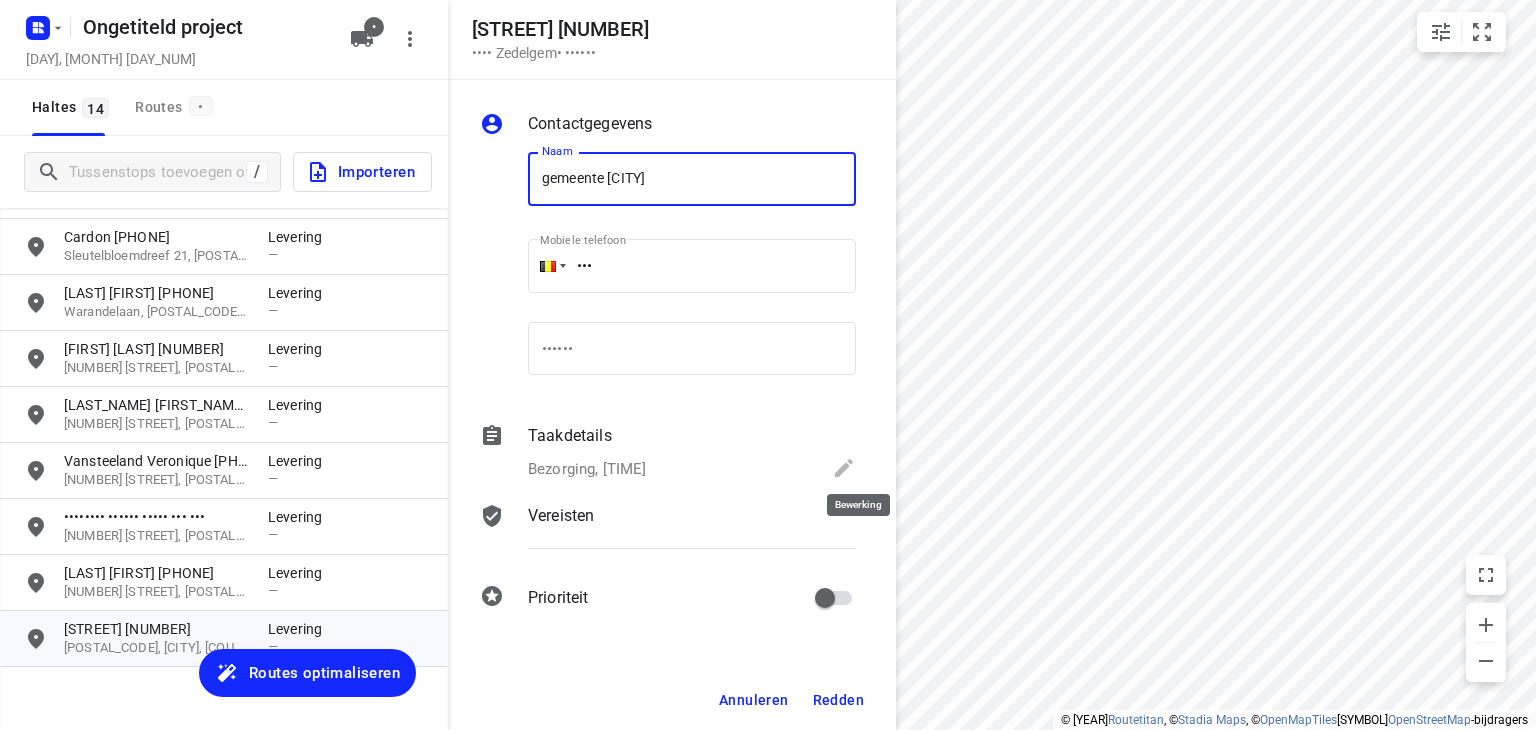 type on "gemeente [CITY]" 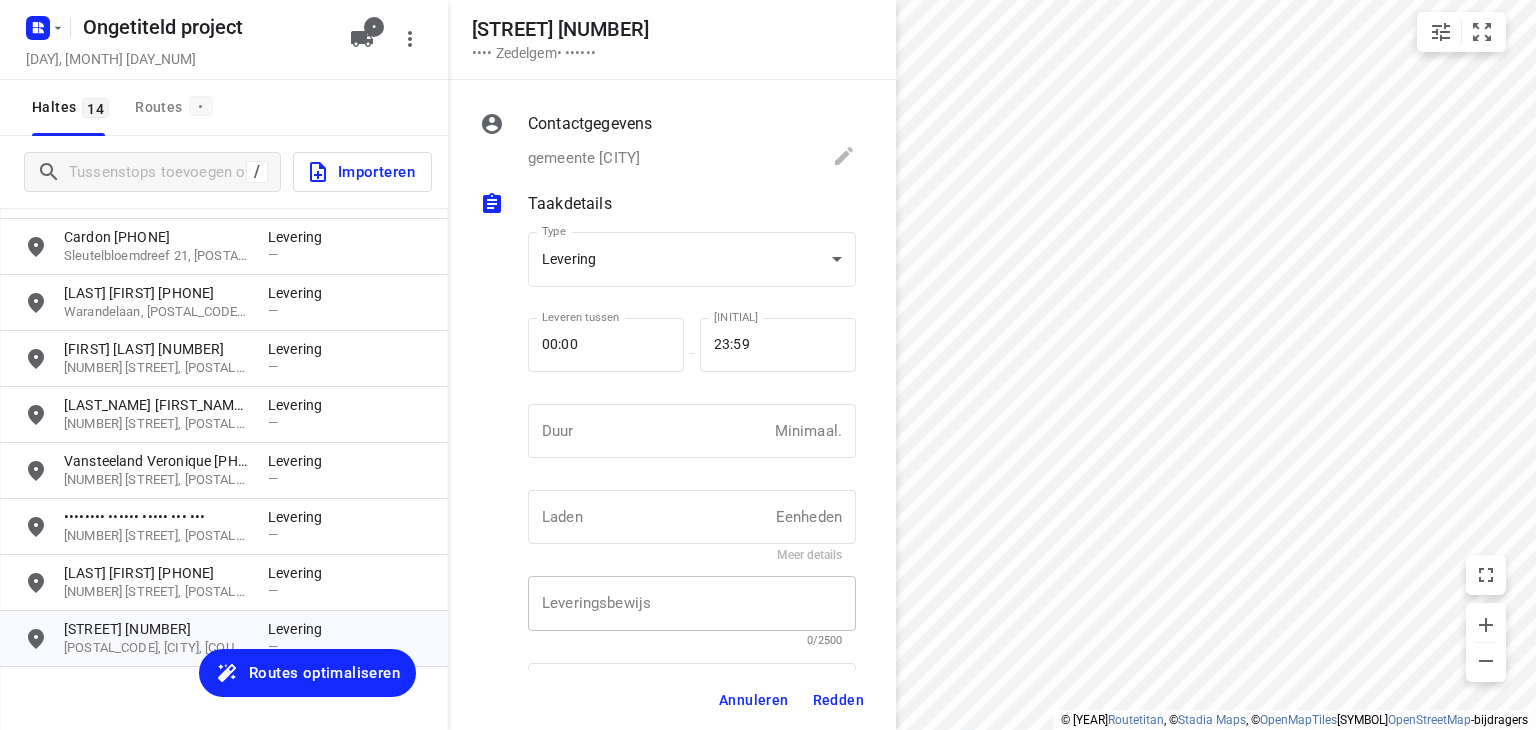 click at bounding box center (692, 604) 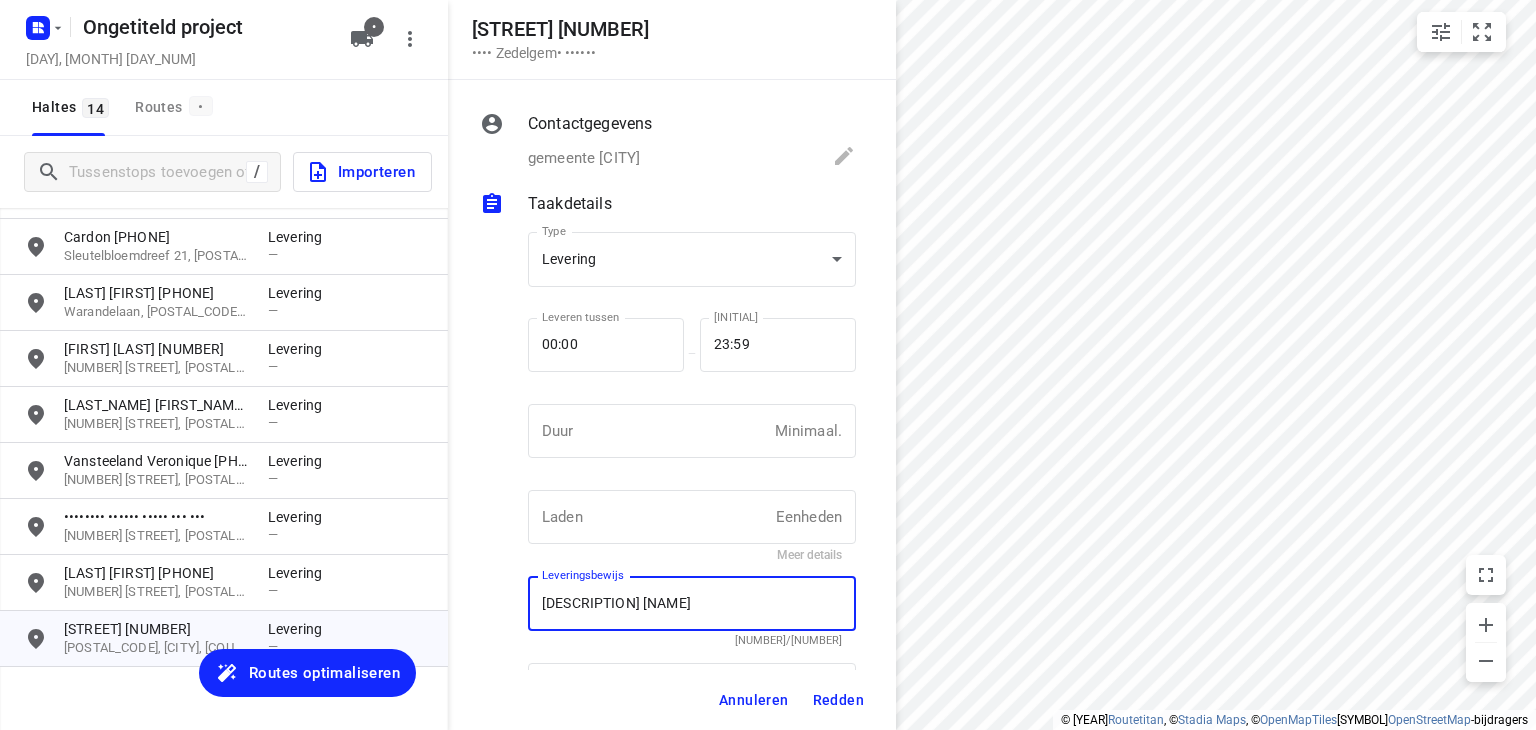 type on "[DESCRIPTION] [NAME]" 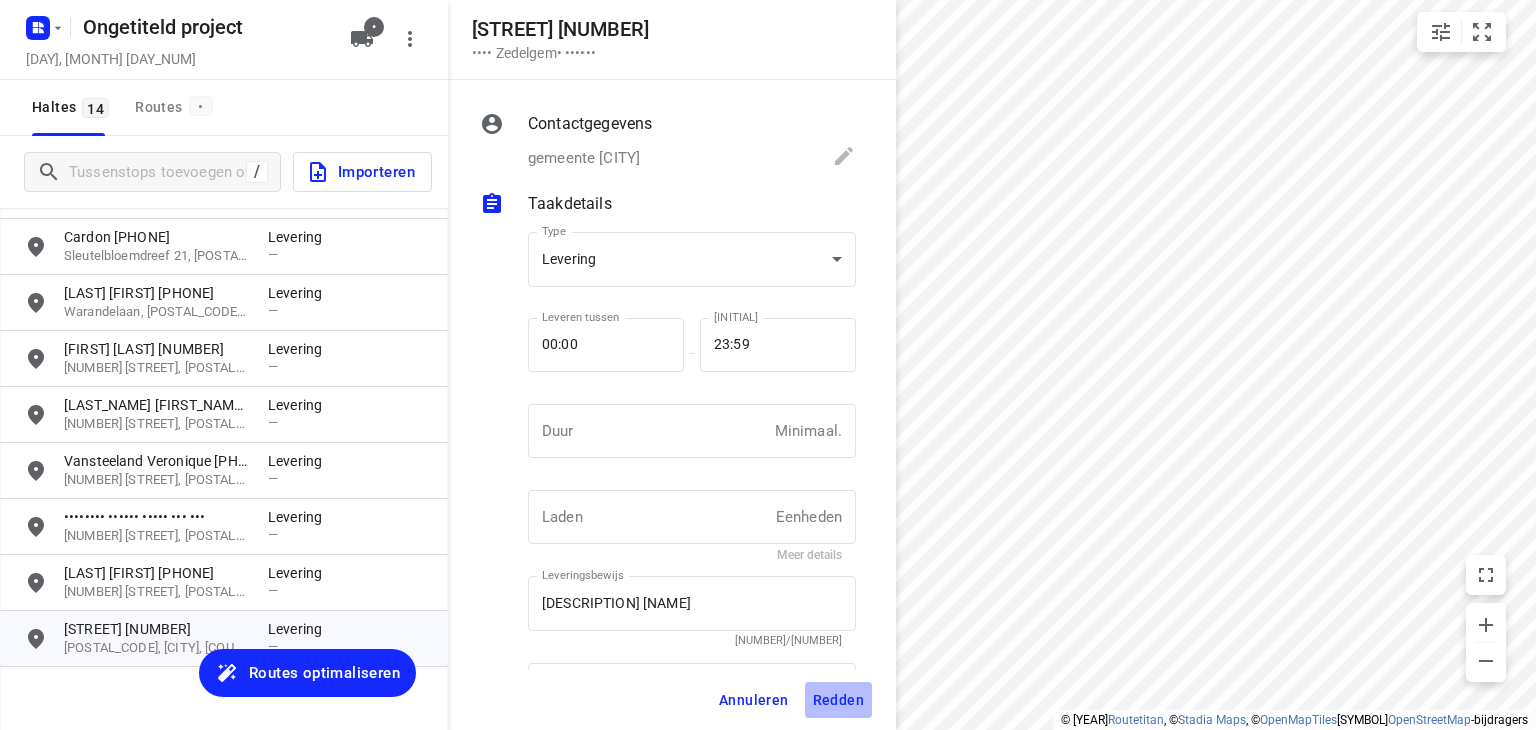 click on "Redden" at bounding box center [754, 700] 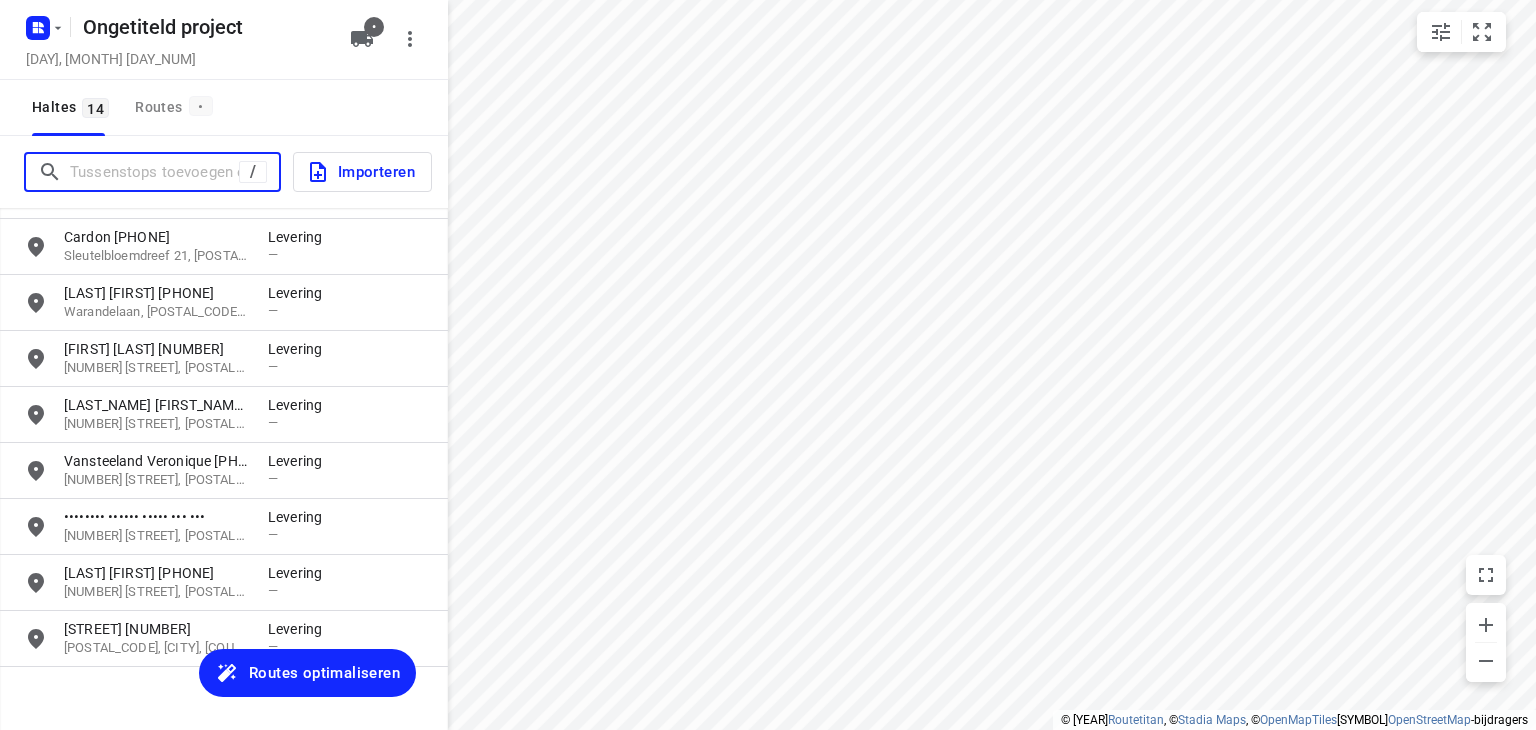 click at bounding box center [154, 172] 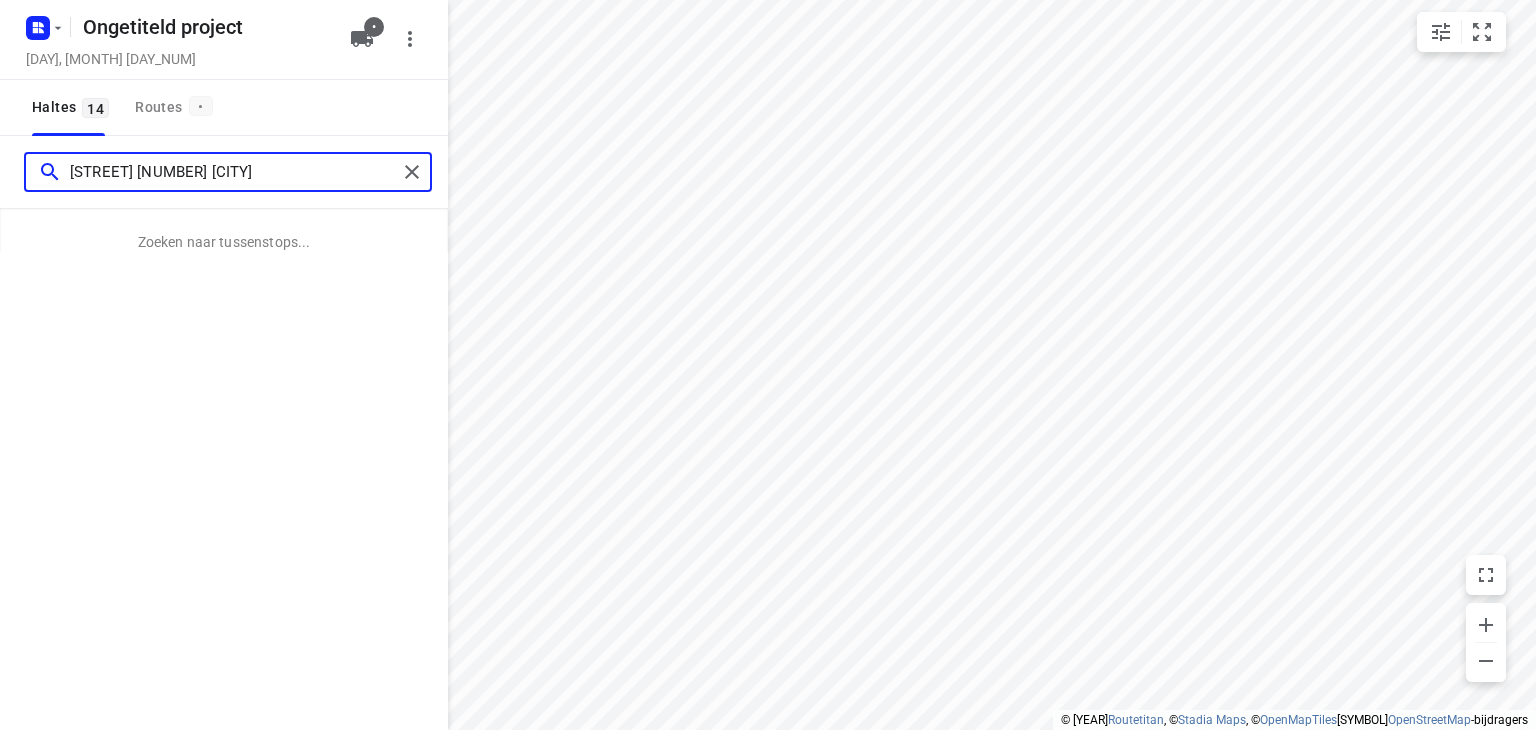 type on "[STREET] [NUMBER] [CITY]" 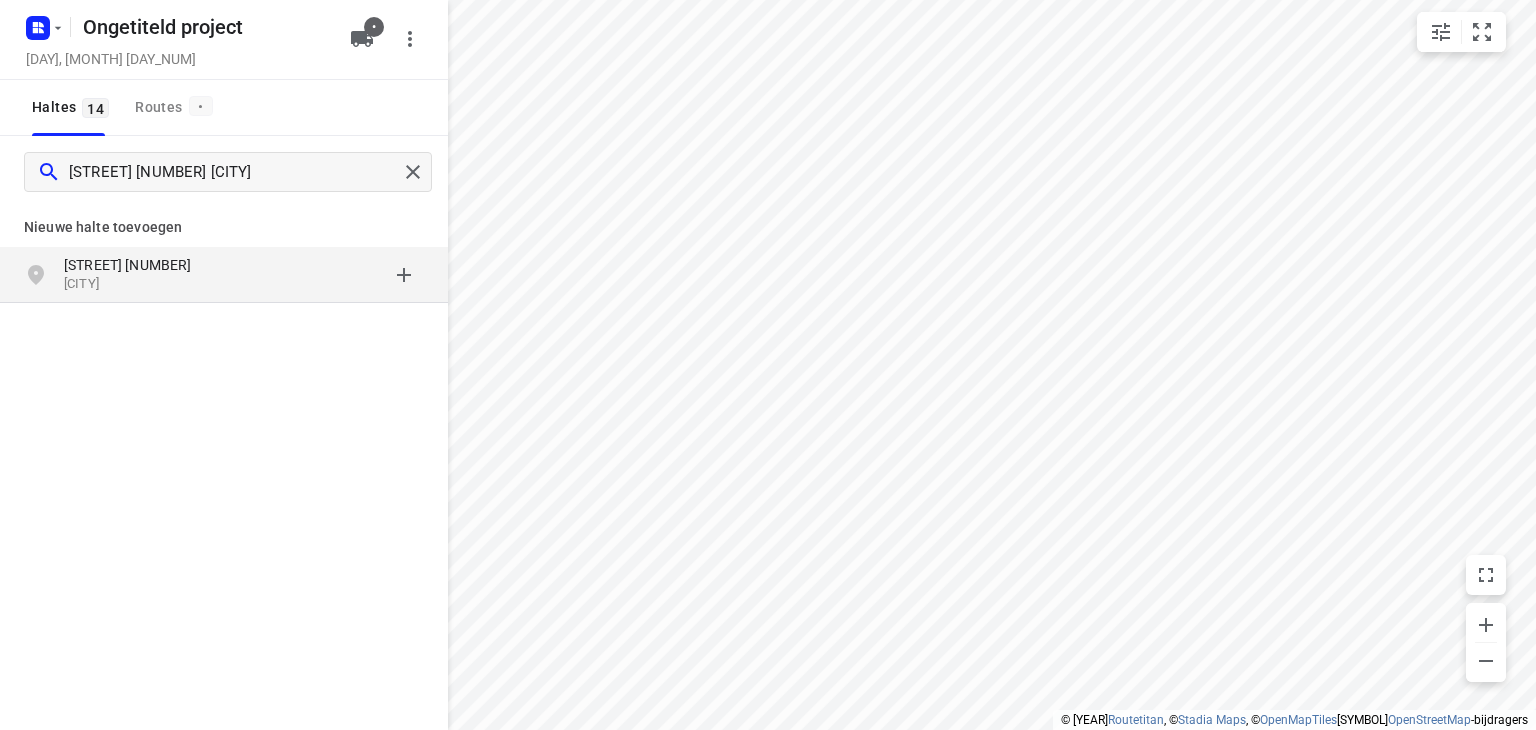 click on "[STREET] [NUMBER]" at bounding box center [128, 265] 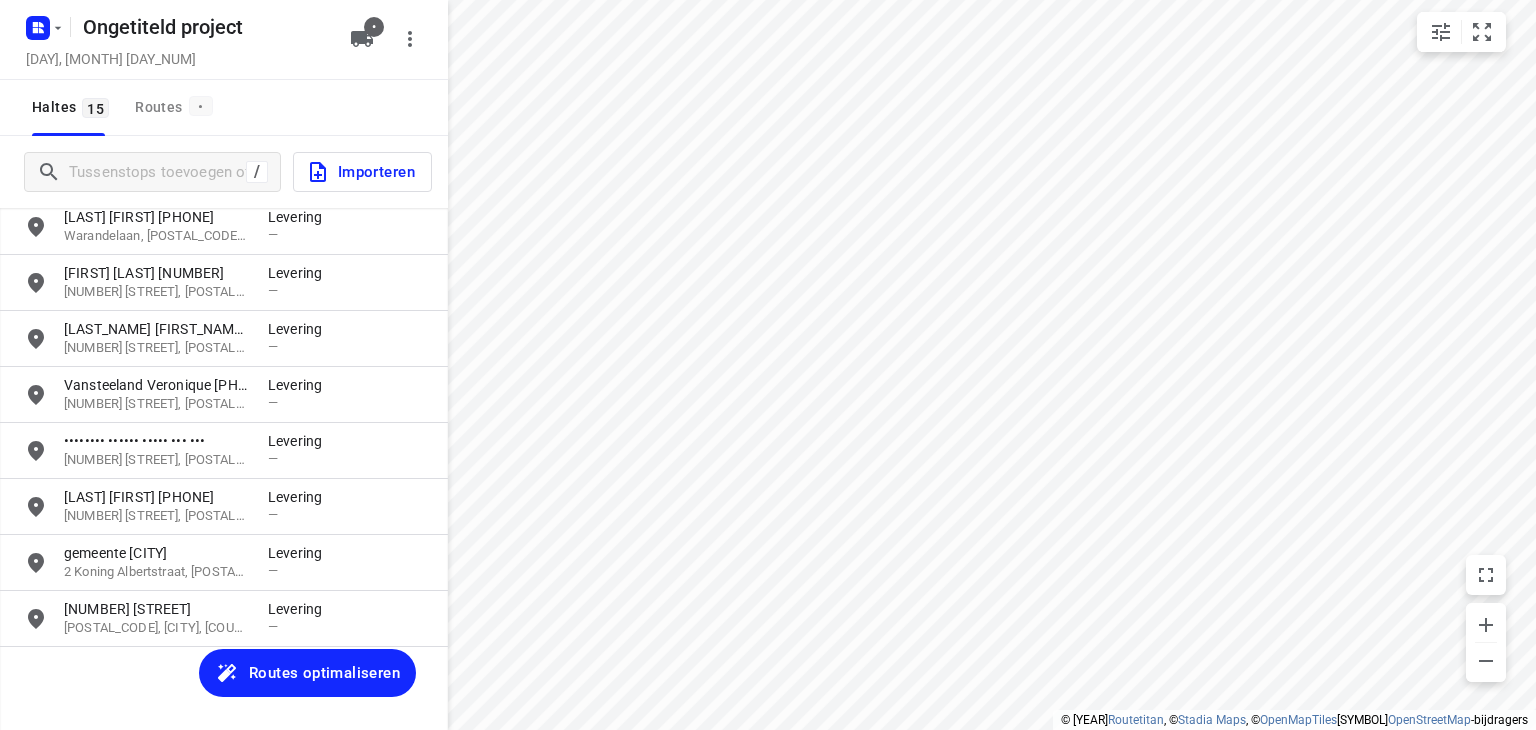 scroll, scrollTop: 445, scrollLeft: 0, axis: vertical 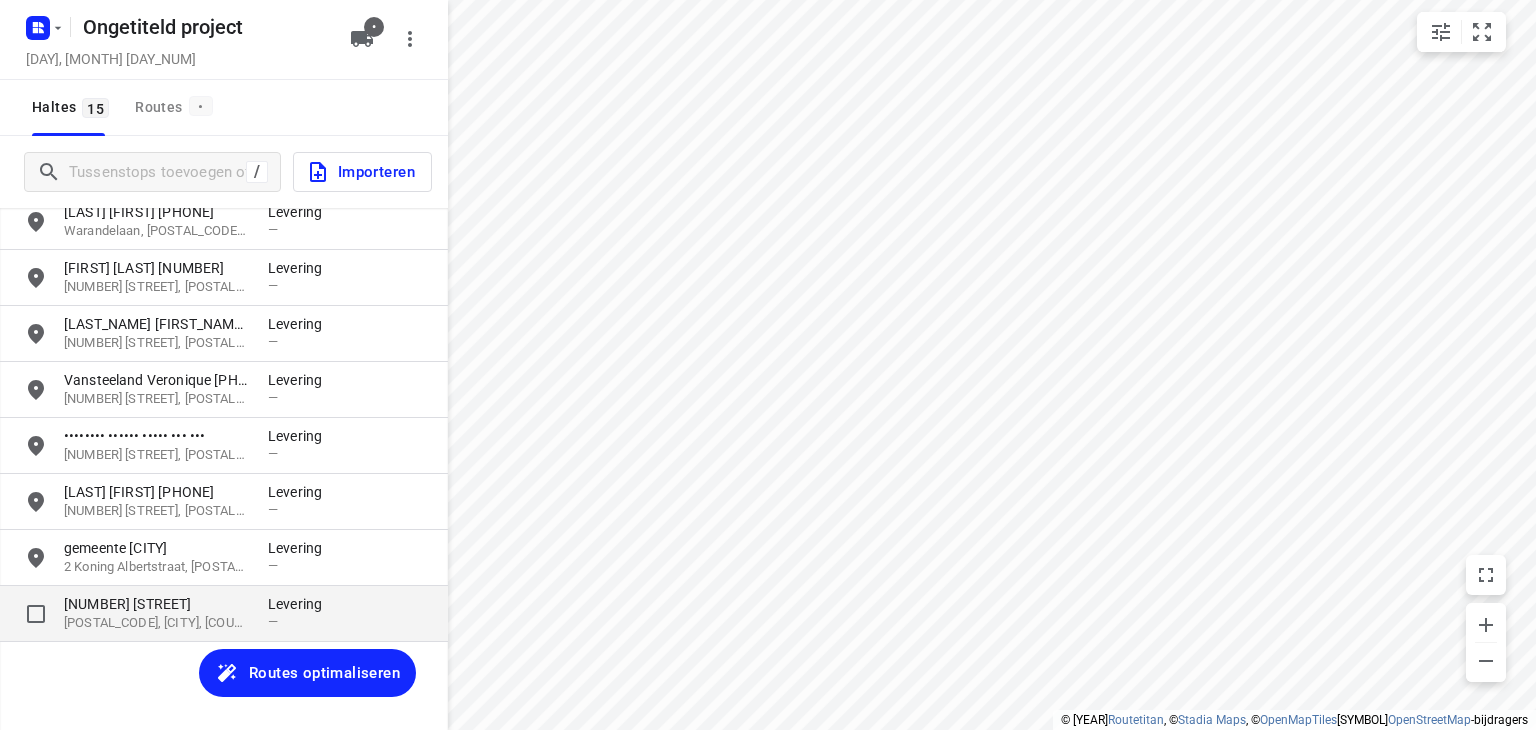 click on "[NUMBER] [STREET]" at bounding box center (128, 604) 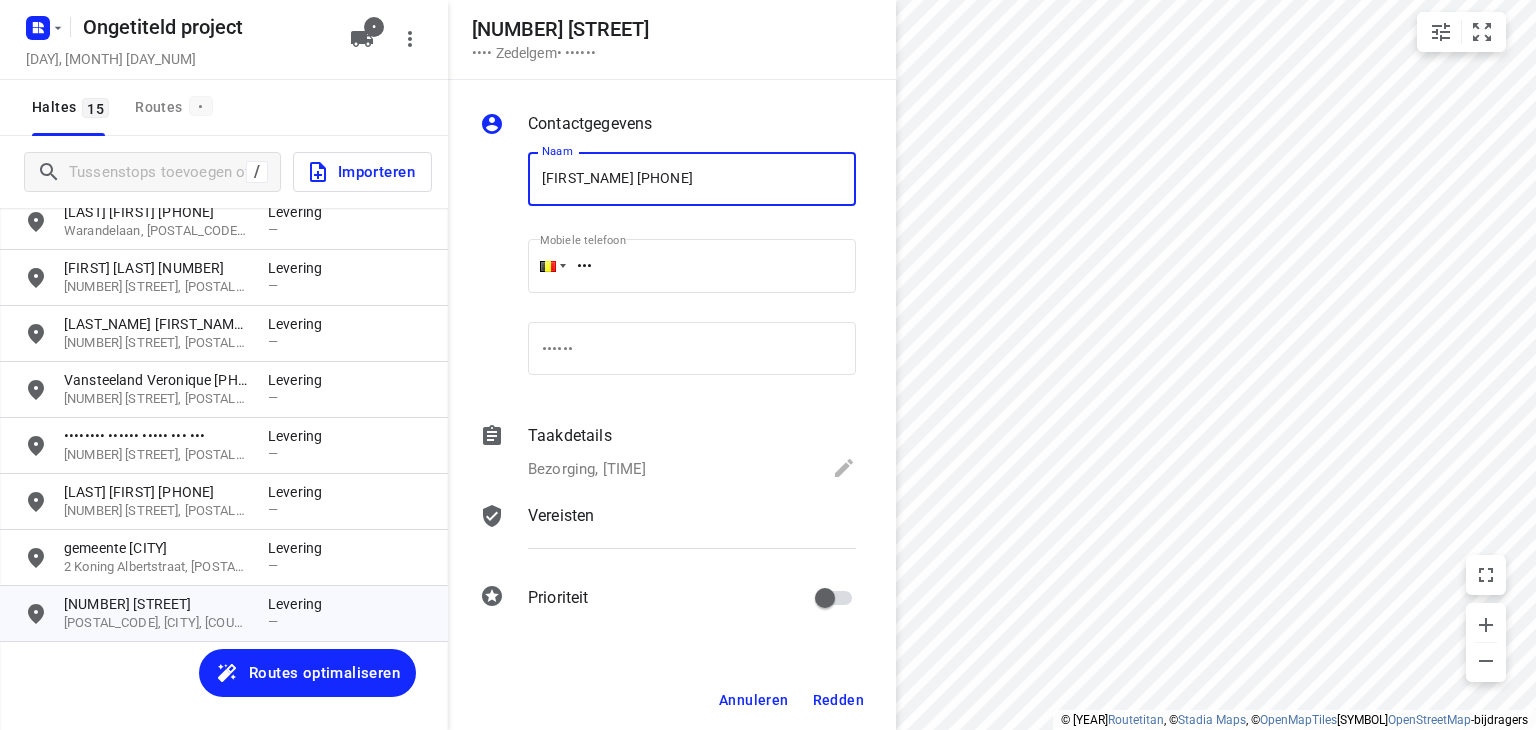 type on "[FIRST_NAME] [PHONE]" 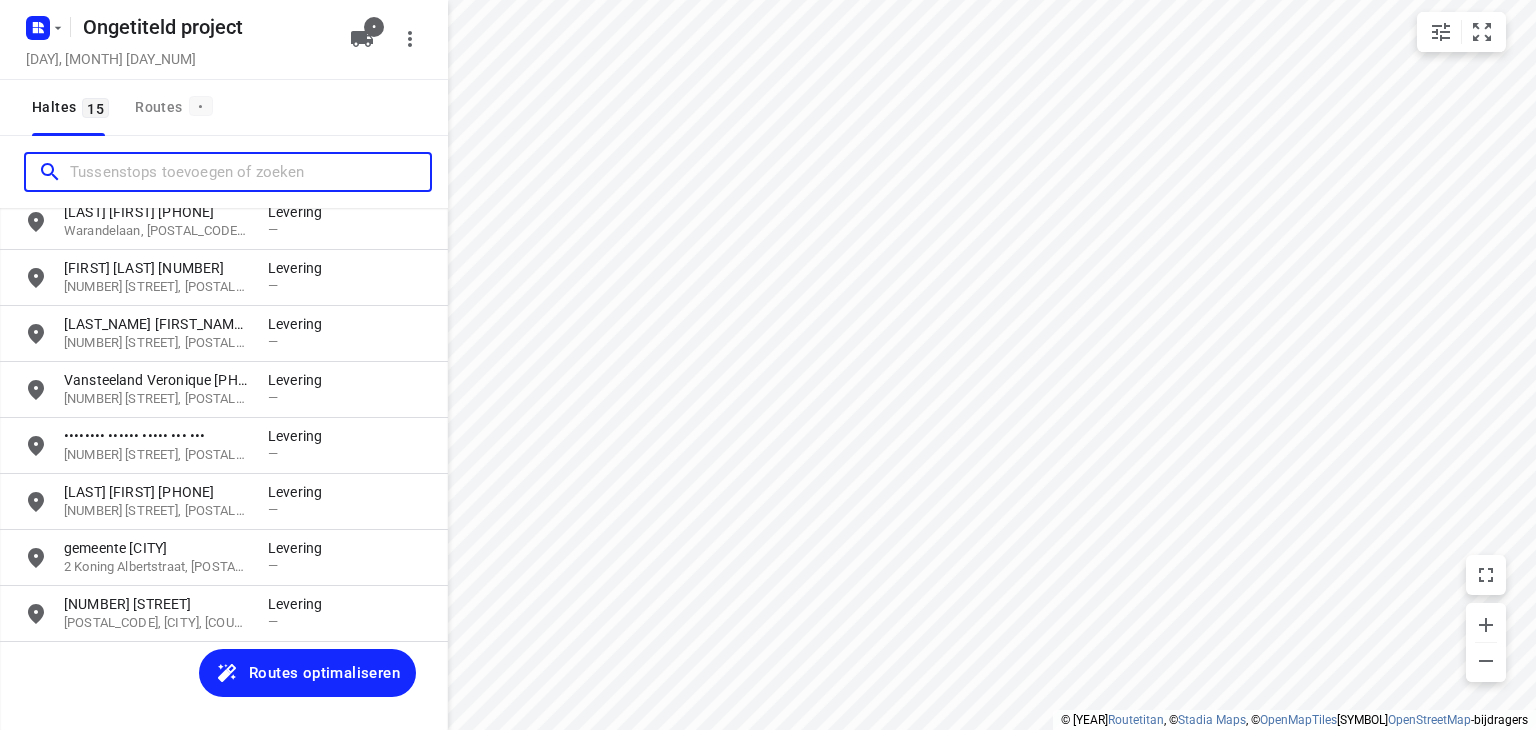 click at bounding box center (250, 172) 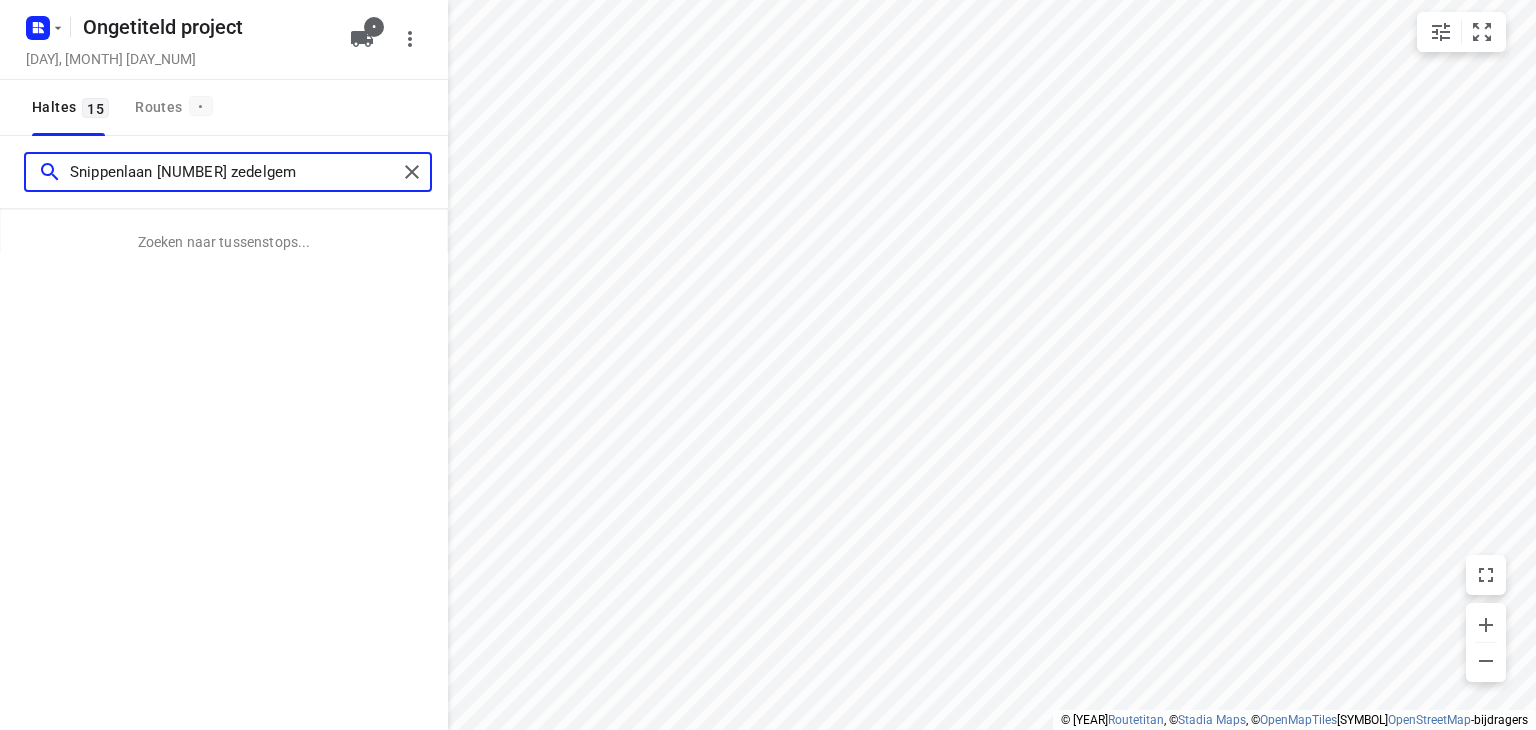 type on "Snippenlaan [NUMBER] zedelgem" 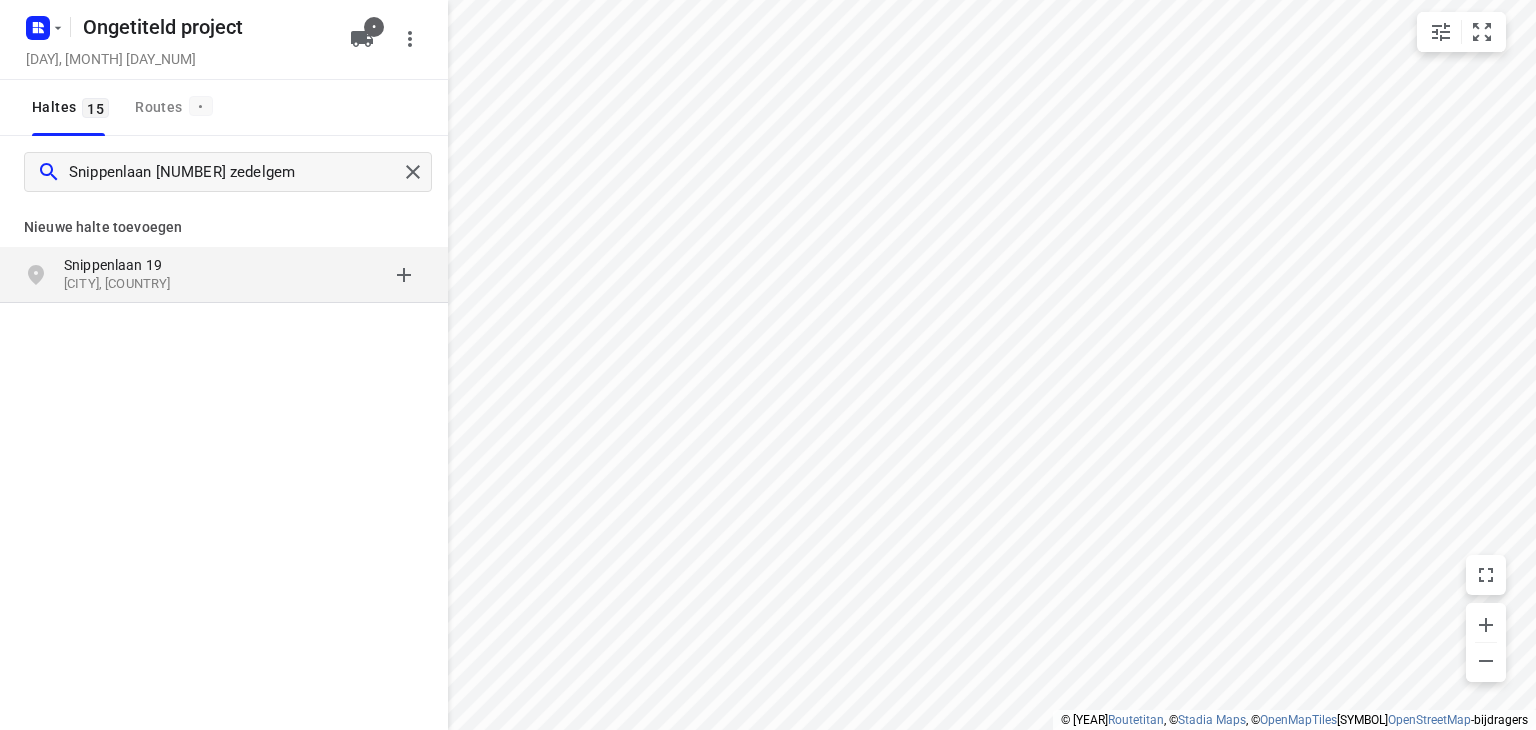 click on "Snippenlaan 19" at bounding box center (113, 265) 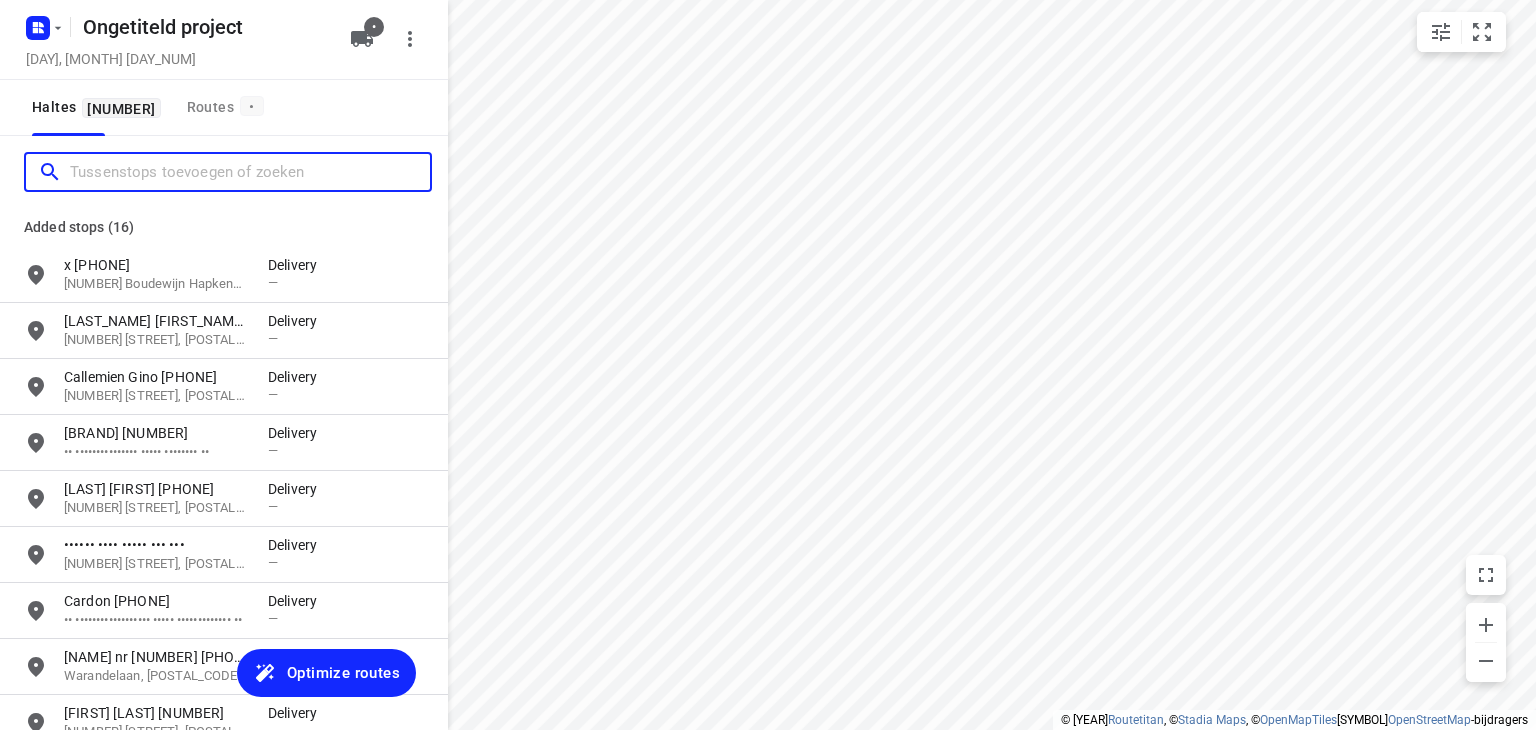scroll, scrollTop: 0, scrollLeft: 0, axis: both 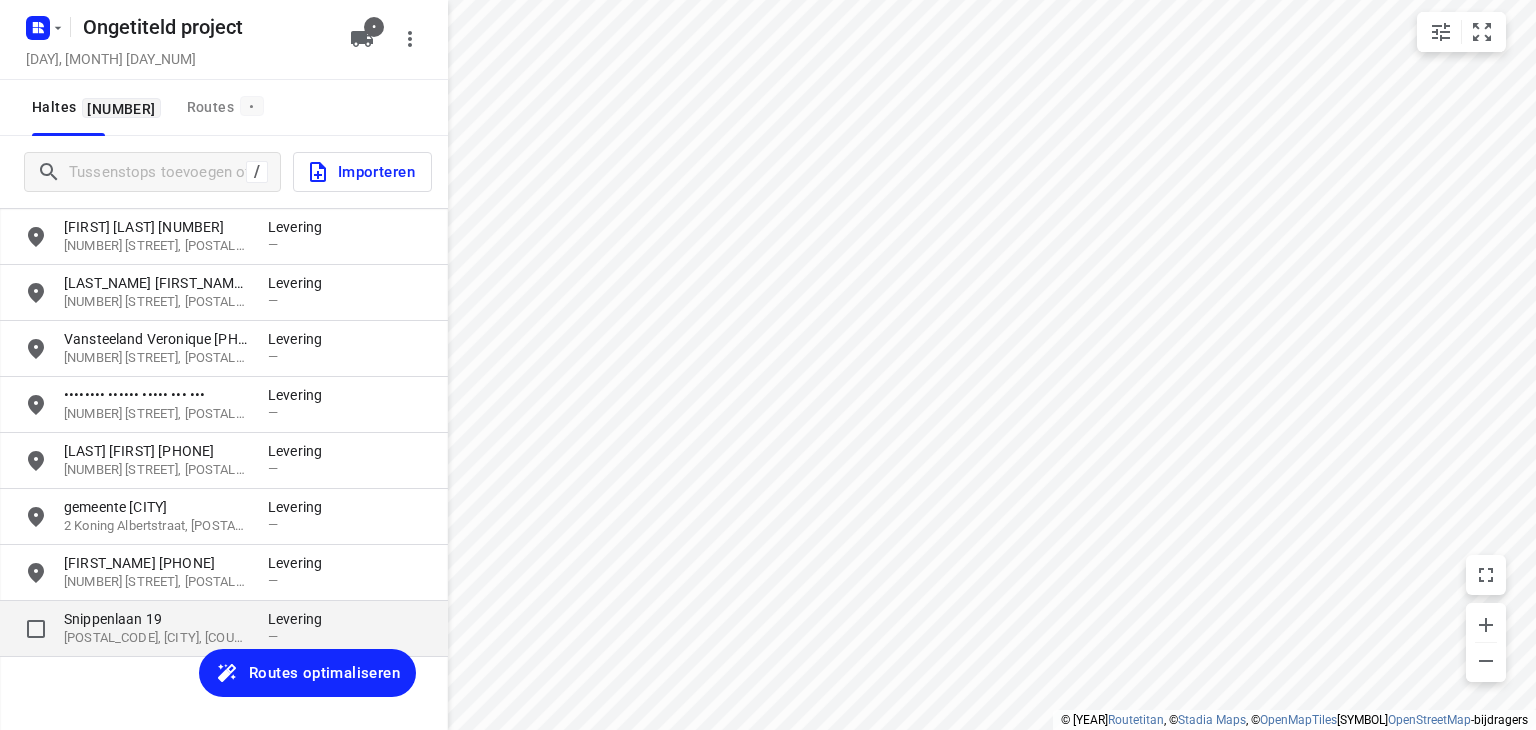 click on "Snippenlaan 19" at bounding box center (113, 619) 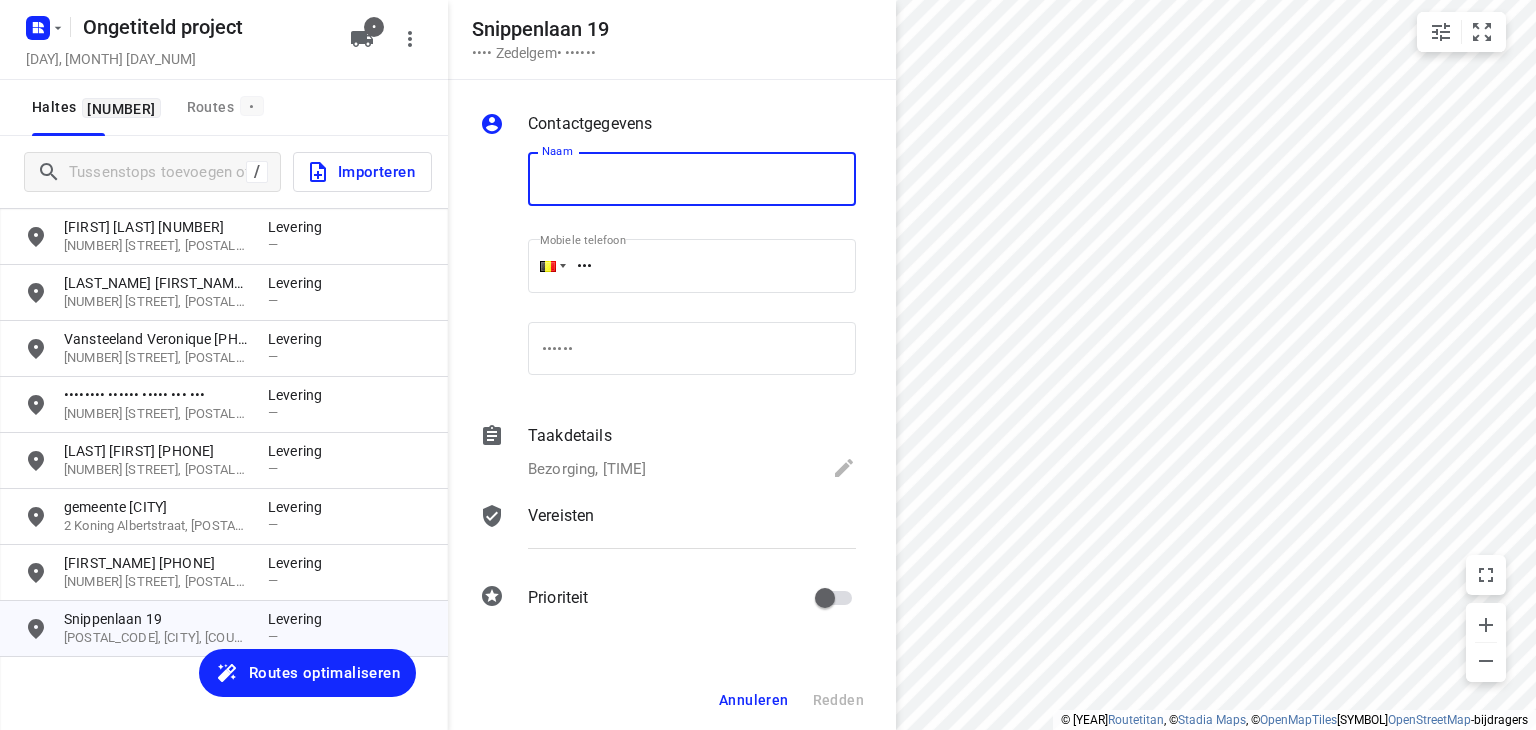 click at bounding box center (692, 179) 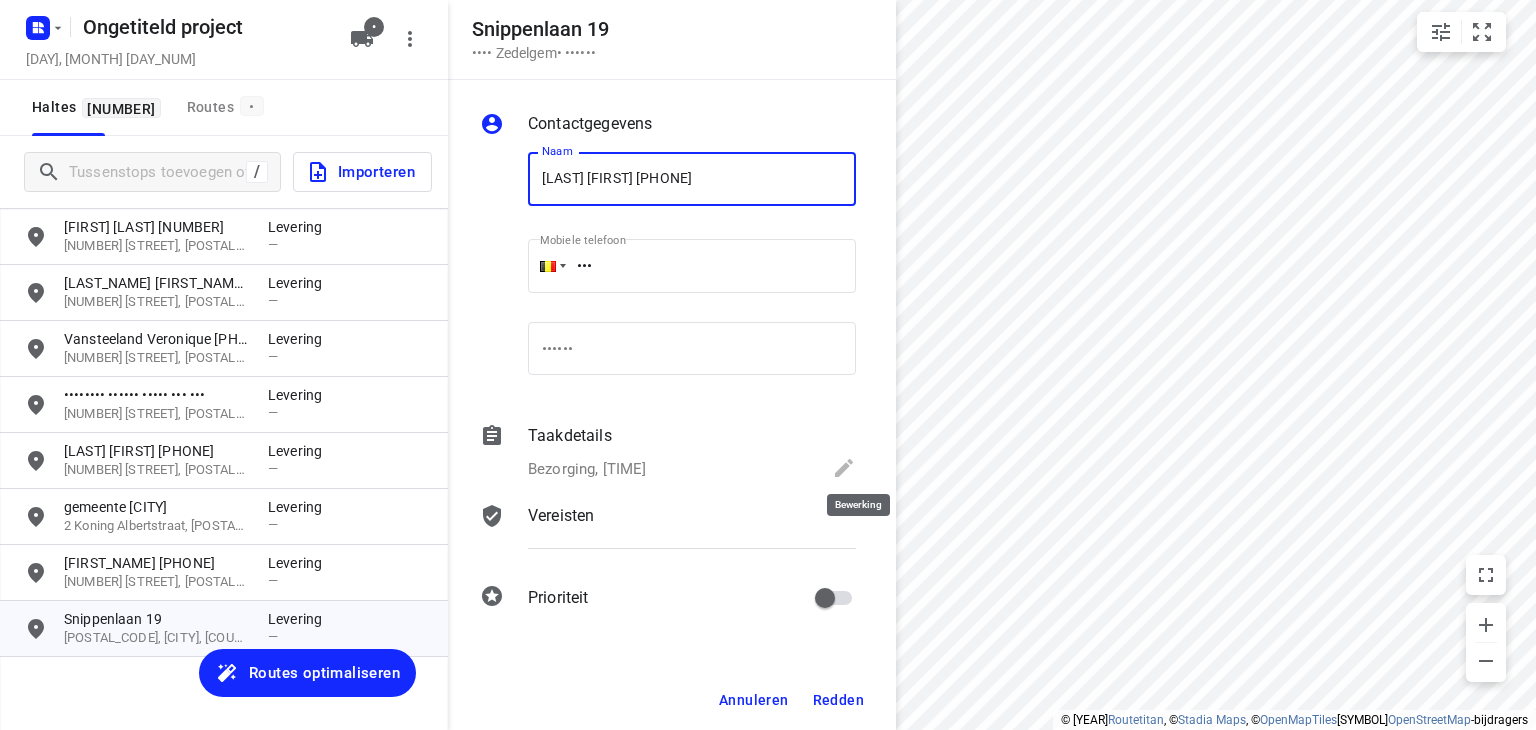 type on "[LAST] [FIRST] [PHONE]" 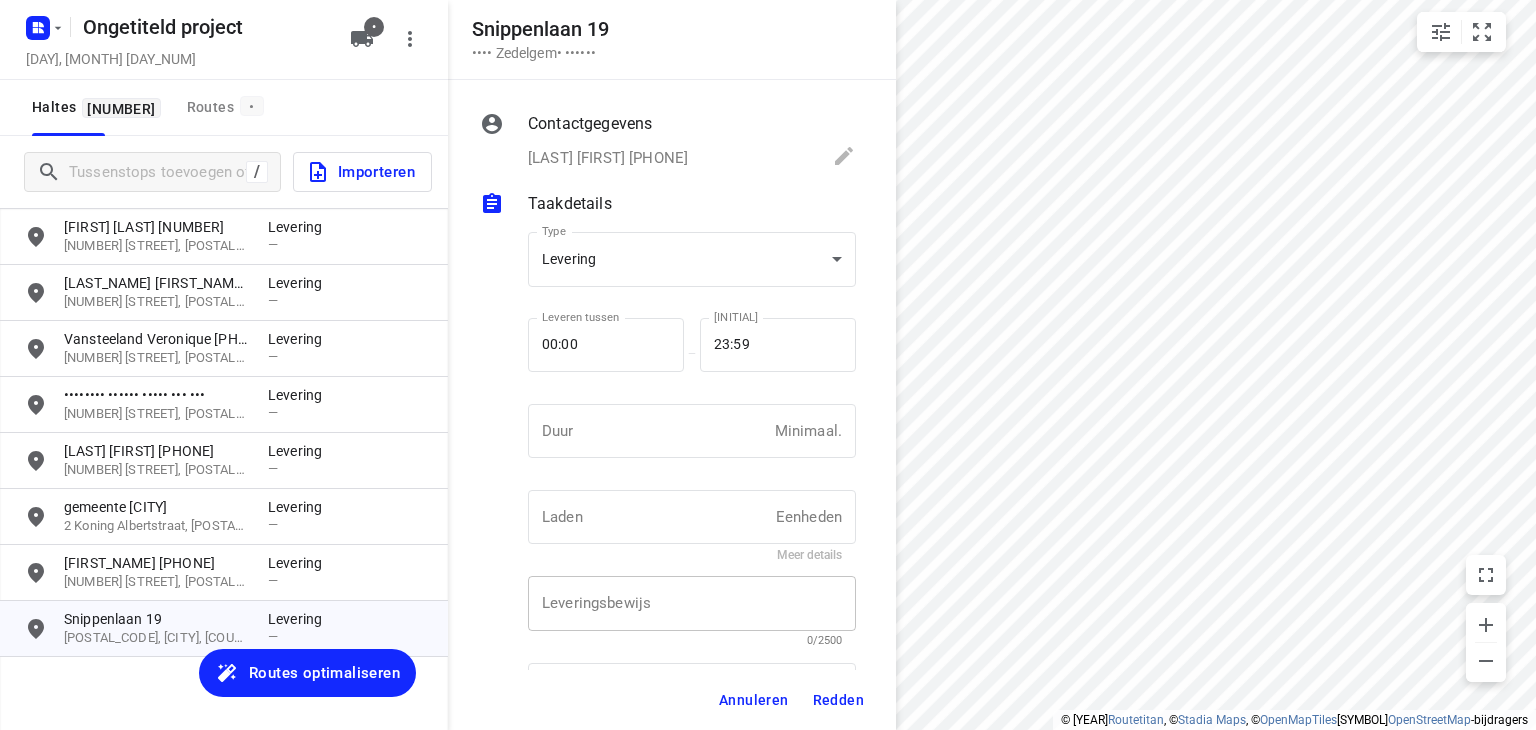 click at bounding box center (692, 604) 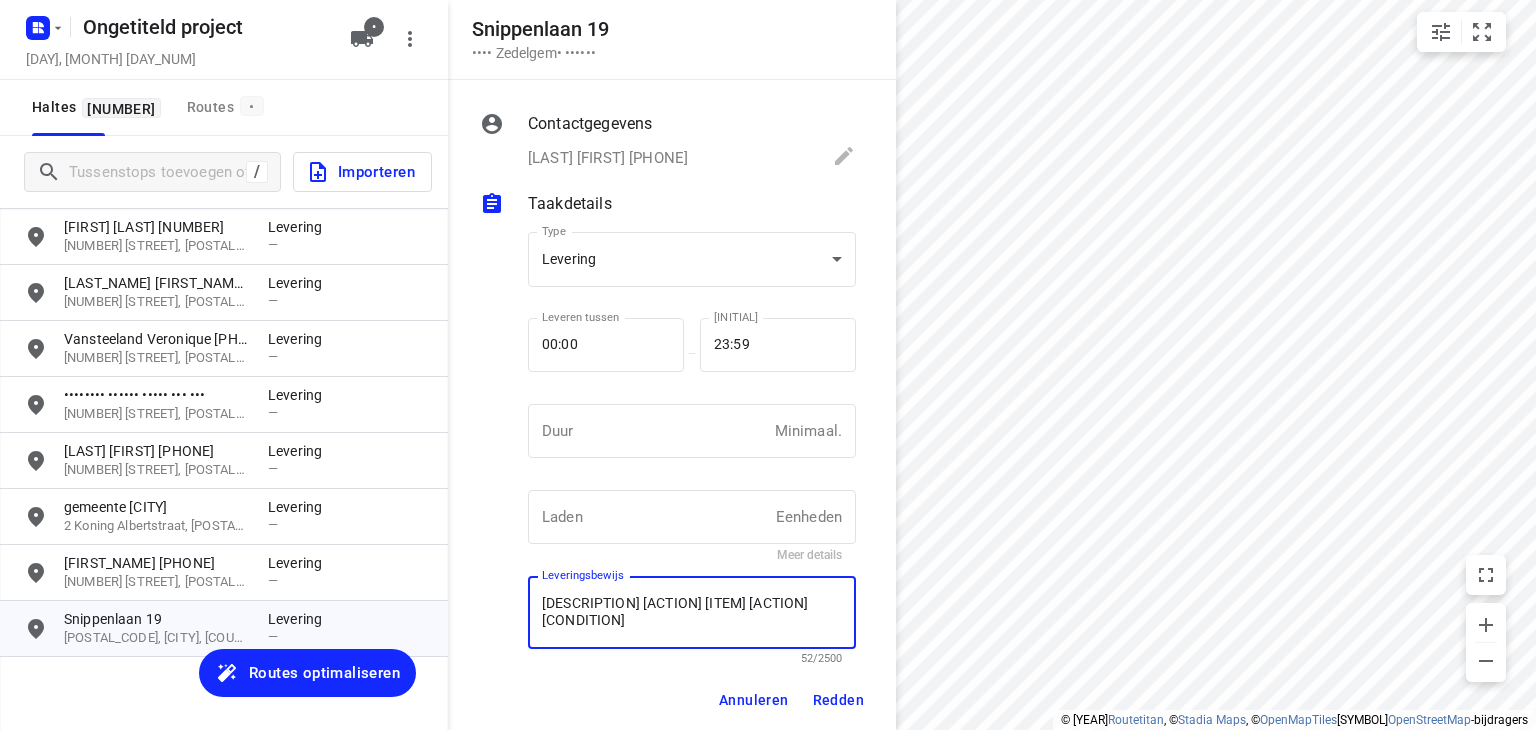 type on "[DESCRIPTION] [ACTION] [ITEM] [ACTION] [CONDITION]" 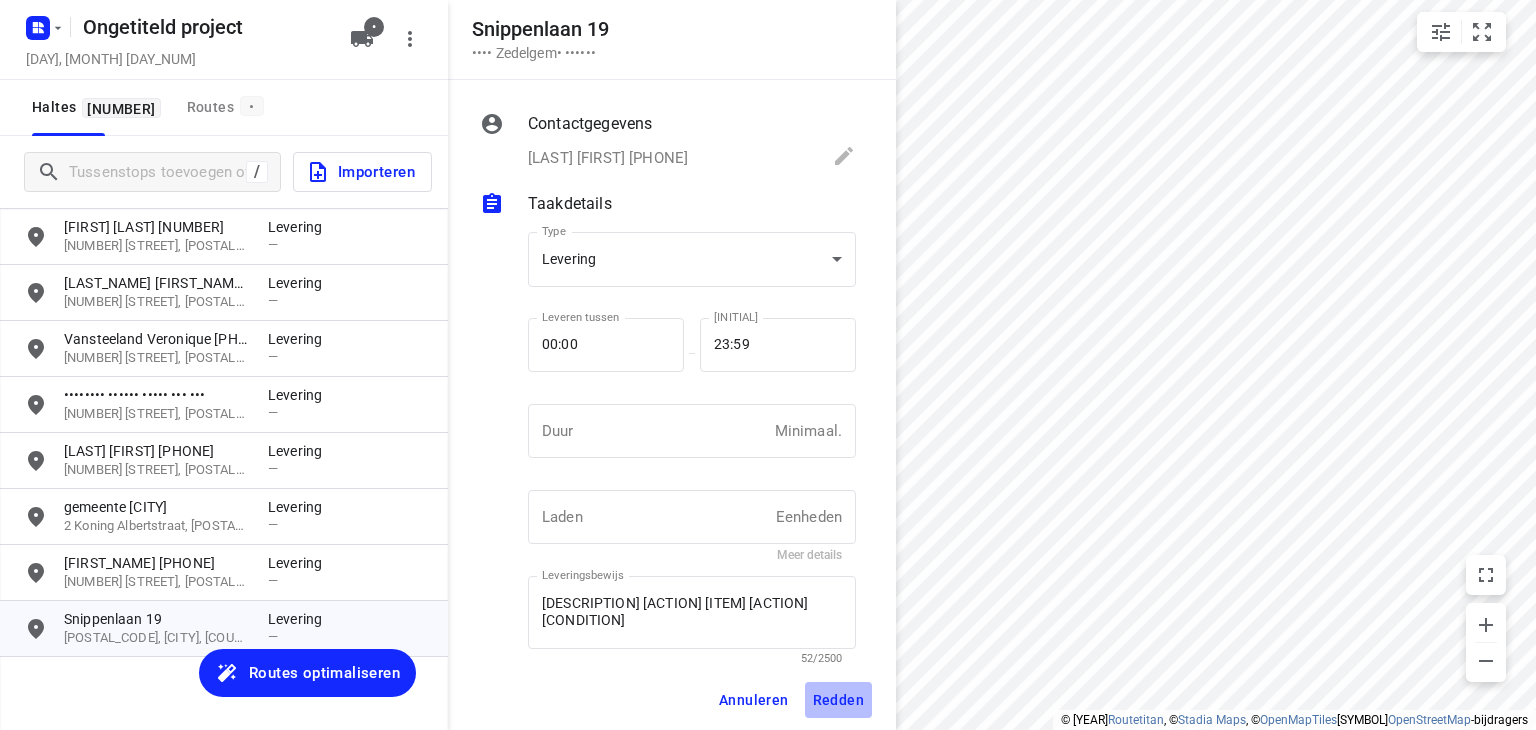 click on "Redden" at bounding box center (754, 700) 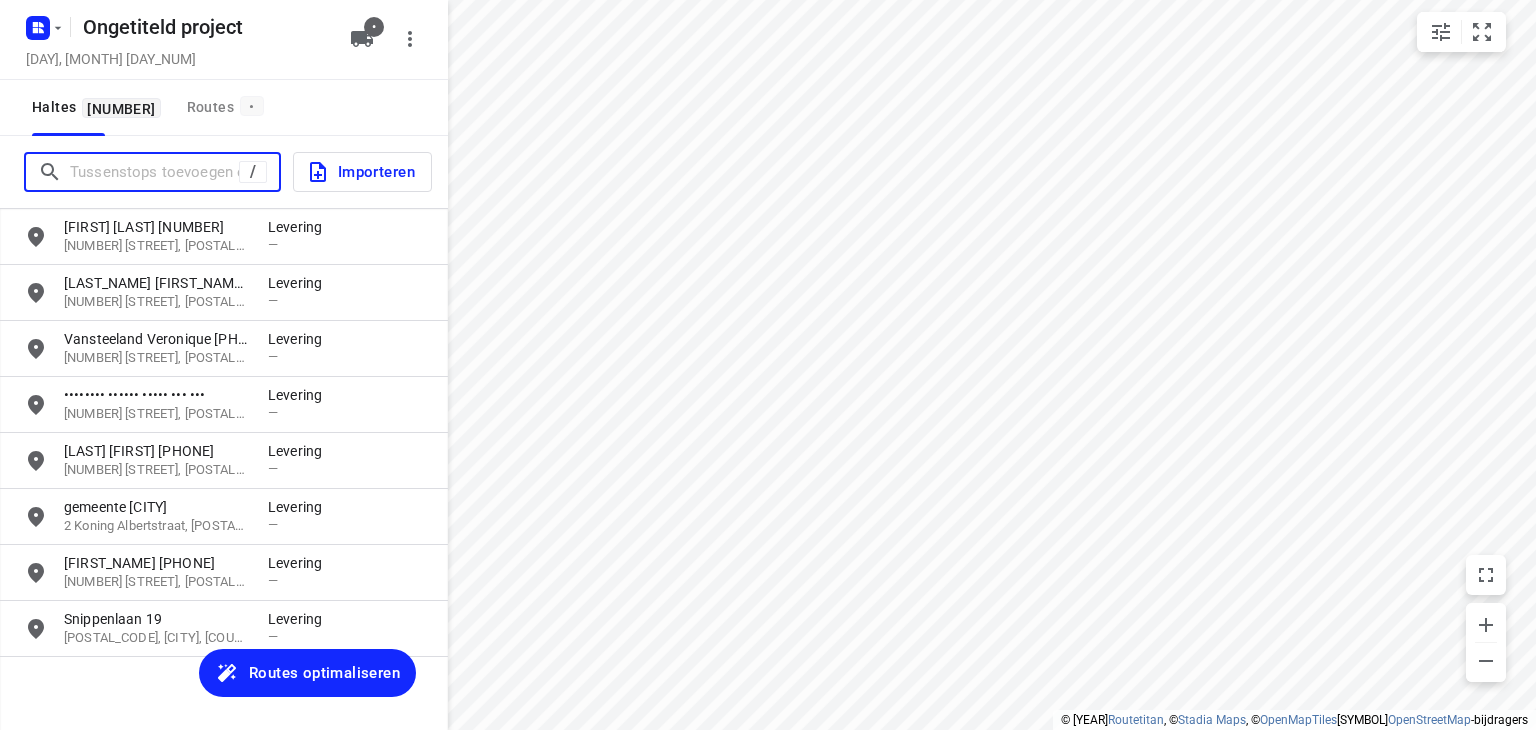 click at bounding box center (154, 172) 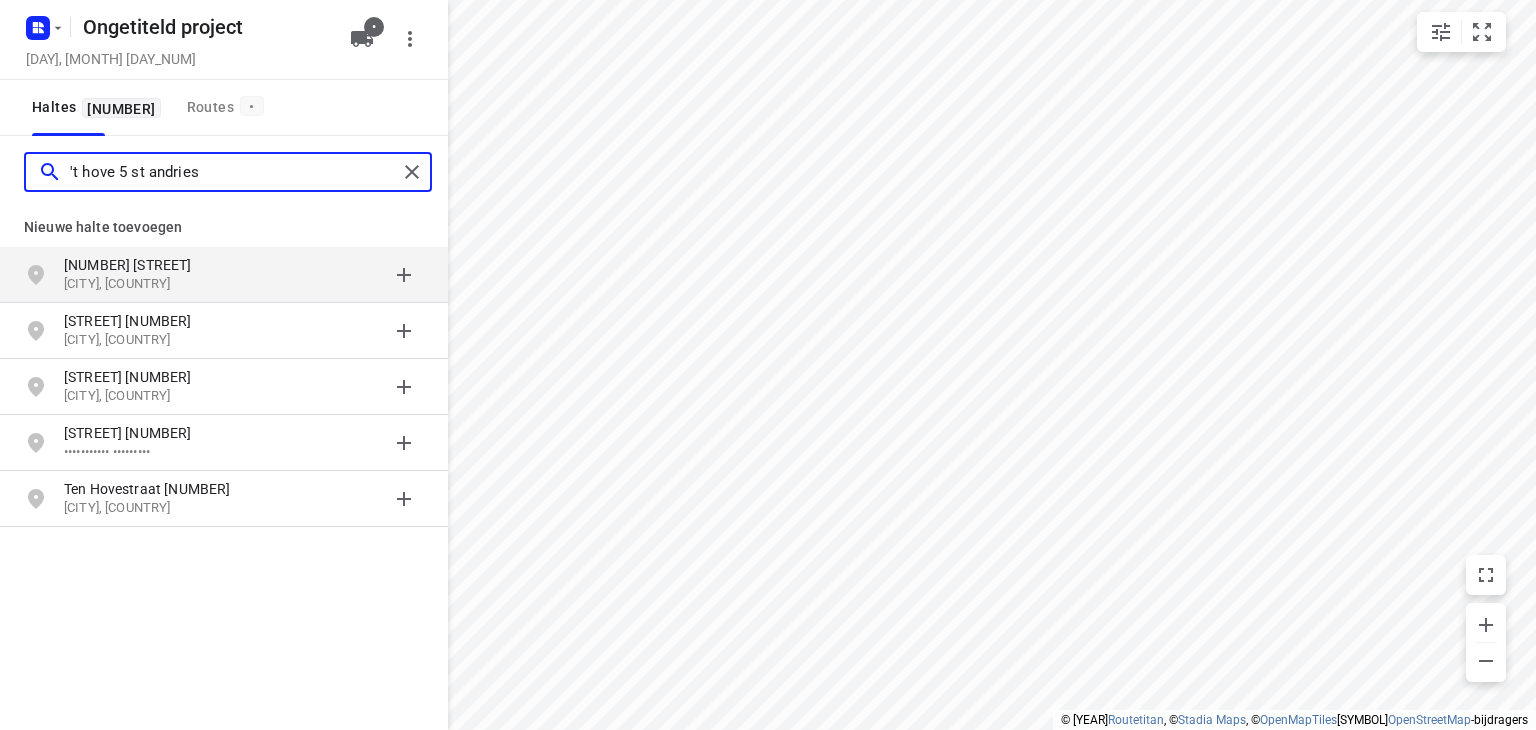click on "'t hove 5 st andries" at bounding box center [233, 172] 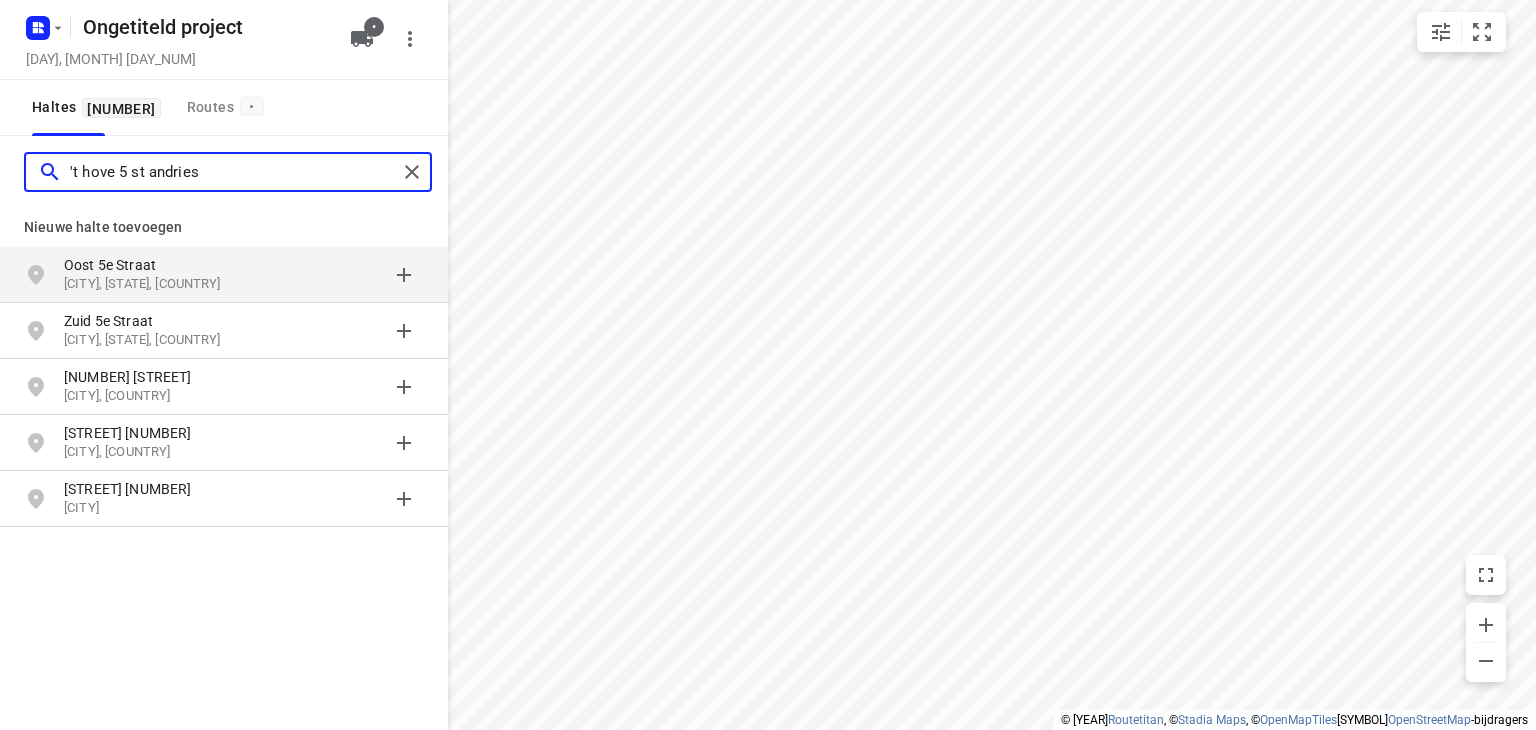 click on "'t hove 5 st andries" at bounding box center (233, 172) 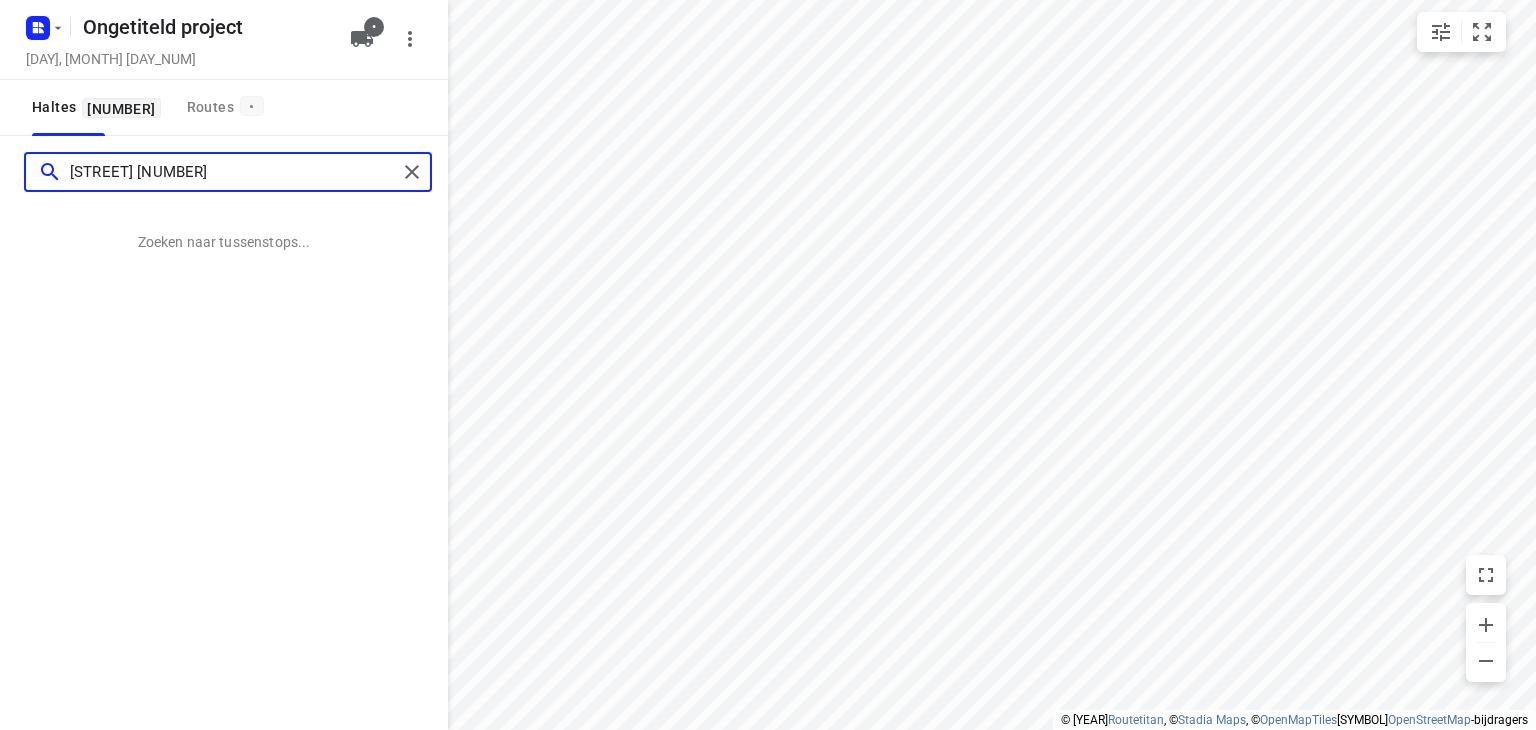 type on "[STREET] [NUMBER]" 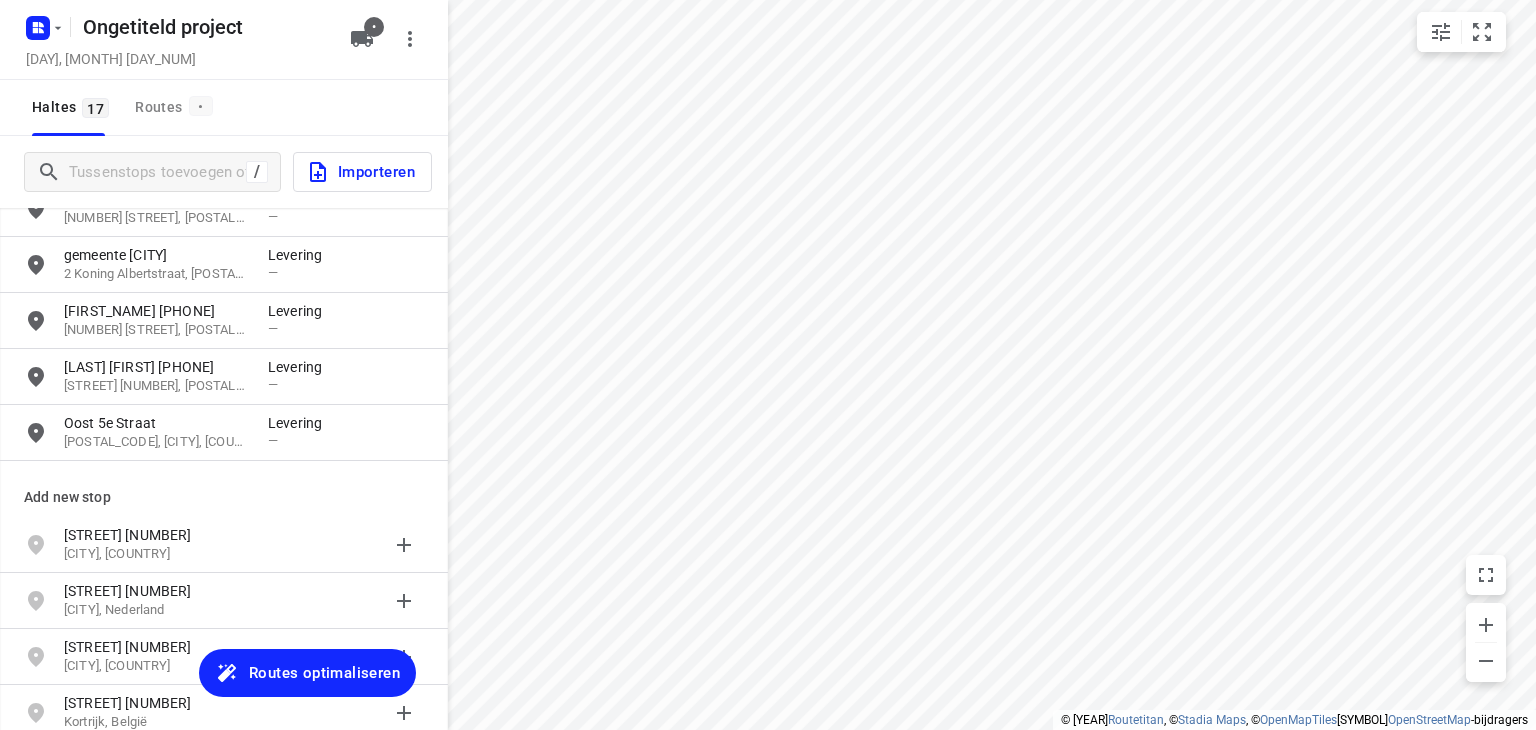 scroll, scrollTop: 896, scrollLeft: 0, axis: vertical 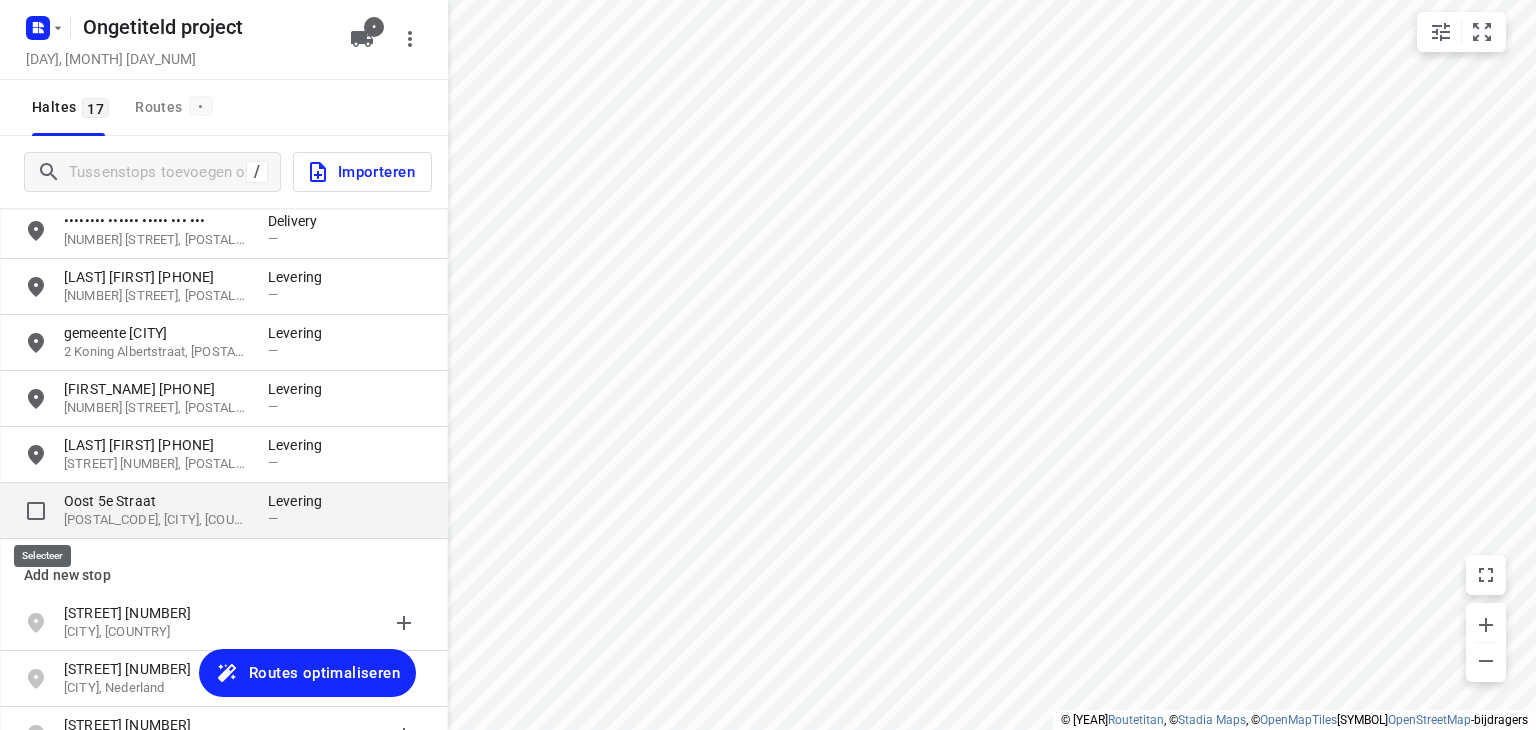 click at bounding box center [36, 511] 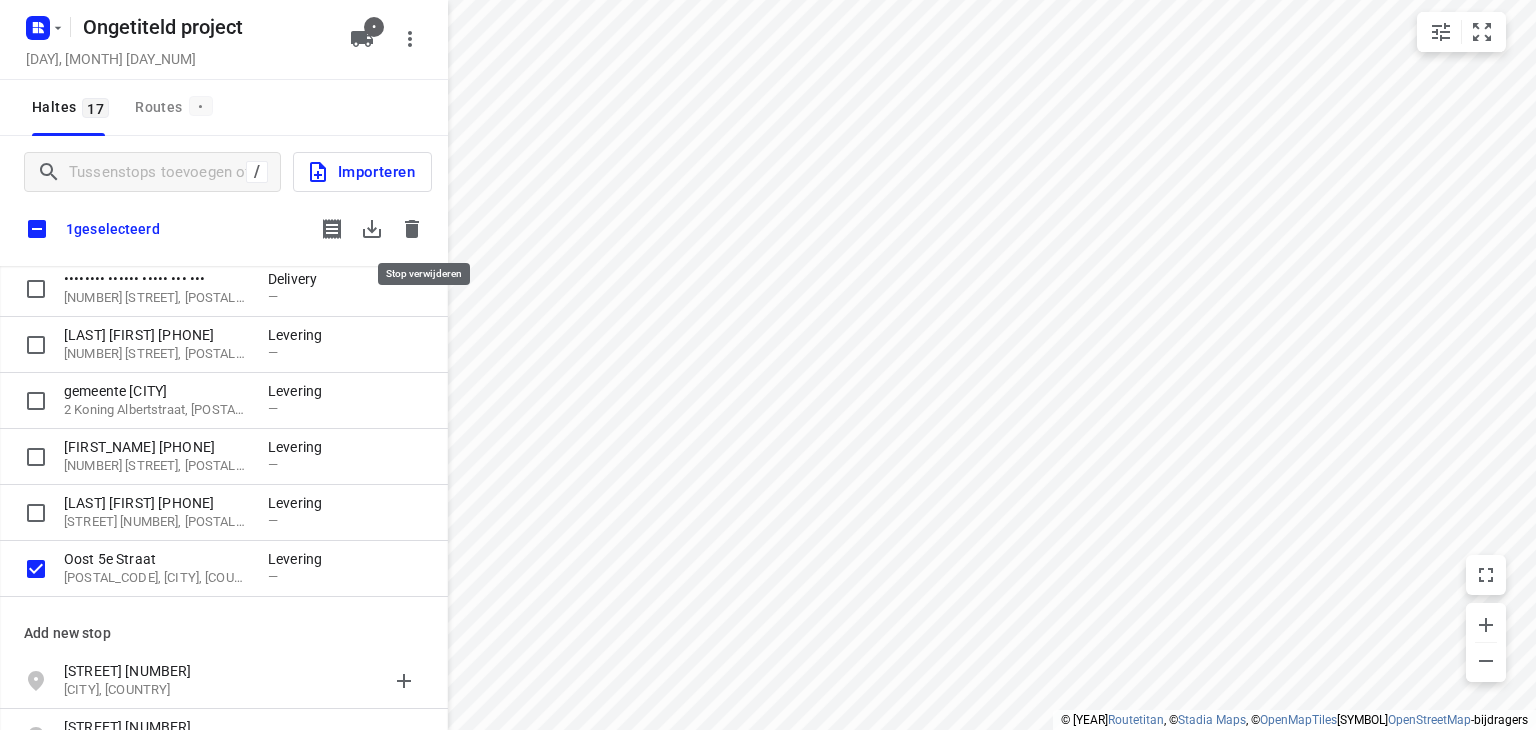 click at bounding box center [412, 229] 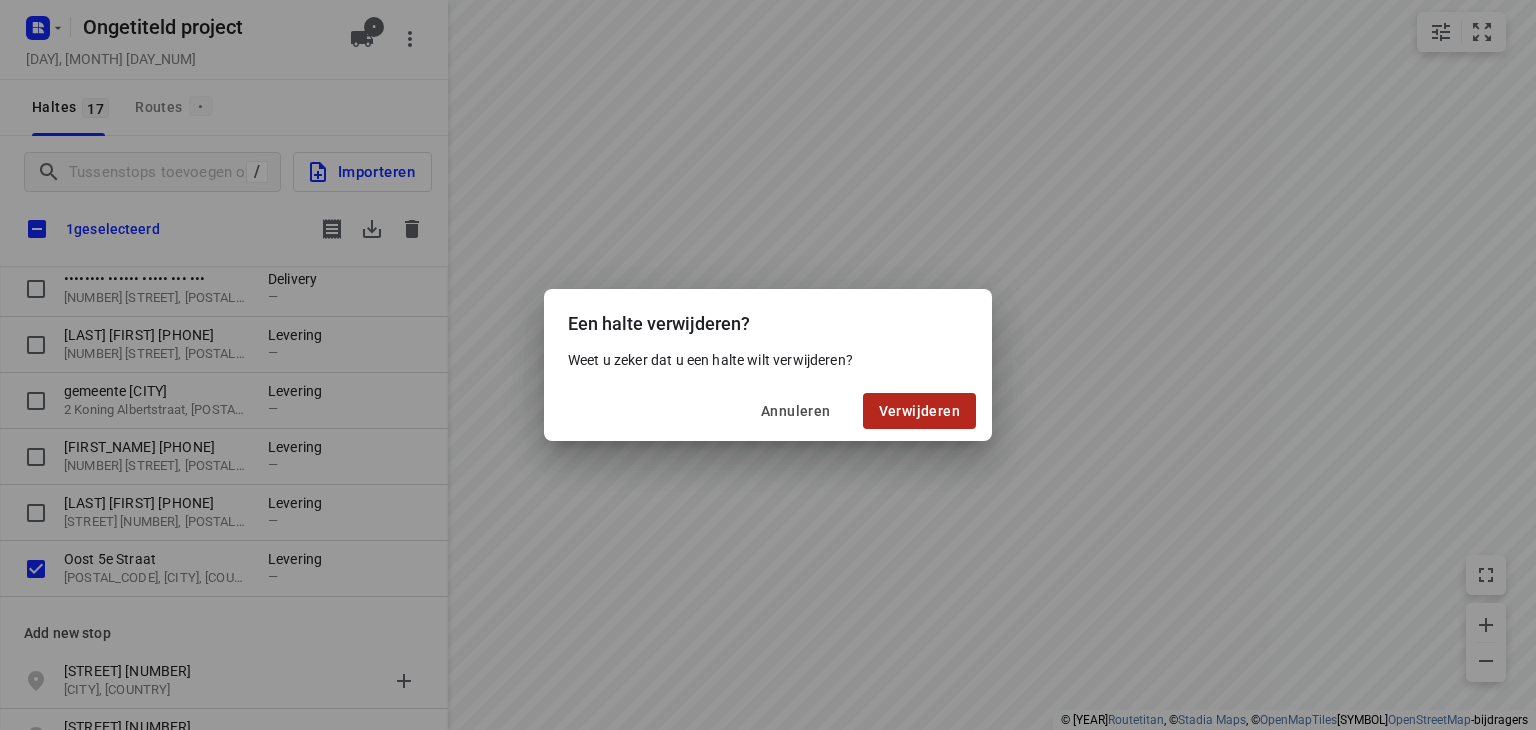 click on "Verwijderen" at bounding box center [919, 411] 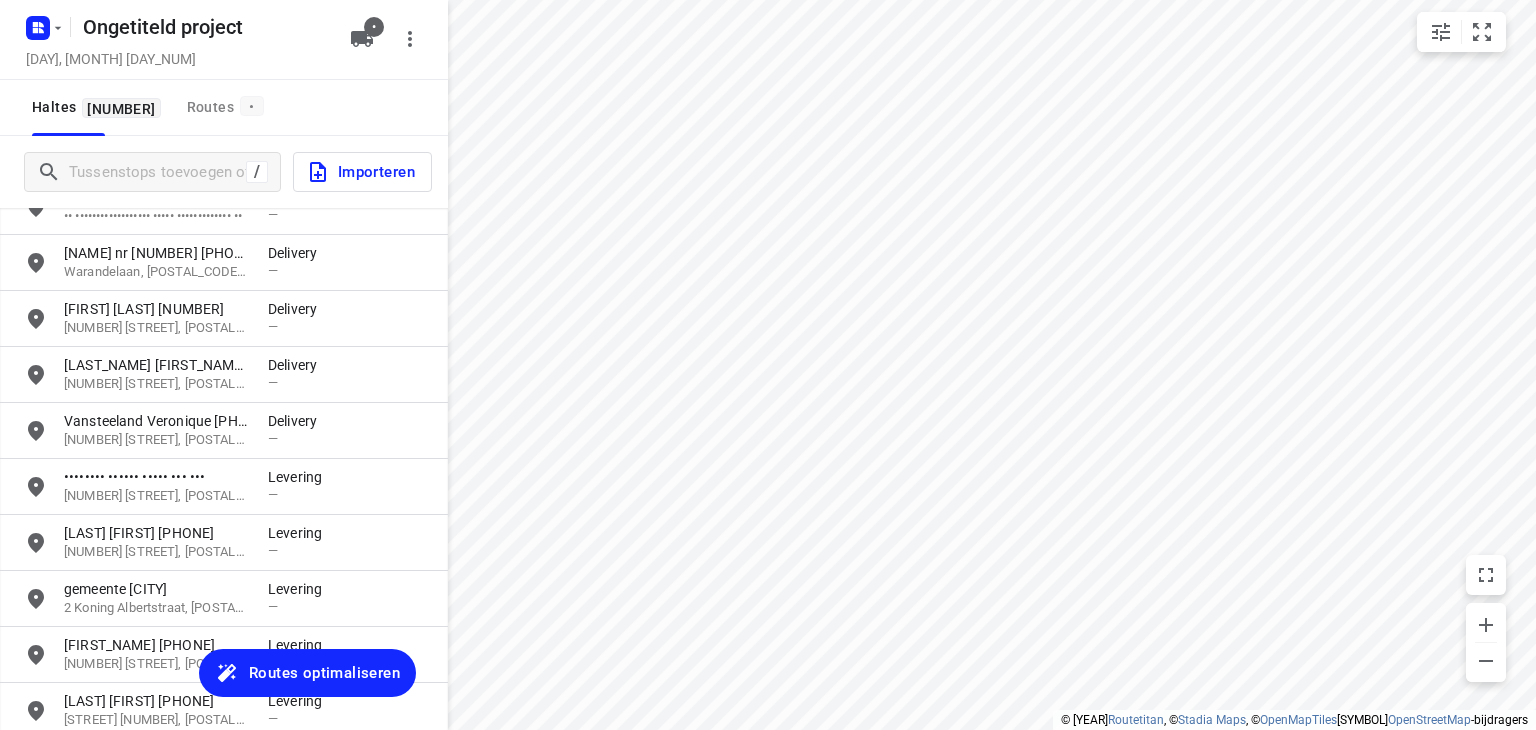 scroll, scrollTop: 0, scrollLeft: 0, axis: both 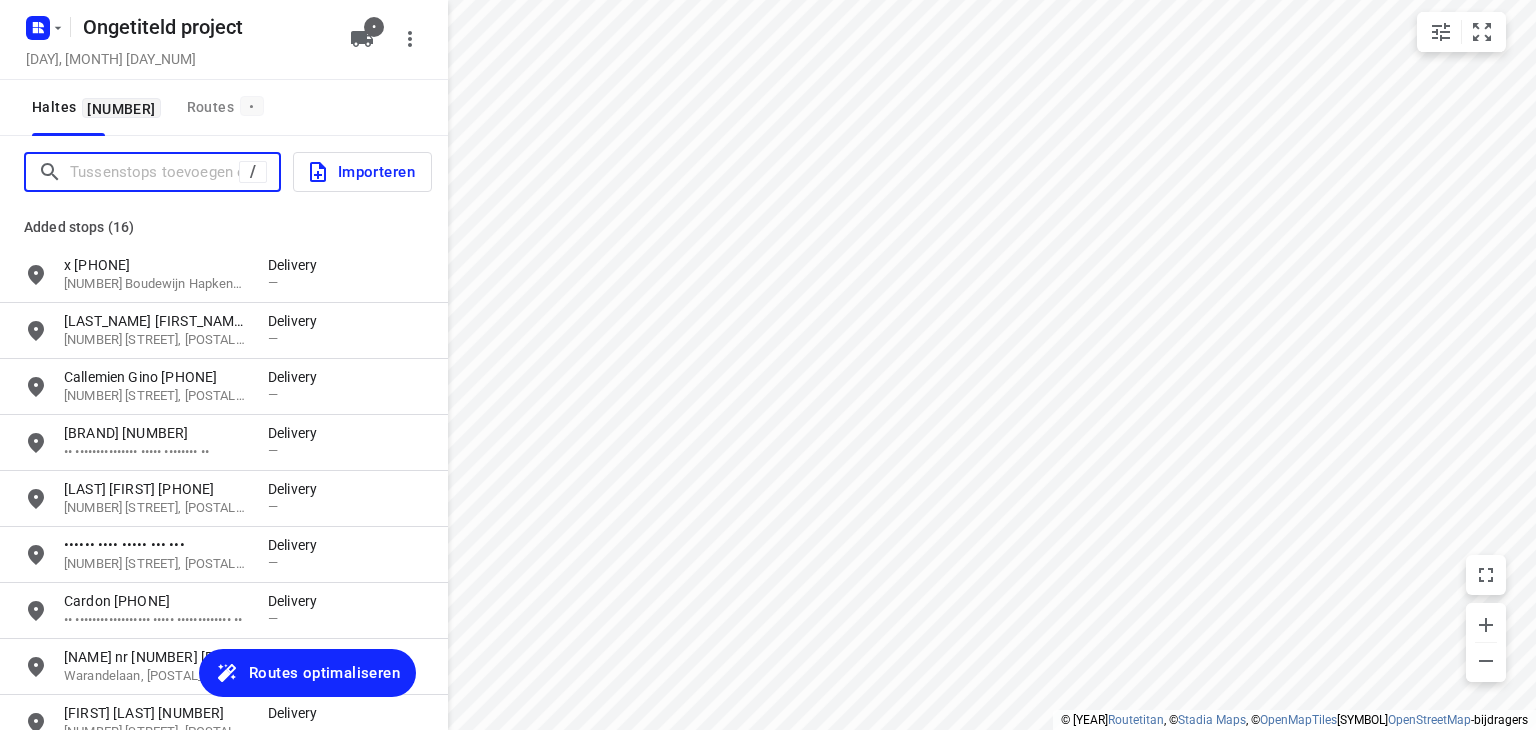 click at bounding box center [154, 172] 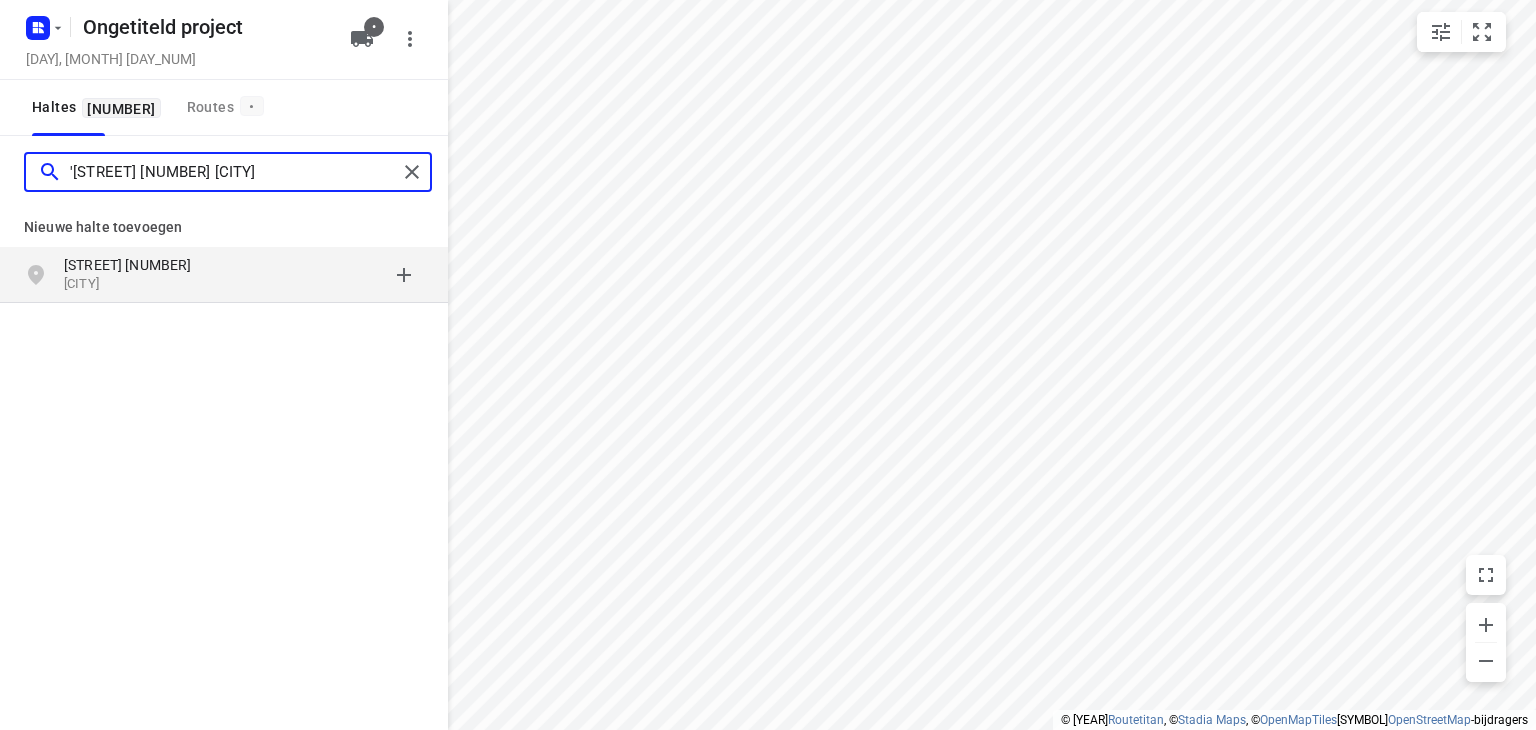 type on "'[STREET] [NUMBER] [CITY]" 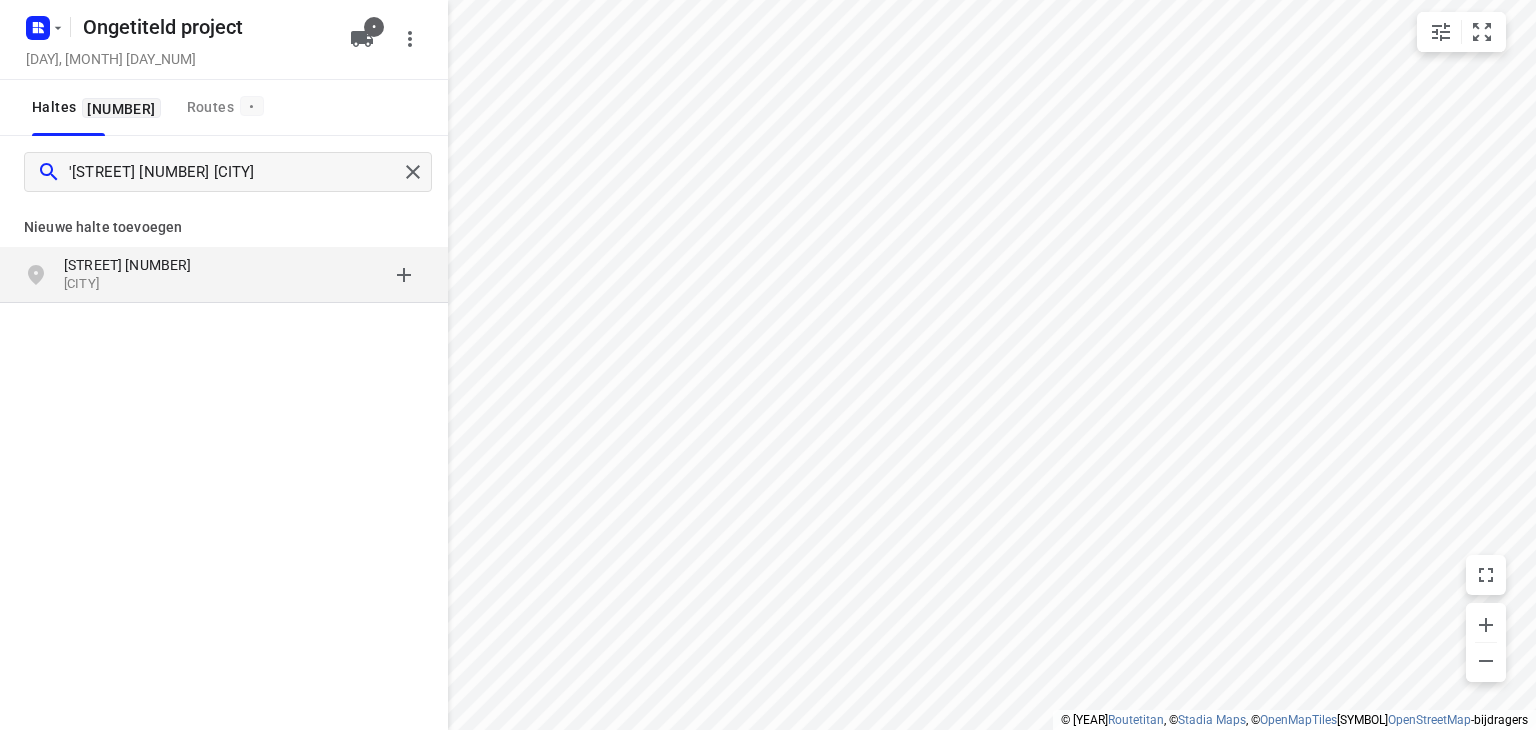 click on "[STREET] [NUMBER]" at bounding box center [128, 265] 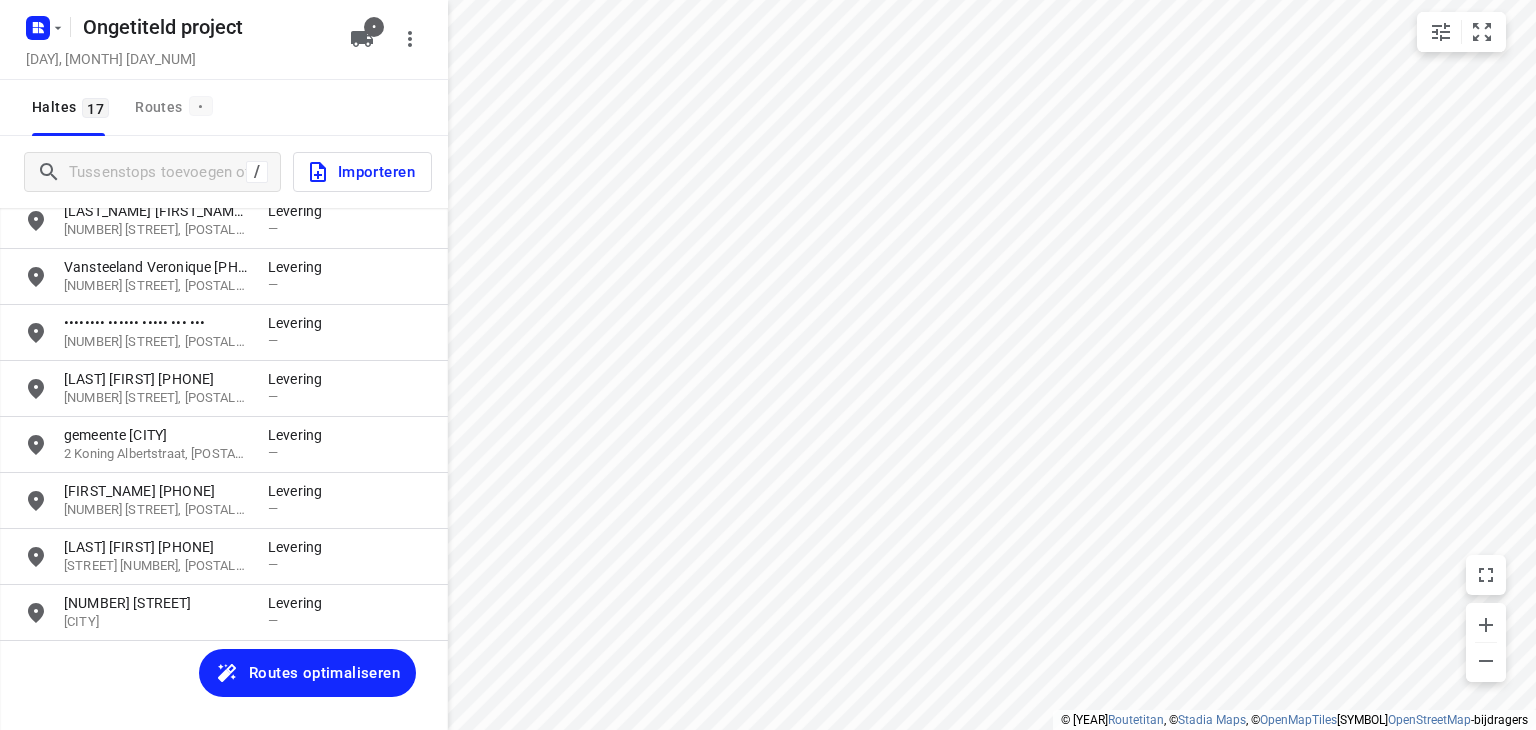 scroll, scrollTop: 560, scrollLeft: 0, axis: vertical 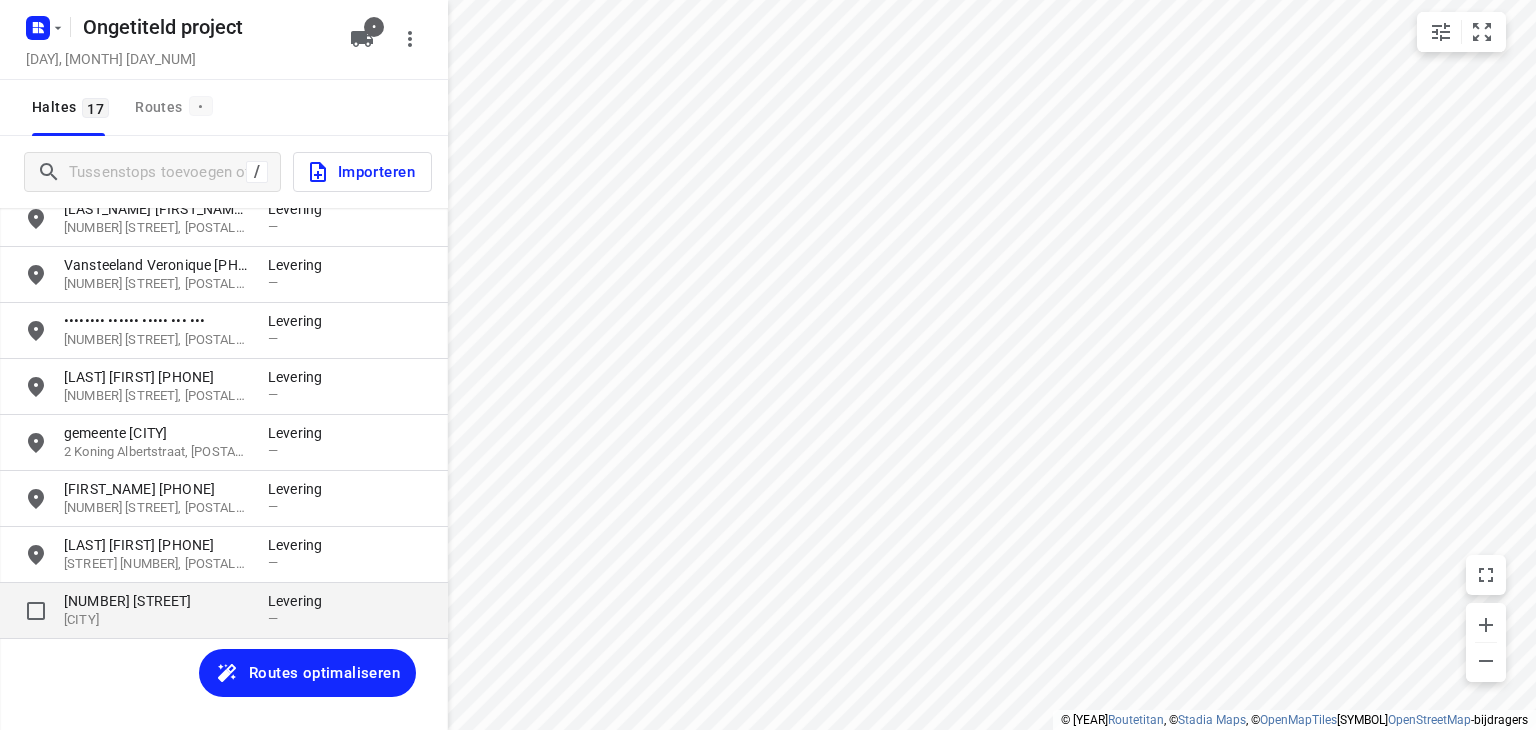 click on "[CITY]" at bounding box center (156, 620) 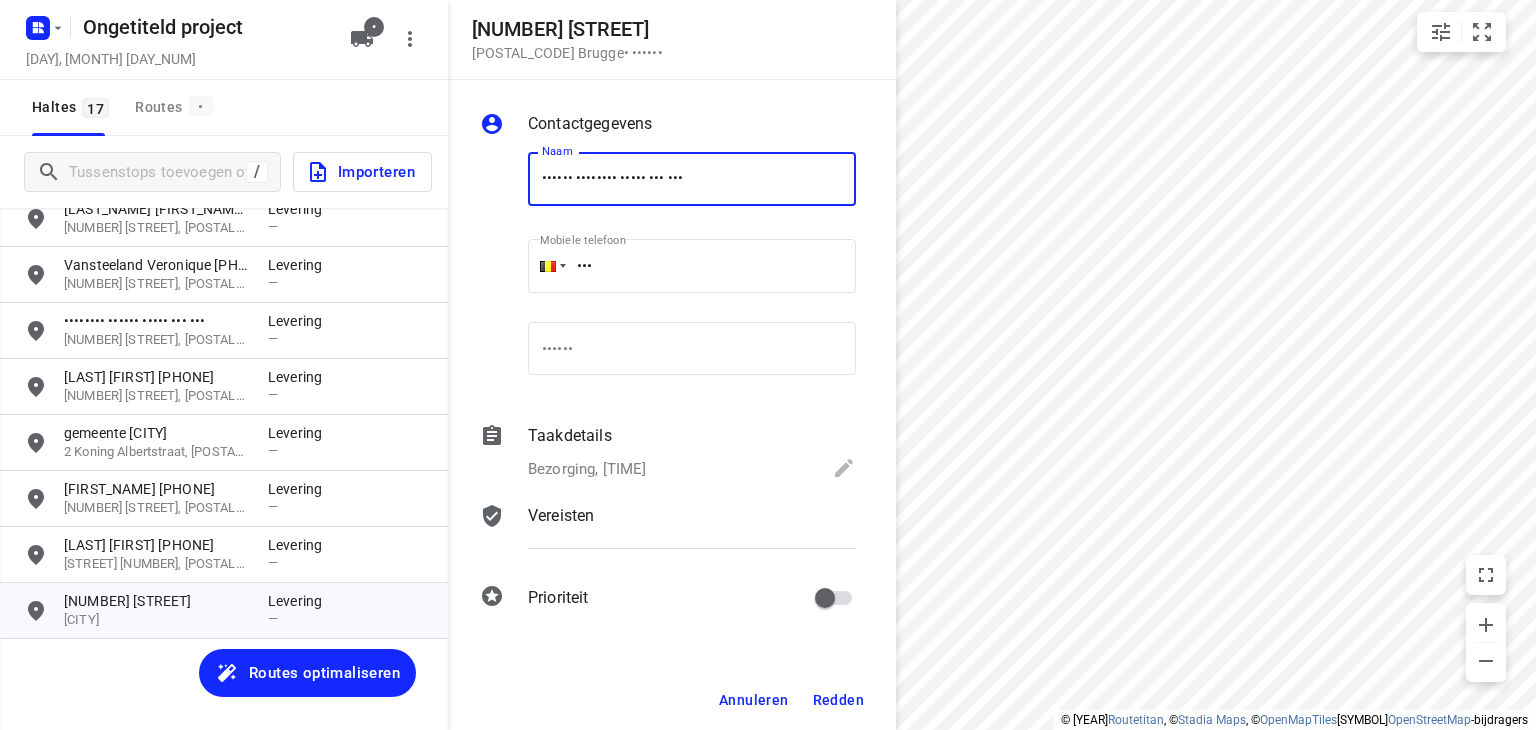 type on "•••••• •••••••• ••••• ••• •••" 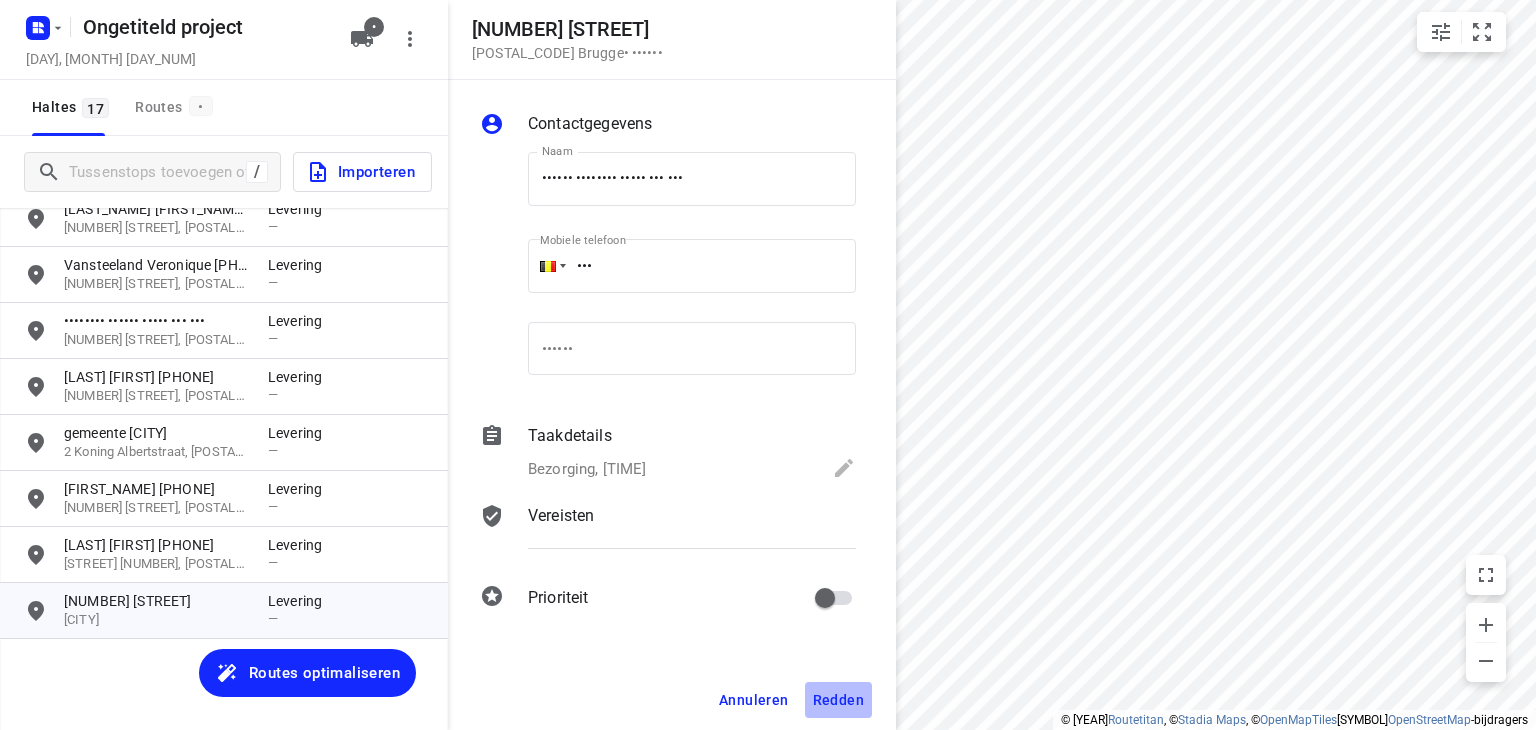 click on "Redden" at bounding box center (754, 700) 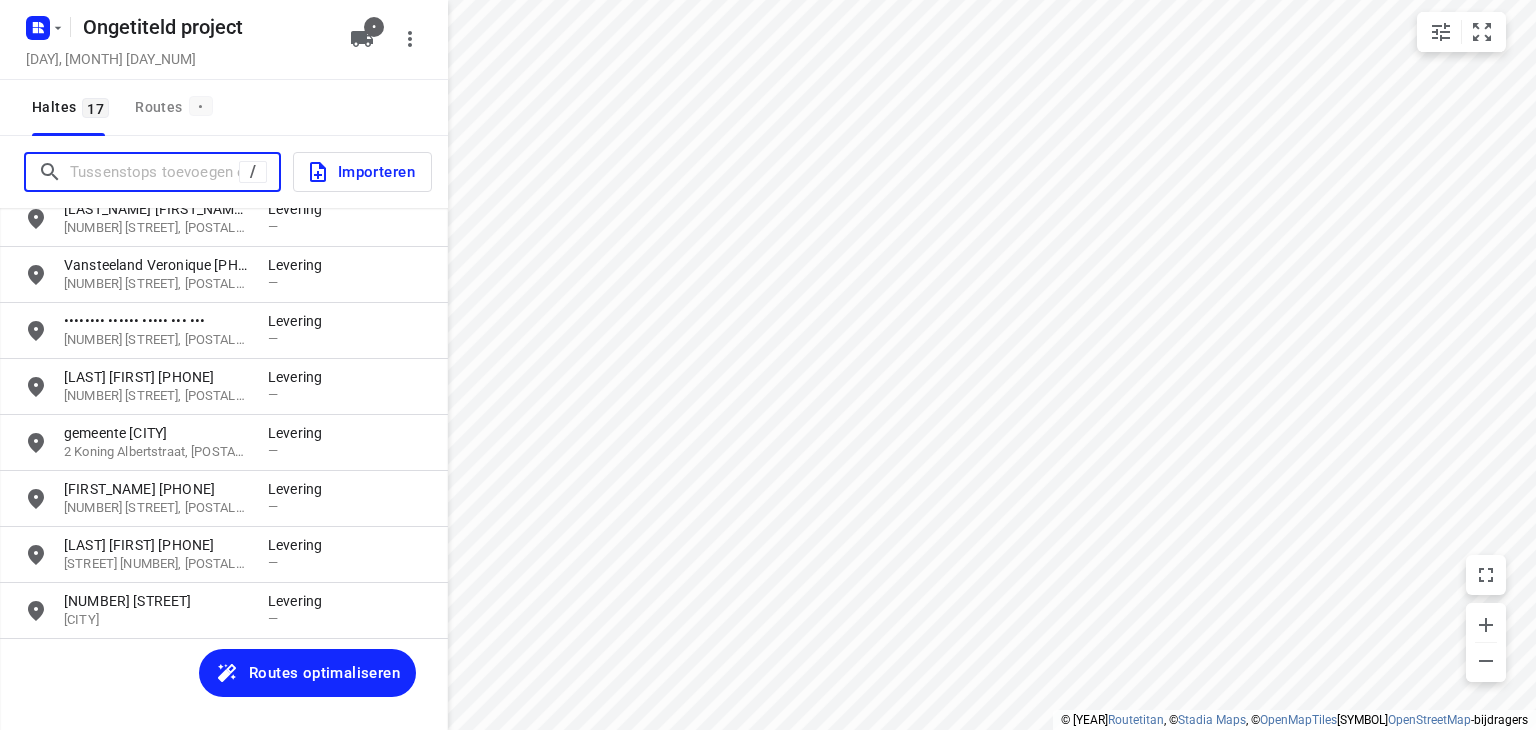 click at bounding box center [154, 172] 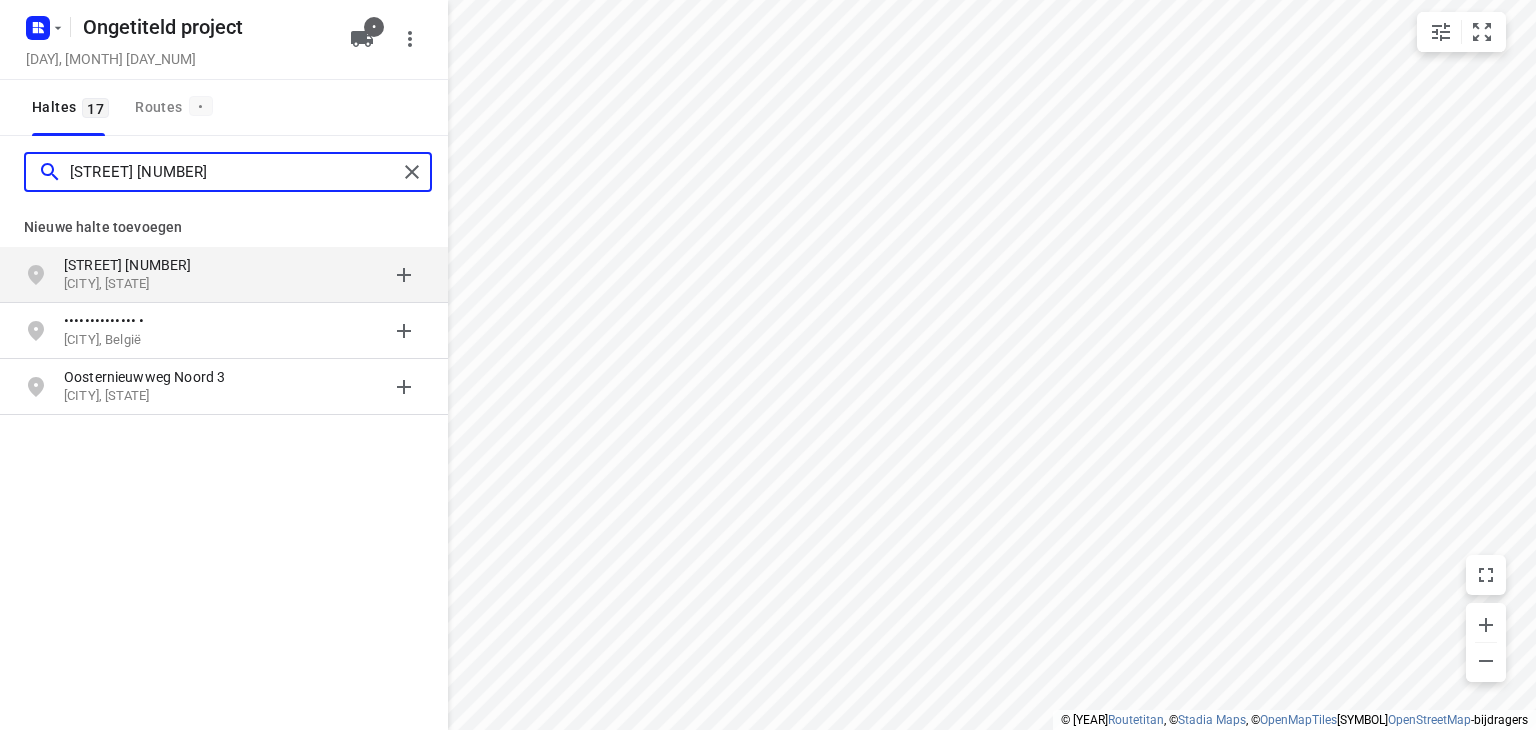 click on "[STREET] [NUMBER]" at bounding box center (233, 172) 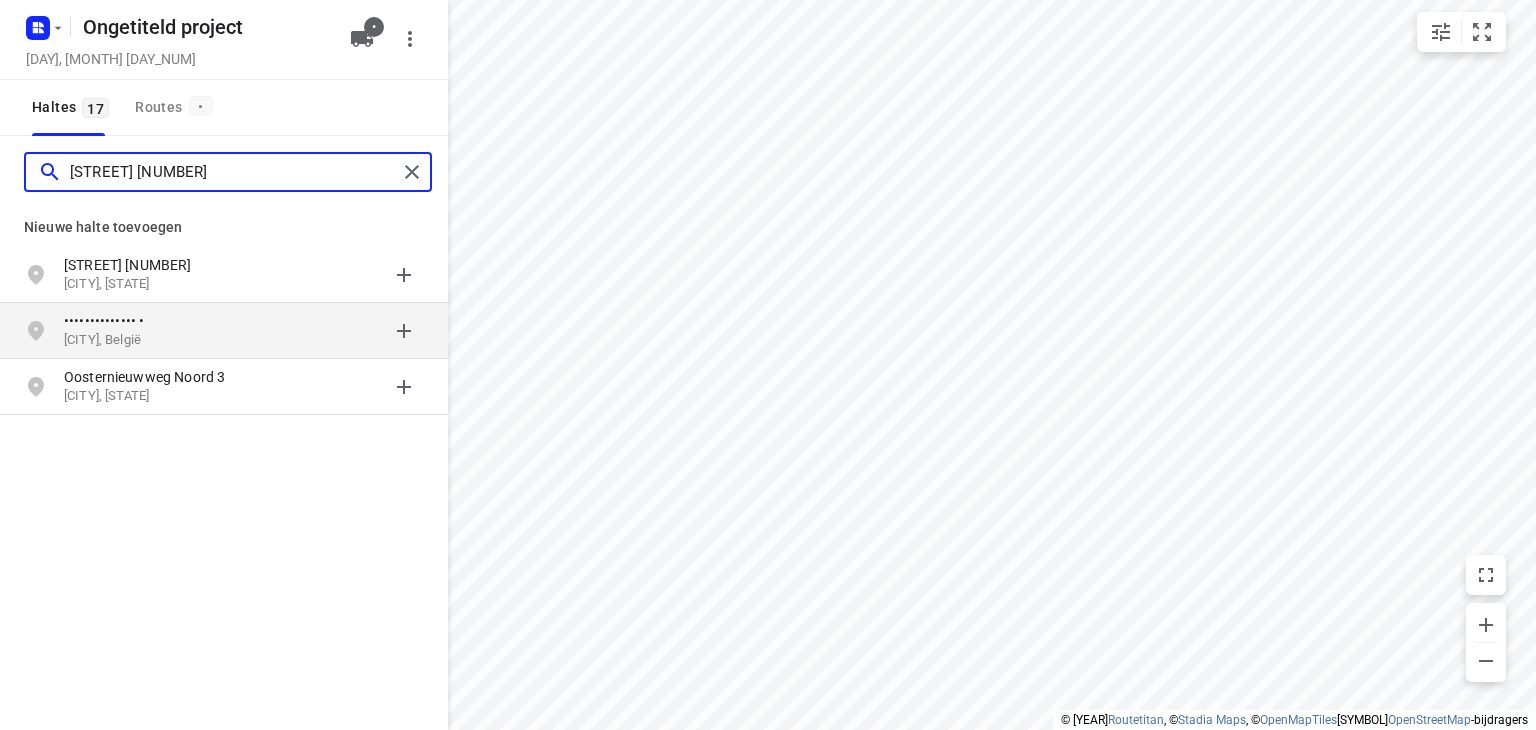 type on "[STREET] [NUMBER]" 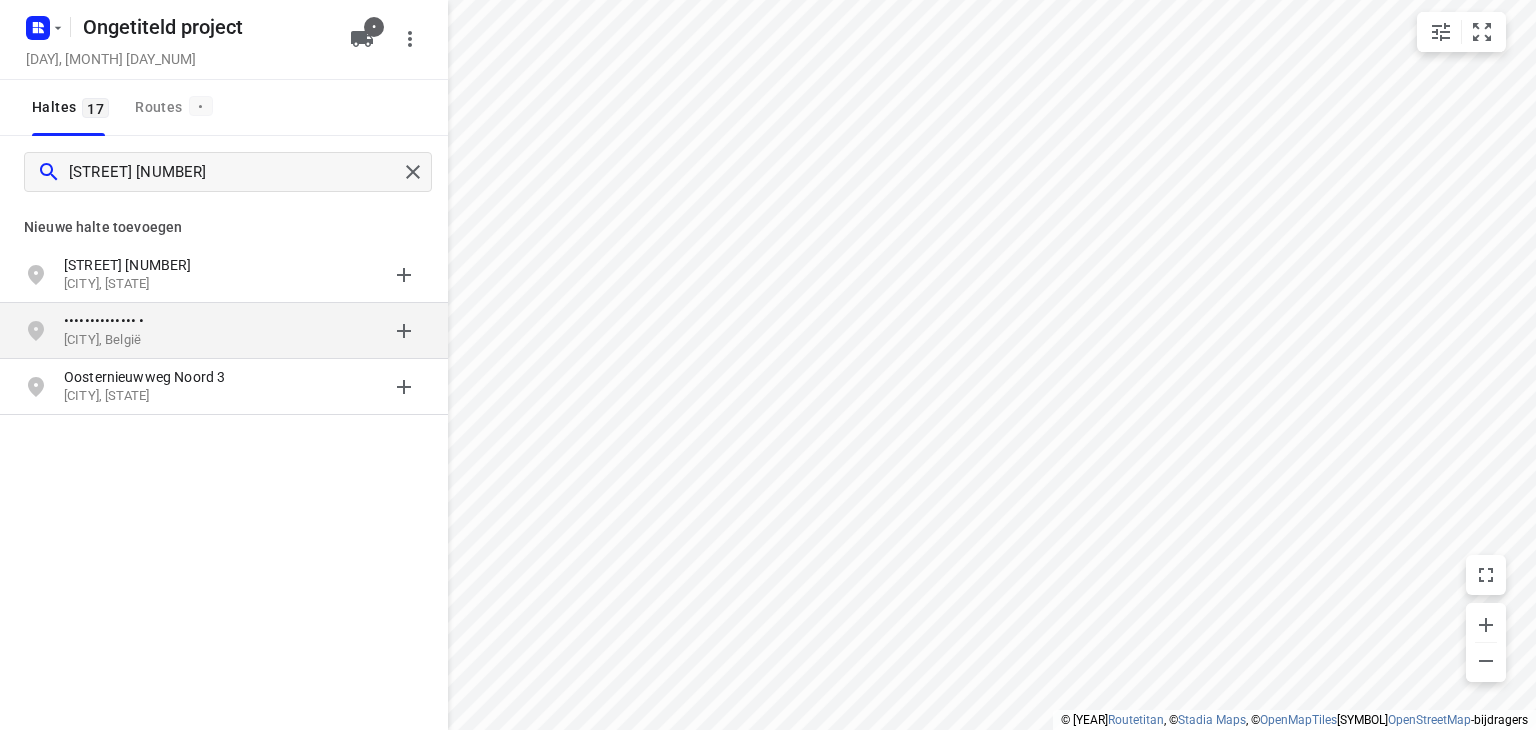 click on "[CITY], België" at bounding box center (102, 339) 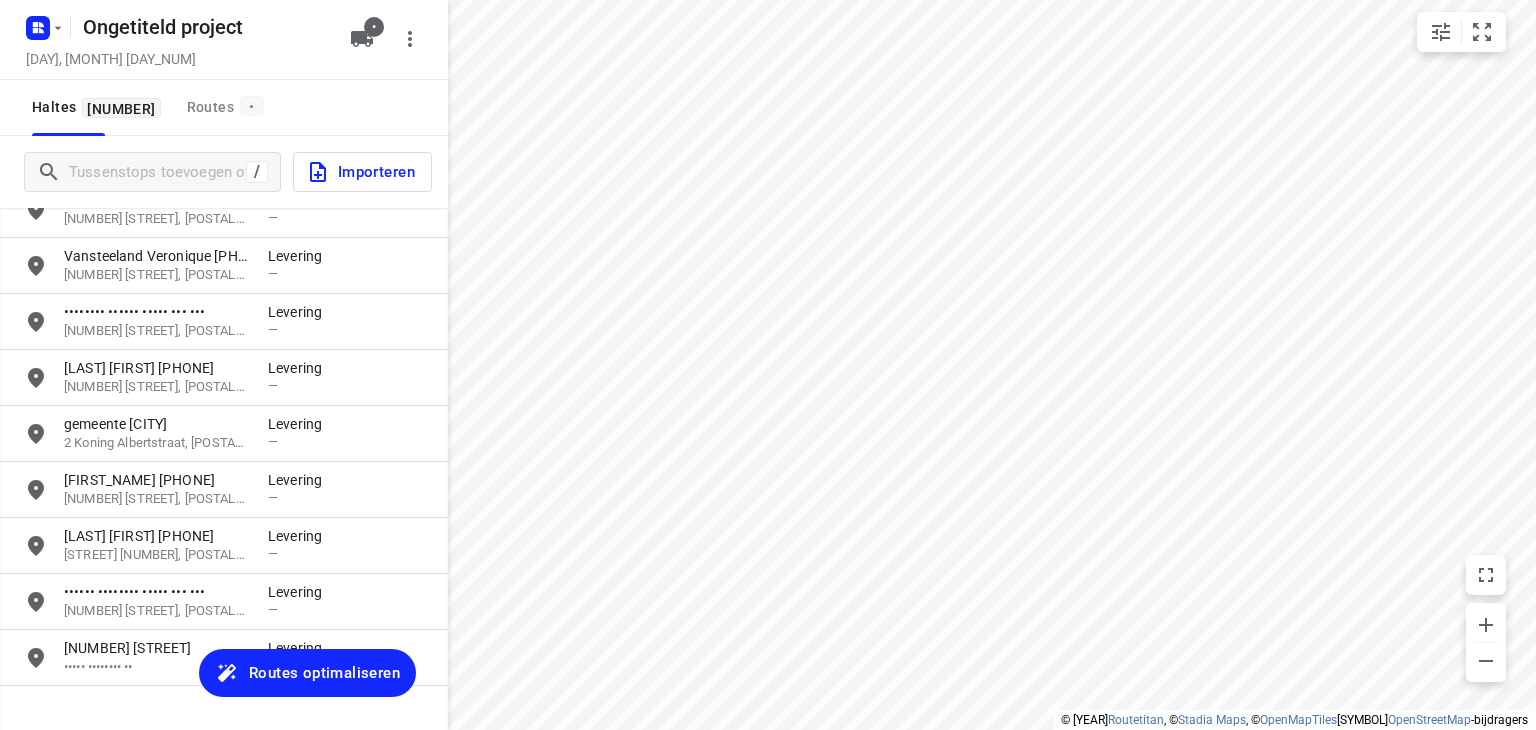 scroll, scrollTop: 572, scrollLeft: 0, axis: vertical 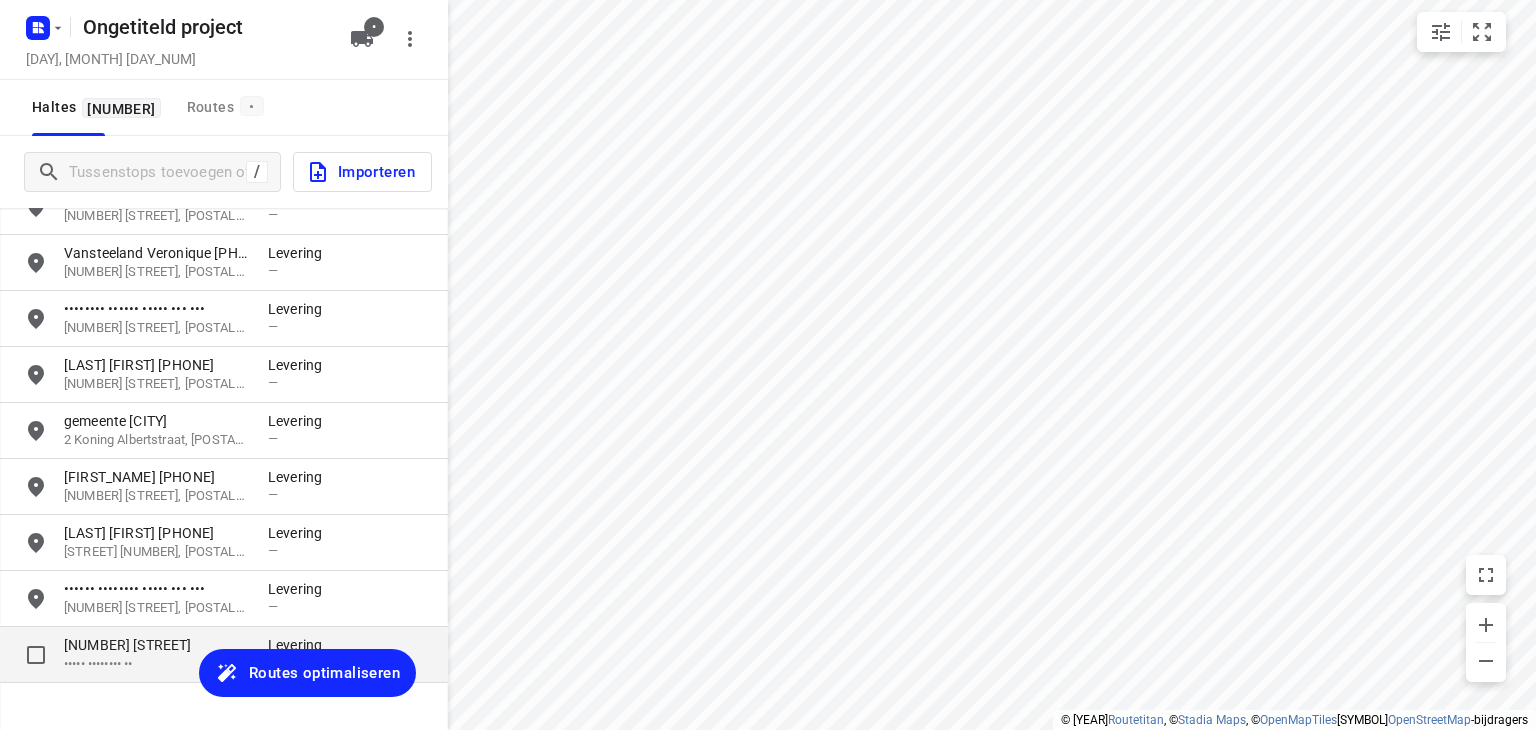 click on "[NUMBER] [STREET]" at bounding box center [128, 645] 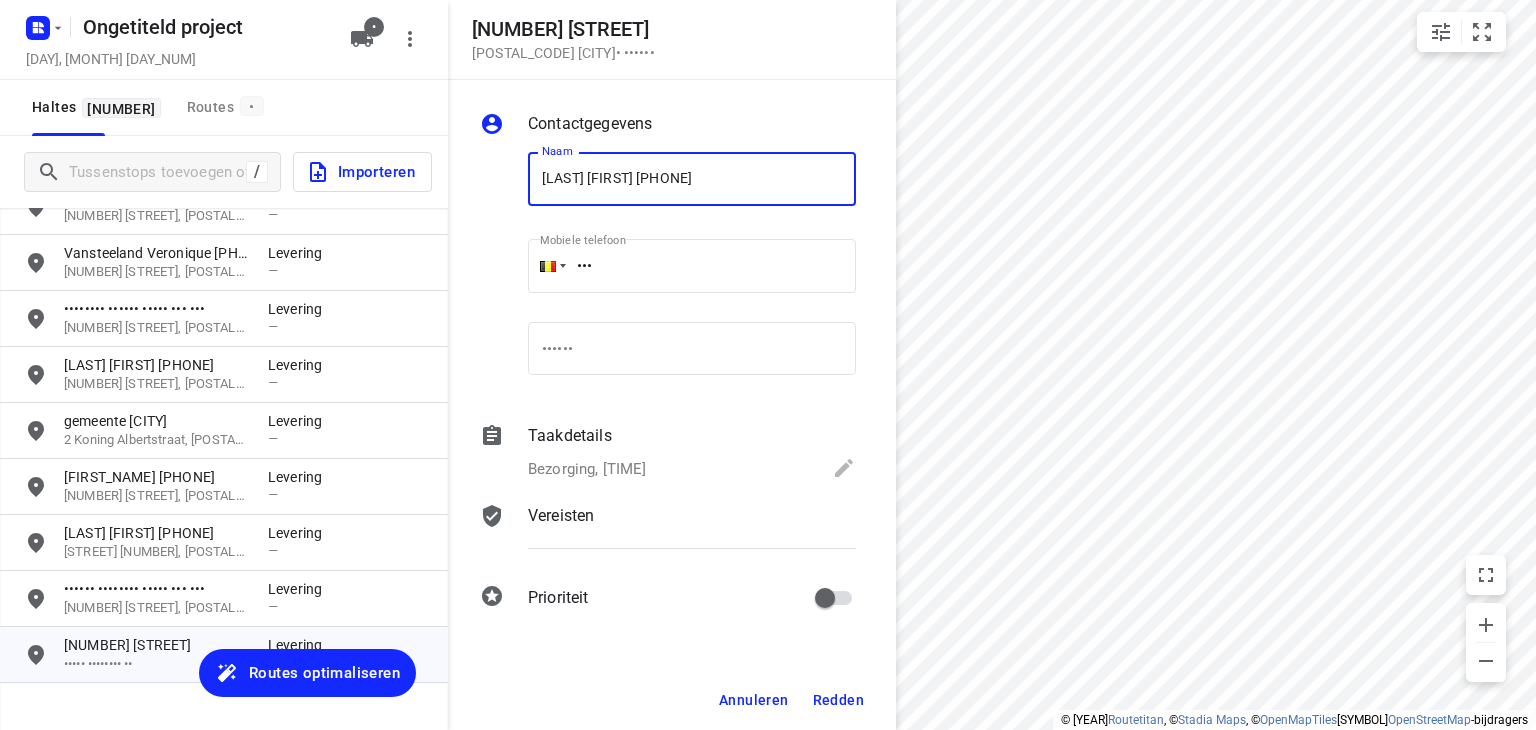 type on "[LAST] [FIRST] [PHONE]" 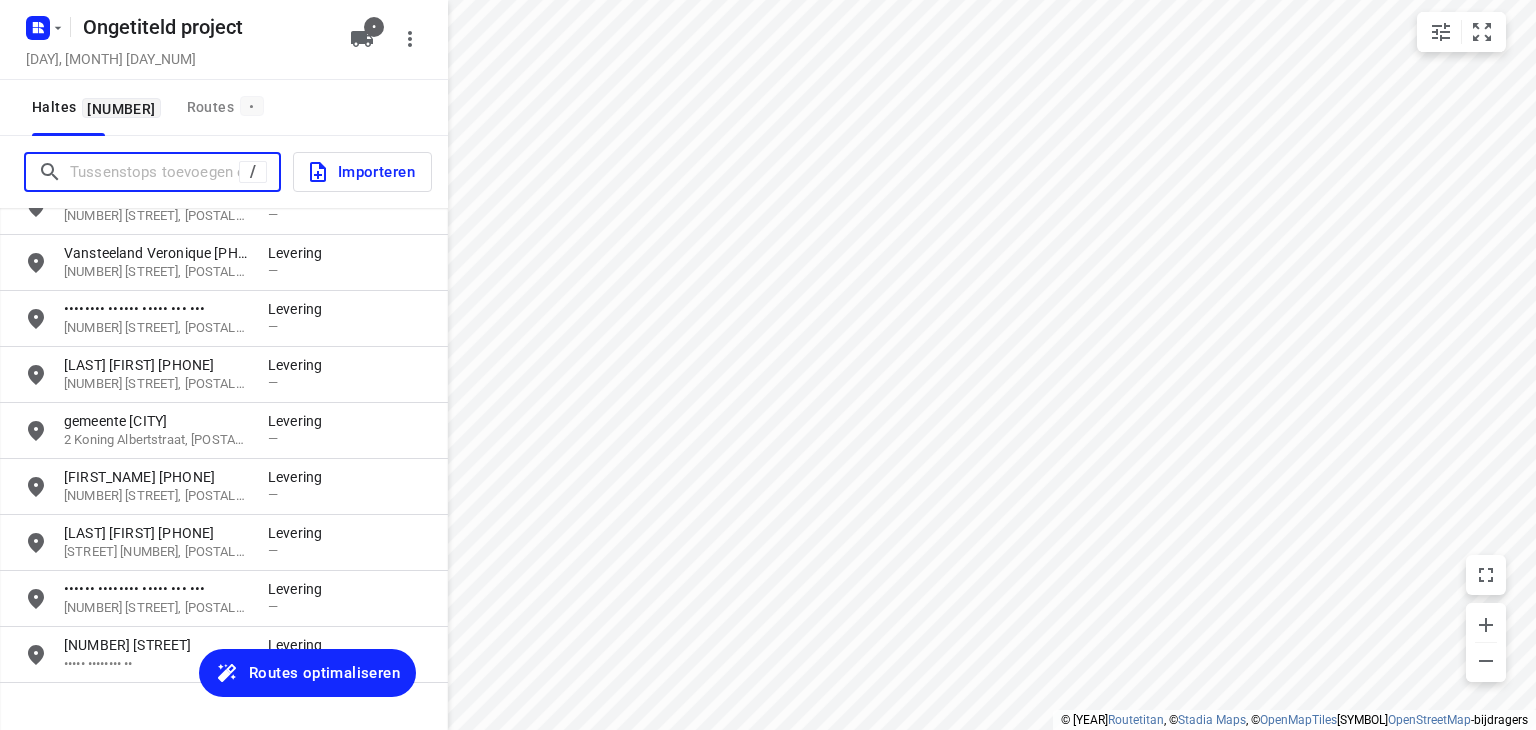 click at bounding box center [154, 172] 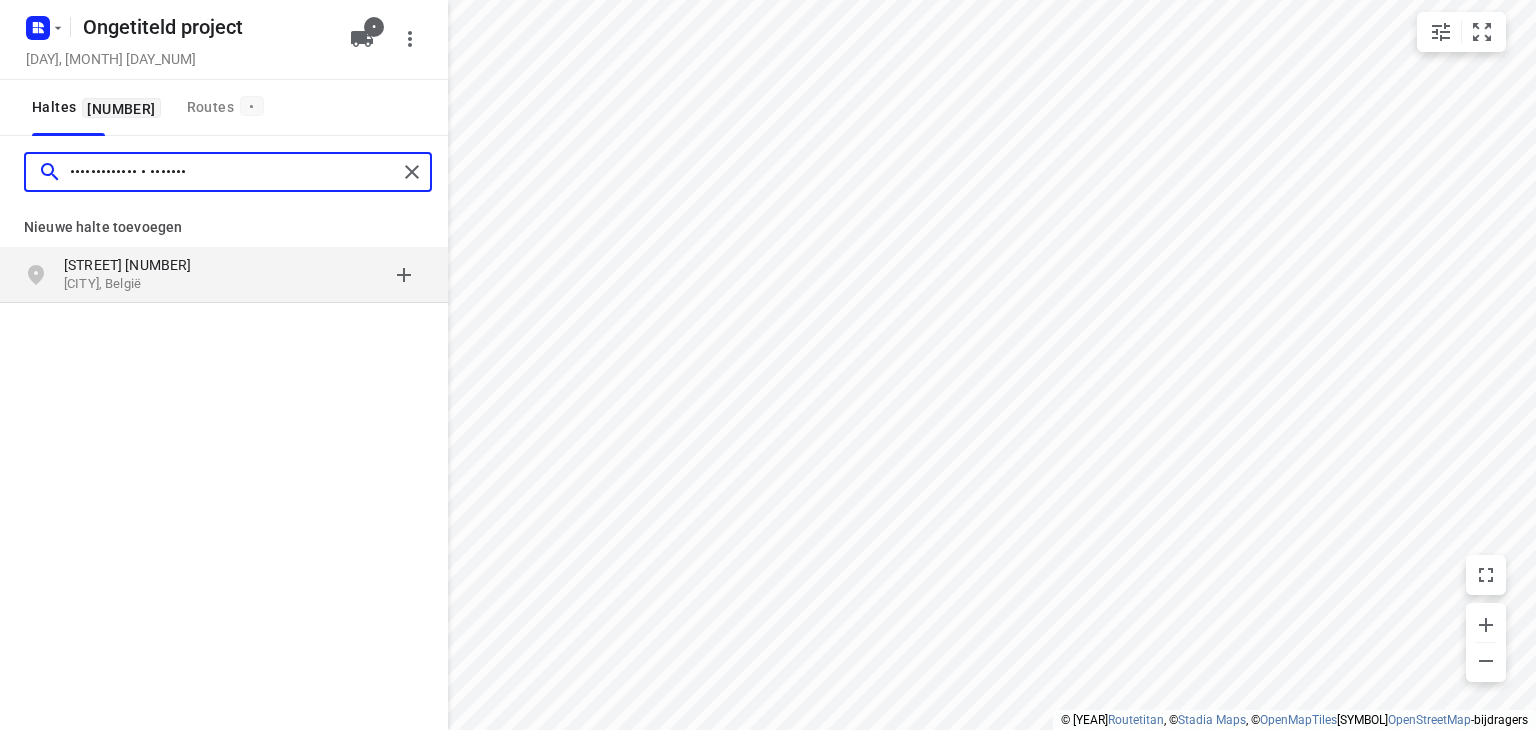 type on "••••••••••••• • •••••••" 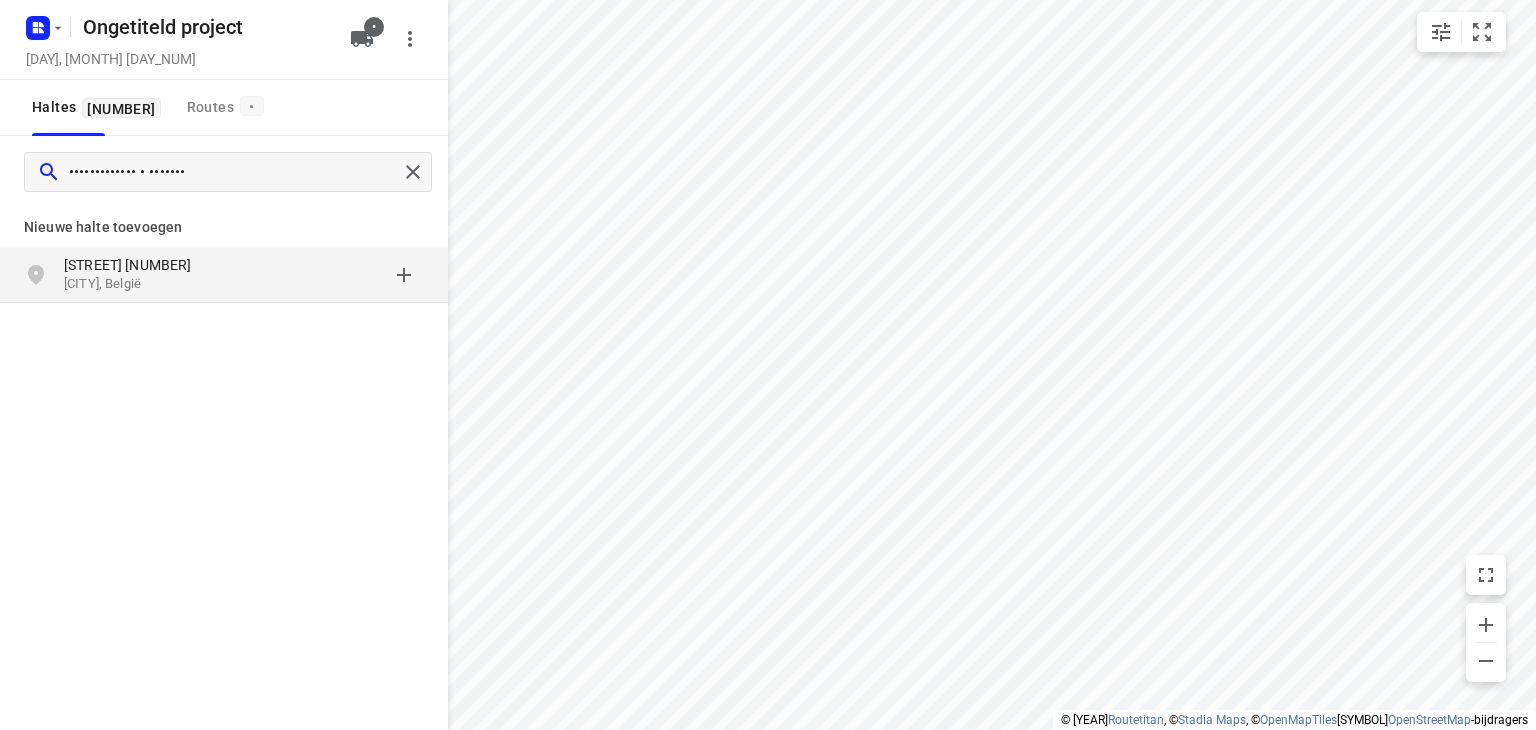 click on "[STREET] [NUMBER]" at bounding box center [128, 265] 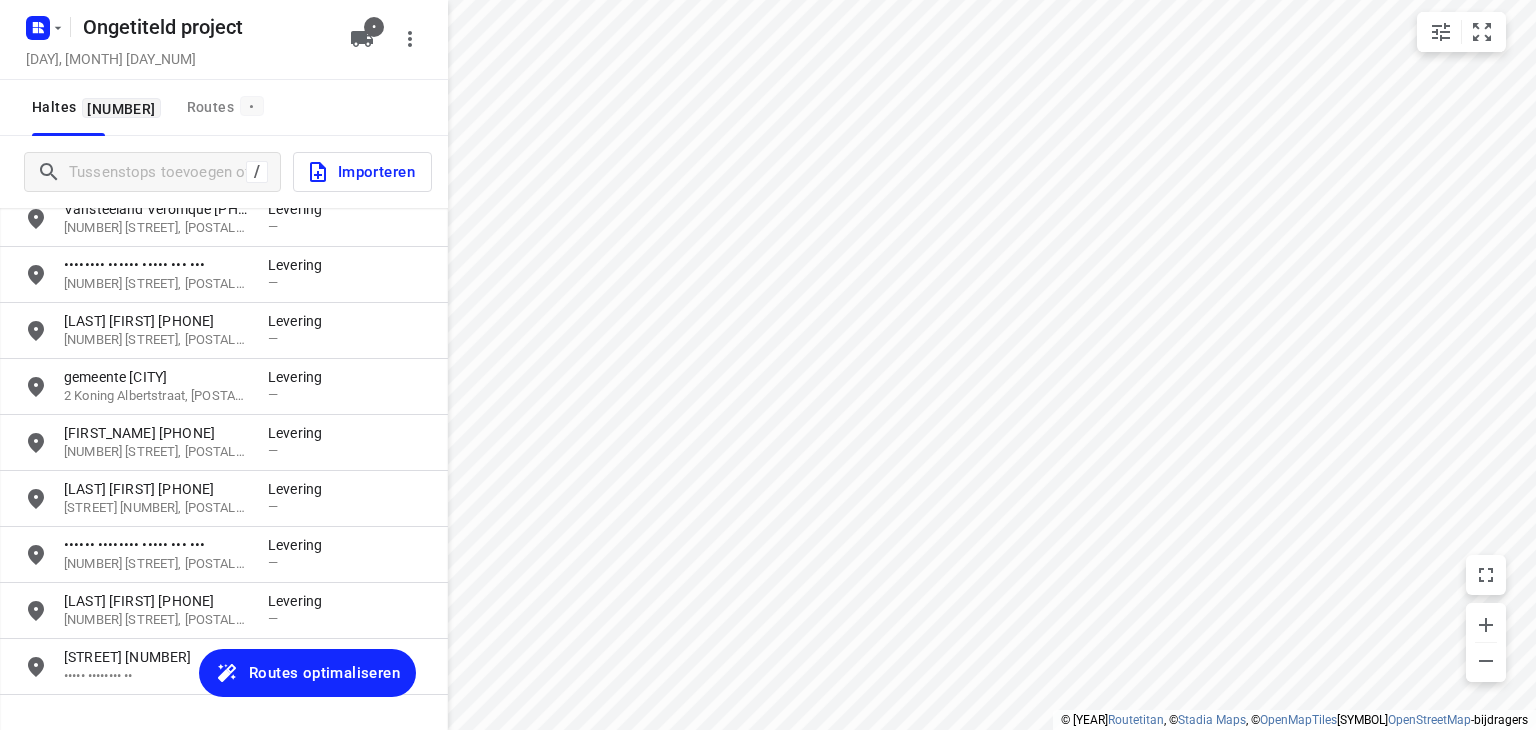 scroll, scrollTop: 660, scrollLeft: 0, axis: vertical 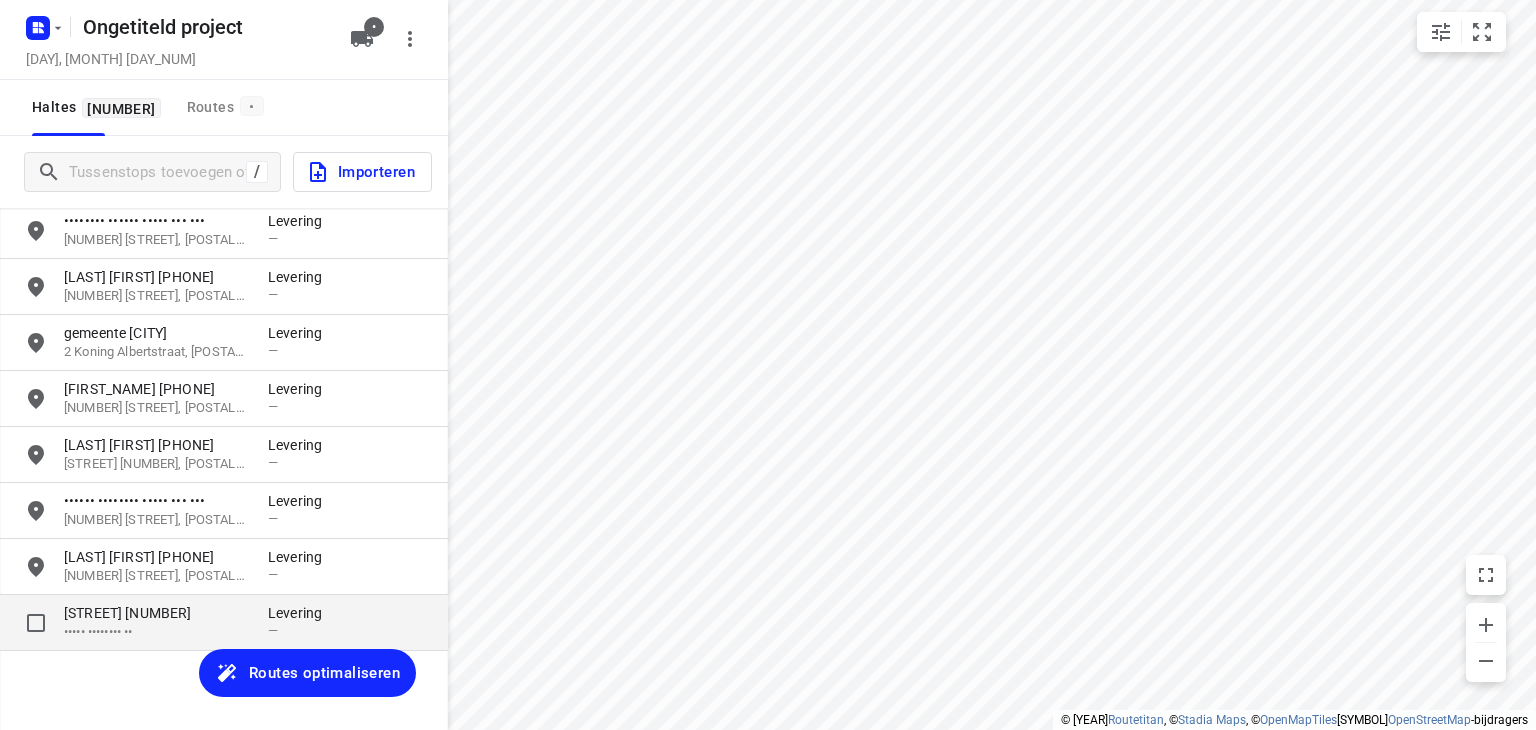 click on "••••• •••••••• ••" at bounding box center (98, 631) 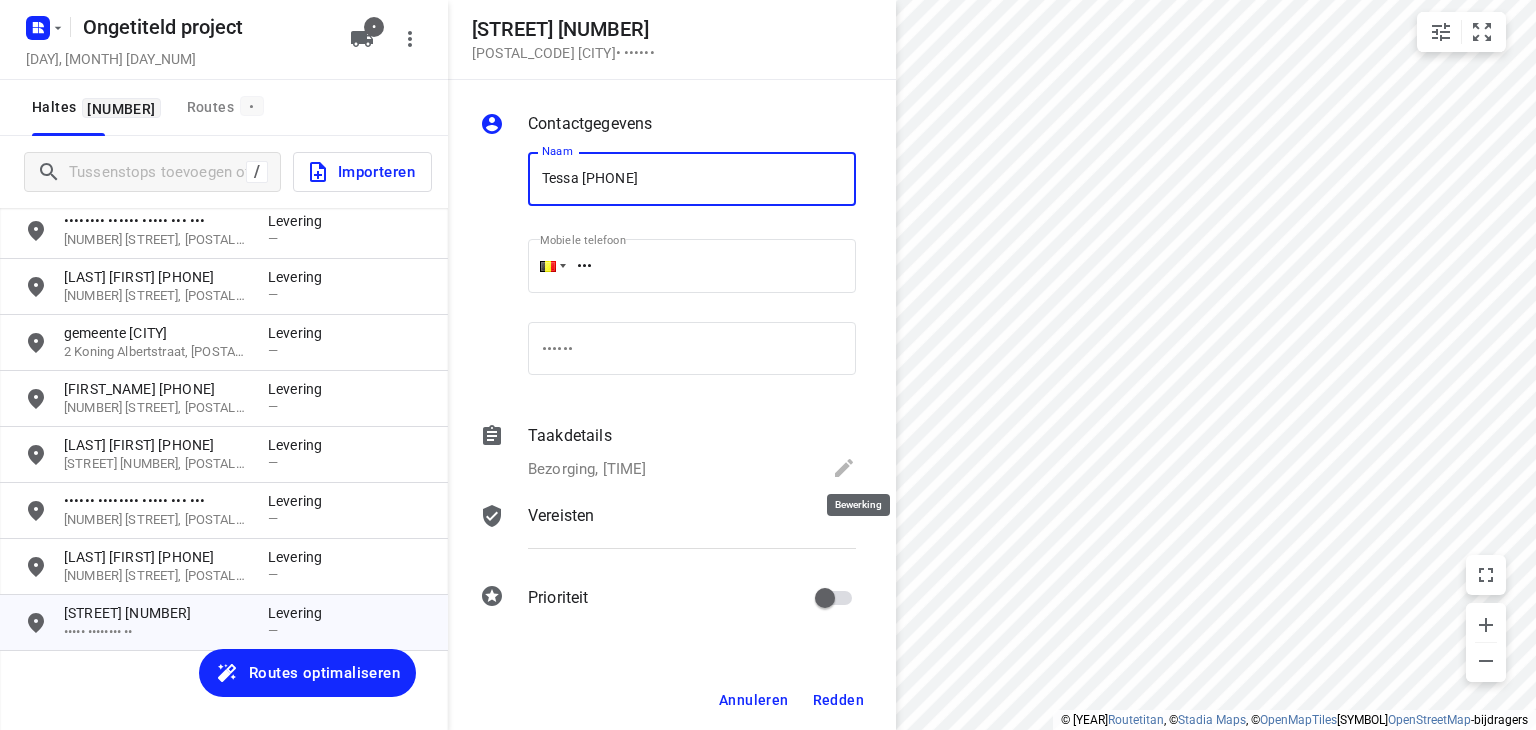 type on "Tessa [PHONE]" 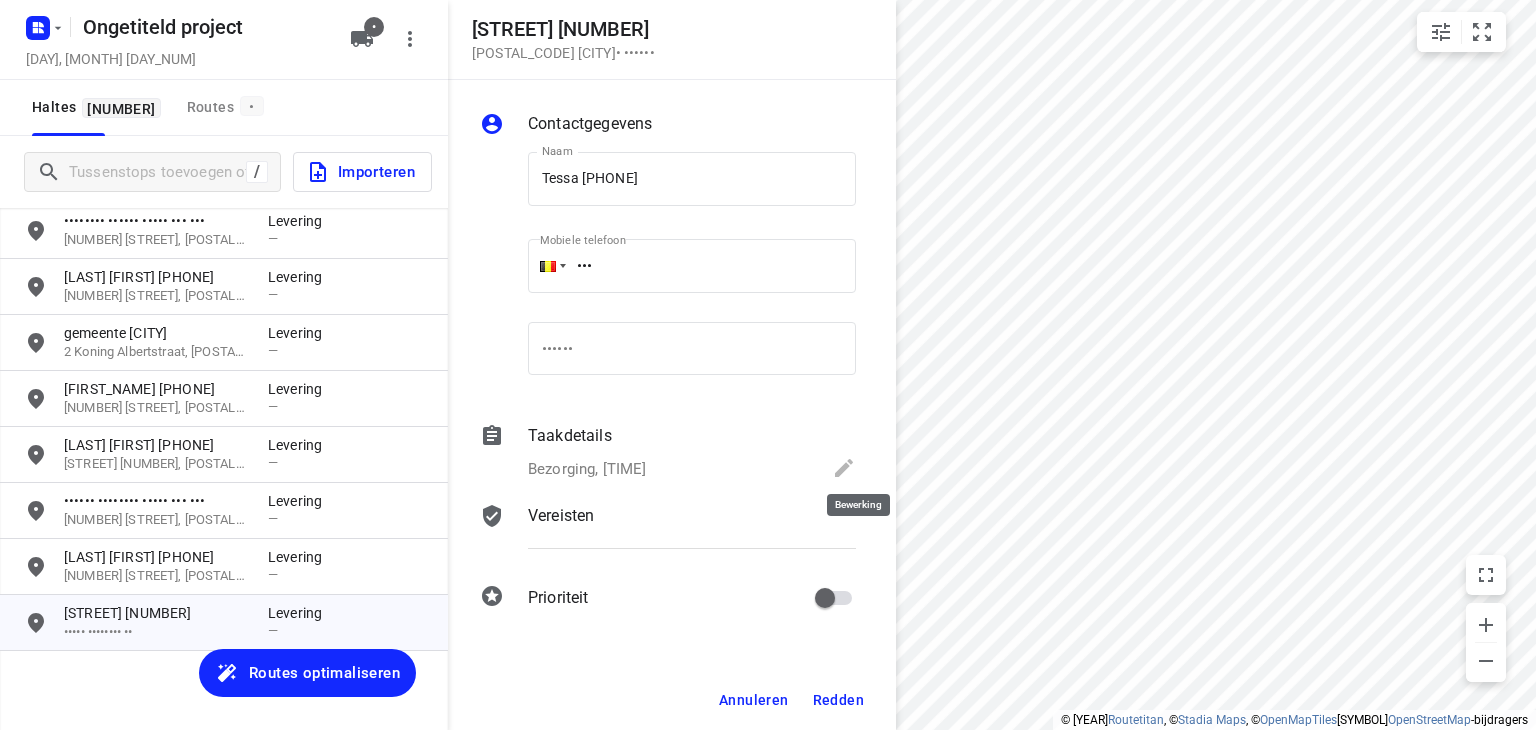 click at bounding box center [844, 468] 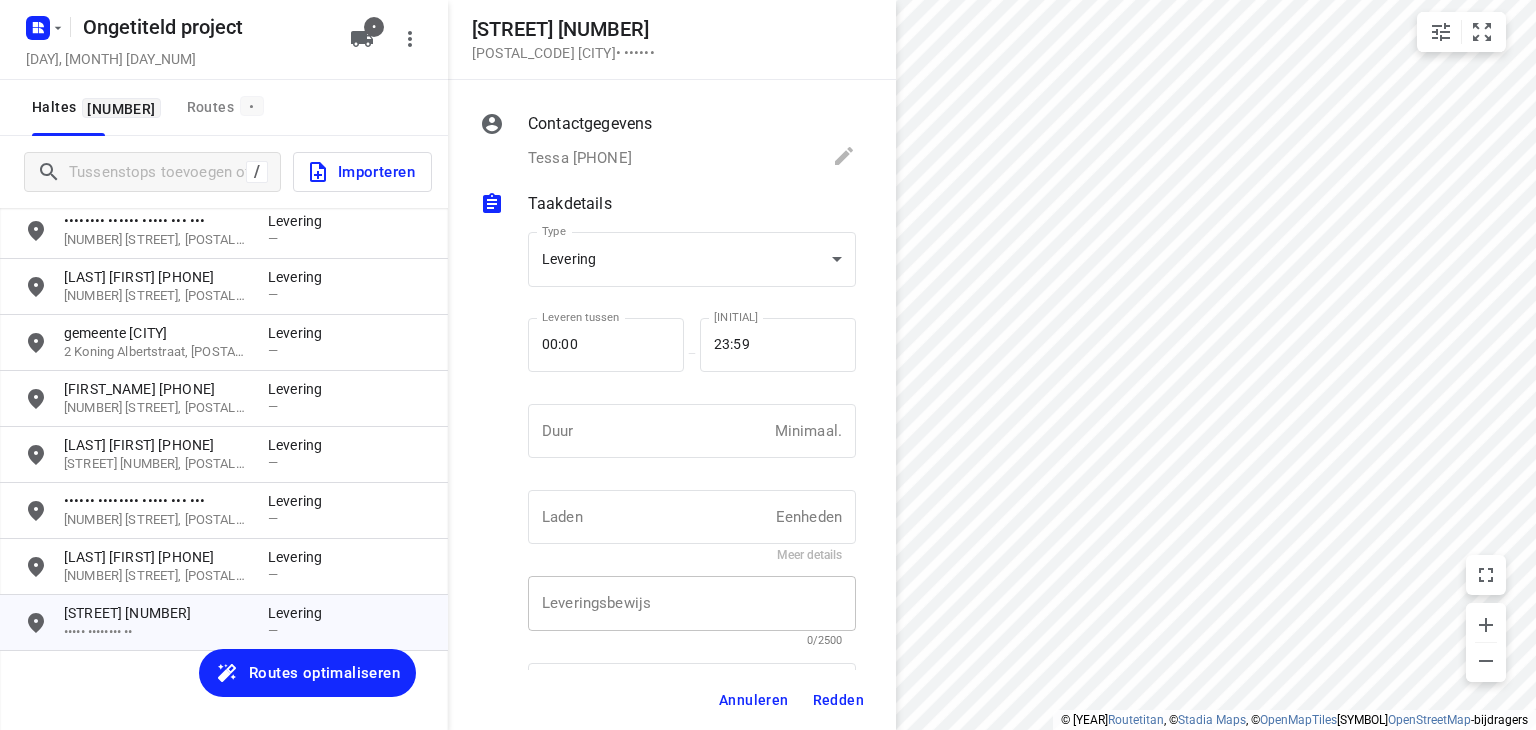 click at bounding box center (692, 604) 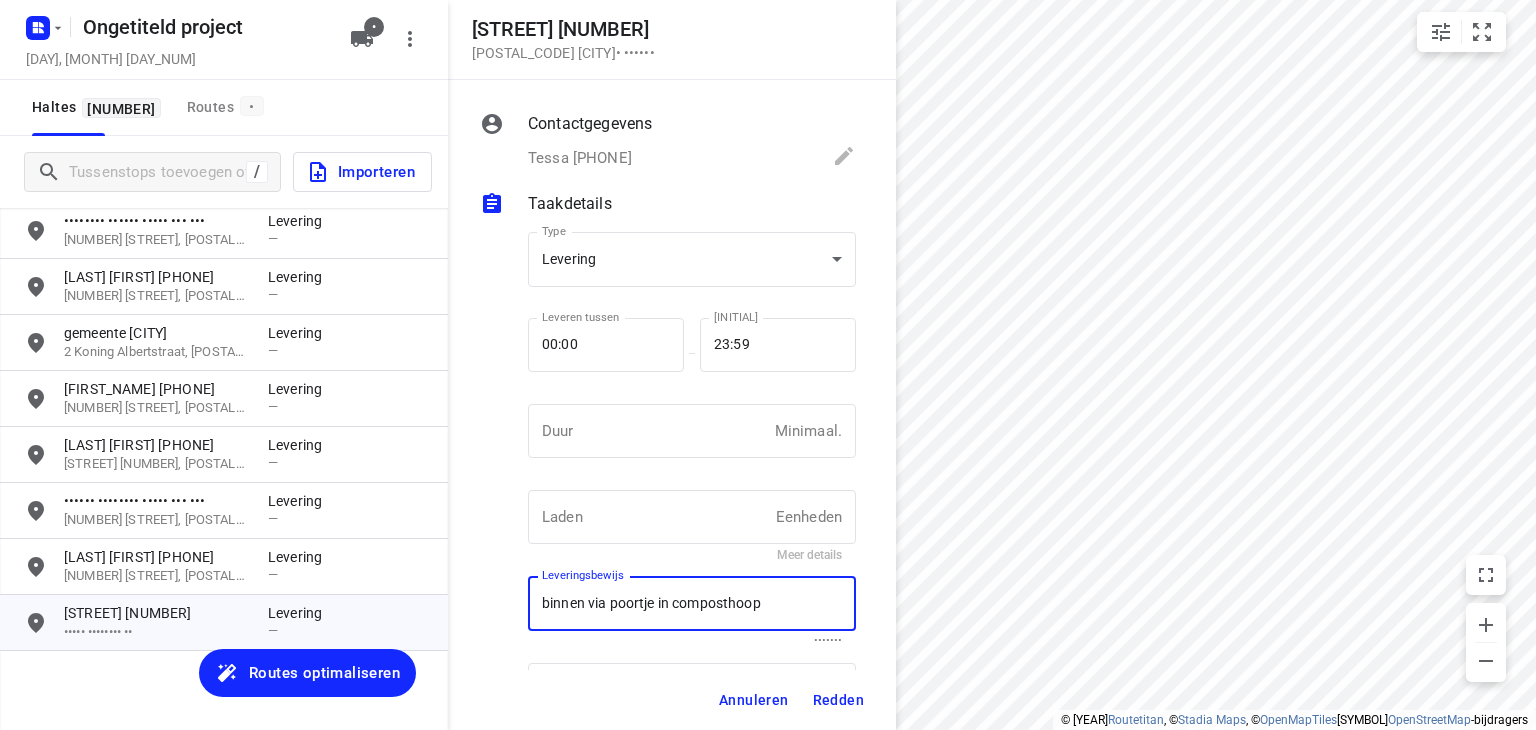 type on "binnen via poortje in composthoop" 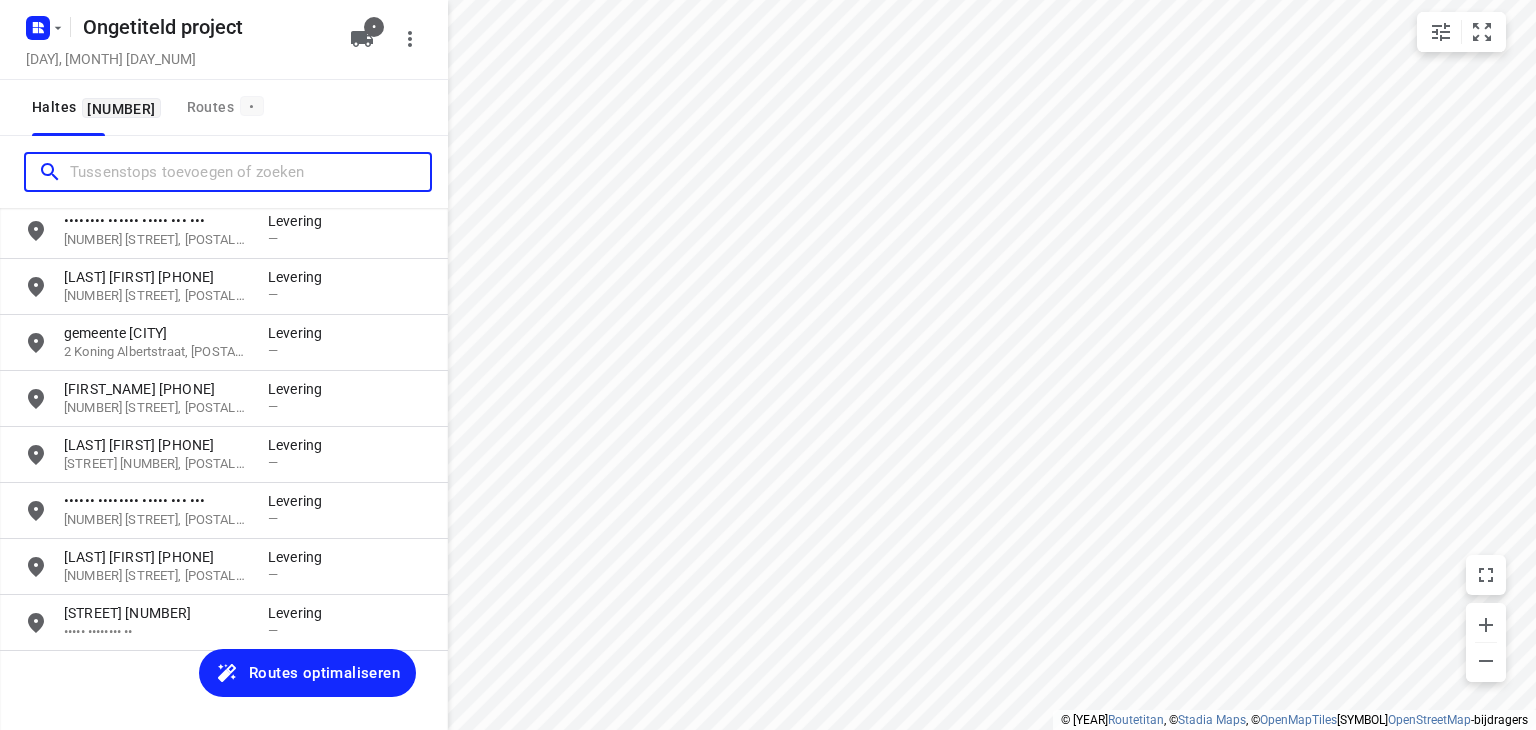 click at bounding box center [250, 172] 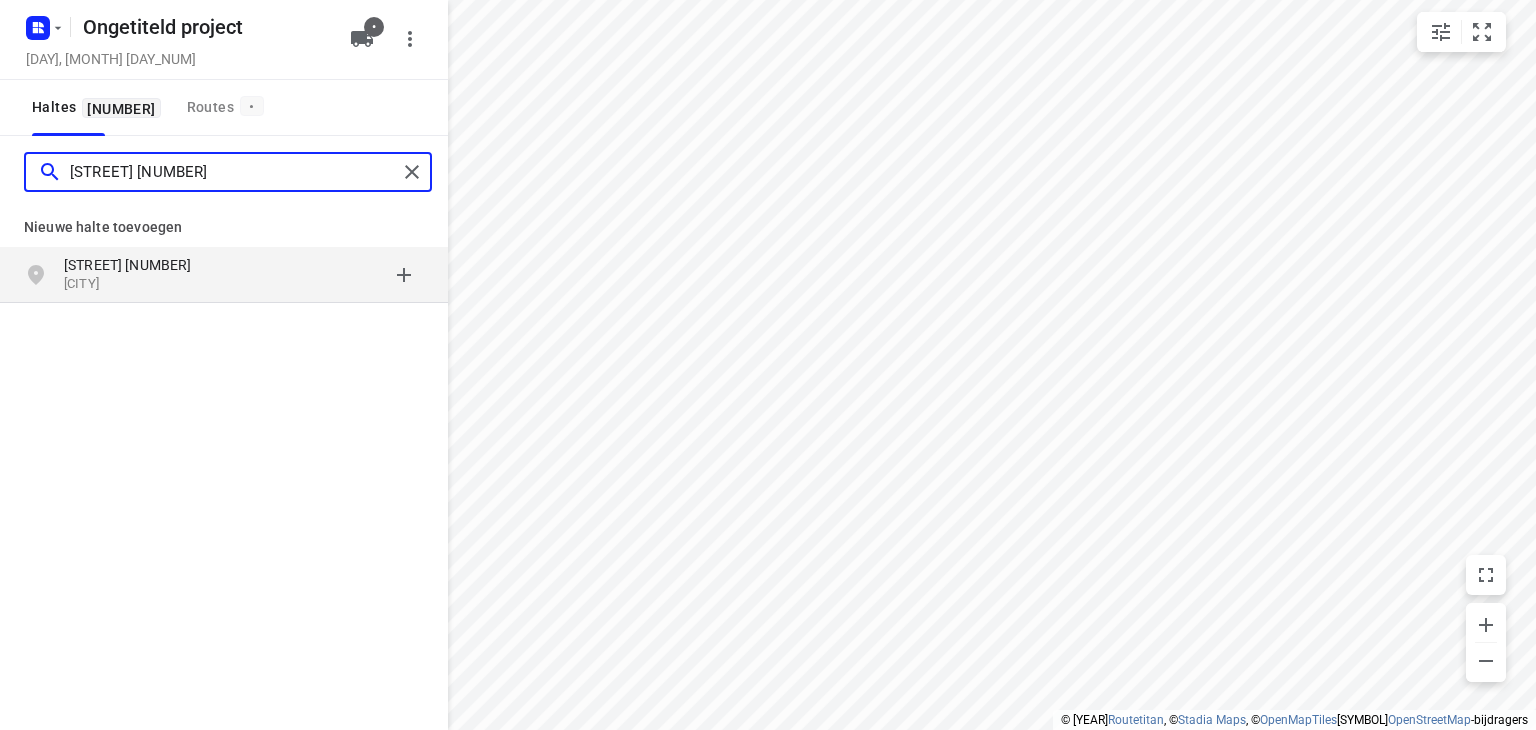 type on "[STREET] [NUMBER]" 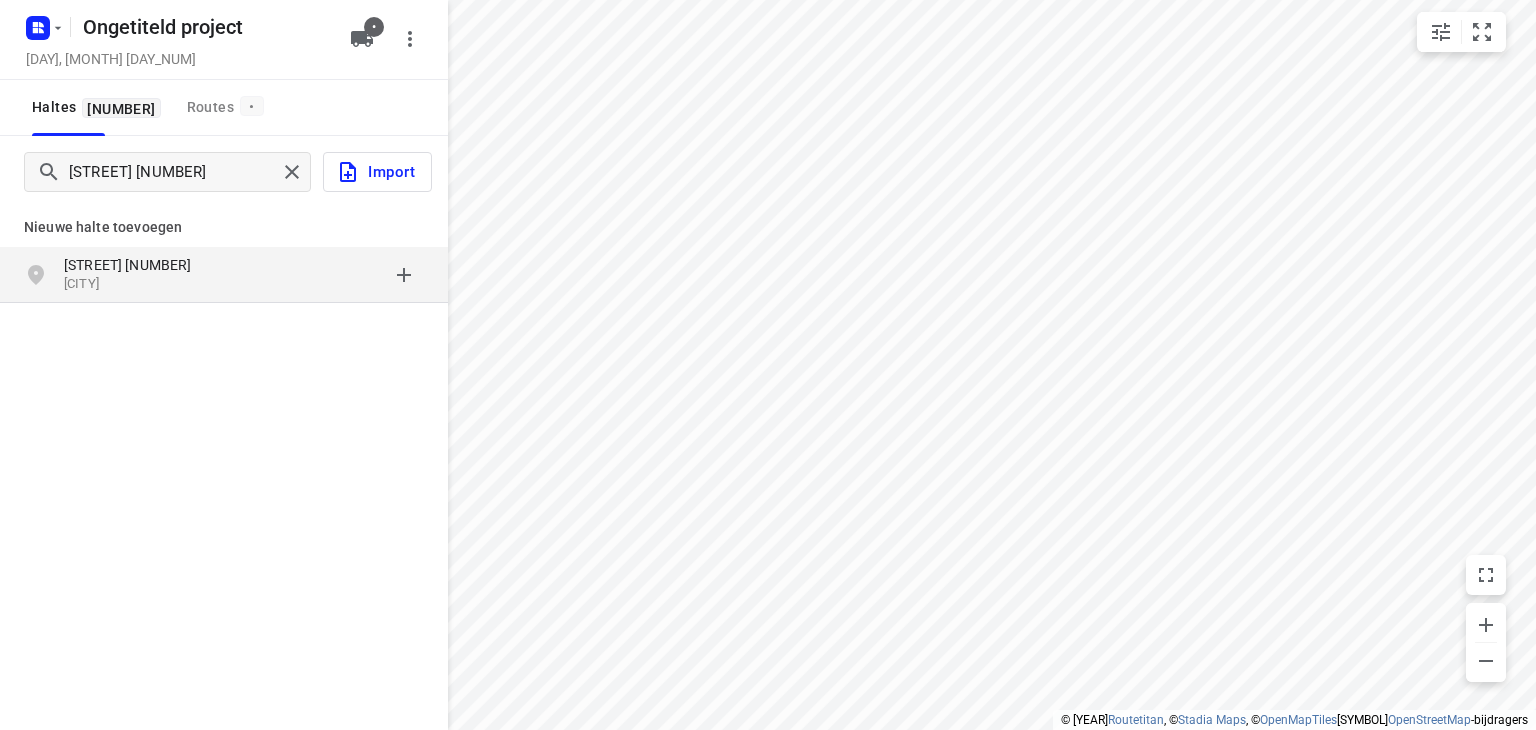 click on "[STREET] [NUMBER]" at bounding box center (128, 265) 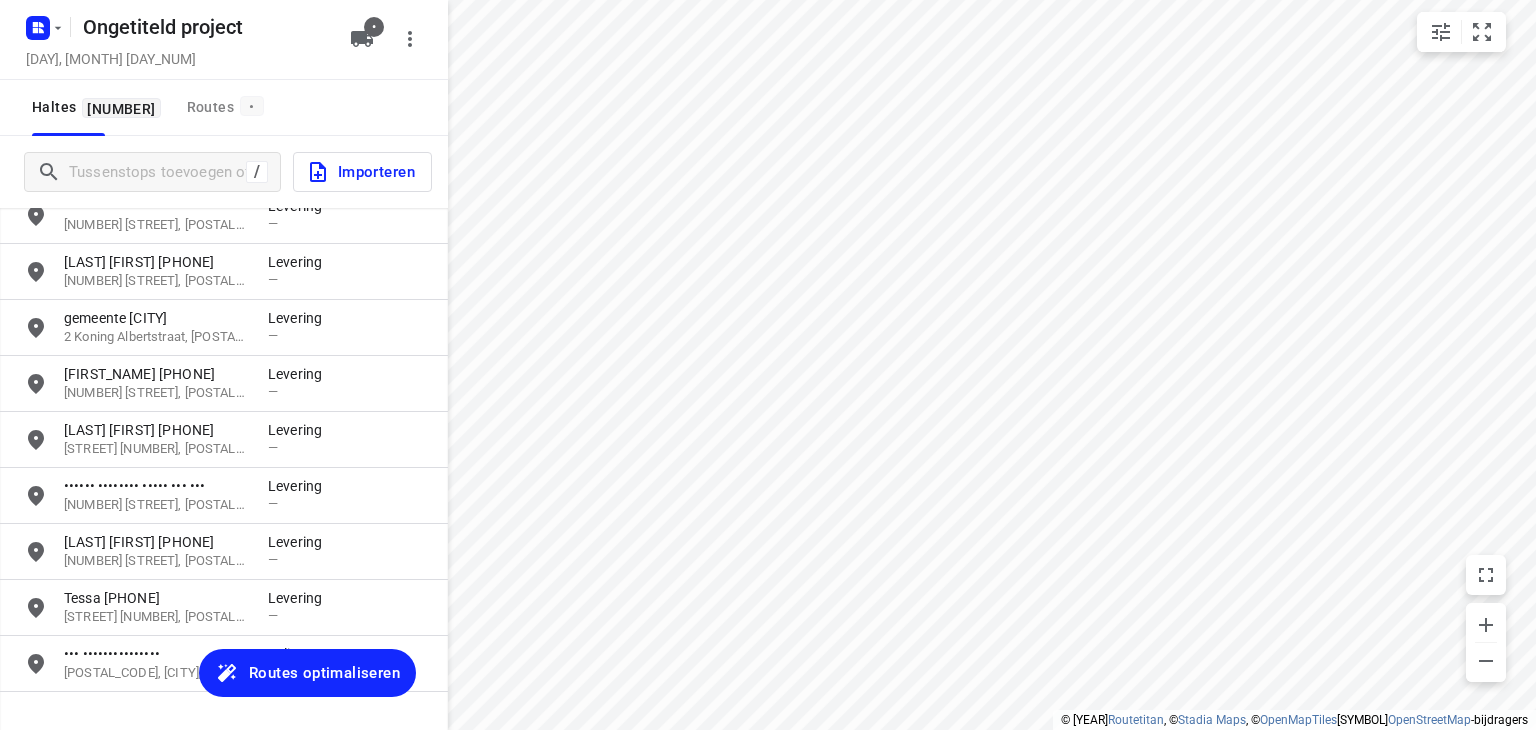 scroll, scrollTop: 679, scrollLeft: 0, axis: vertical 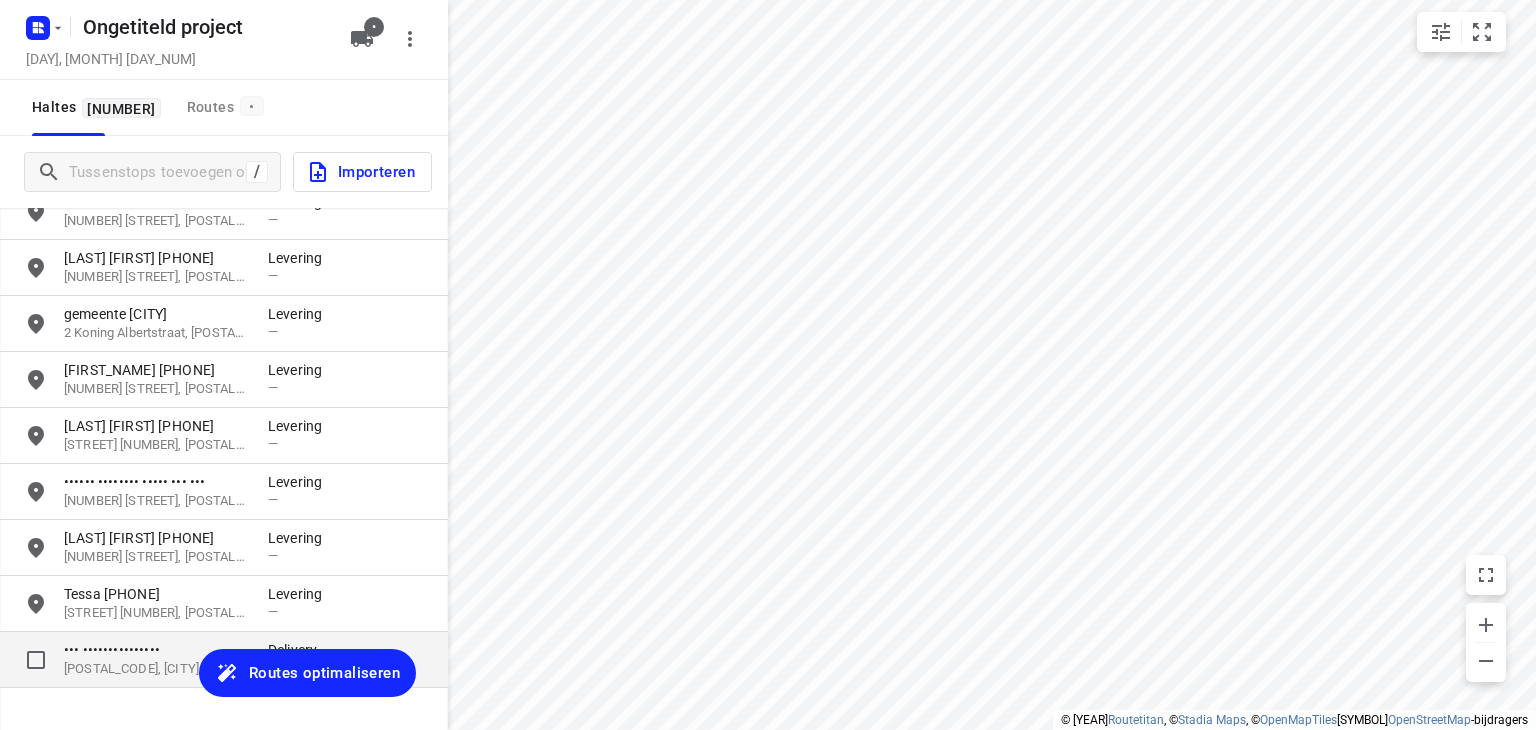 click on "••• •••••••••••••••" at bounding box center (156, 650) 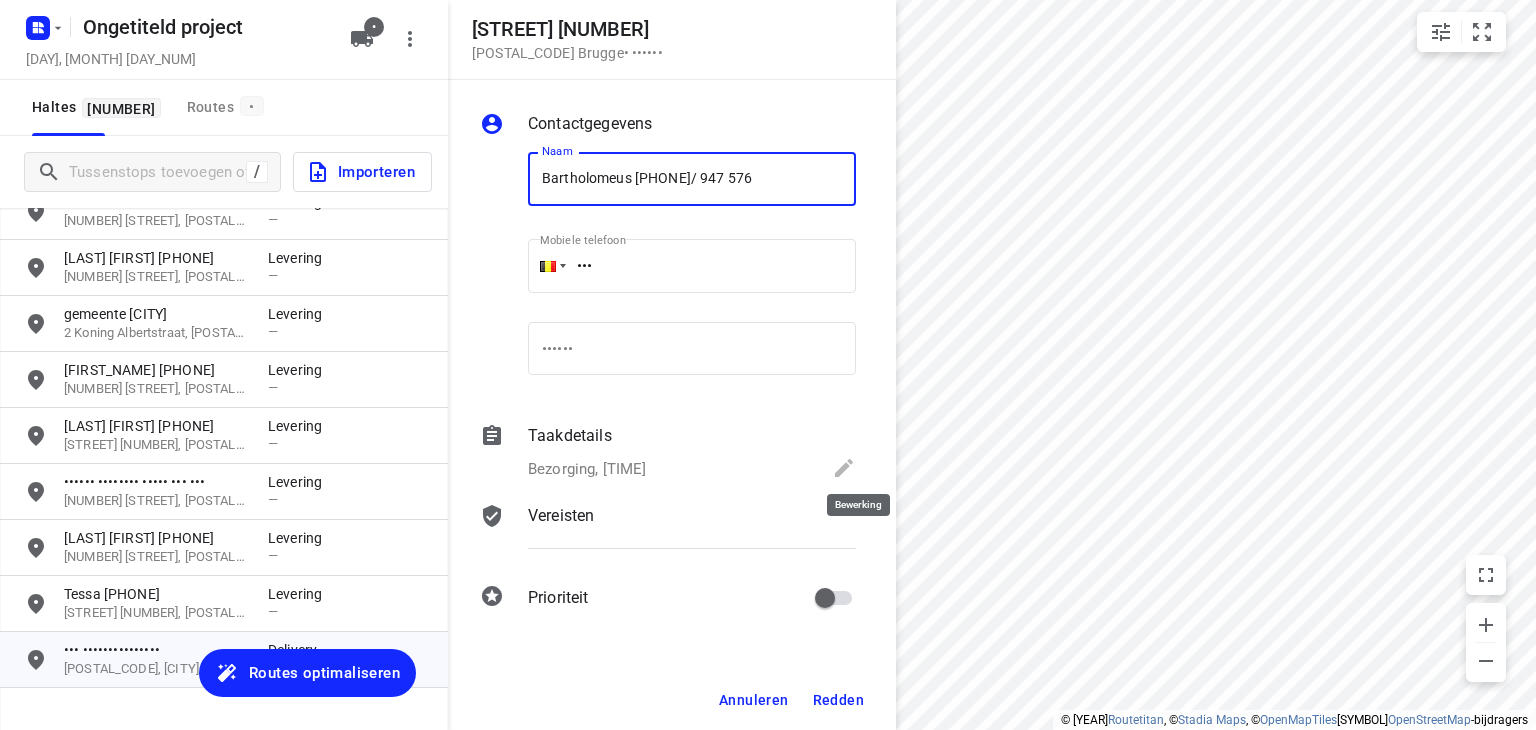 type on "Bartholomeus [PHONE]/ 947 576" 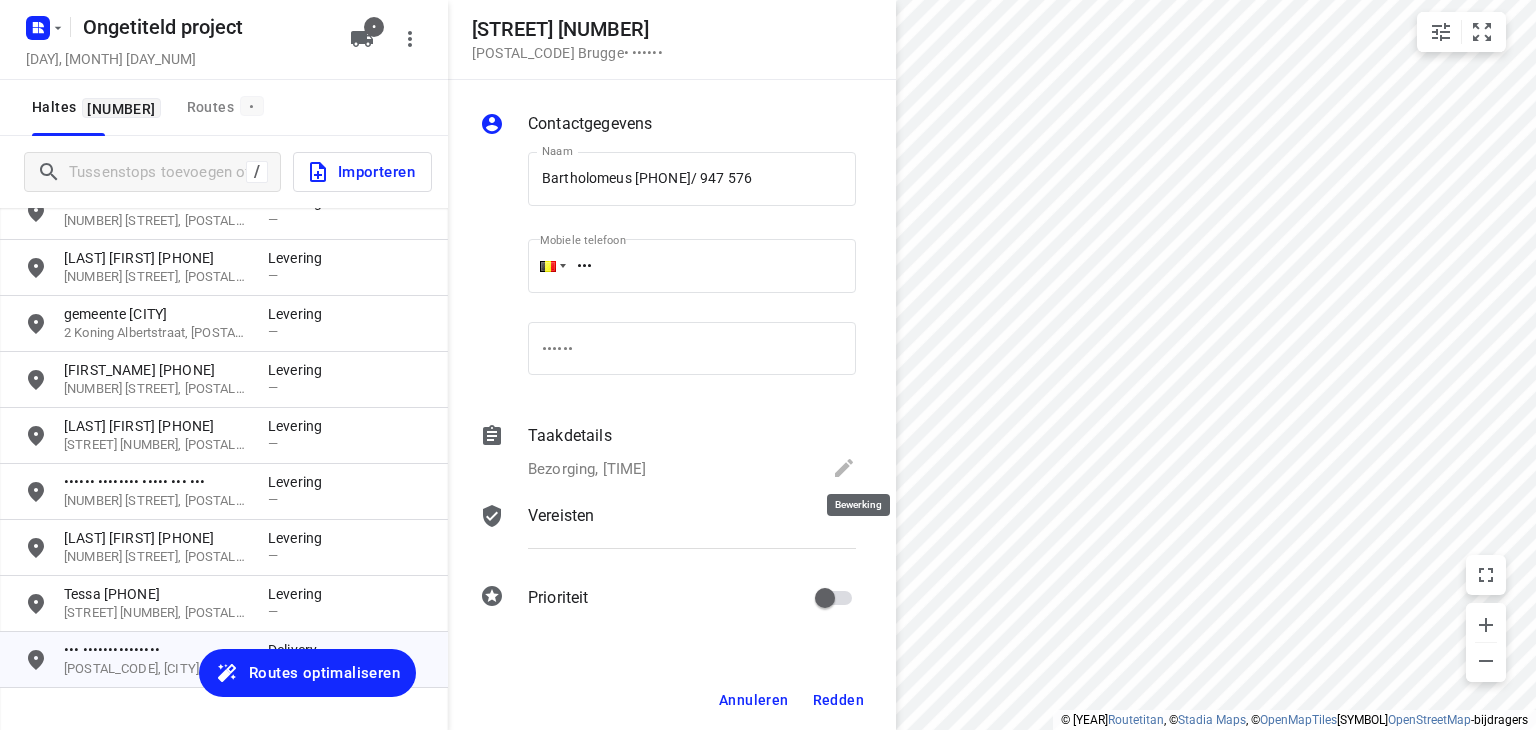 click at bounding box center (844, 468) 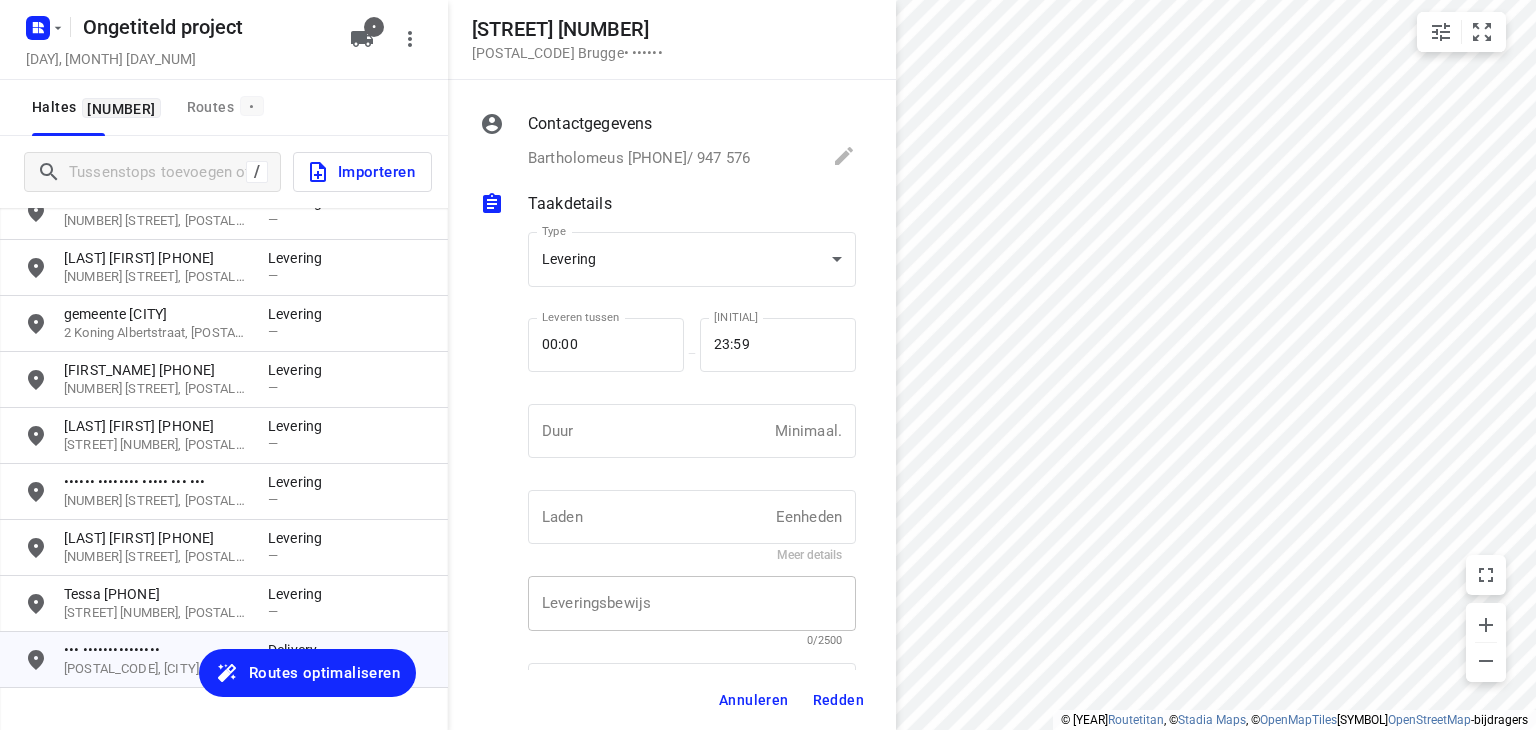 click at bounding box center (692, 604) 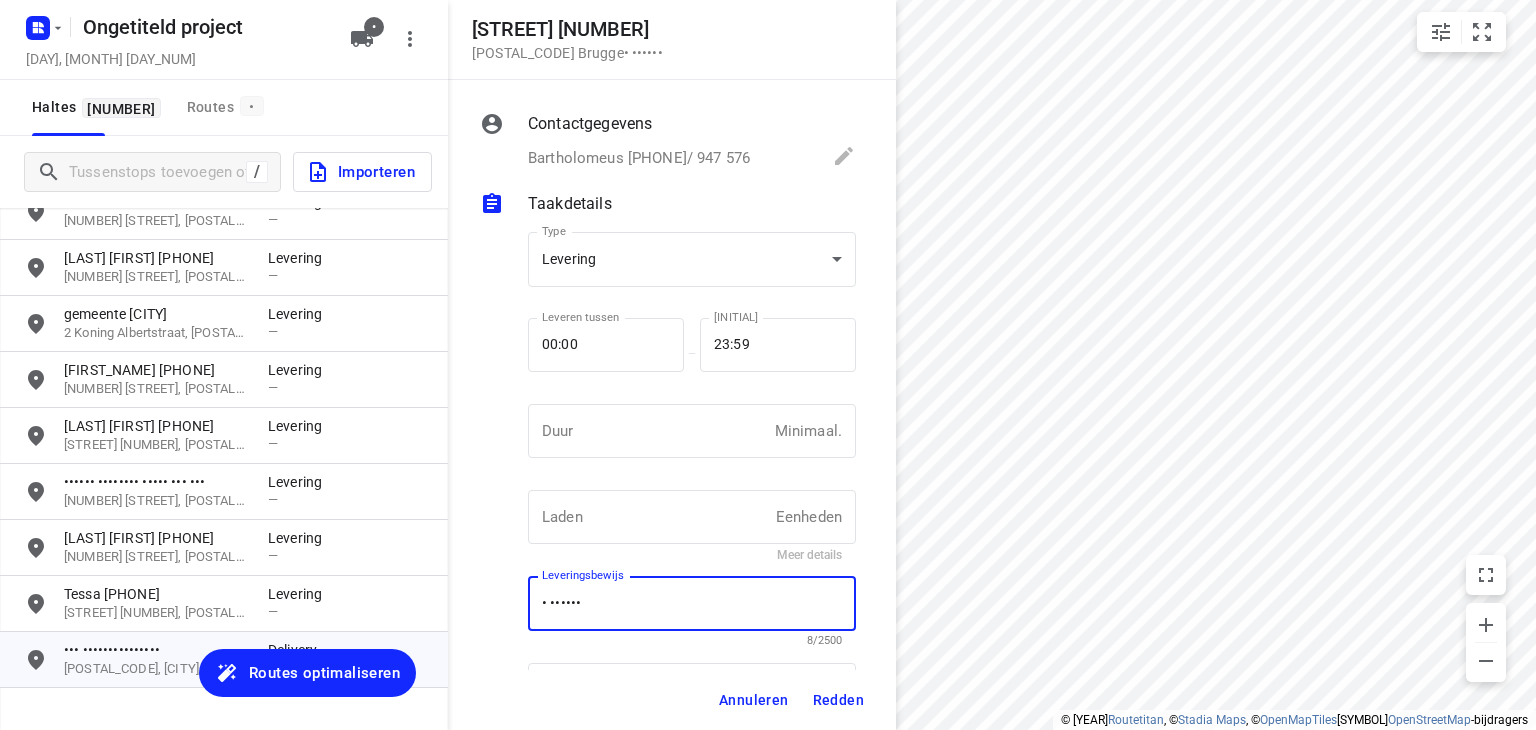 type on "• ••••••" 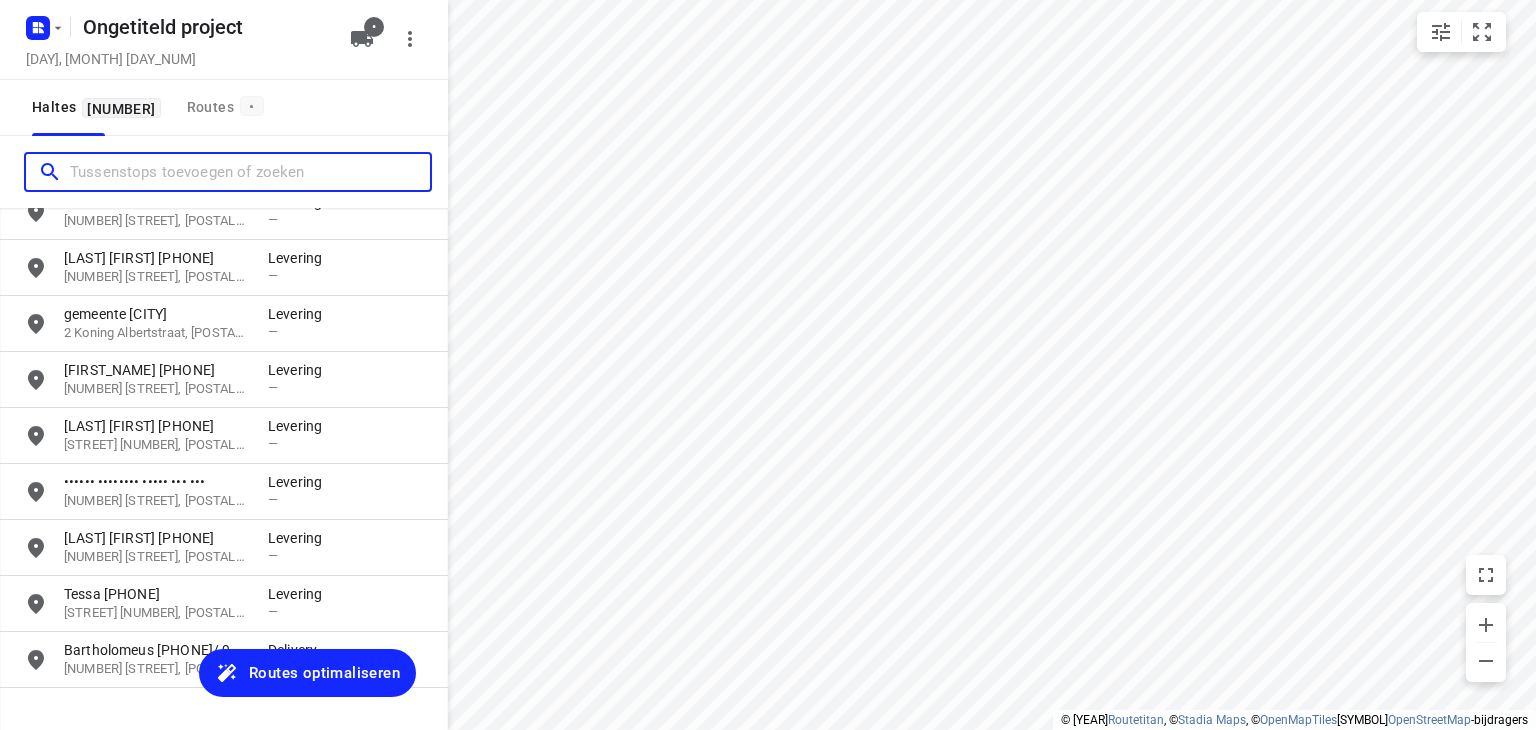 click at bounding box center [250, 172] 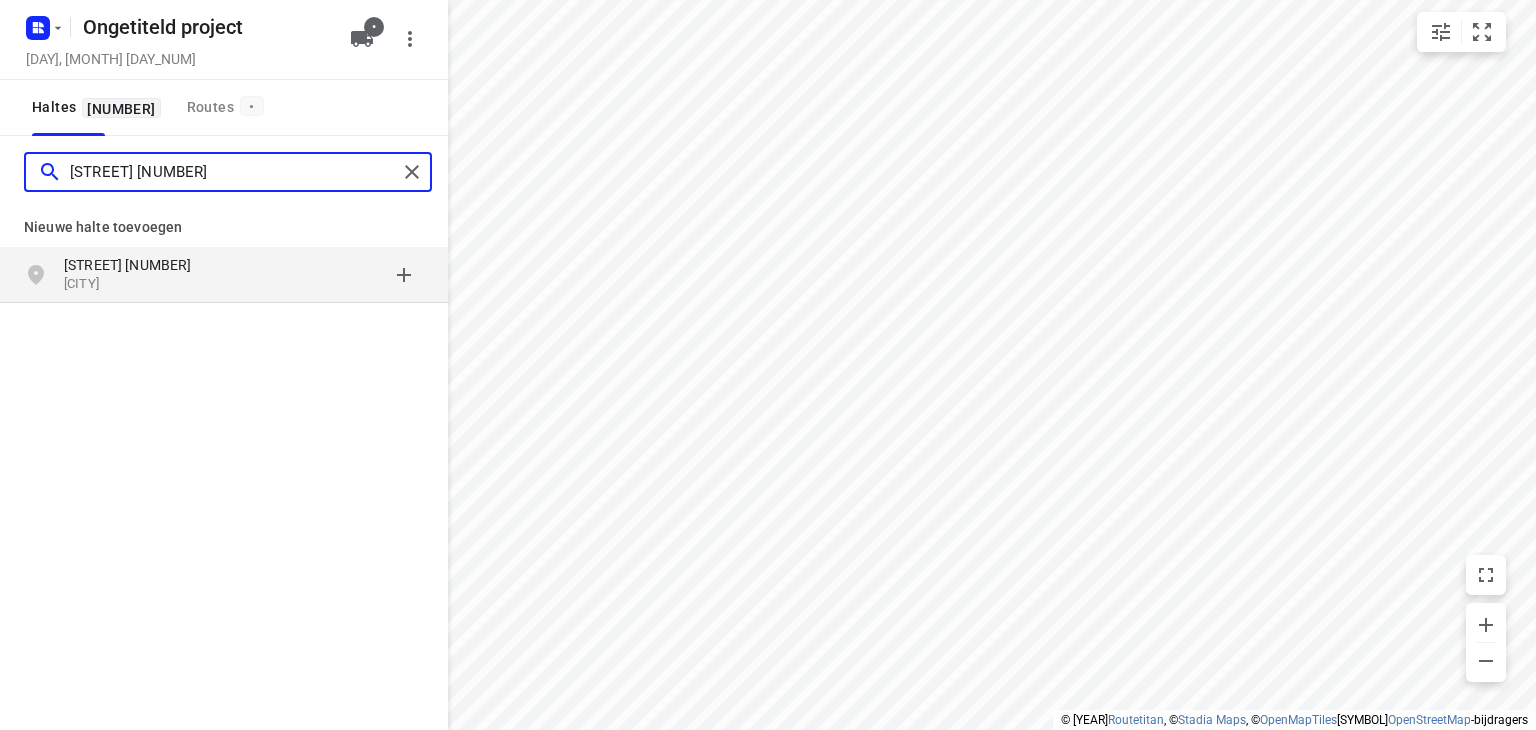 type on "[STREET] [NUMBER]" 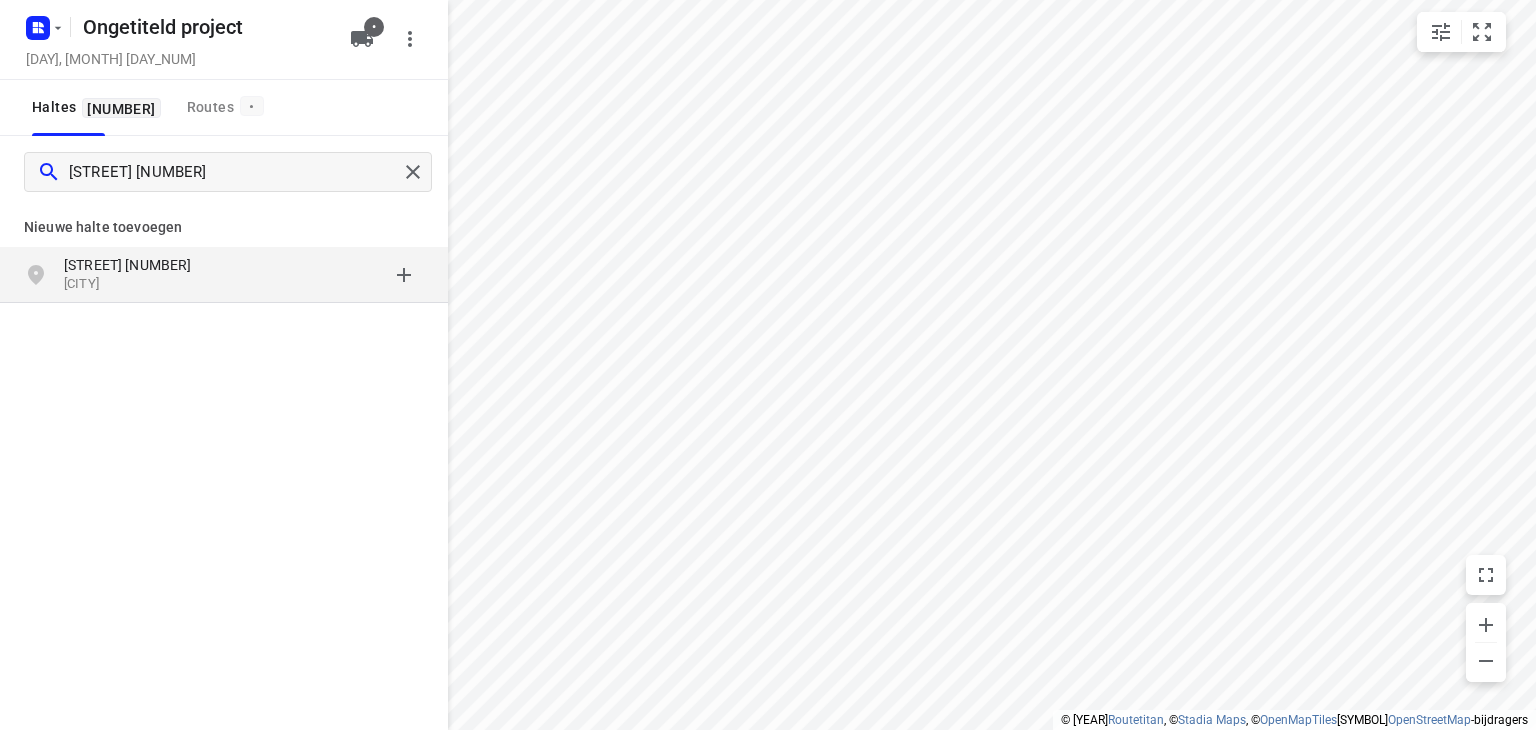click on "[STREET] [NUMBER]" at bounding box center [128, 265] 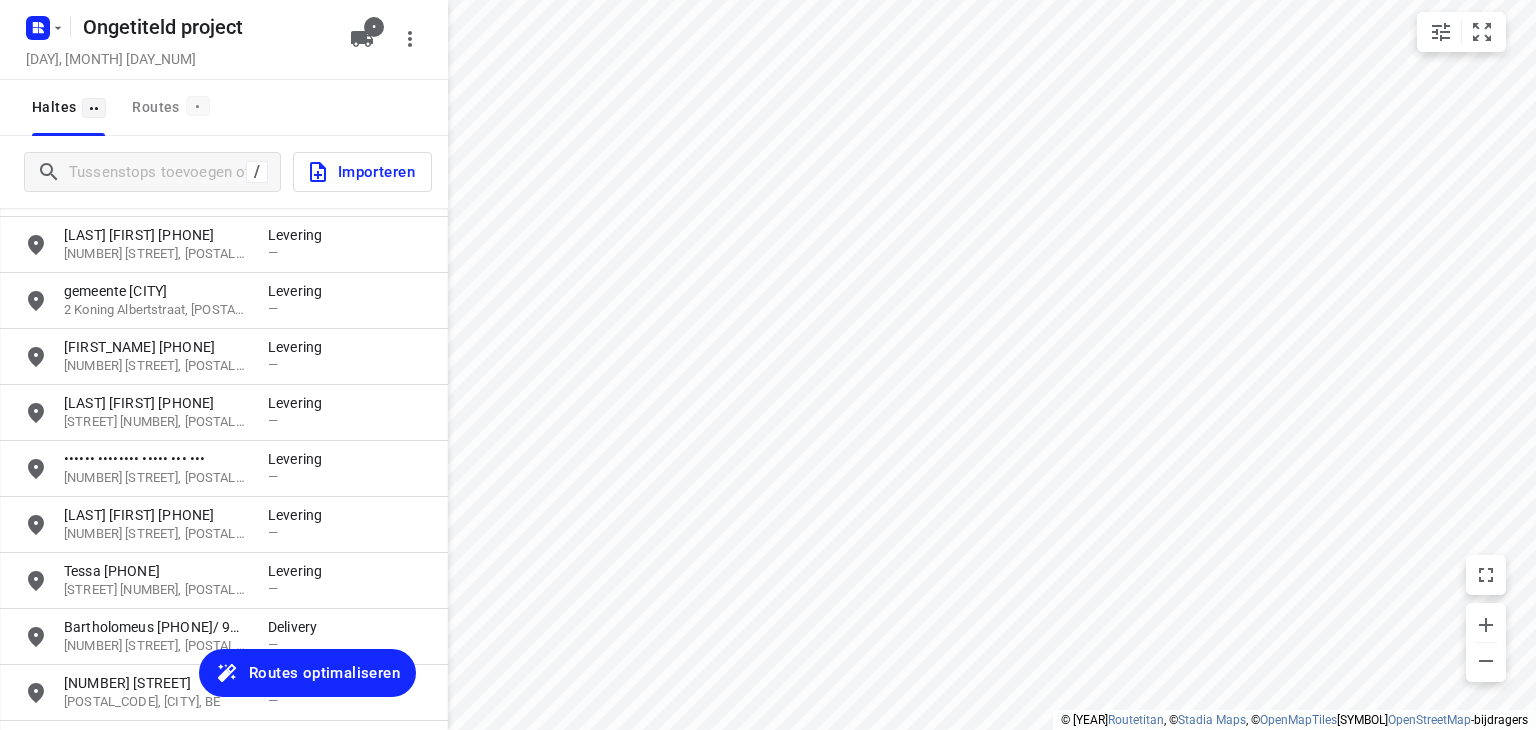 scroll, scrollTop: 749, scrollLeft: 0, axis: vertical 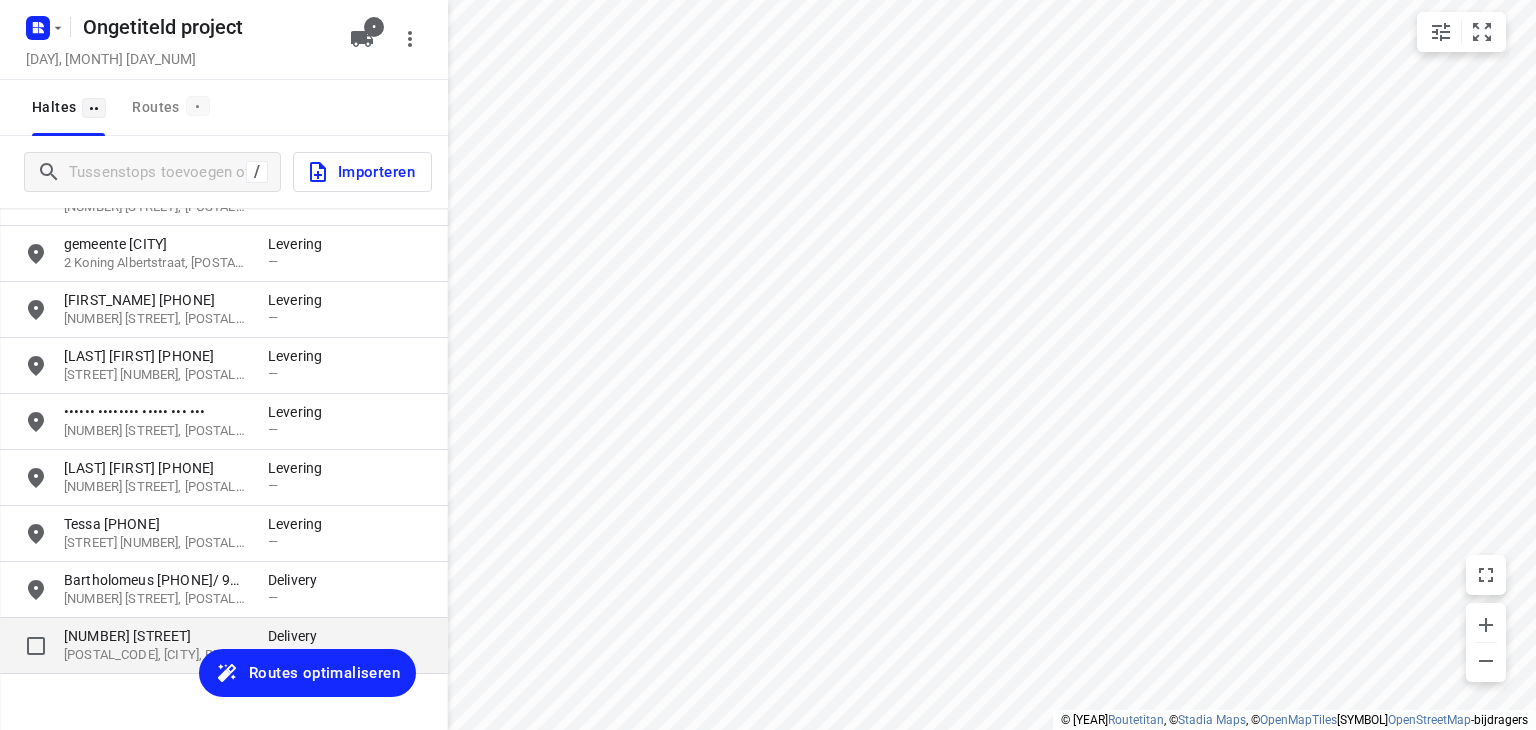 click on "[NUMBER] [STREET]" at bounding box center [156, 636] 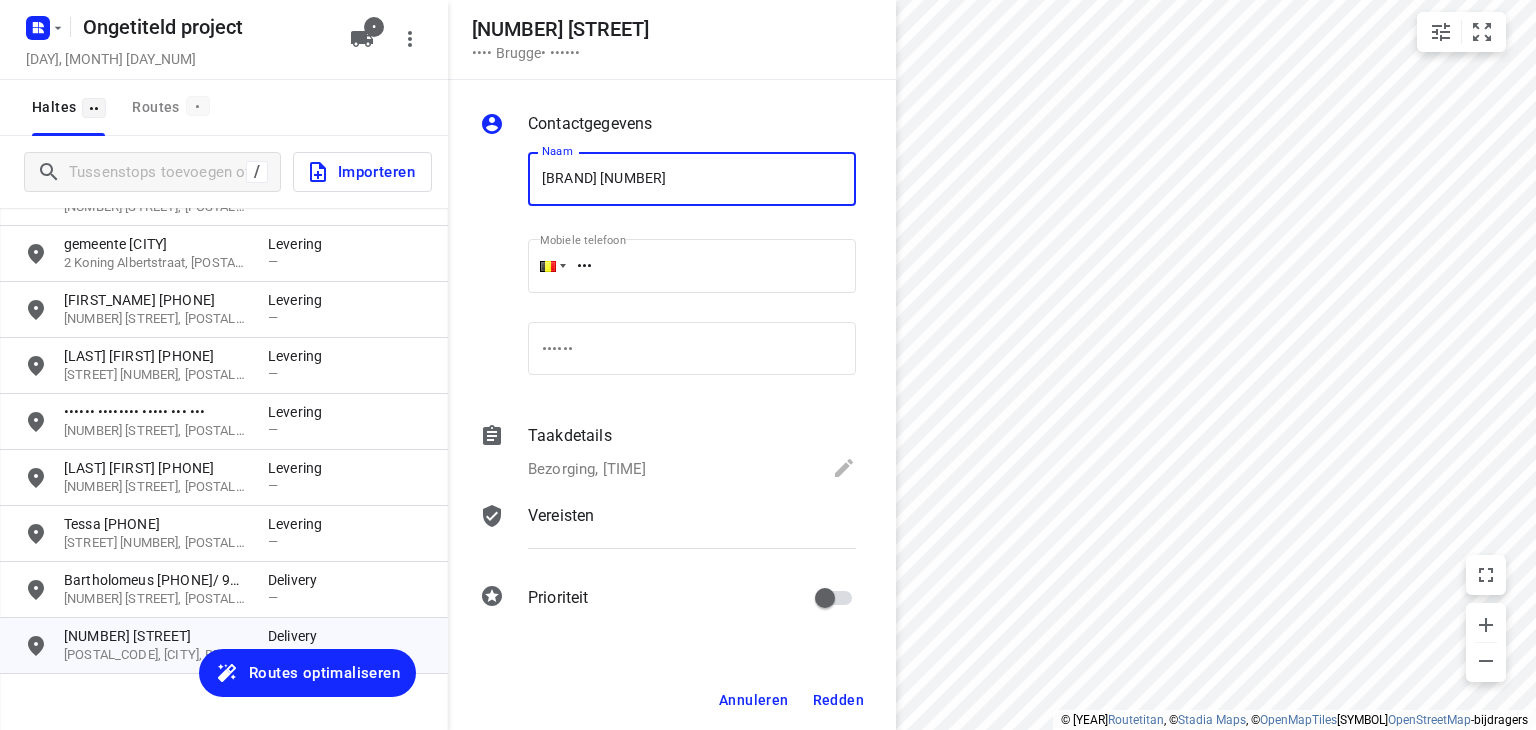 type on "[BRAND] [NUMBER]" 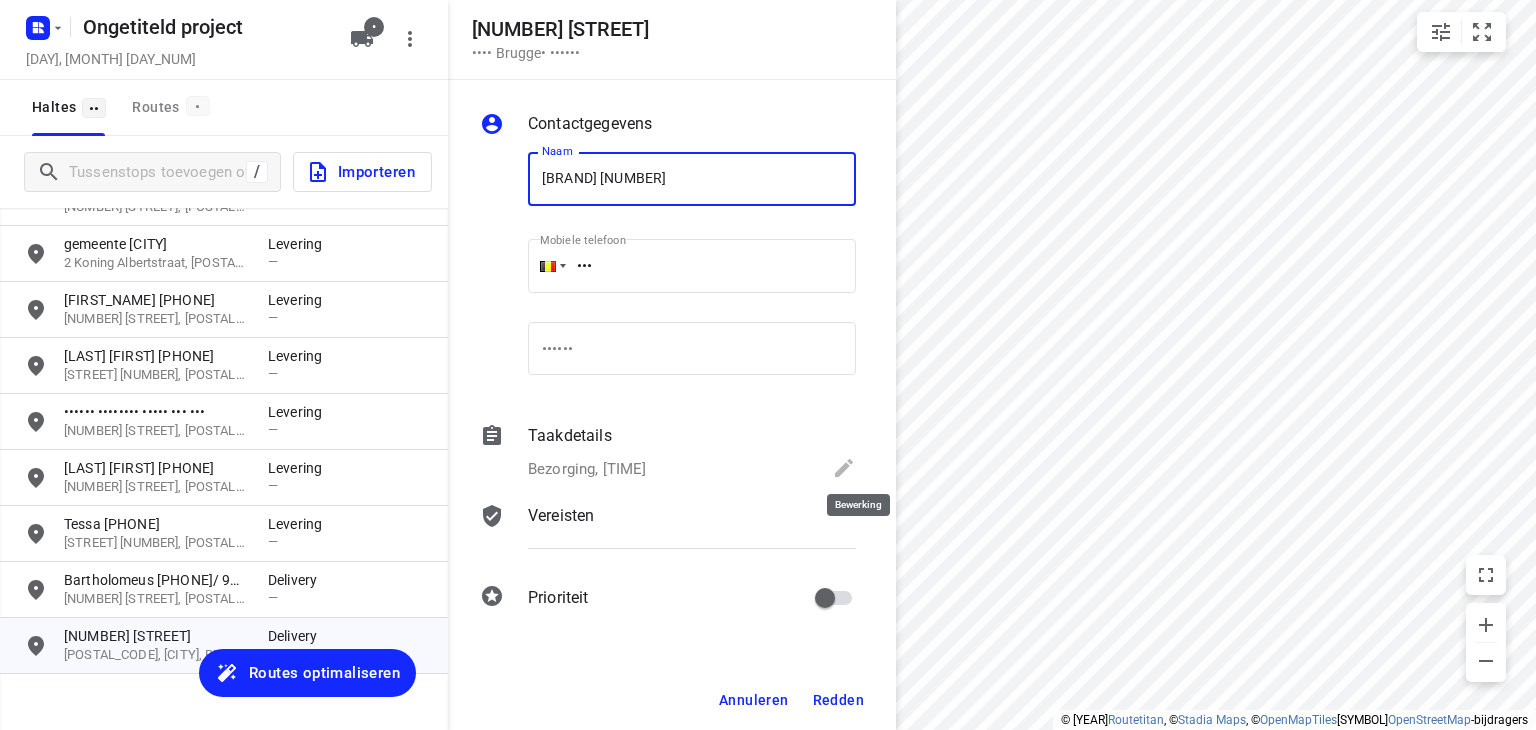 click at bounding box center [844, 468] 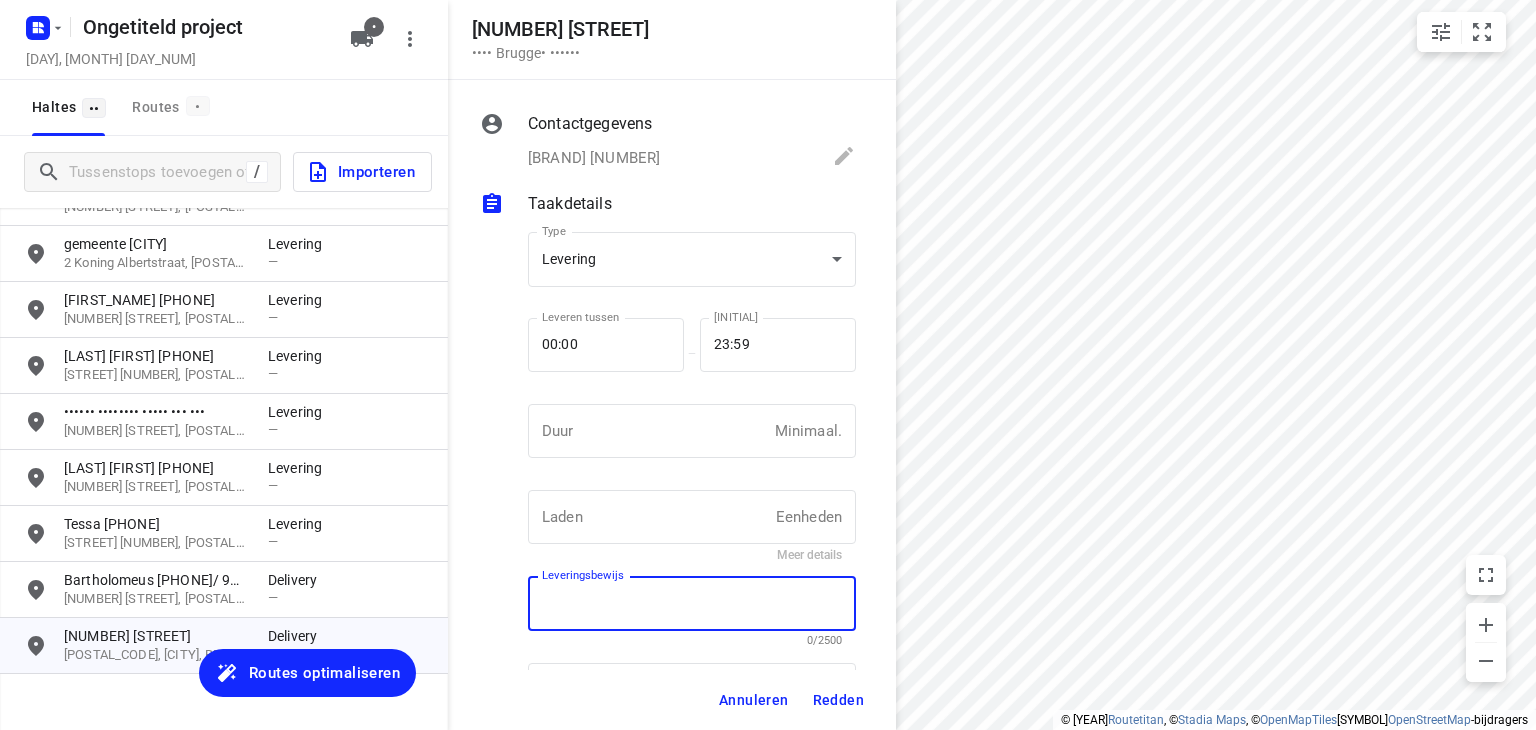 click at bounding box center [692, 604] 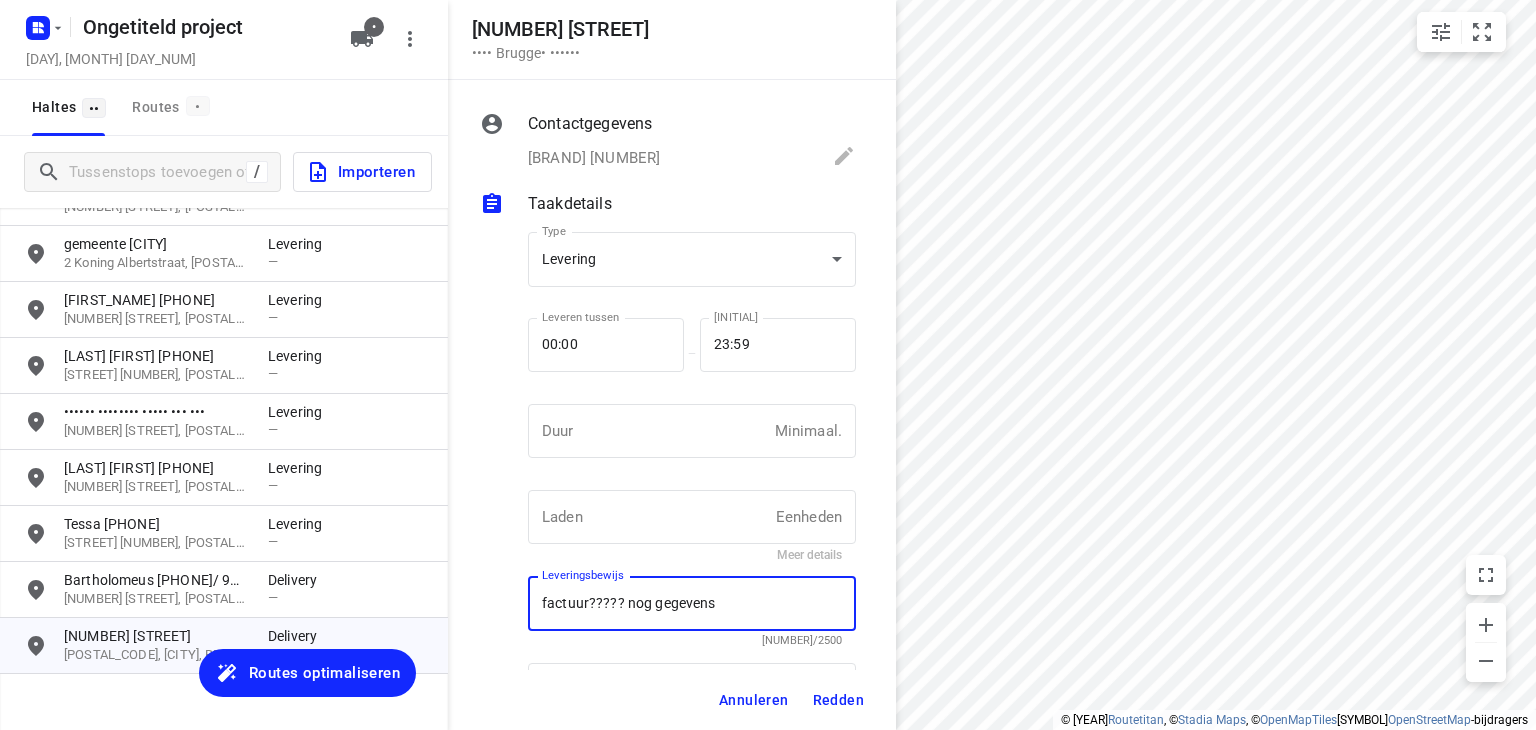 type on "factuur????? nog gegevens" 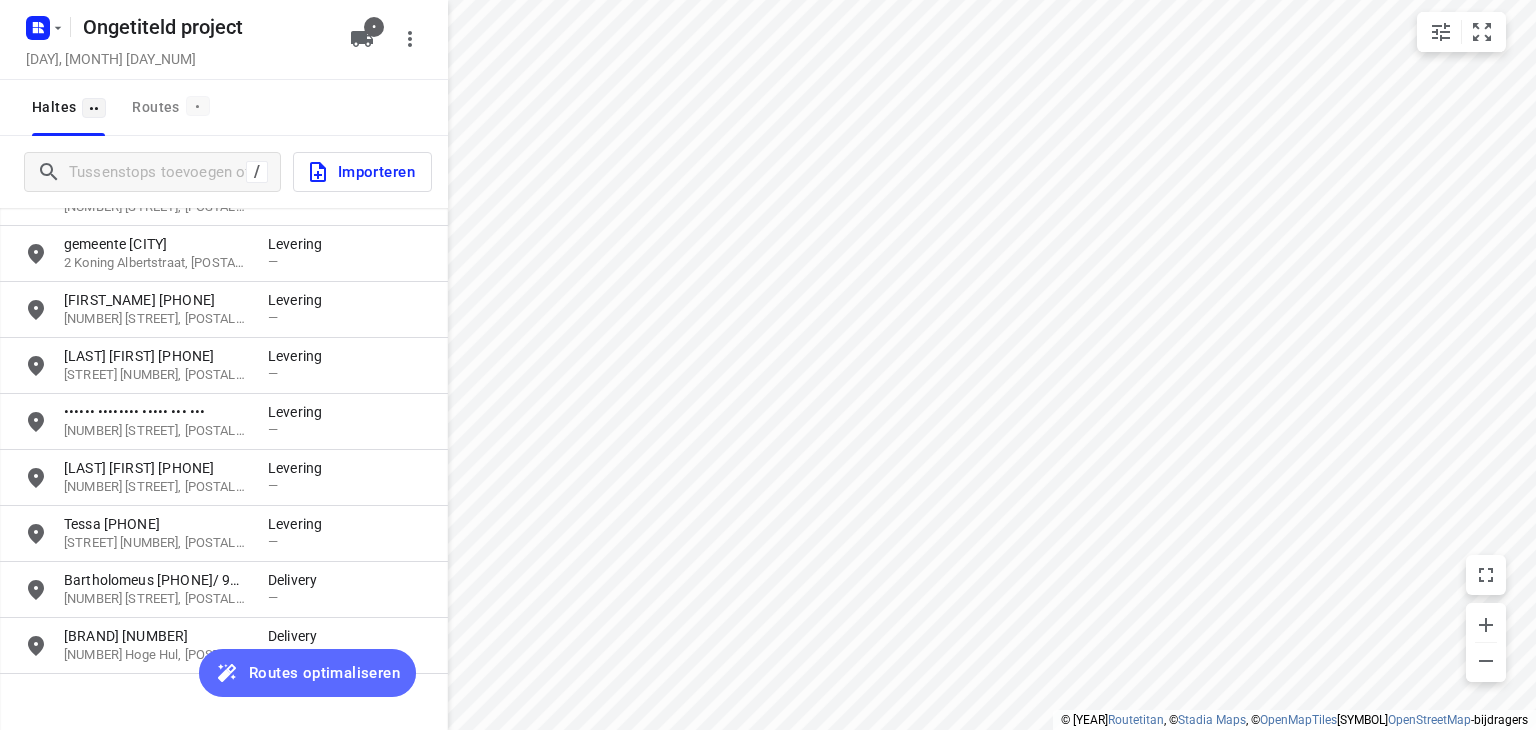click on "Routes optimaliseren" at bounding box center (324, 673) 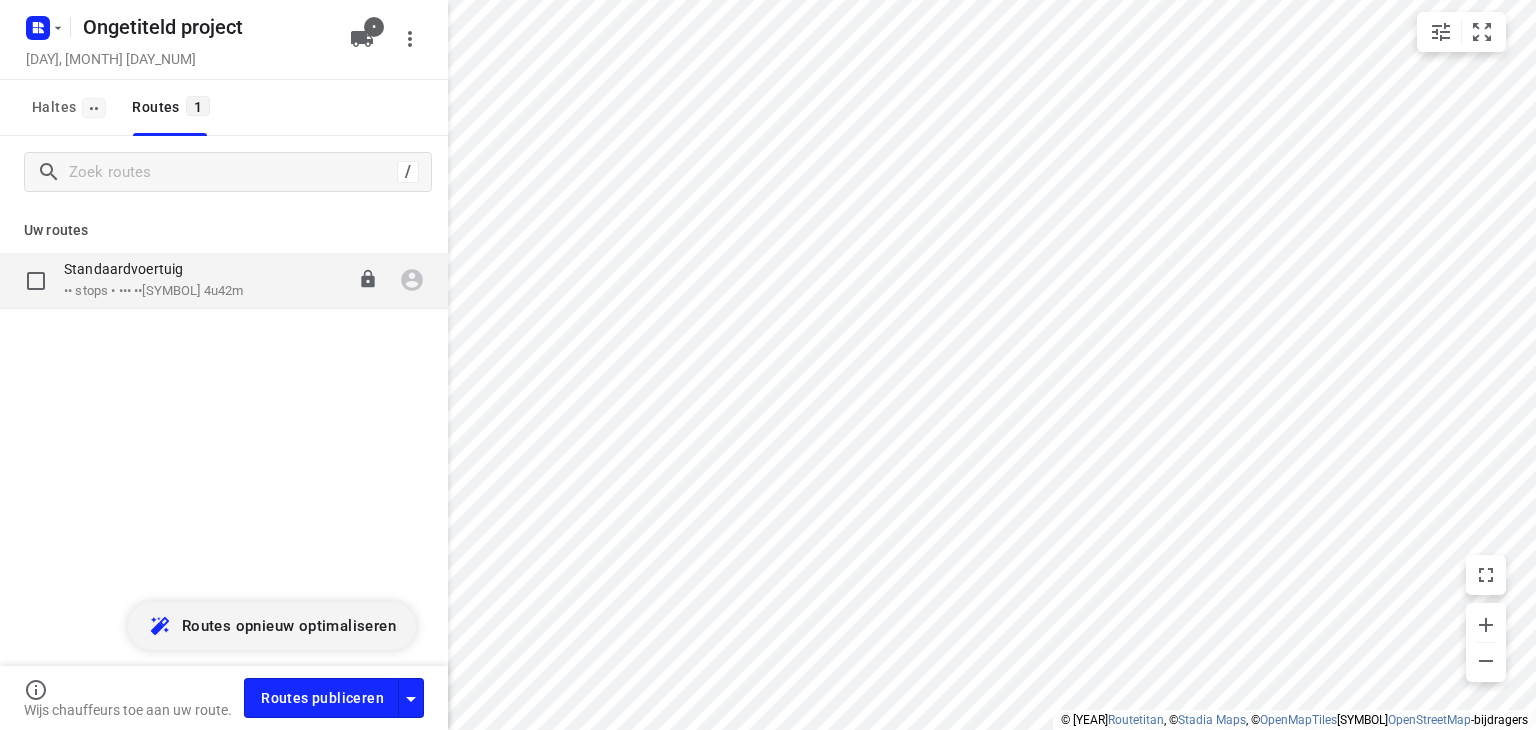 click on "Standaardvoertuig" at bounding box center (123, 269) 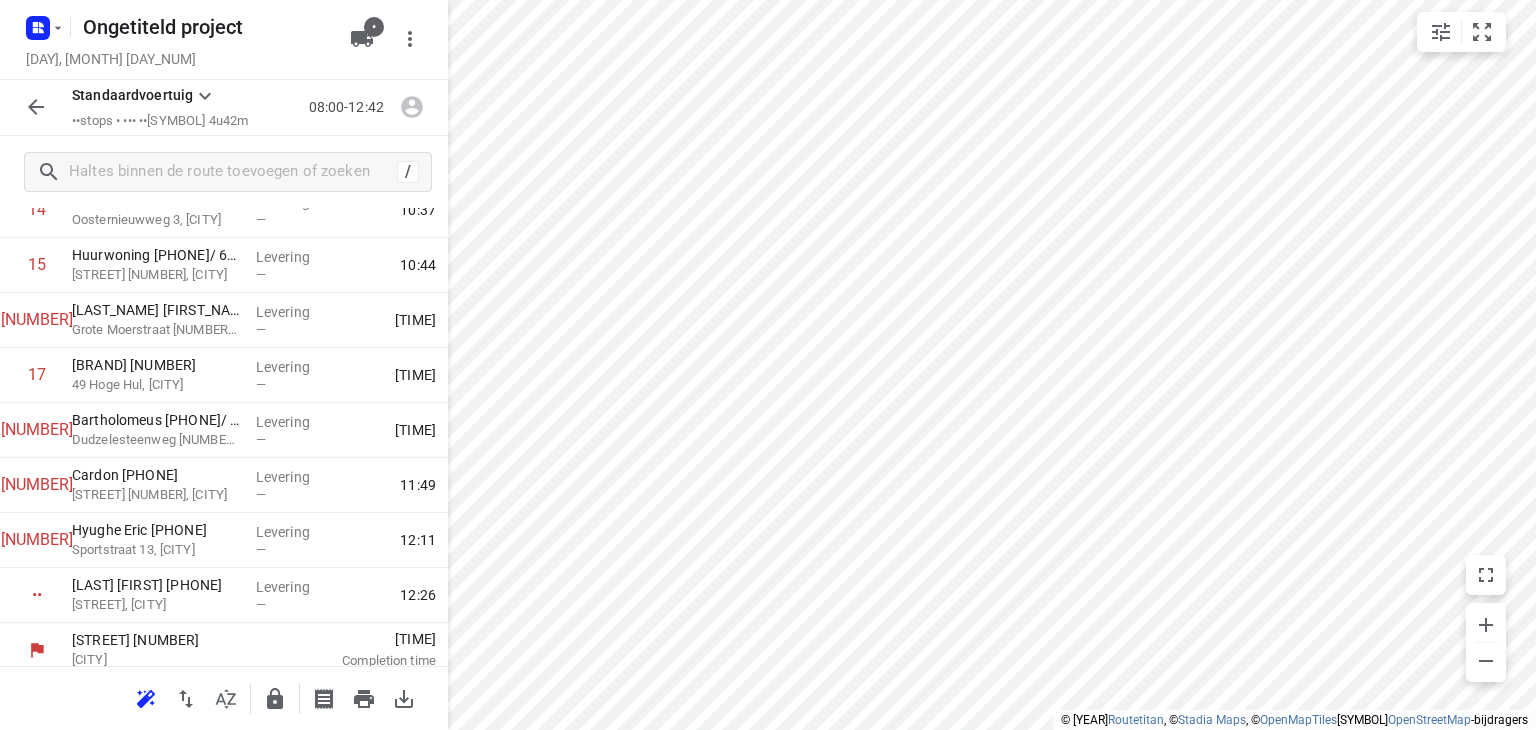 scroll, scrollTop: 852, scrollLeft: 0, axis: vertical 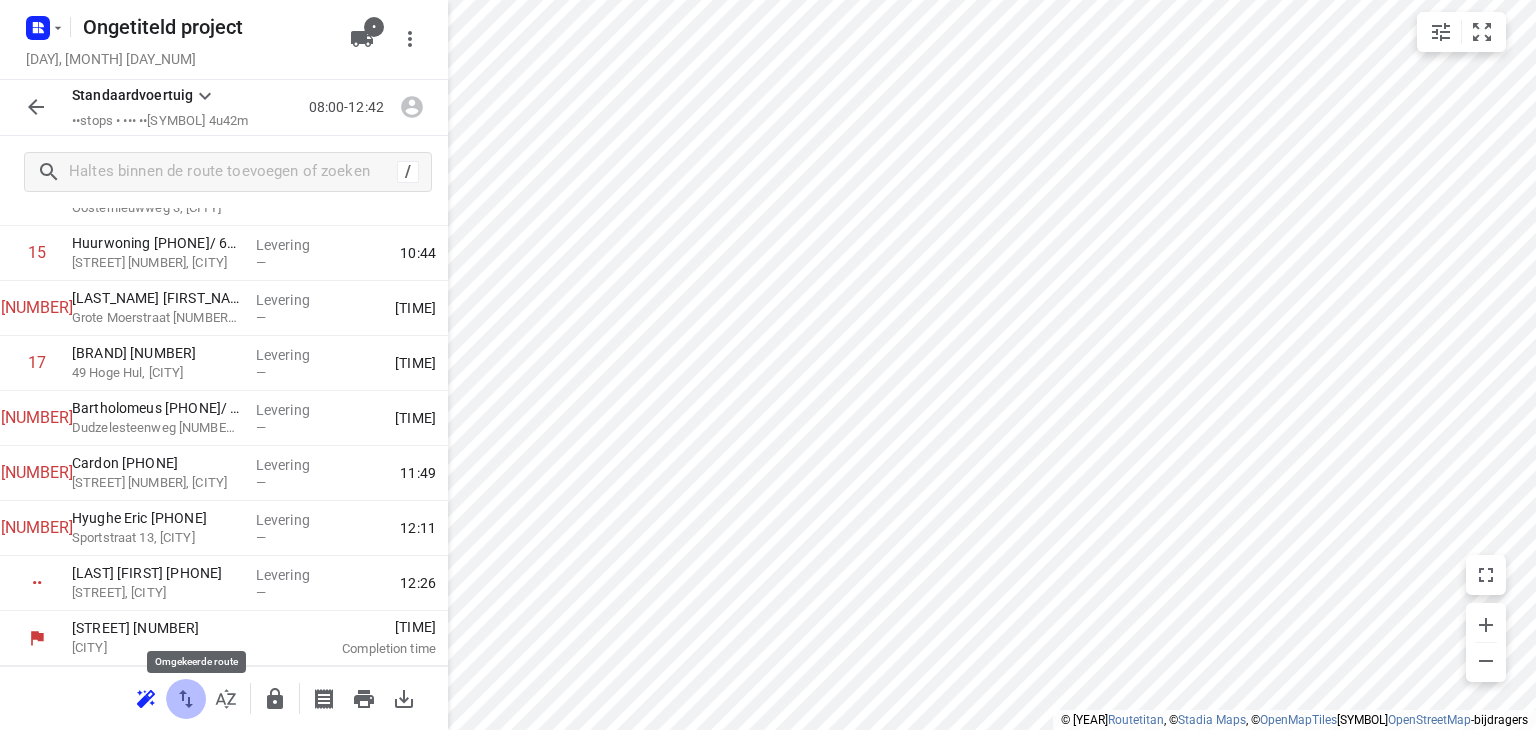 click at bounding box center (186, 699) 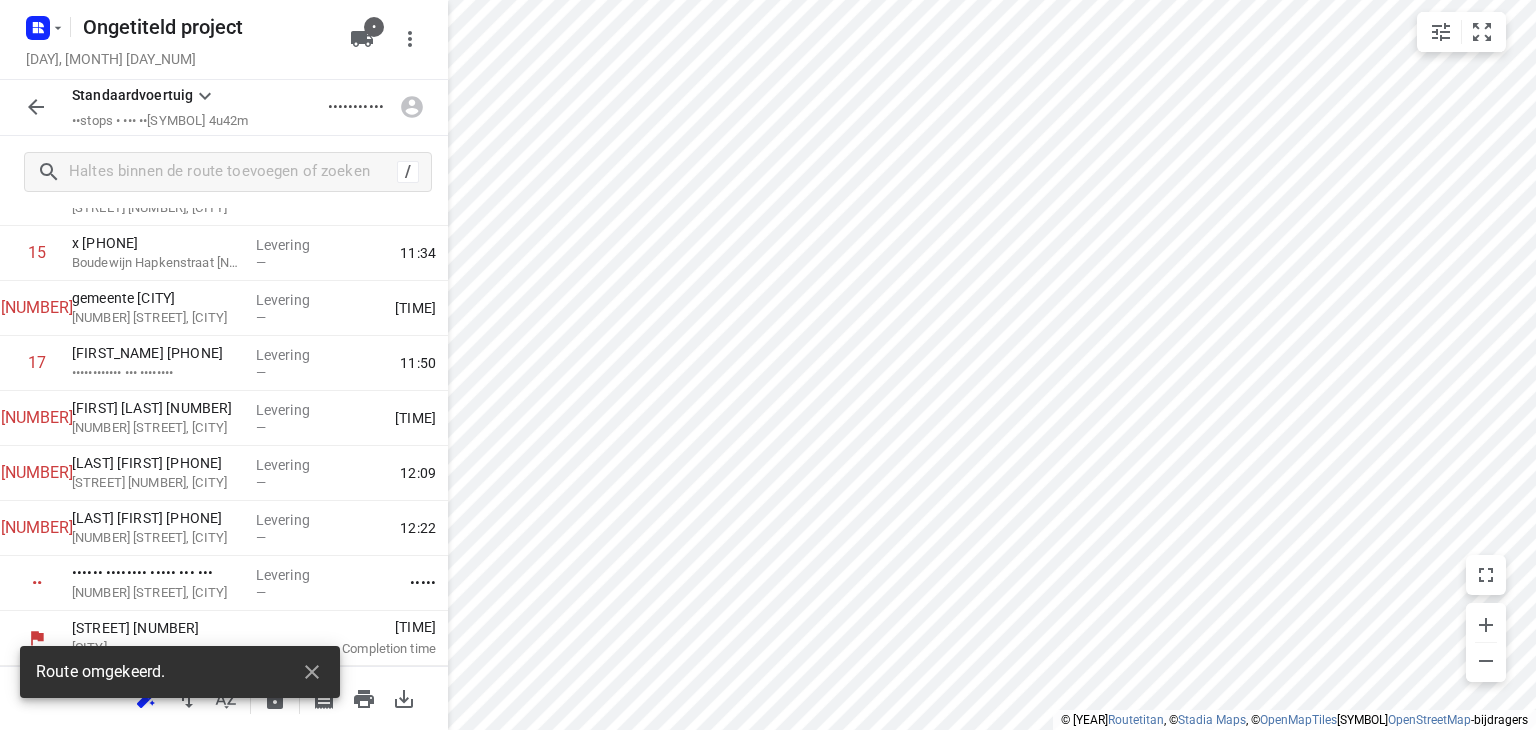 click on "Route omgekeerd." at bounding box center (180, 678) 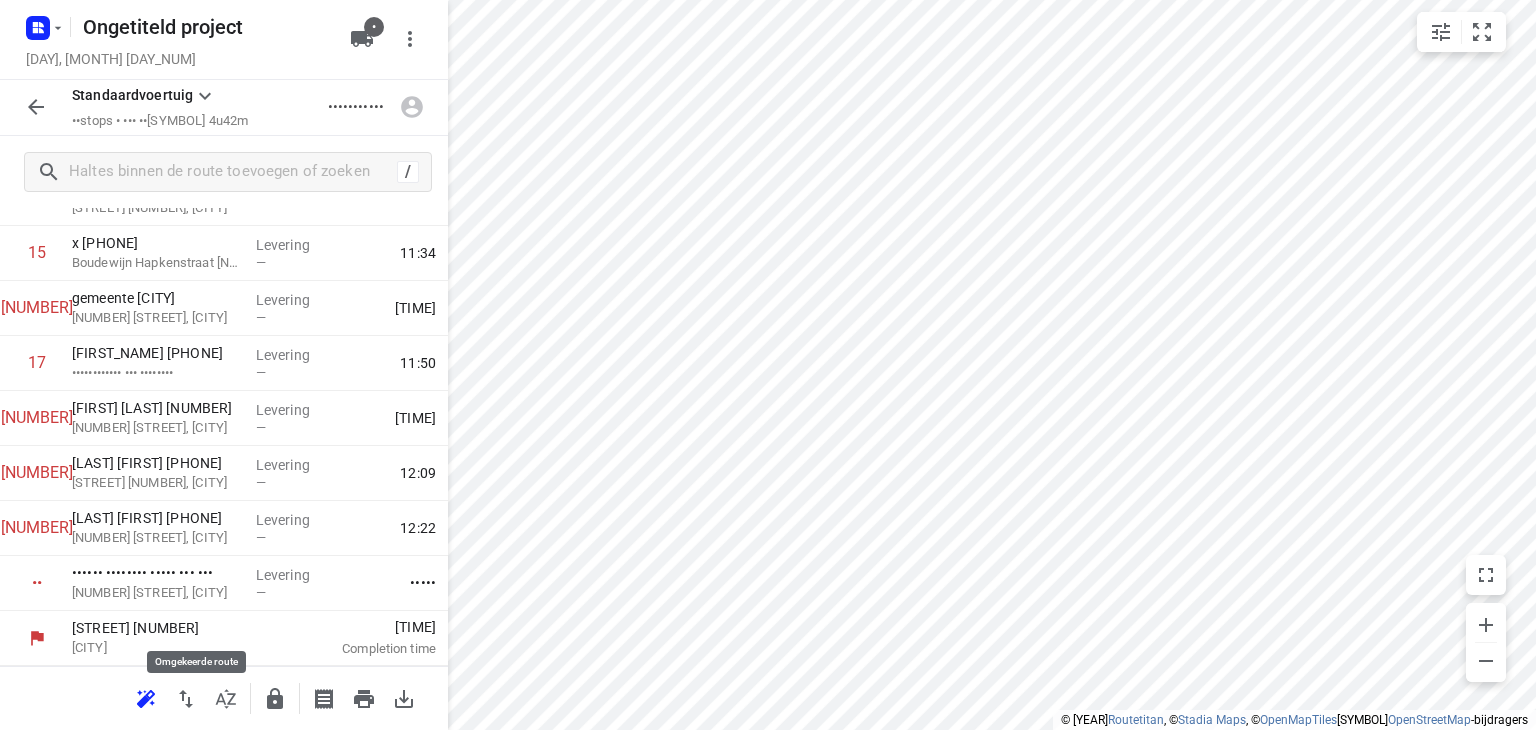click at bounding box center [186, 699] 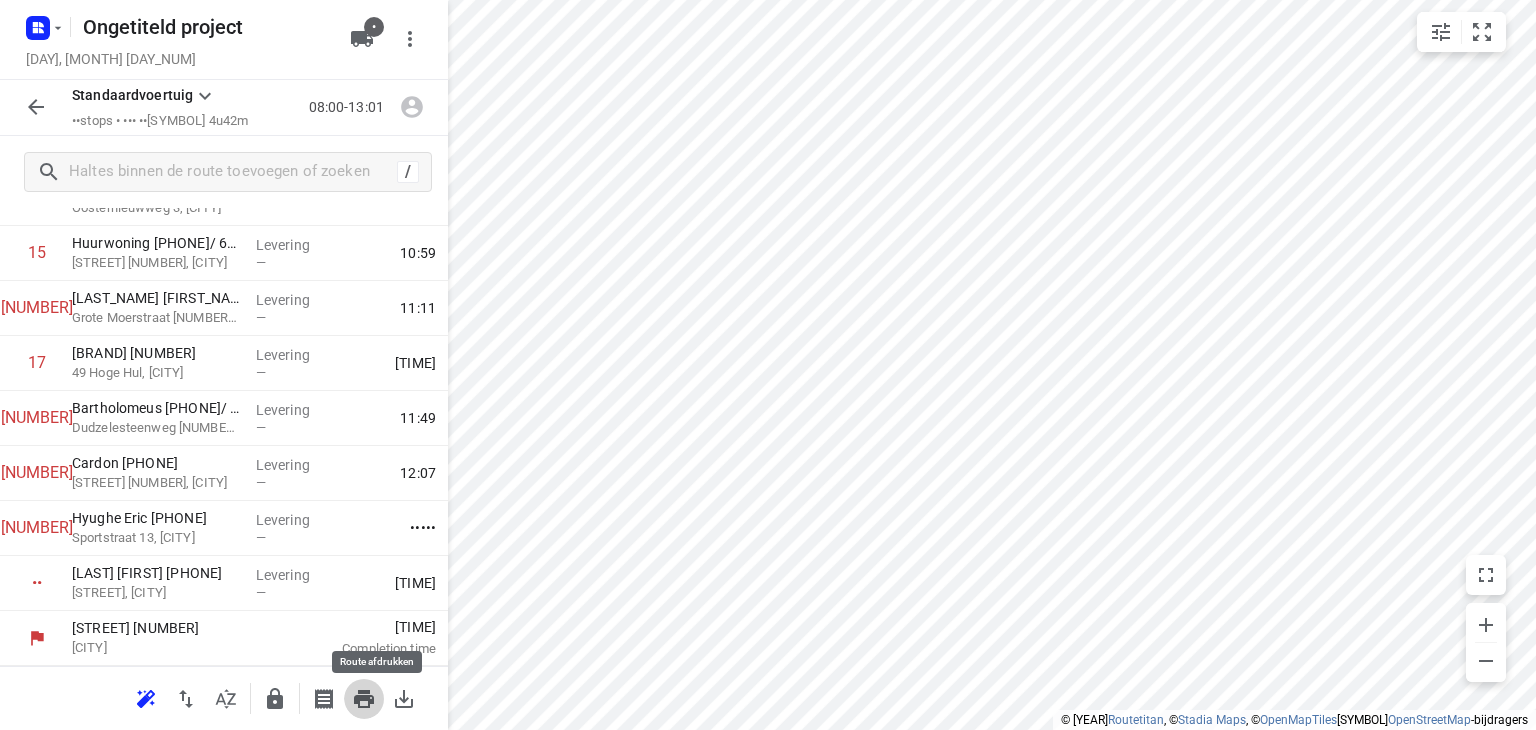 click at bounding box center (364, 699) 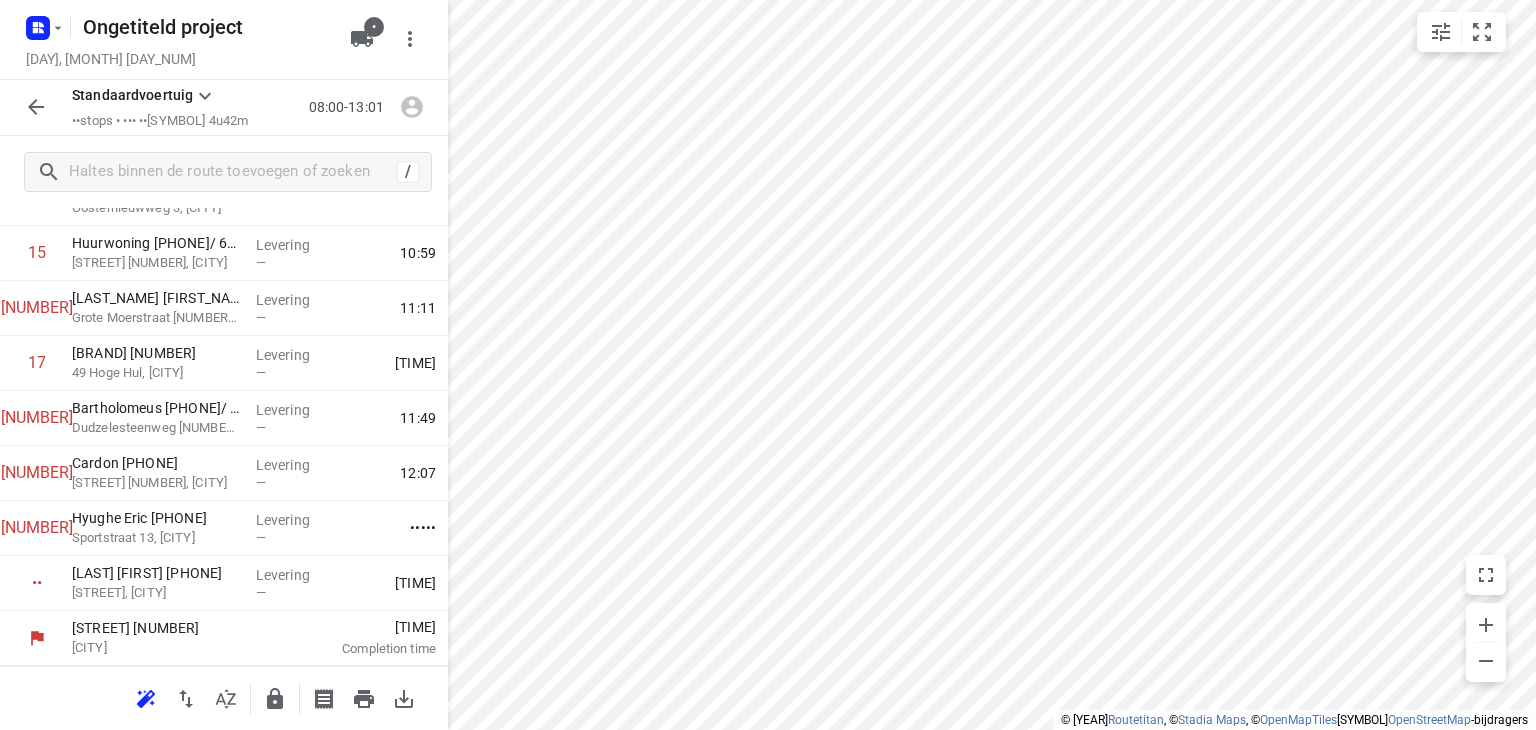 scroll, scrollTop: 0, scrollLeft: 0, axis: both 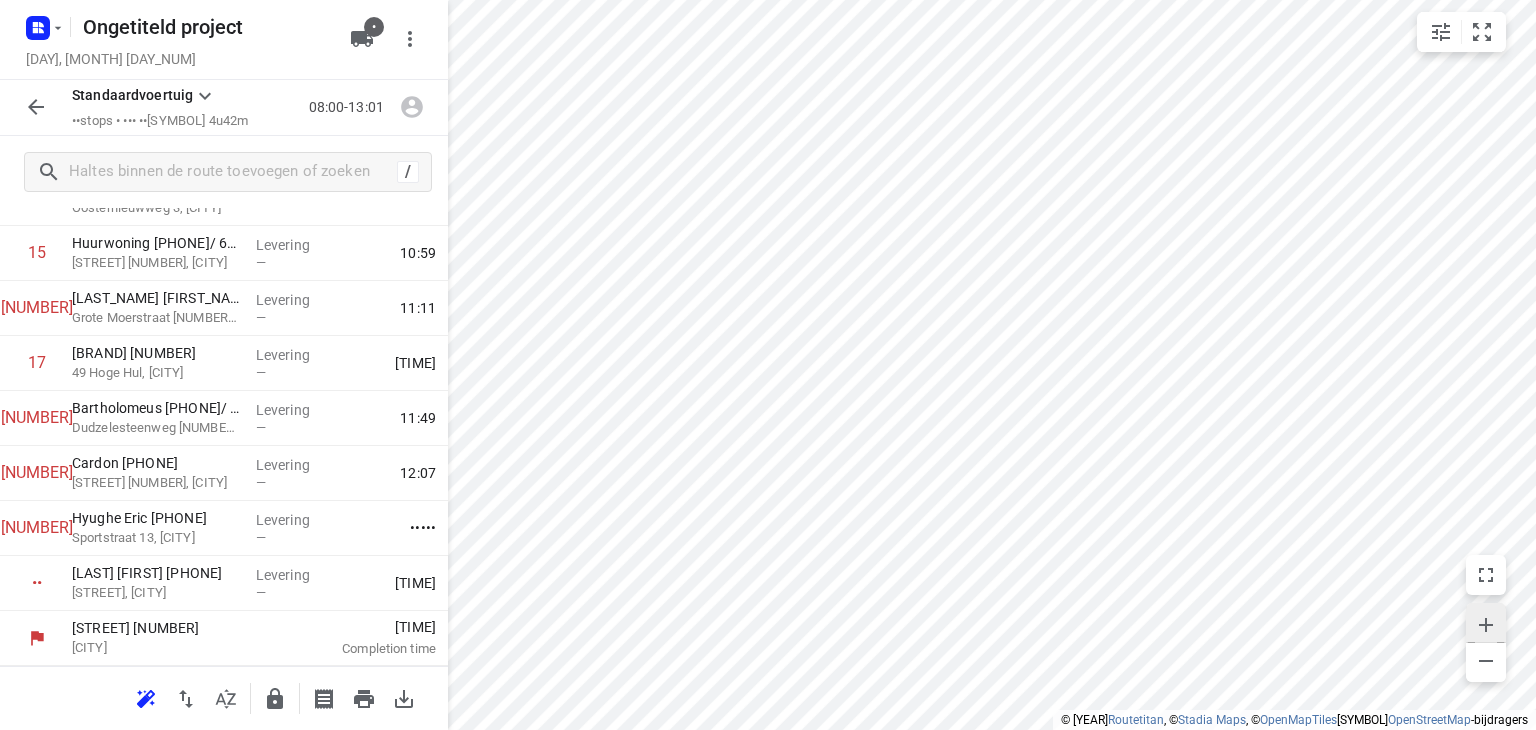 click at bounding box center (1486, 625) 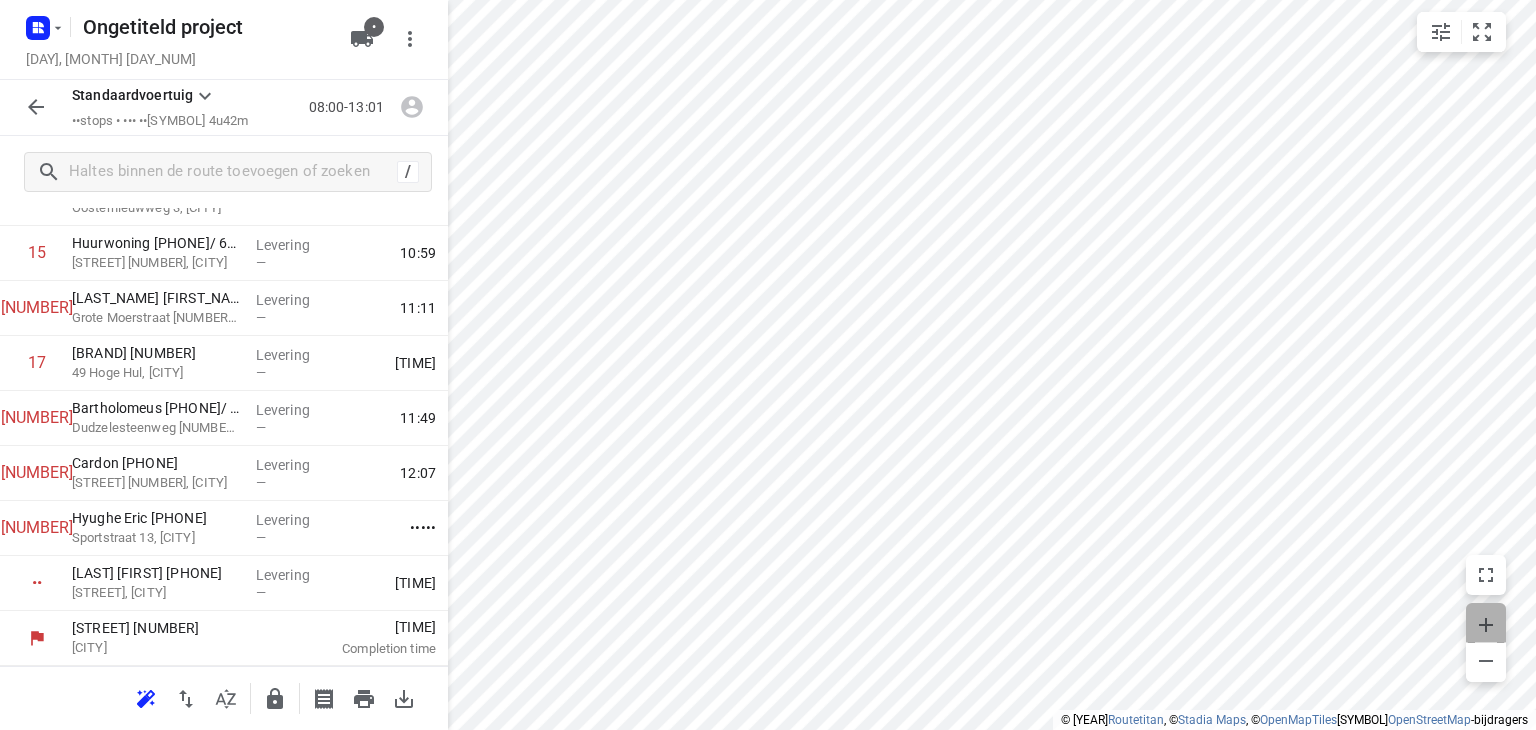 click at bounding box center [1486, 625] 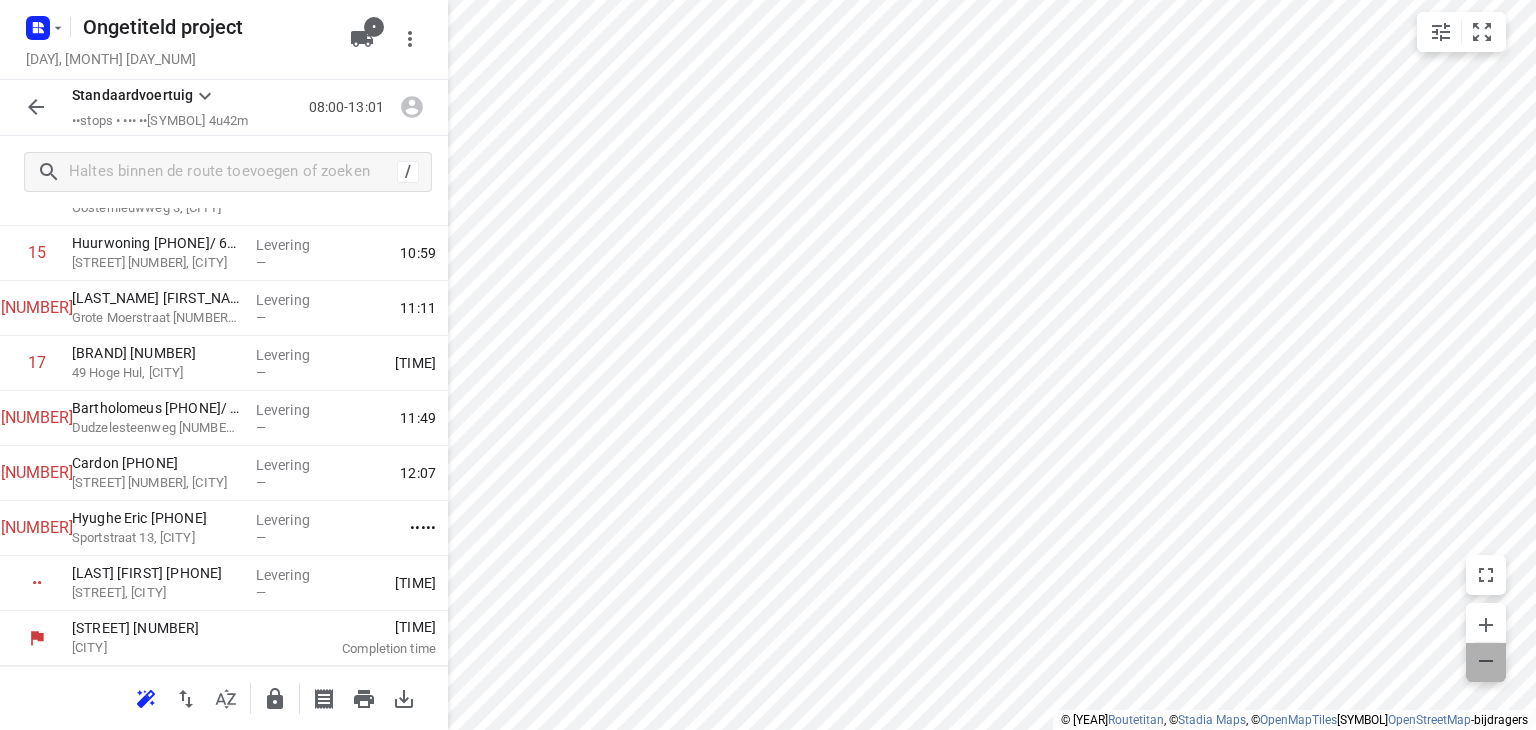 click at bounding box center (1486, 661) 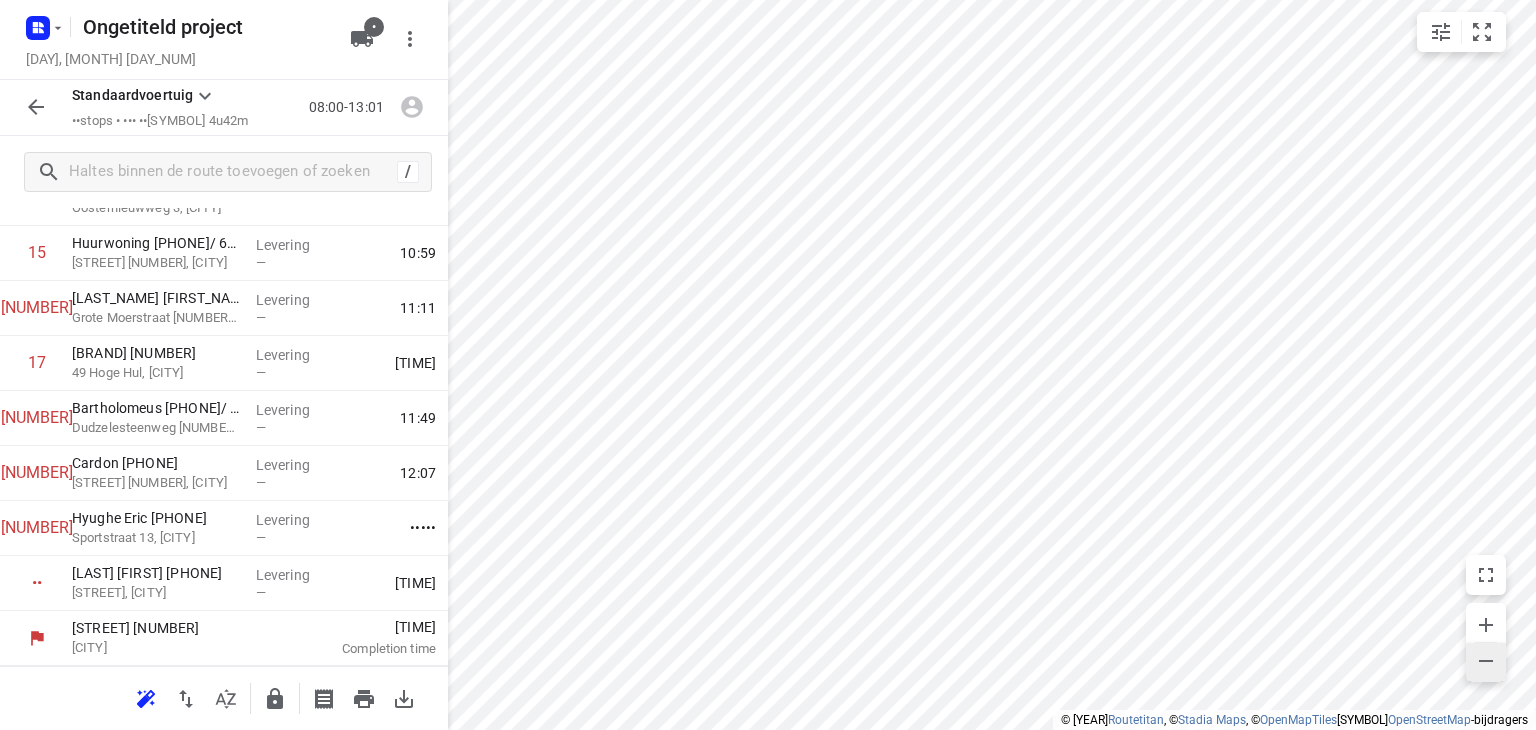 click at bounding box center [1486, 661] 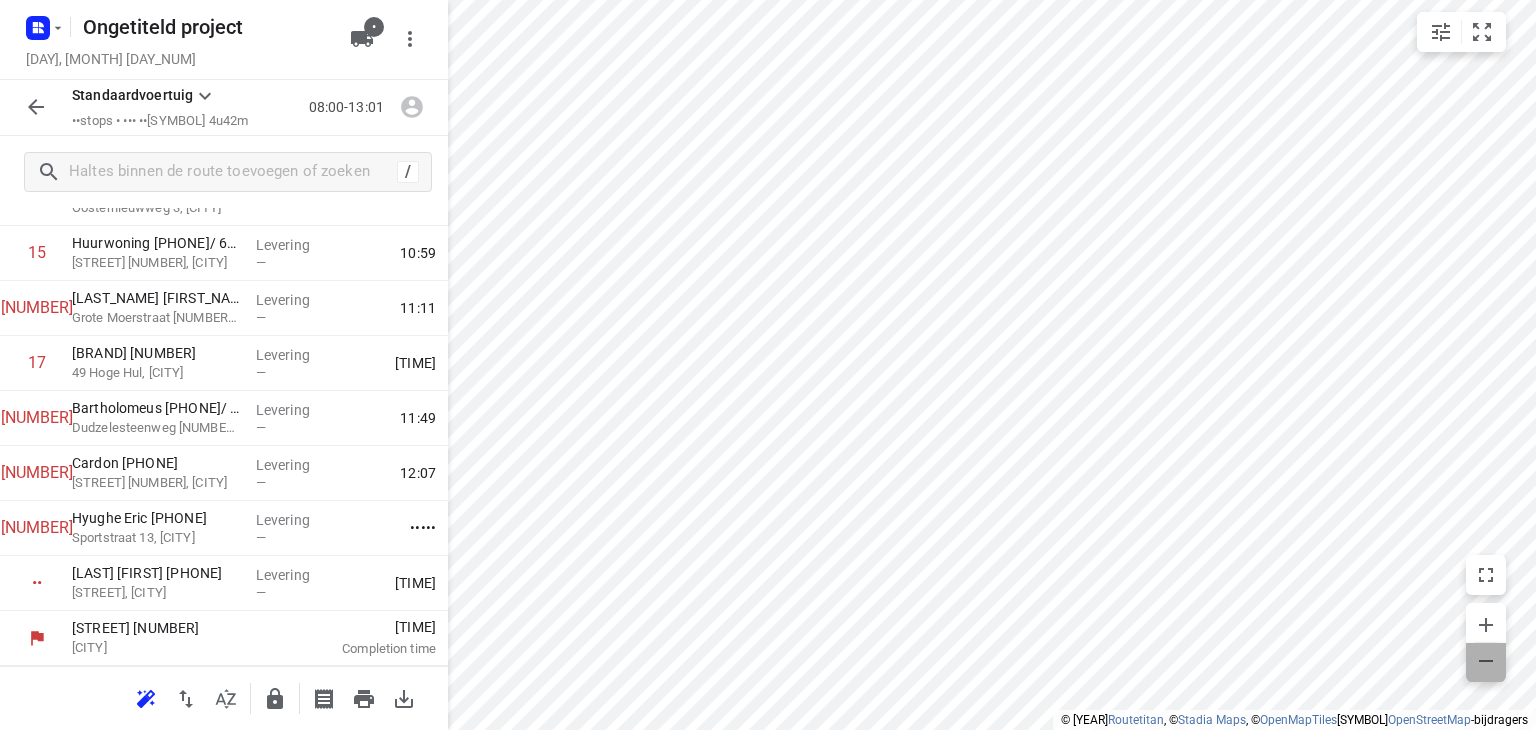 click at bounding box center (1486, 661) 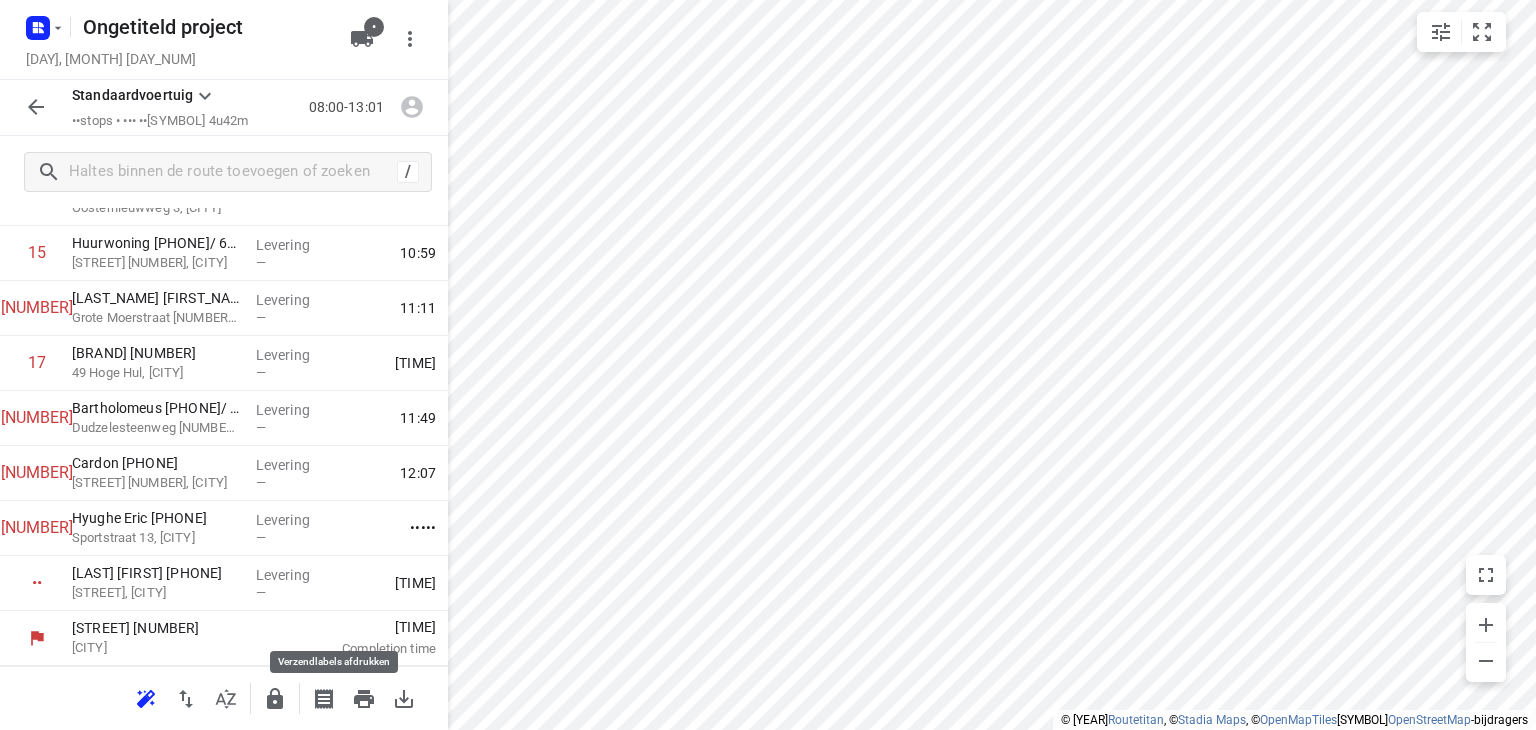 click at bounding box center [324, 699] 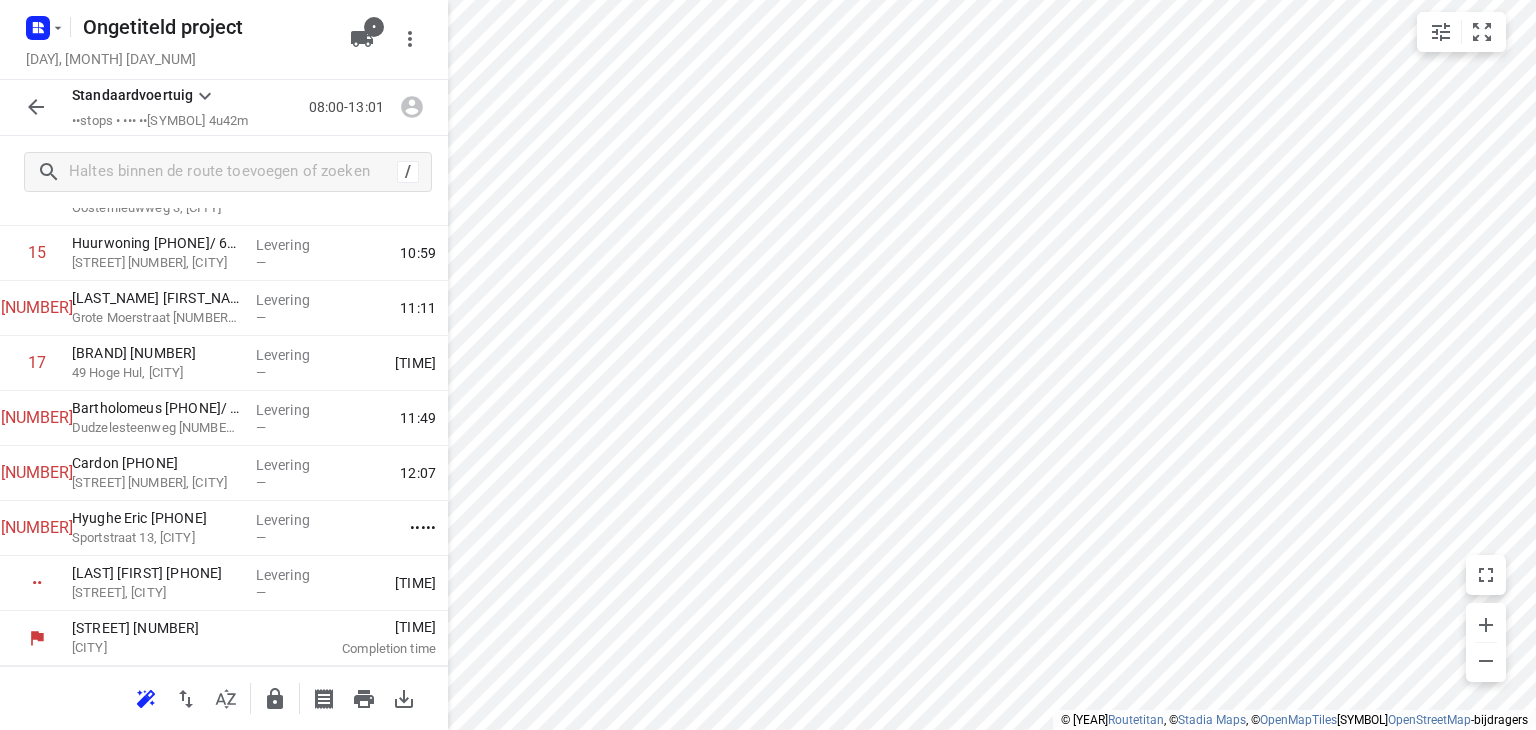 scroll, scrollTop: 0, scrollLeft: 0, axis: both 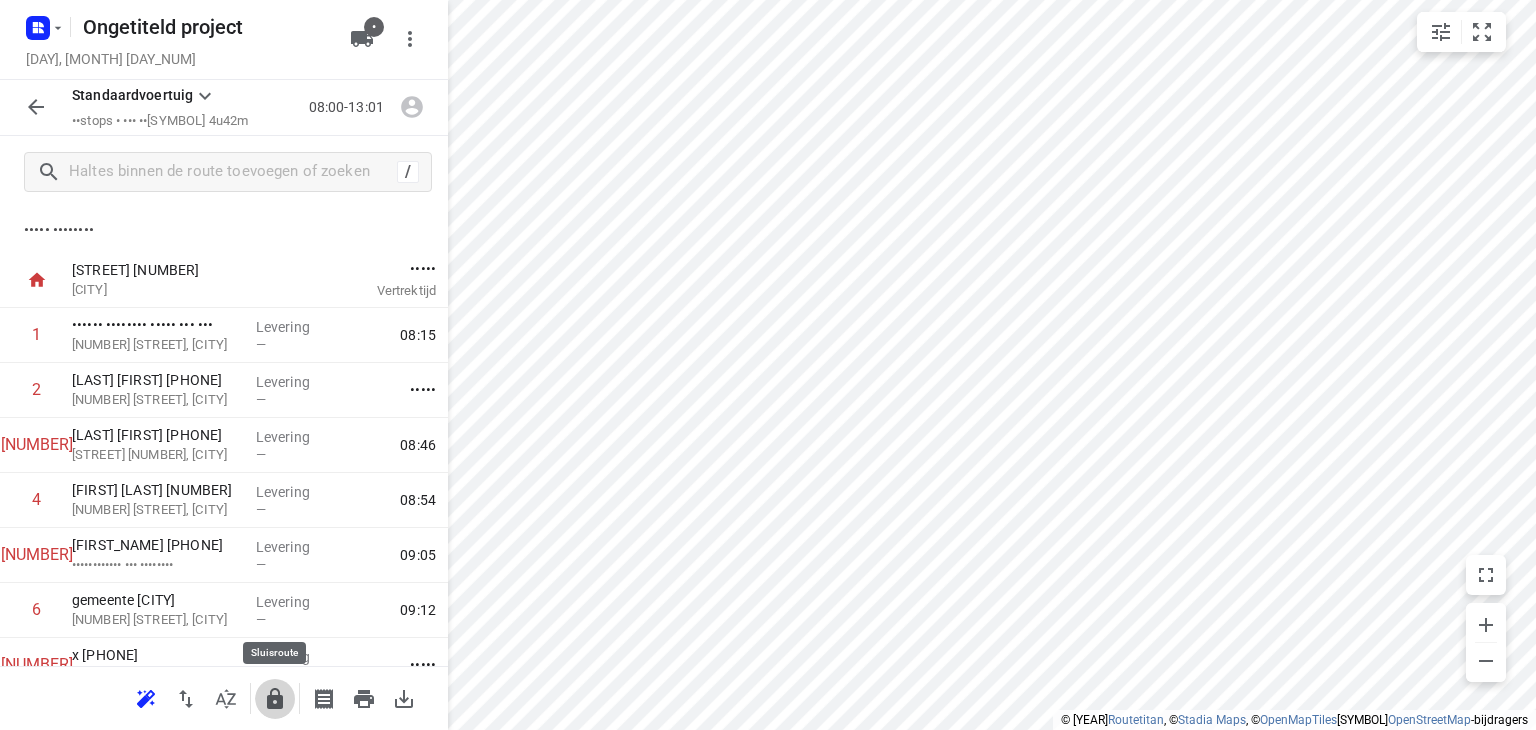click at bounding box center (275, 698) 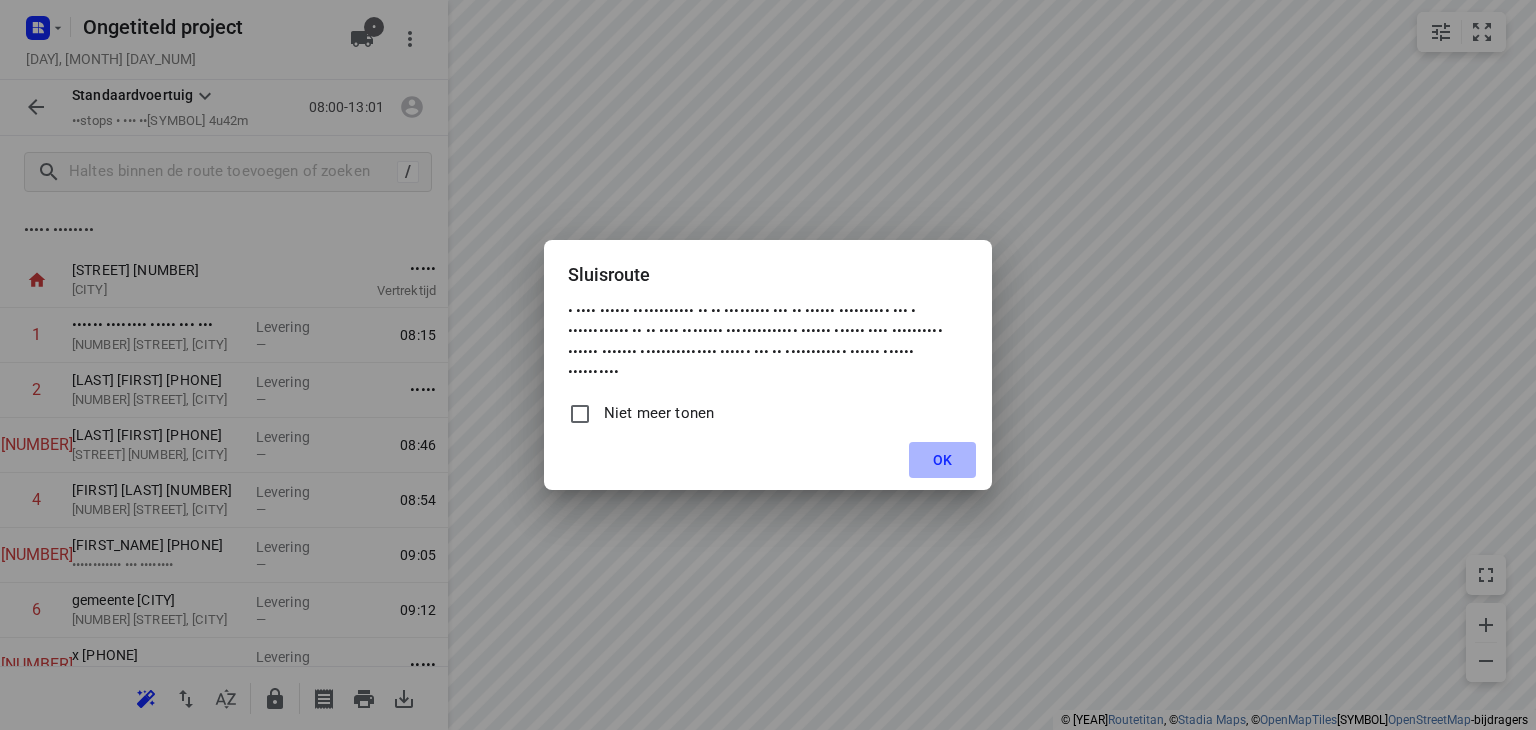 click on "OK" at bounding box center (942, 460) 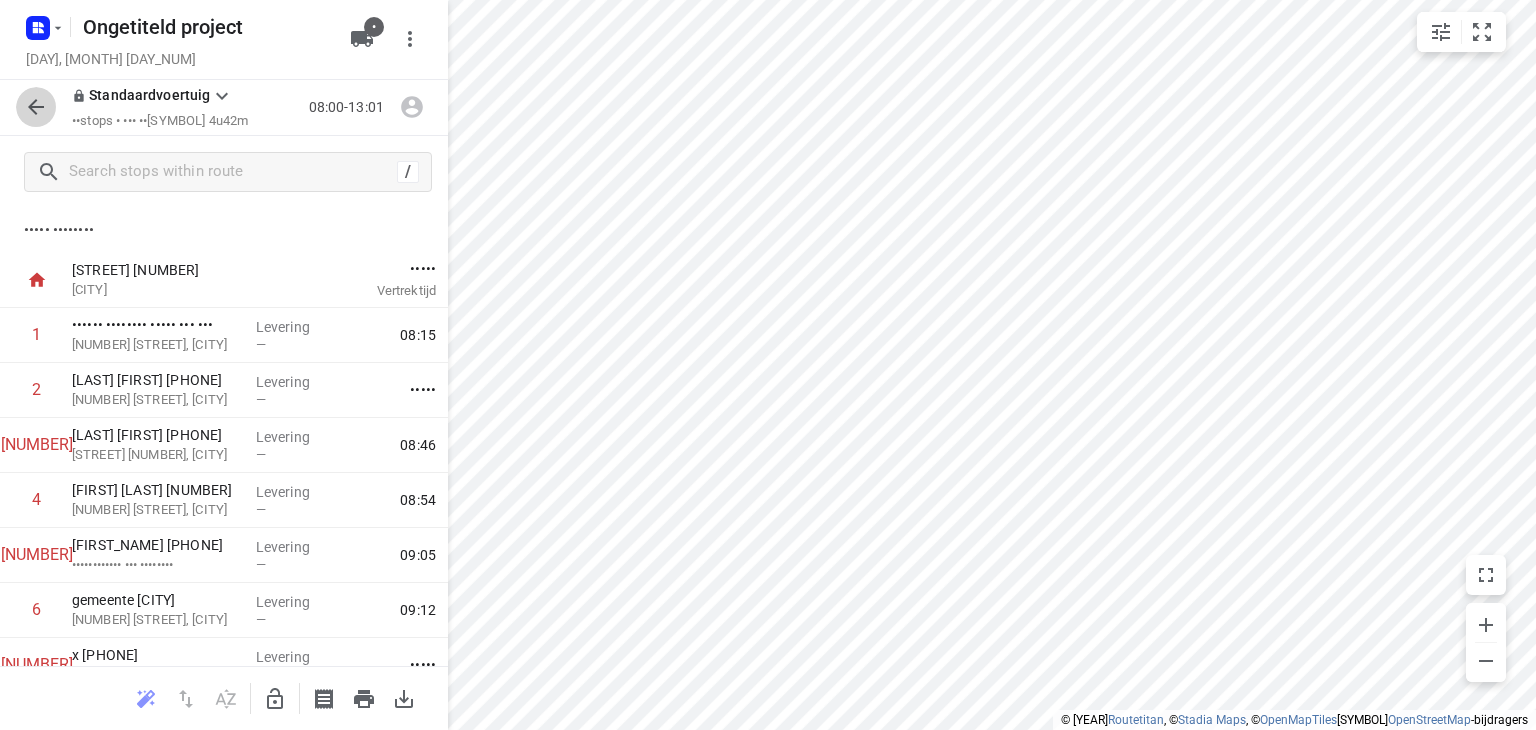 click at bounding box center (36, 107) 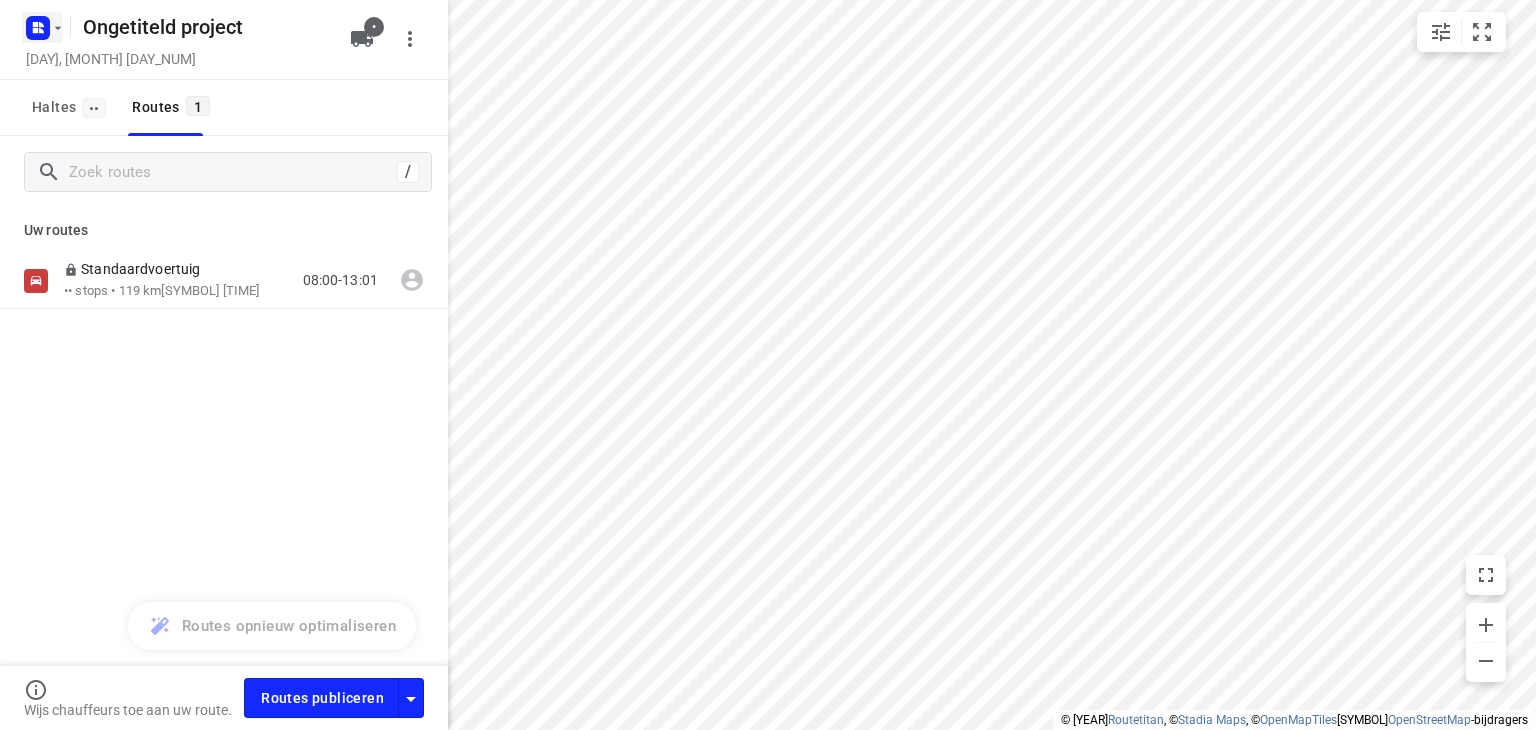 click at bounding box center [58, 28] 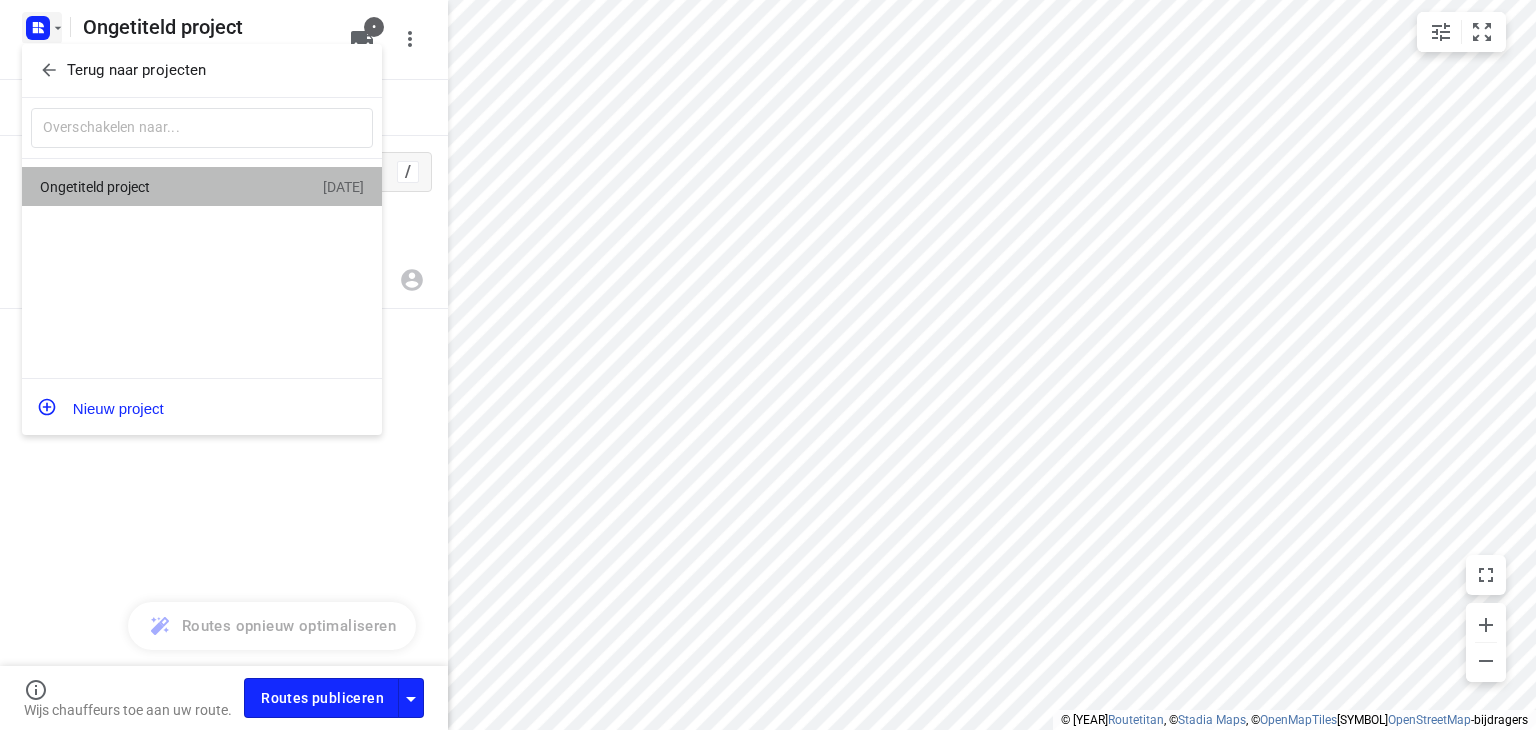 click on "Ongetiteld project" at bounding box center (95, 187) 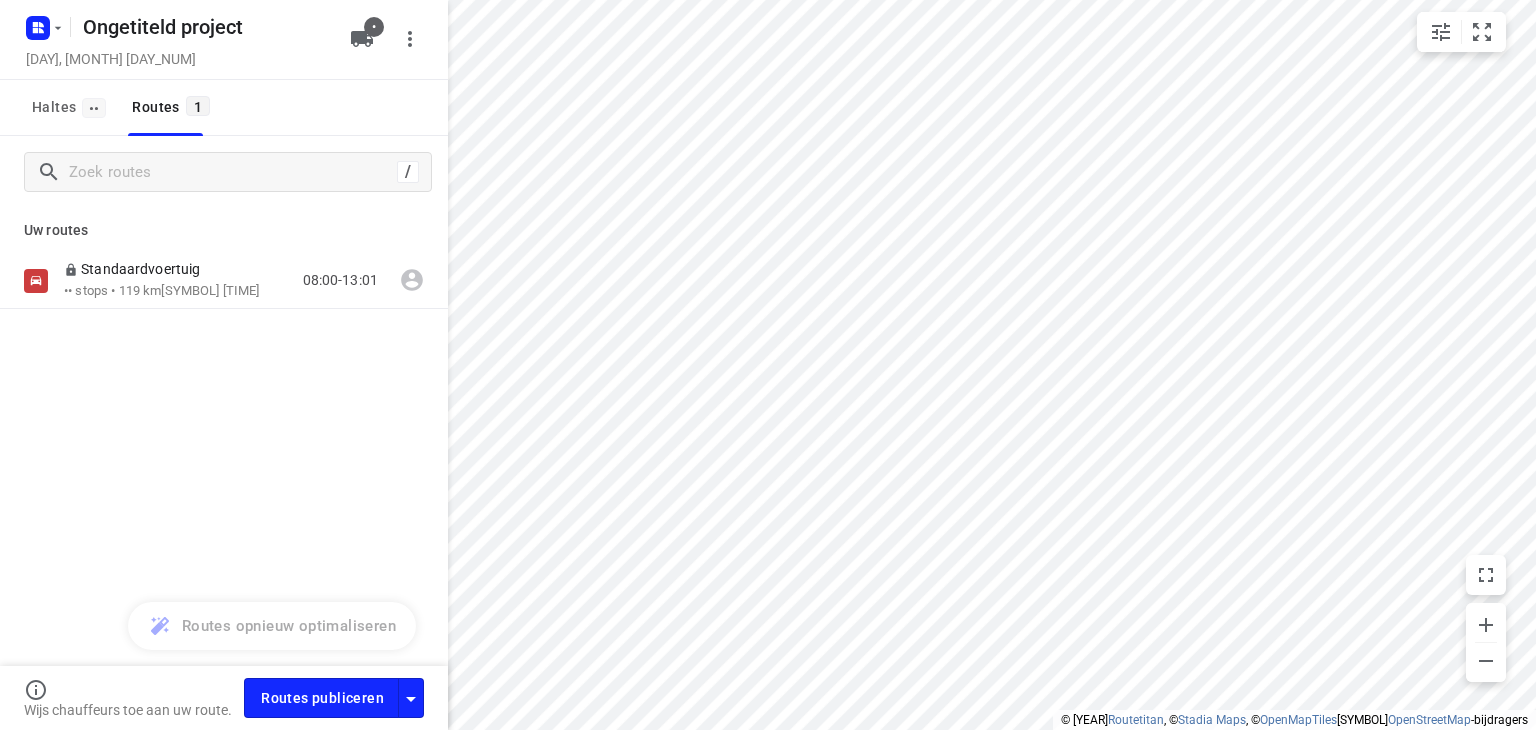 scroll, scrollTop: 0, scrollLeft: 0, axis: both 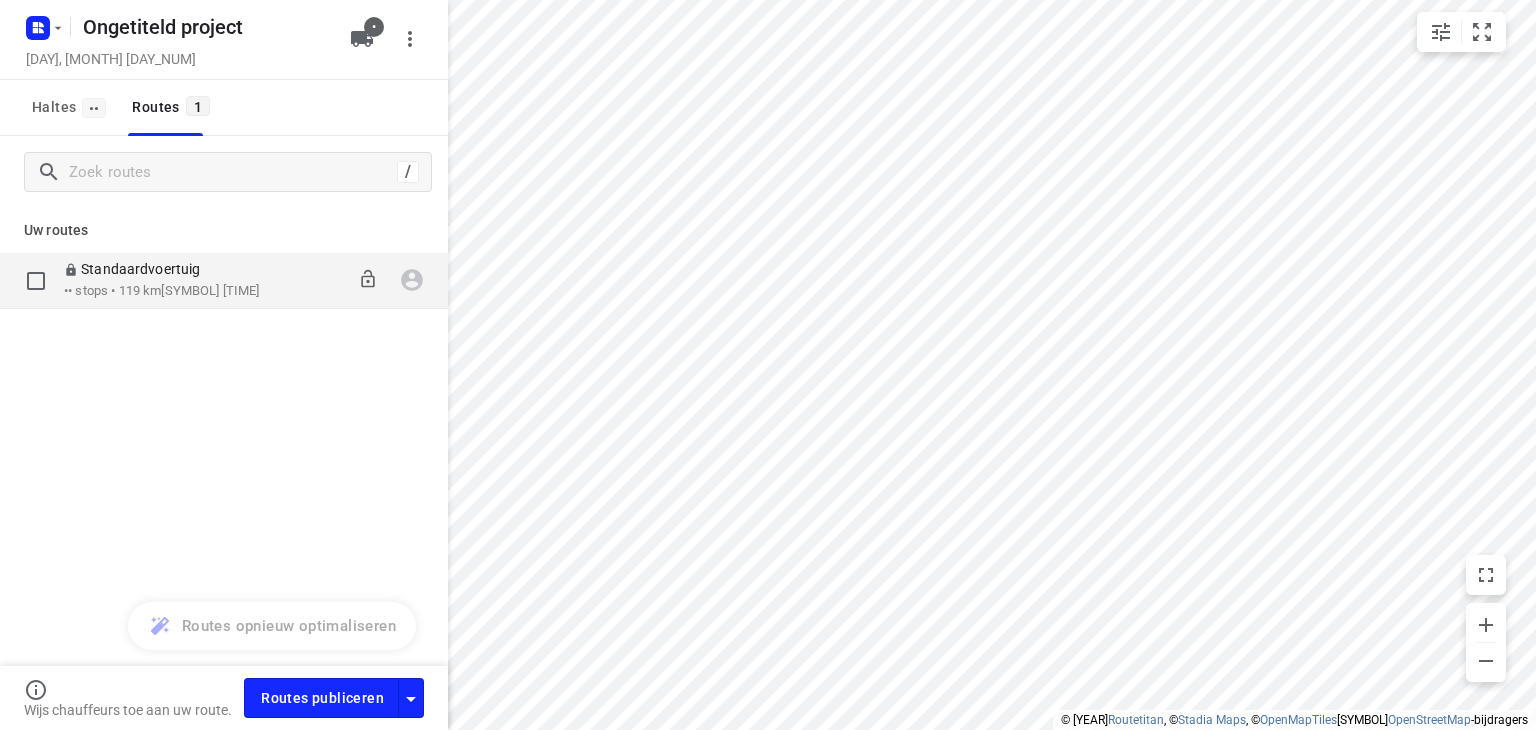 click on "Standaardvoertuig" at bounding box center [140, 269] 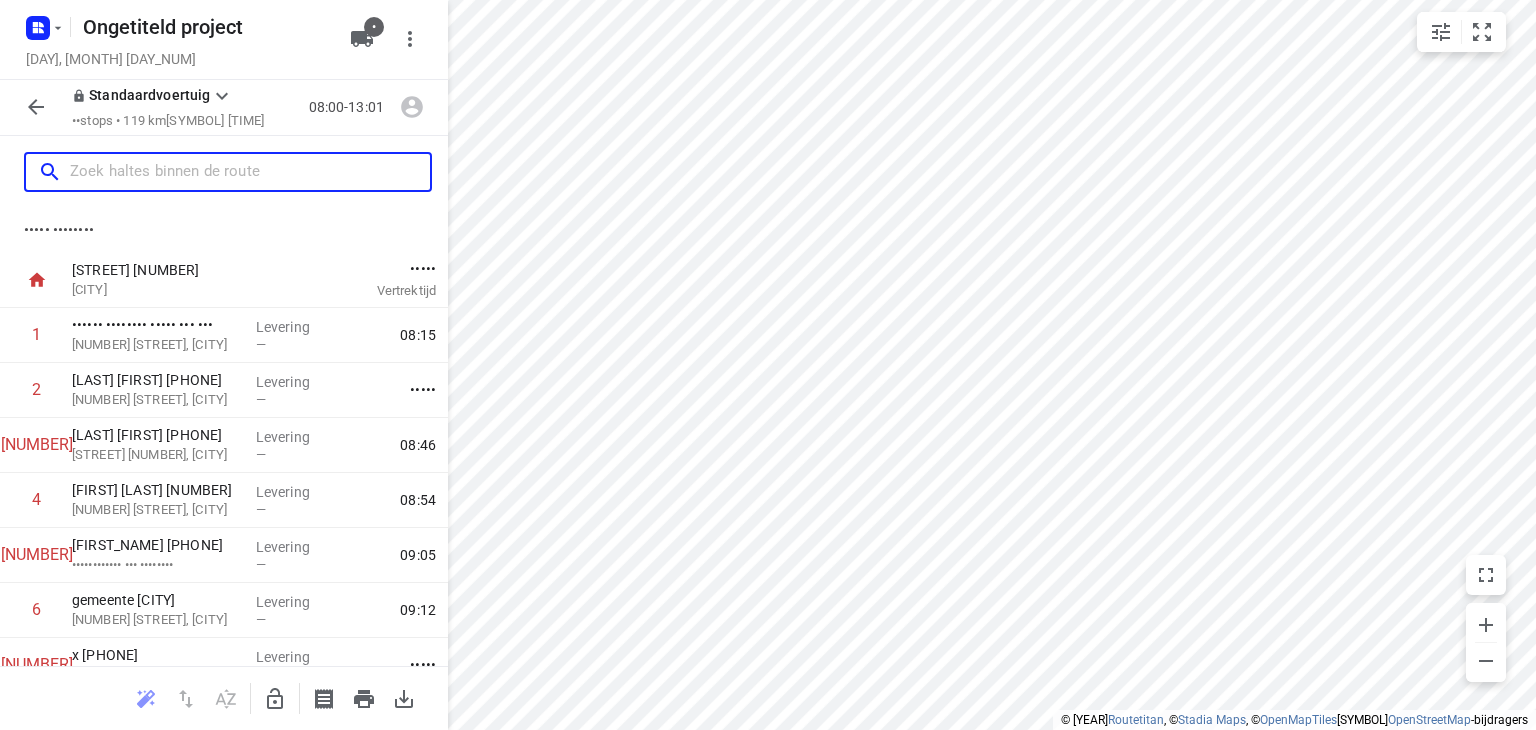 click at bounding box center [250, 172] 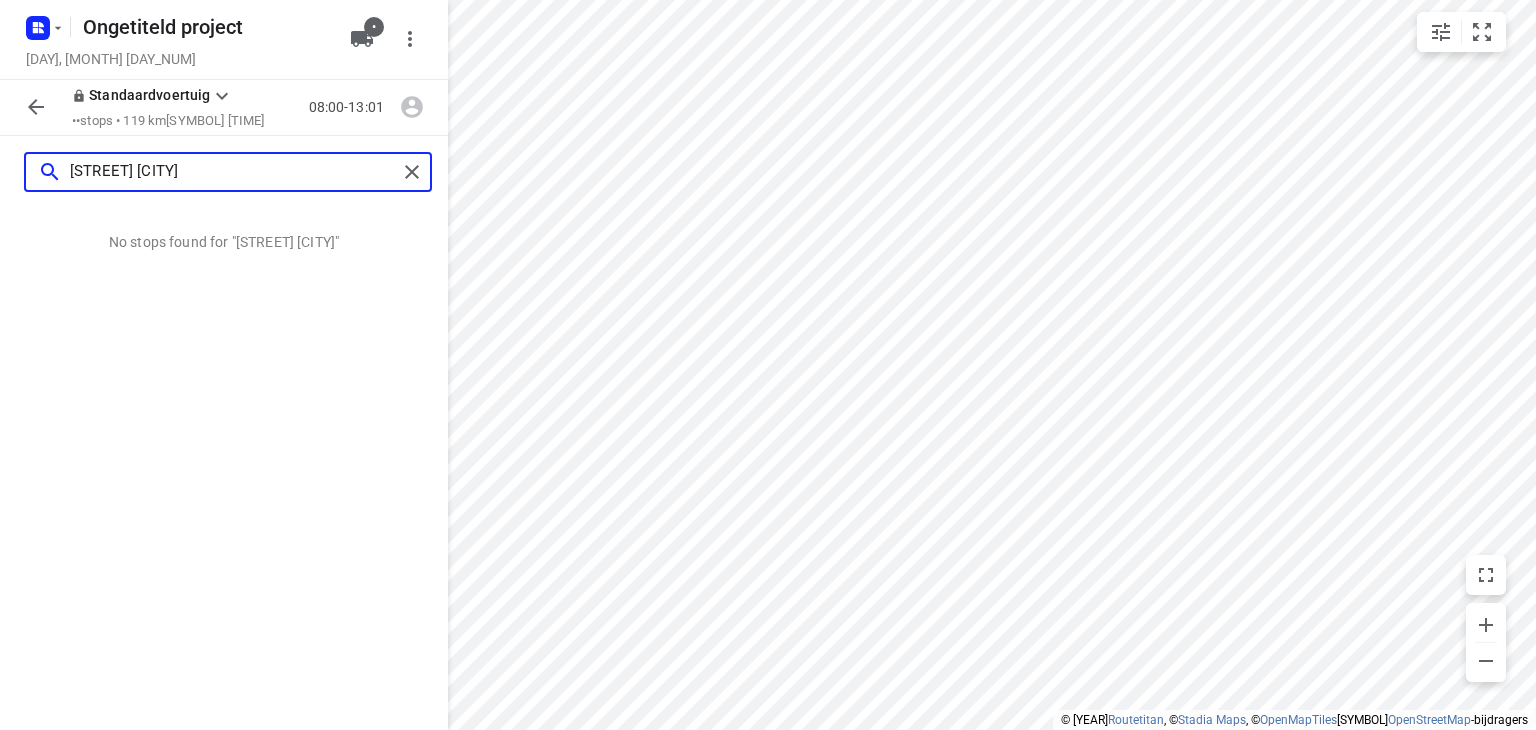 type on "[STREET] [CITY]" 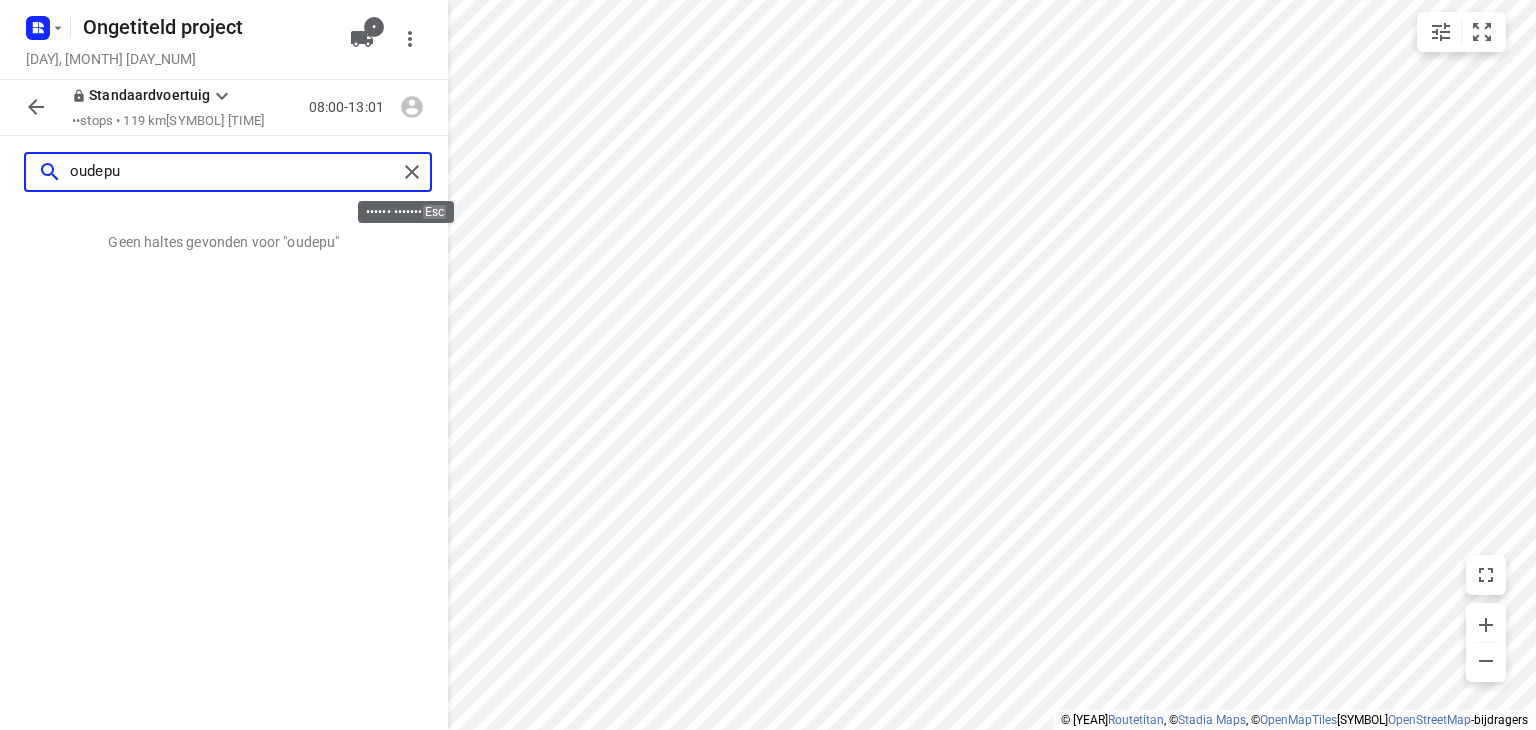 type on "oudepu" 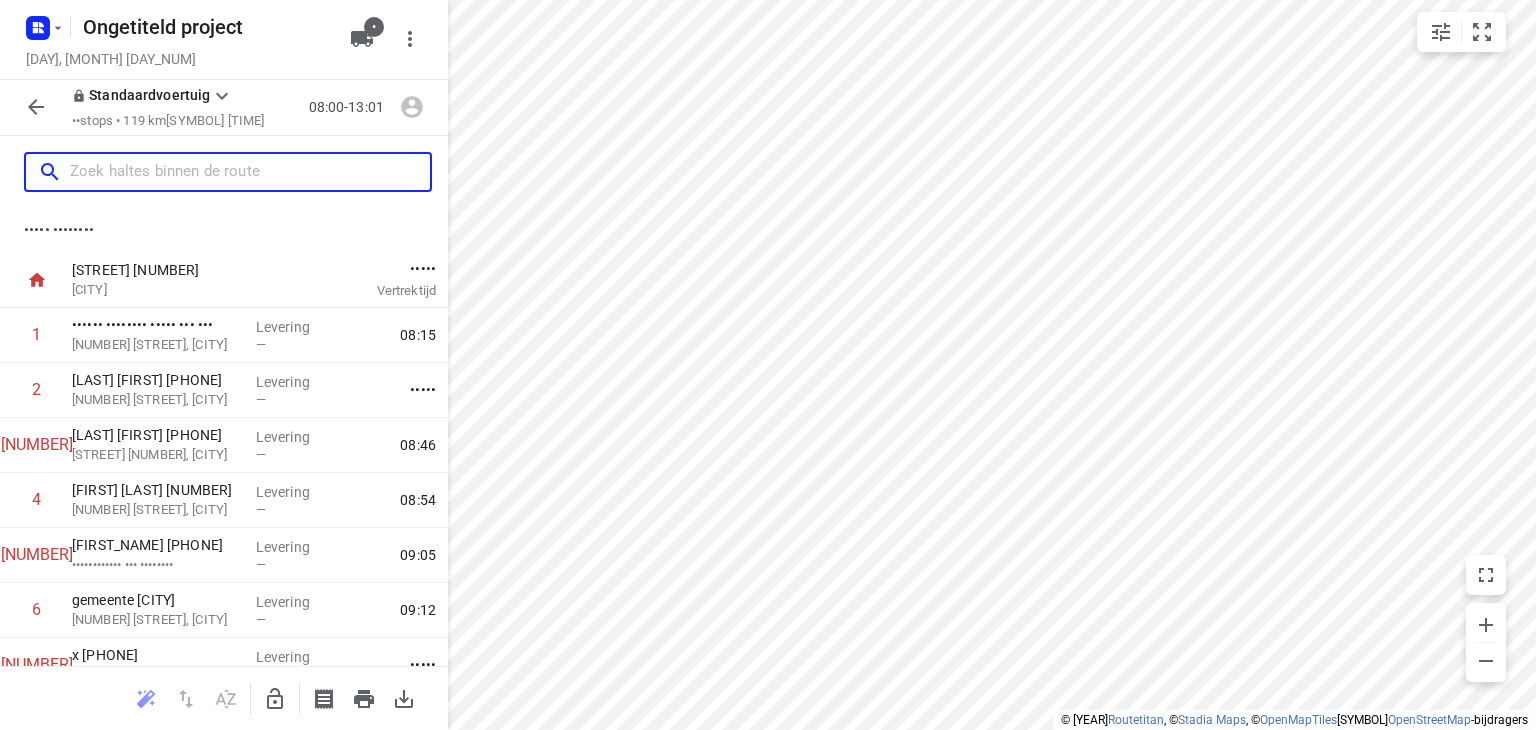 click at bounding box center [250, 172] 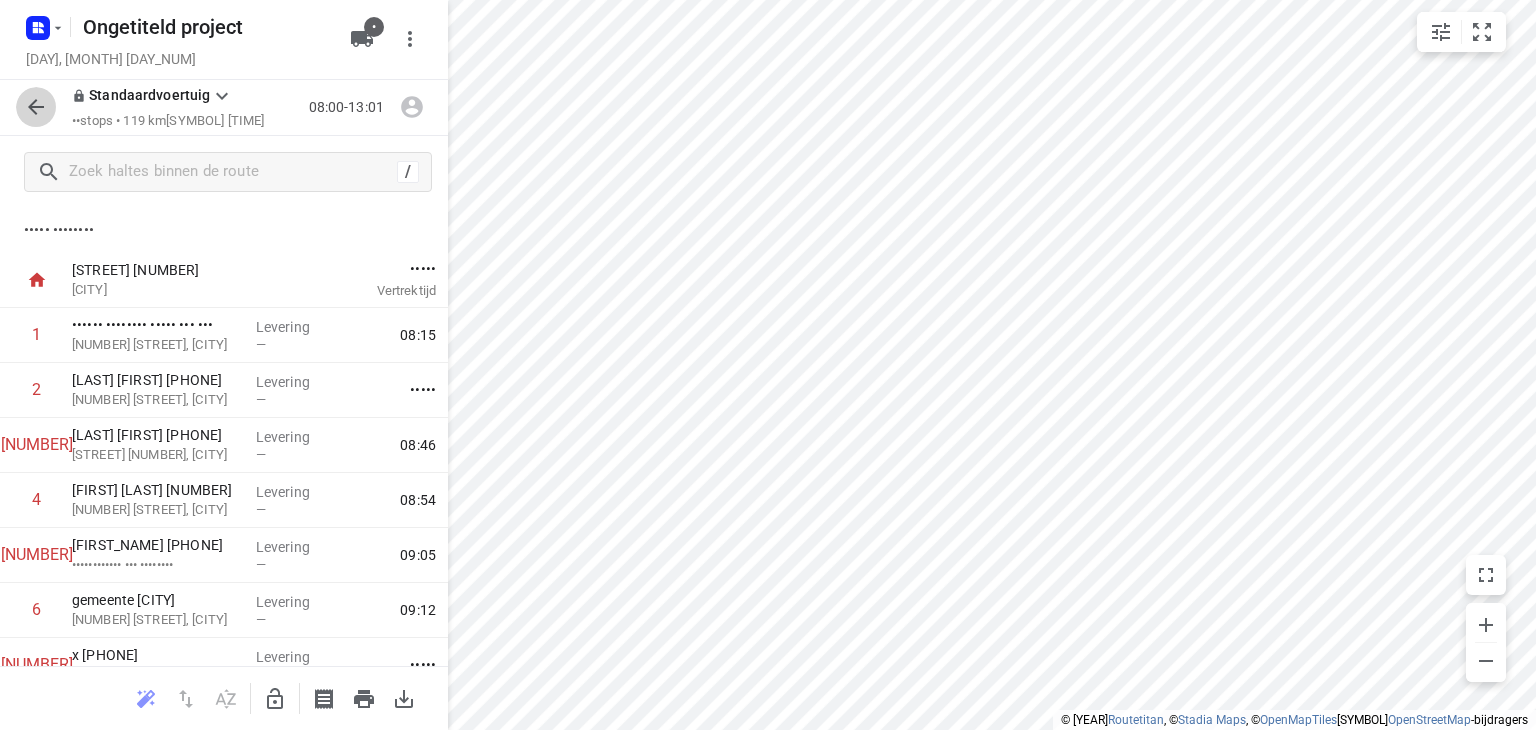 click at bounding box center (36, 107) 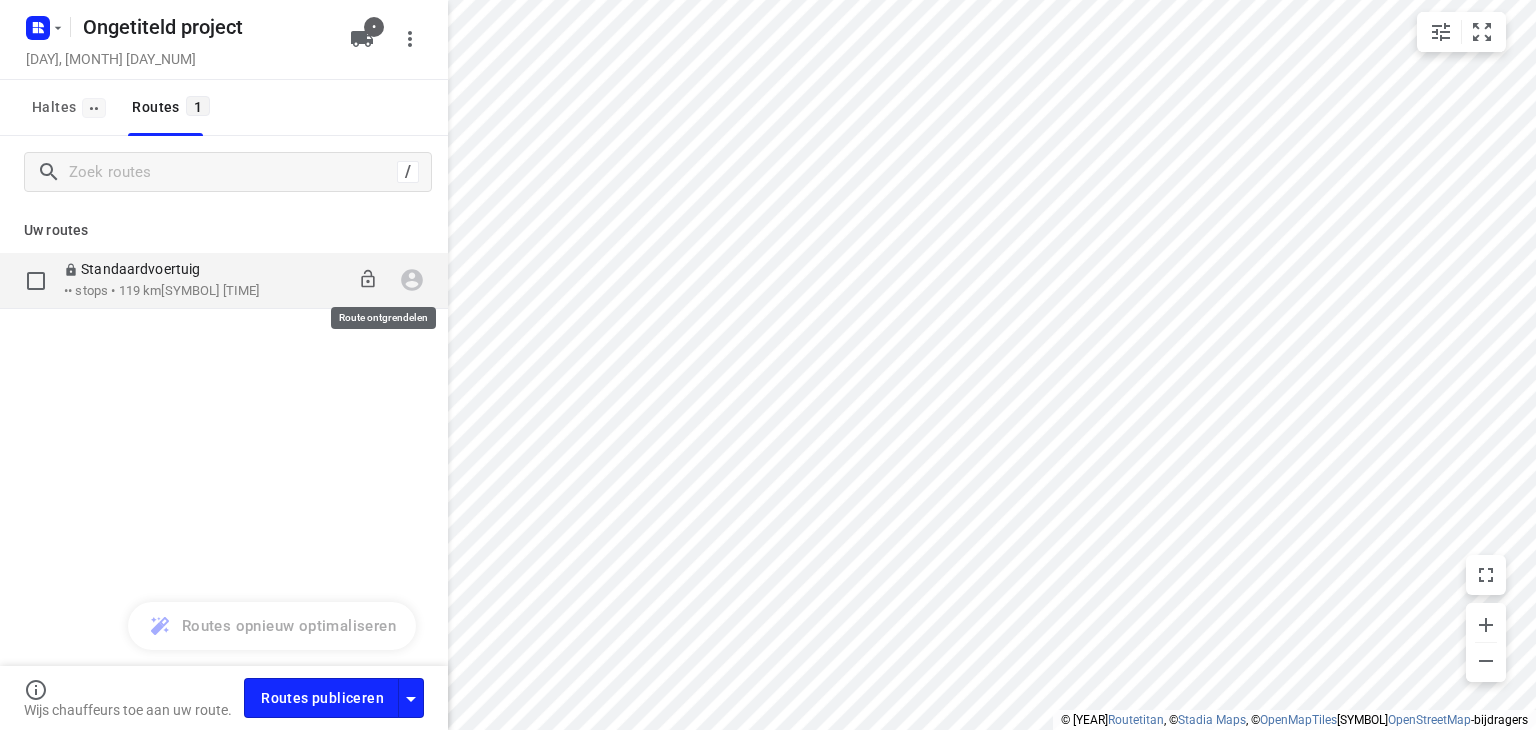 click at bounding box center [368, 279] 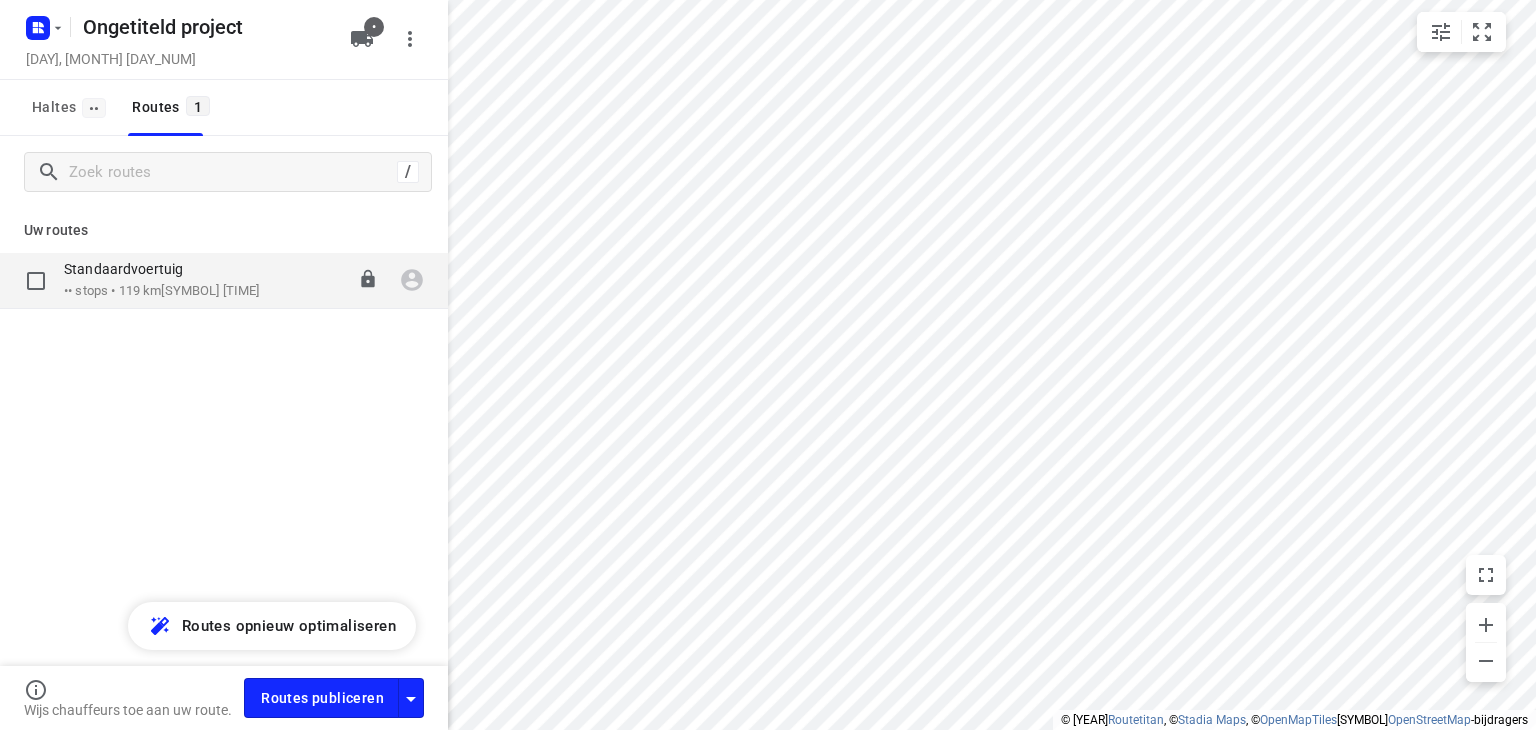 click on "Standaardvoertuig" at bounding box center [162, 271] 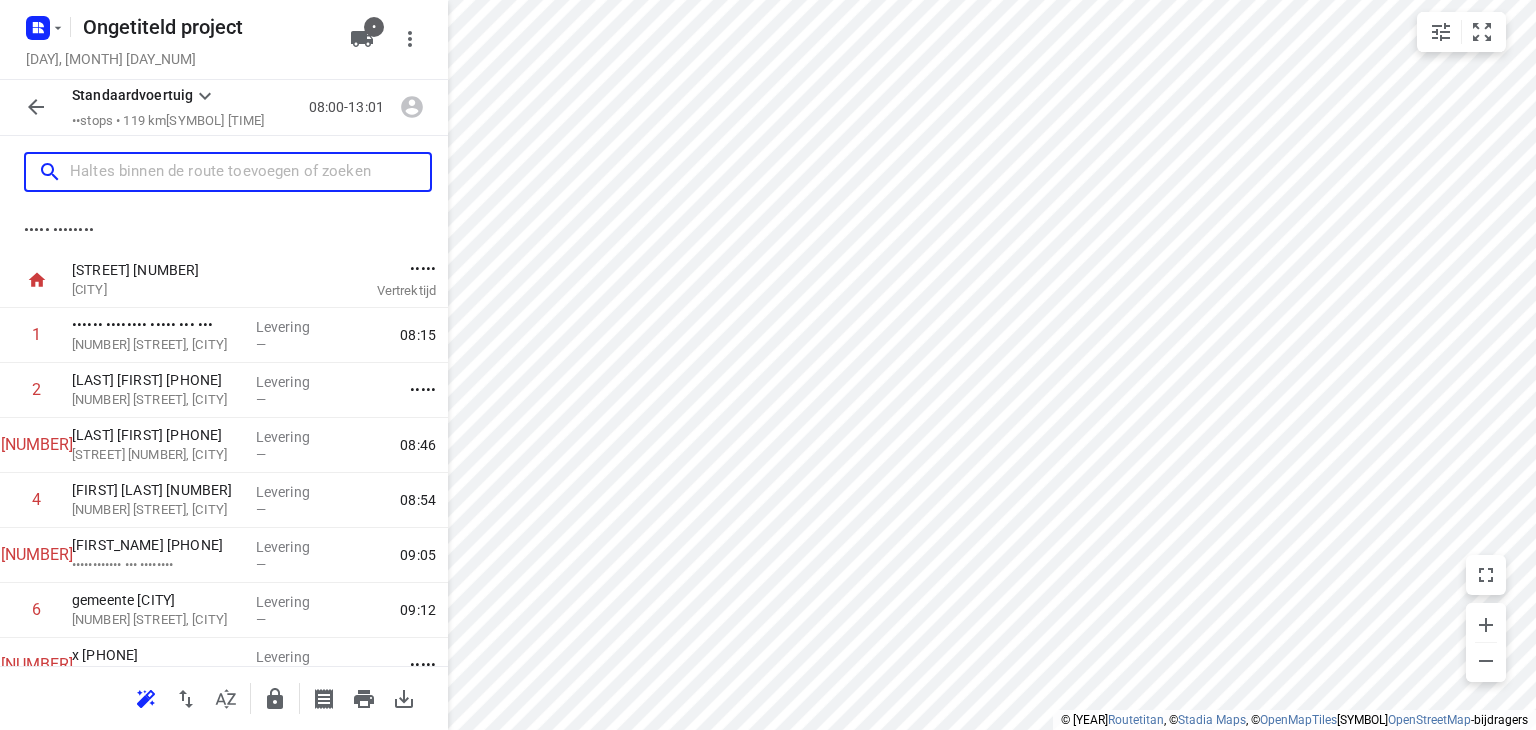 click at bounding box center (250, 172) 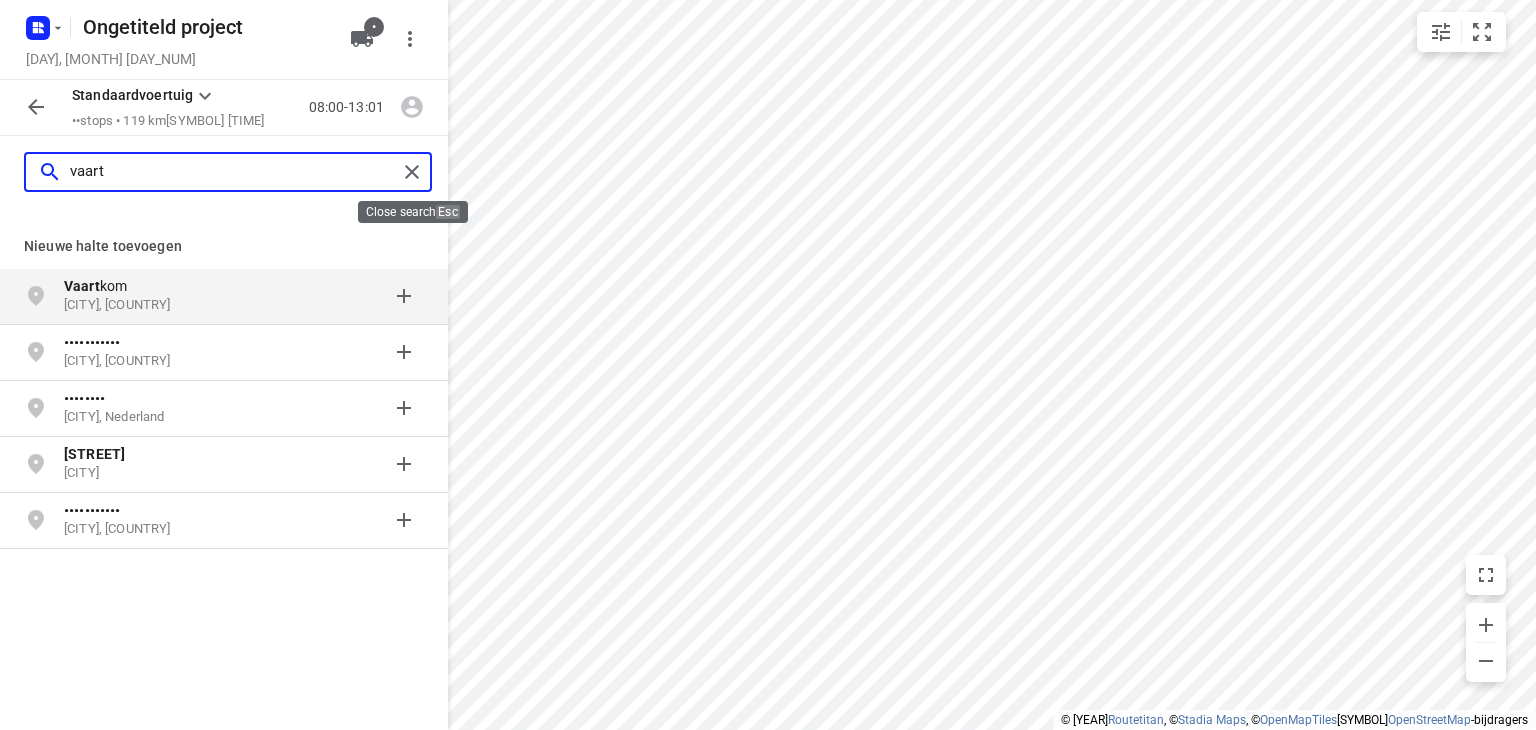 type on "vaart" 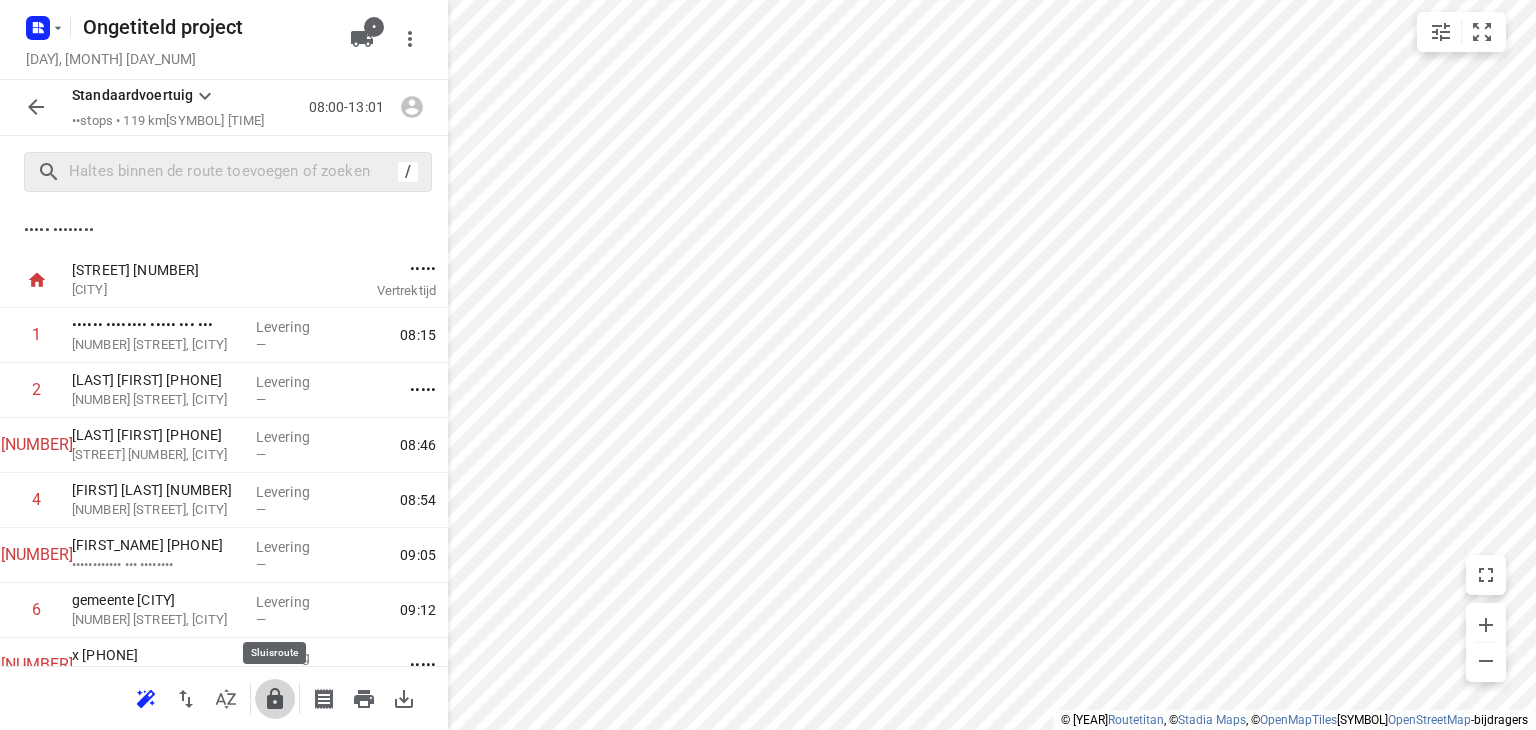 click at bounding box center [275, 698] 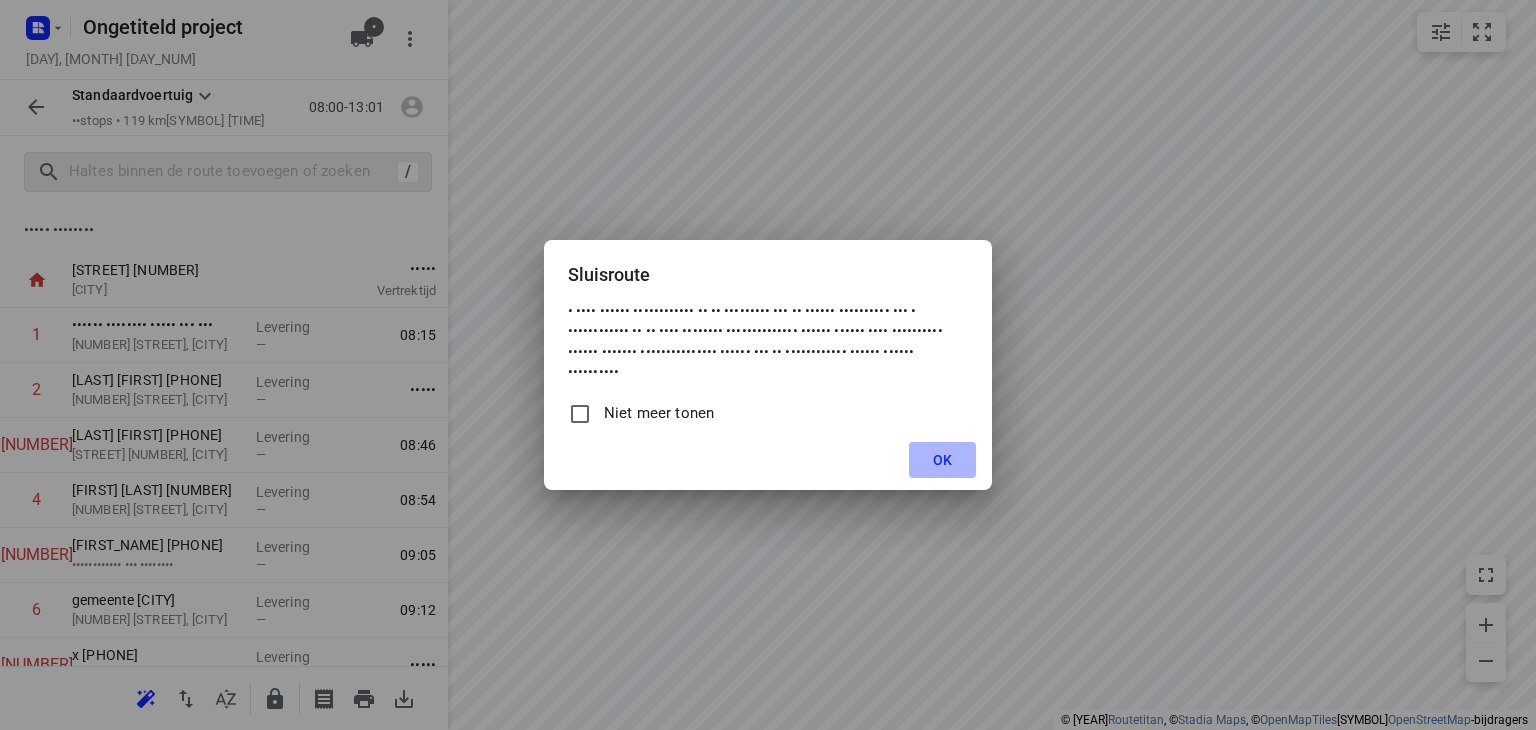 click on "OK" at bounding box center [942, 460] 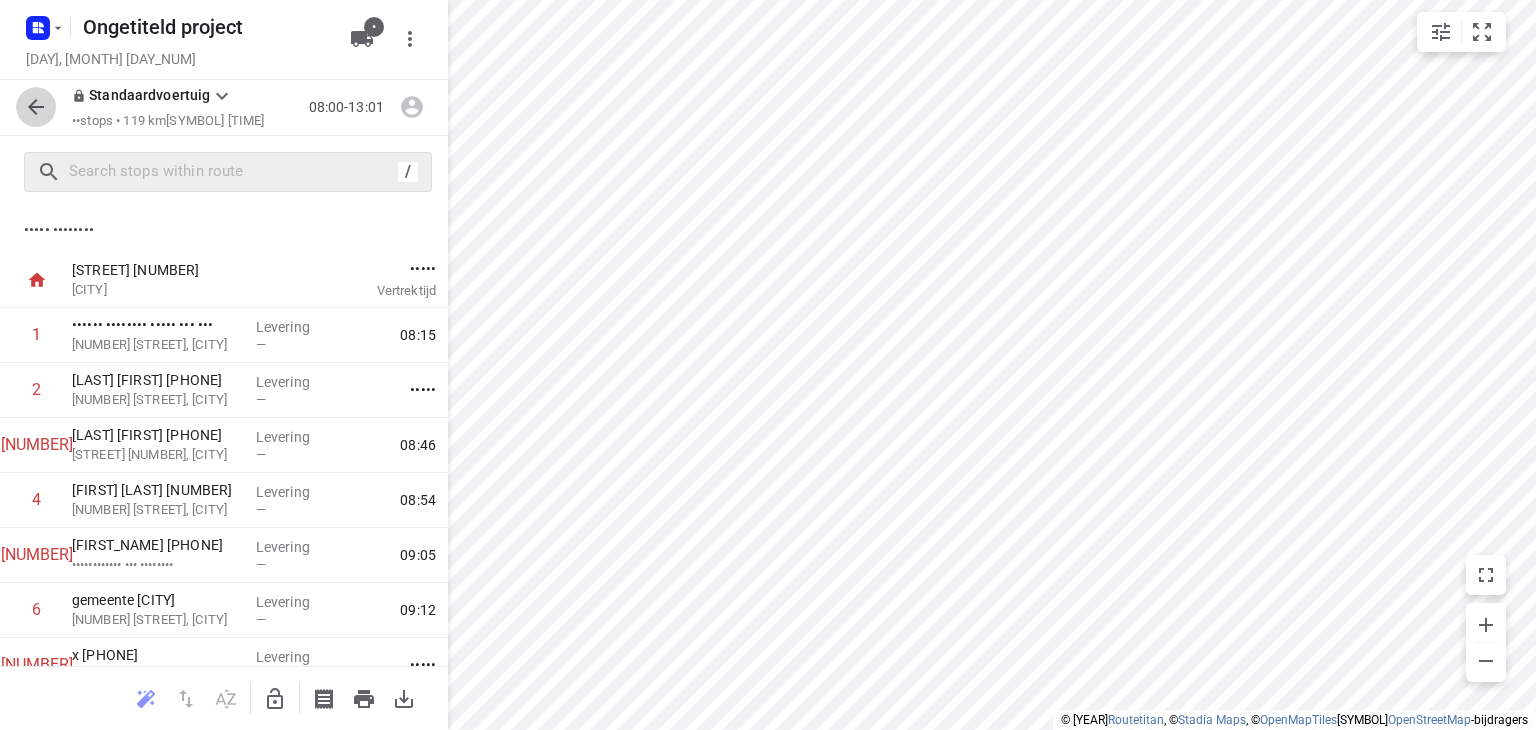 click at bounding box center (36, 107) 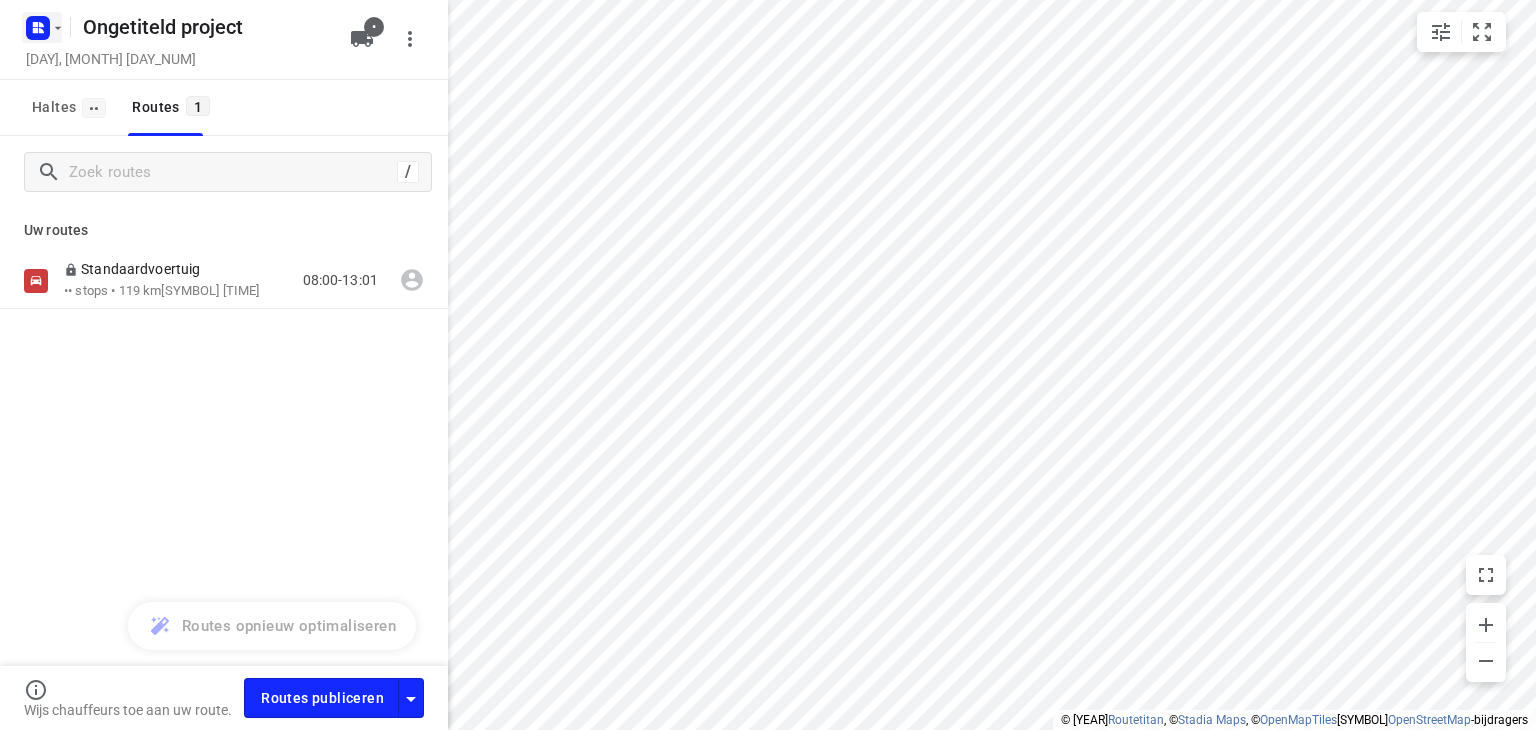 click at bounding box center (58, 27) 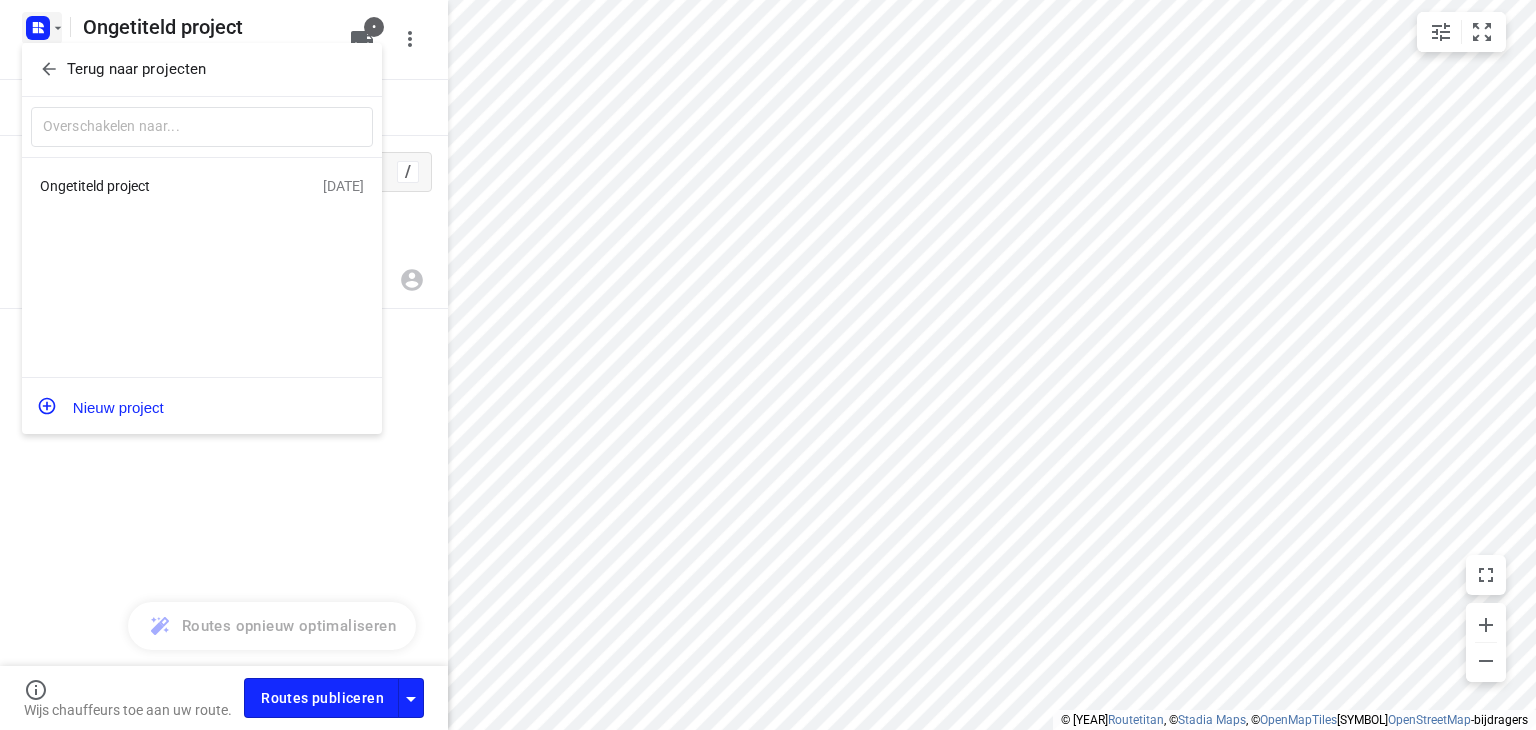 click at bounding box center [768, 0] 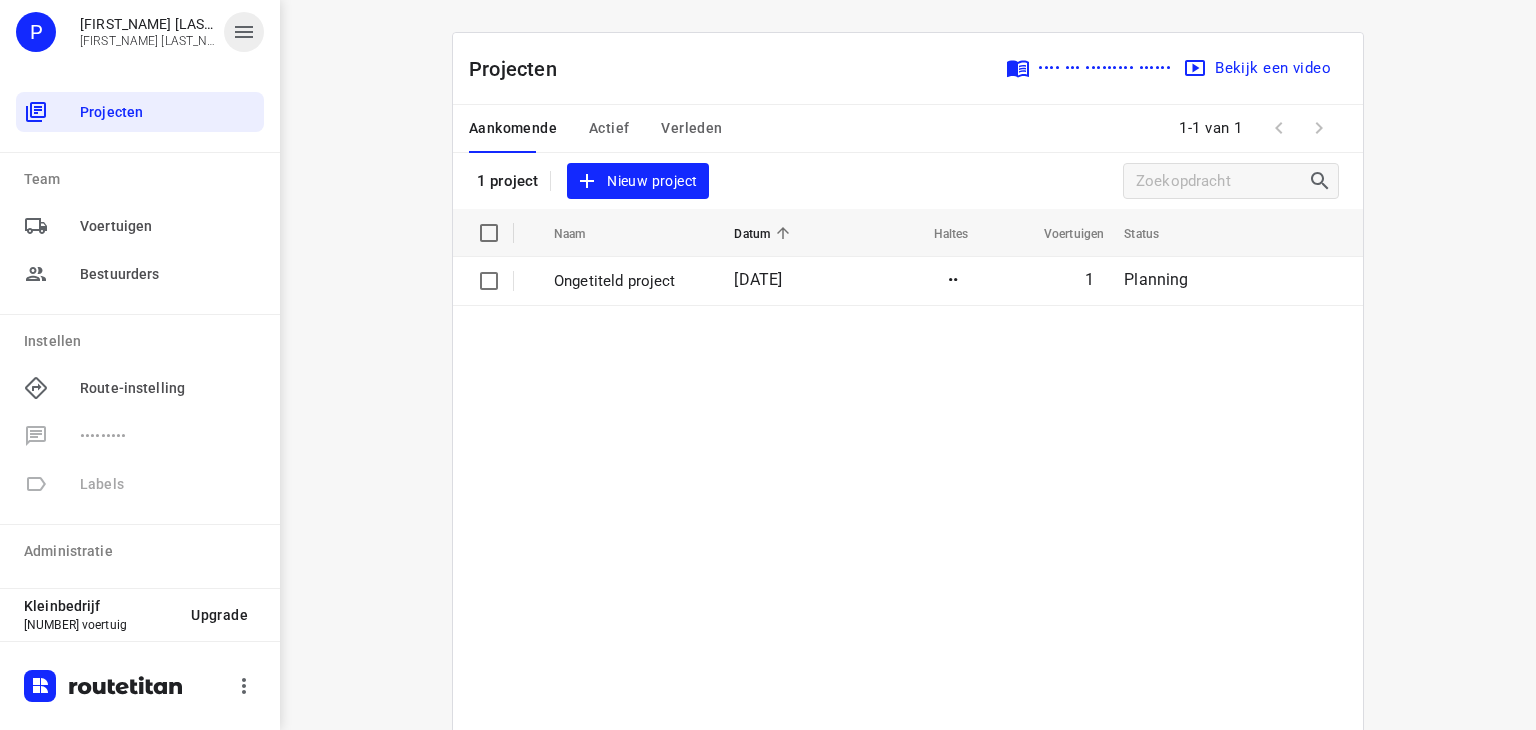 click at bounding box center [244, 32] 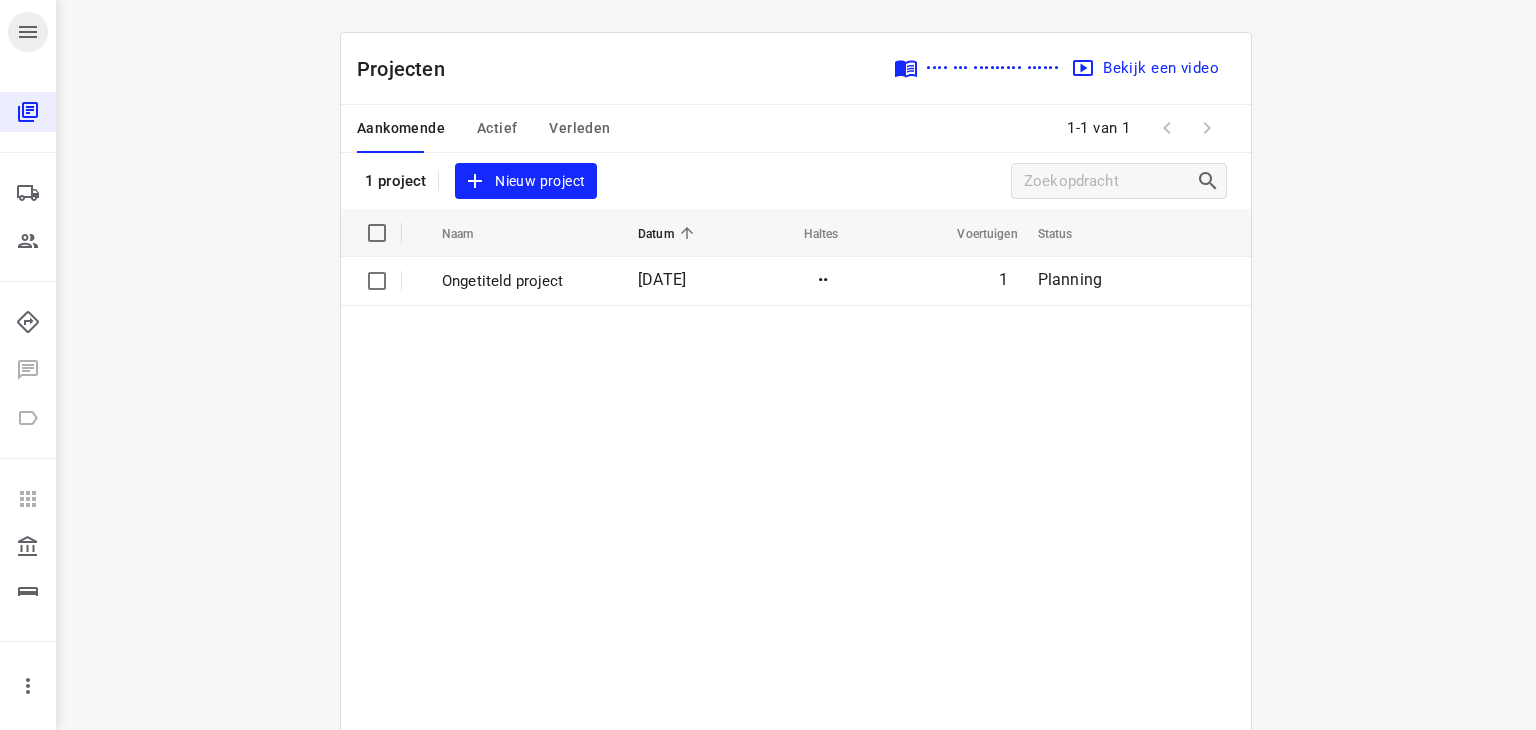 click at bounding box center [28, 32] 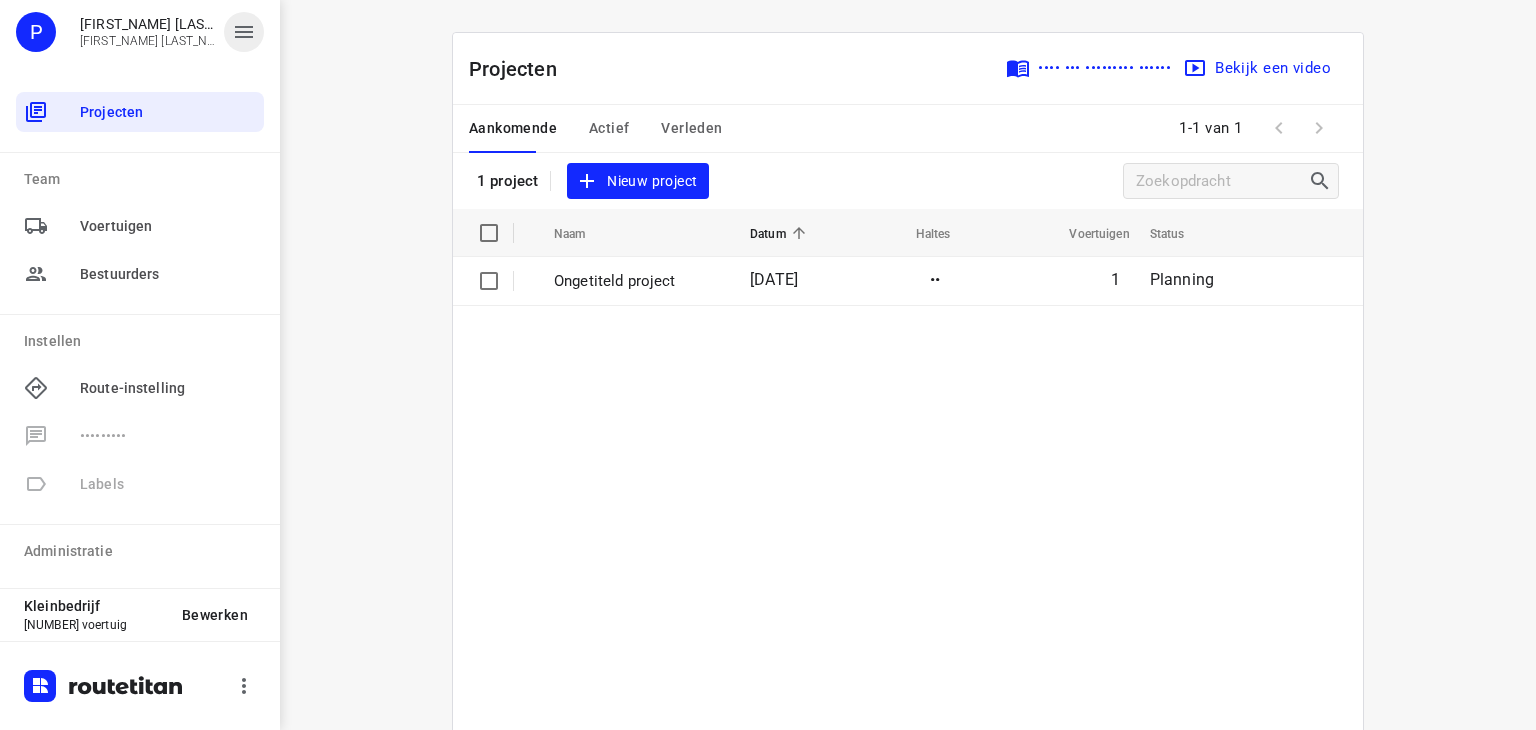 click at bounding box center (244, 32) 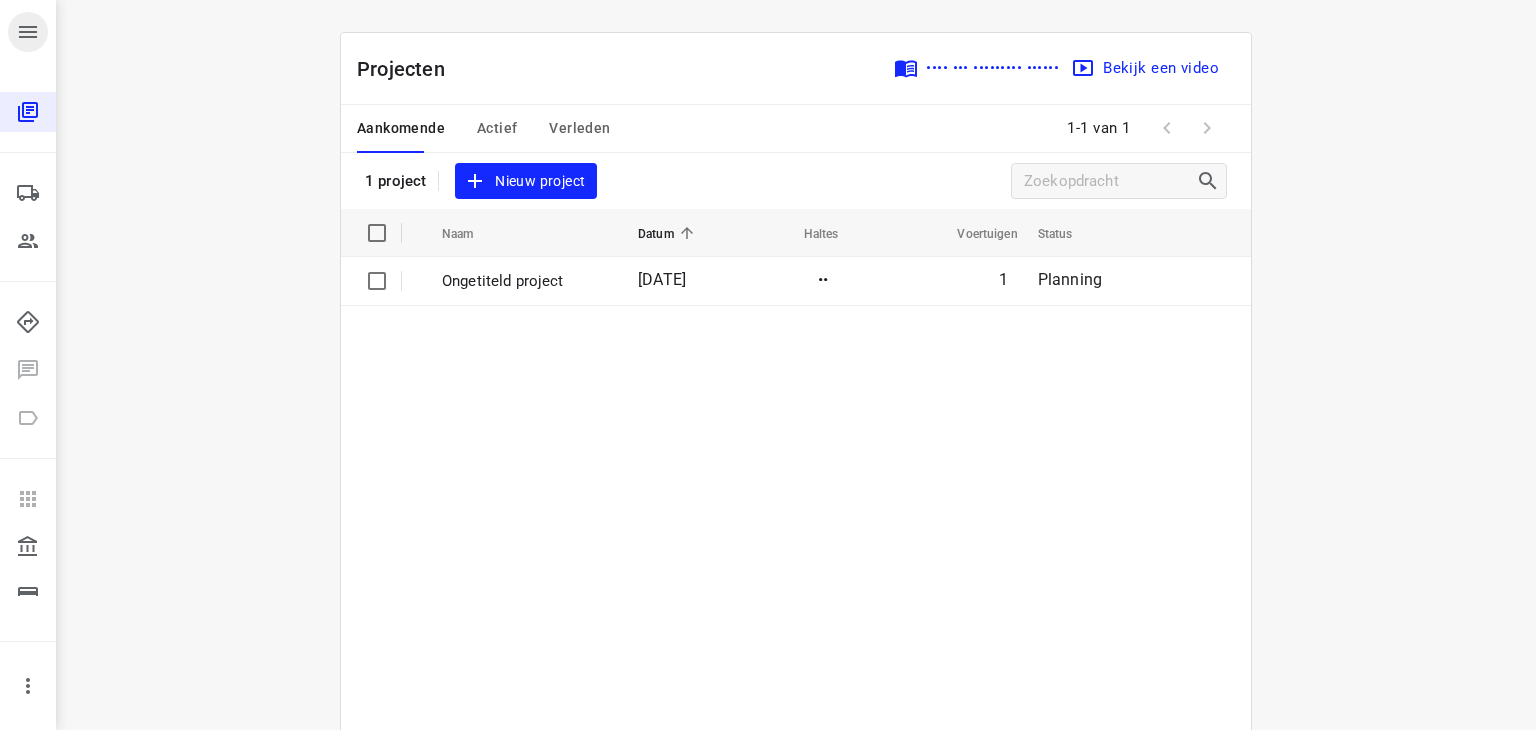 click on "Projecten Leer hoe projecten werken Bekijk een video [NUMBER] project Nieuw project Naam Datum Haltes Voertuigen Status Ongetiteld project [DATE] [NUMBER] [NUMBER] Planning Aankomende Actief Verleden [NUMBER]-[NUMBER] van [NUMBER]" at bounding box center (796, 365) 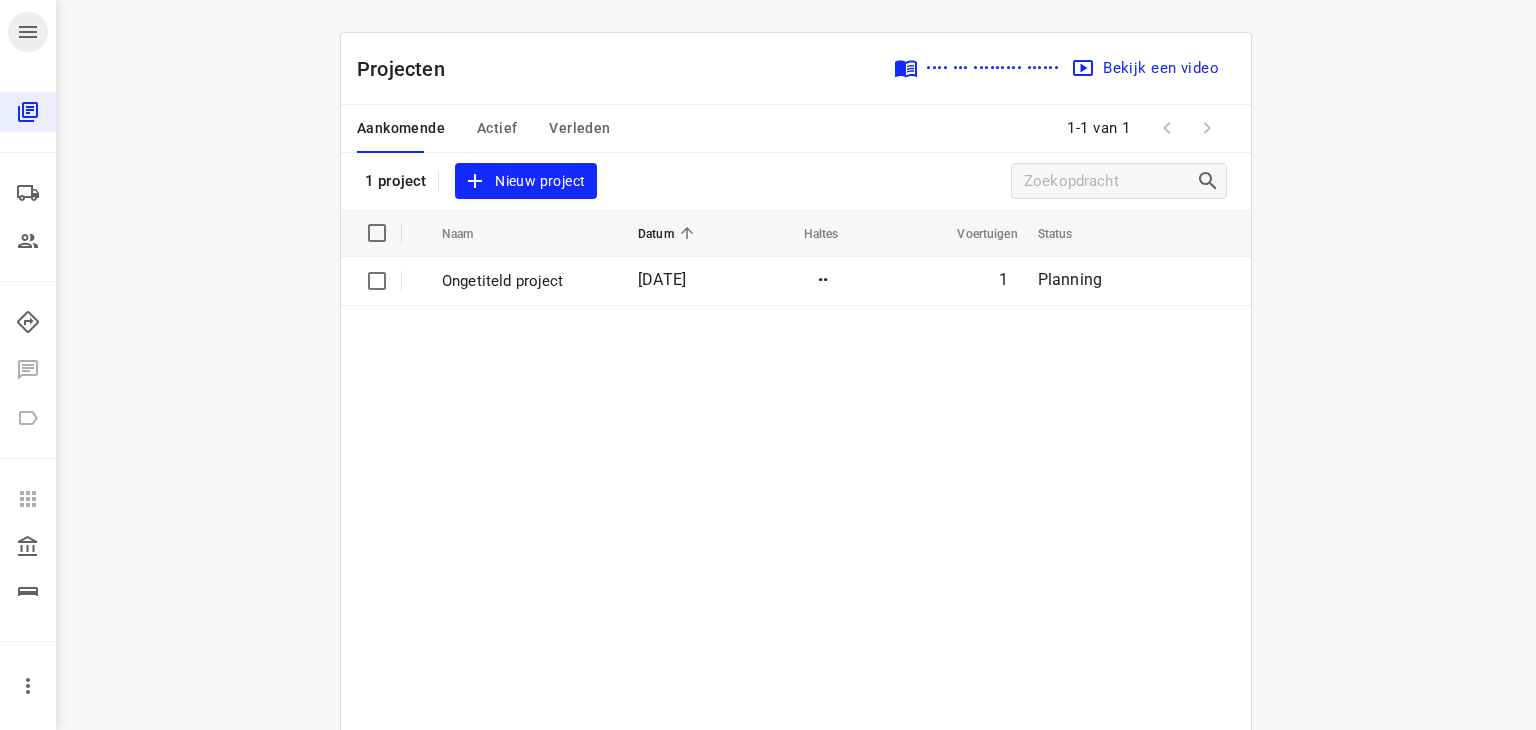 click at bounding box center (28, 32) 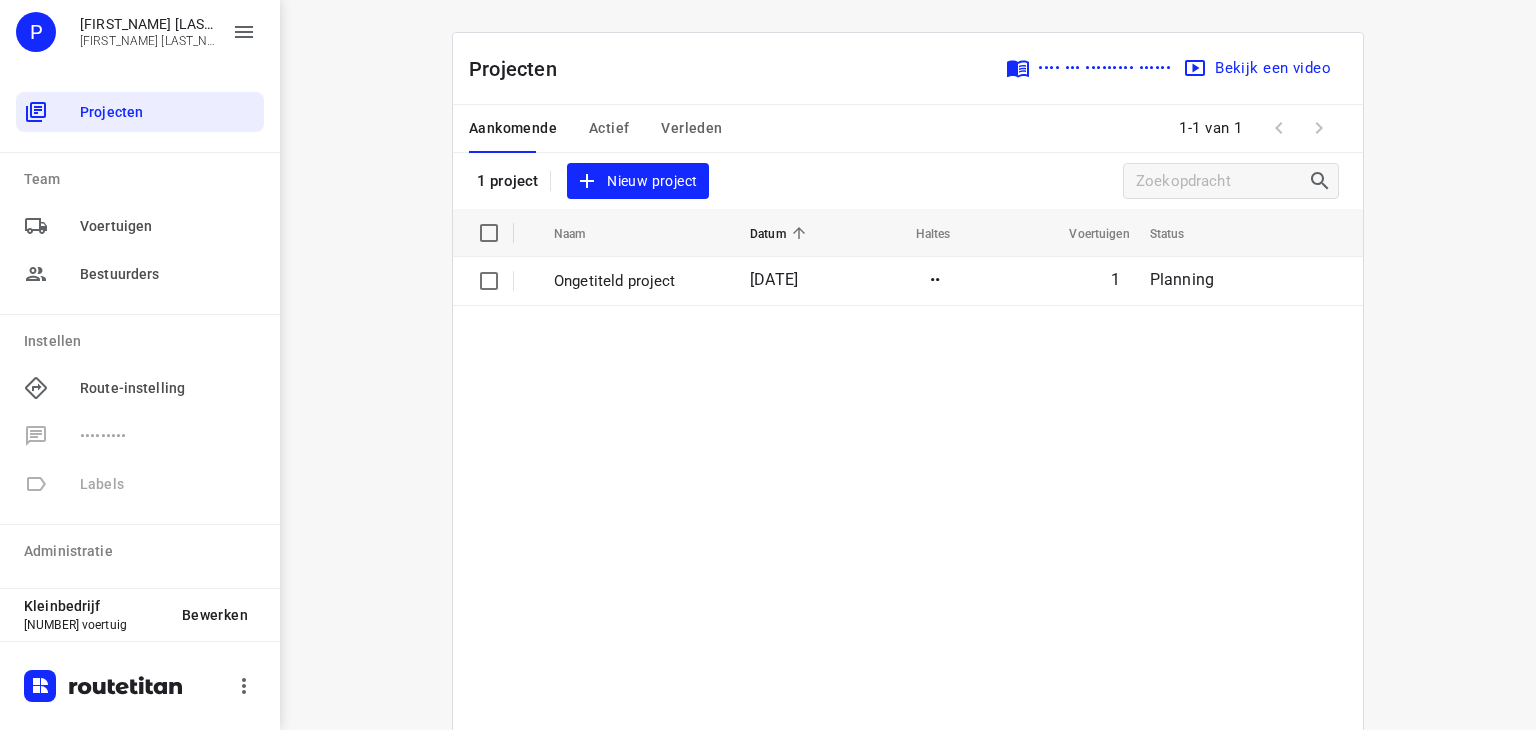 scroll, scrollTop: 194, scrollLeft: 0, axis: vertical 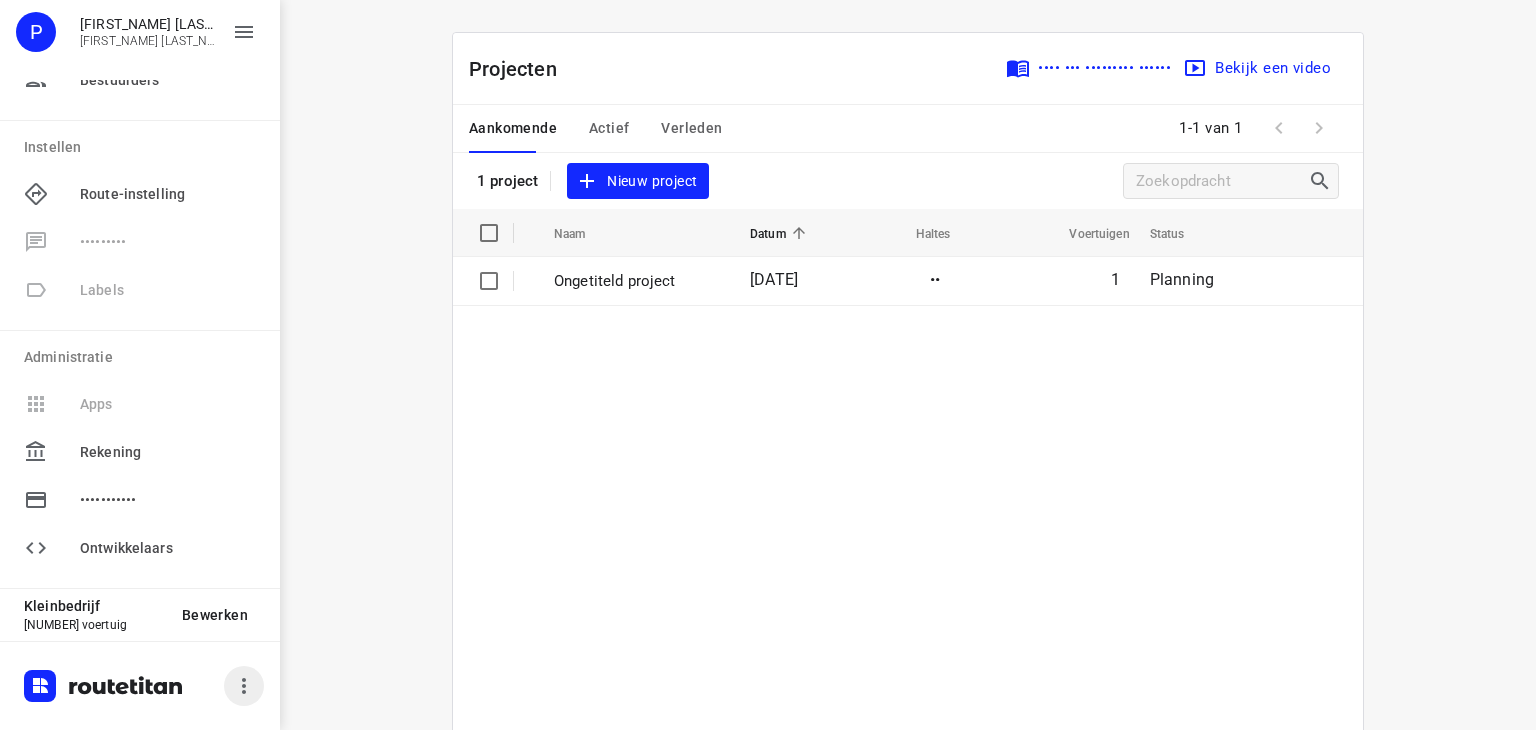 click at bounding box center (244, 686) 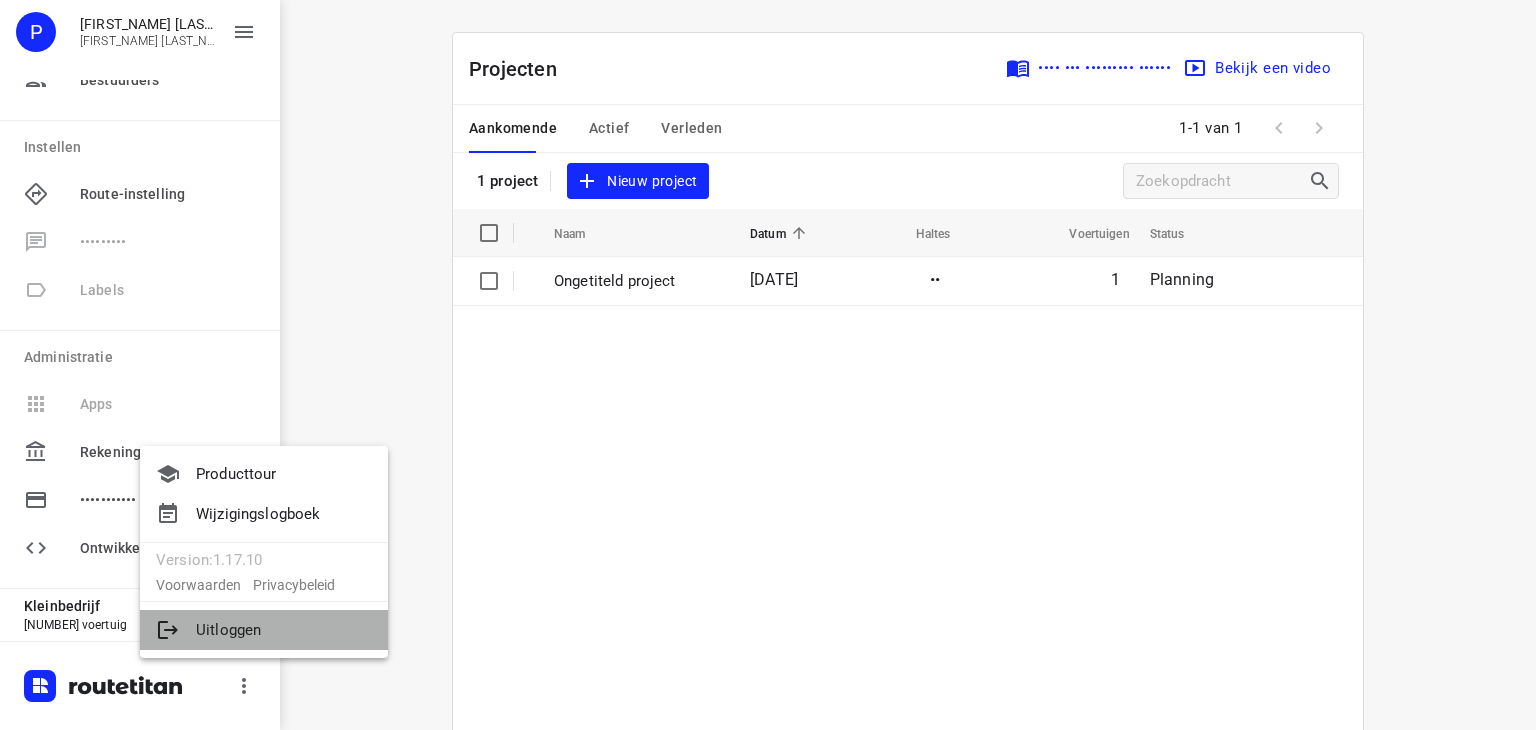click on "Uitloggen" at bounding box center (264, 630) 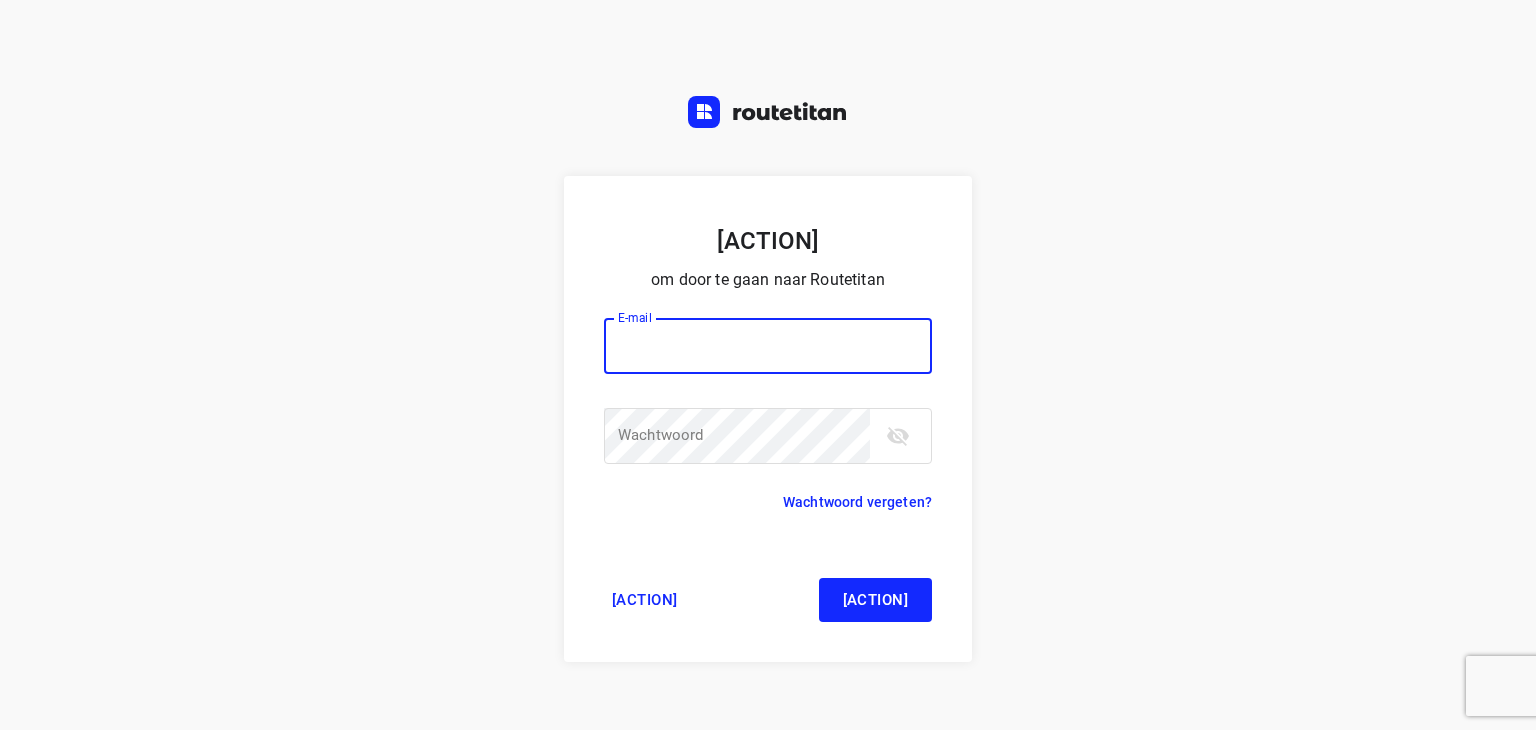 scroll, scrollTop: 0, scrollLeft: 0, axis: both 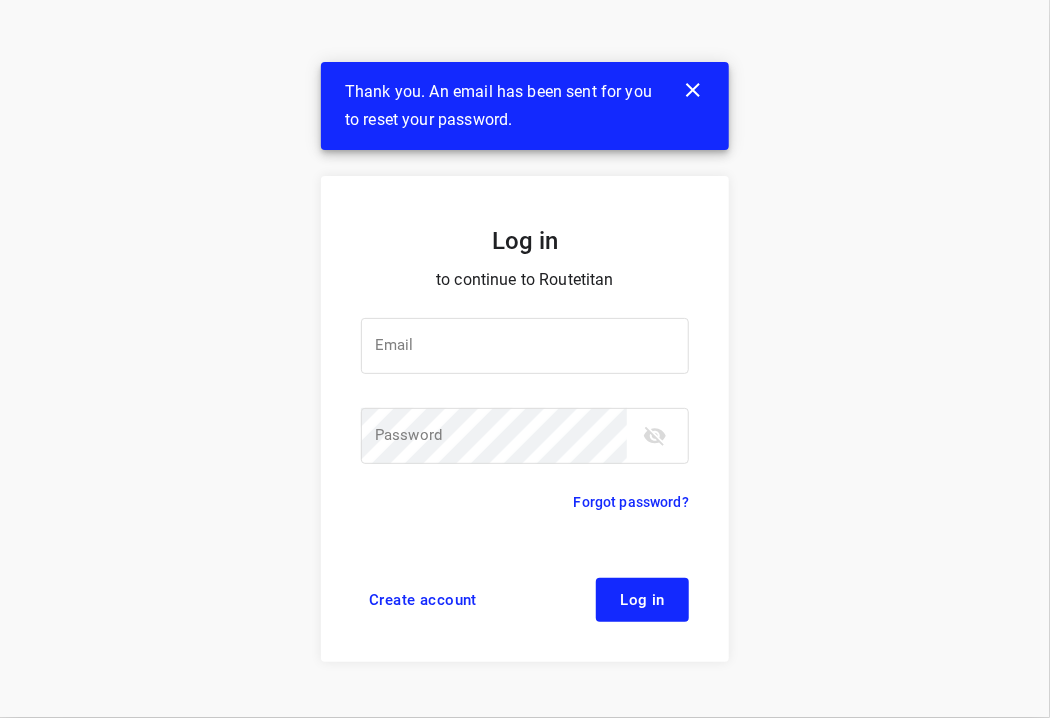 click on "Log in to continue to Routetitan Email Email ​ Password Password ​ Forgot password? Create account Log in" at bounding box center (525, 359) 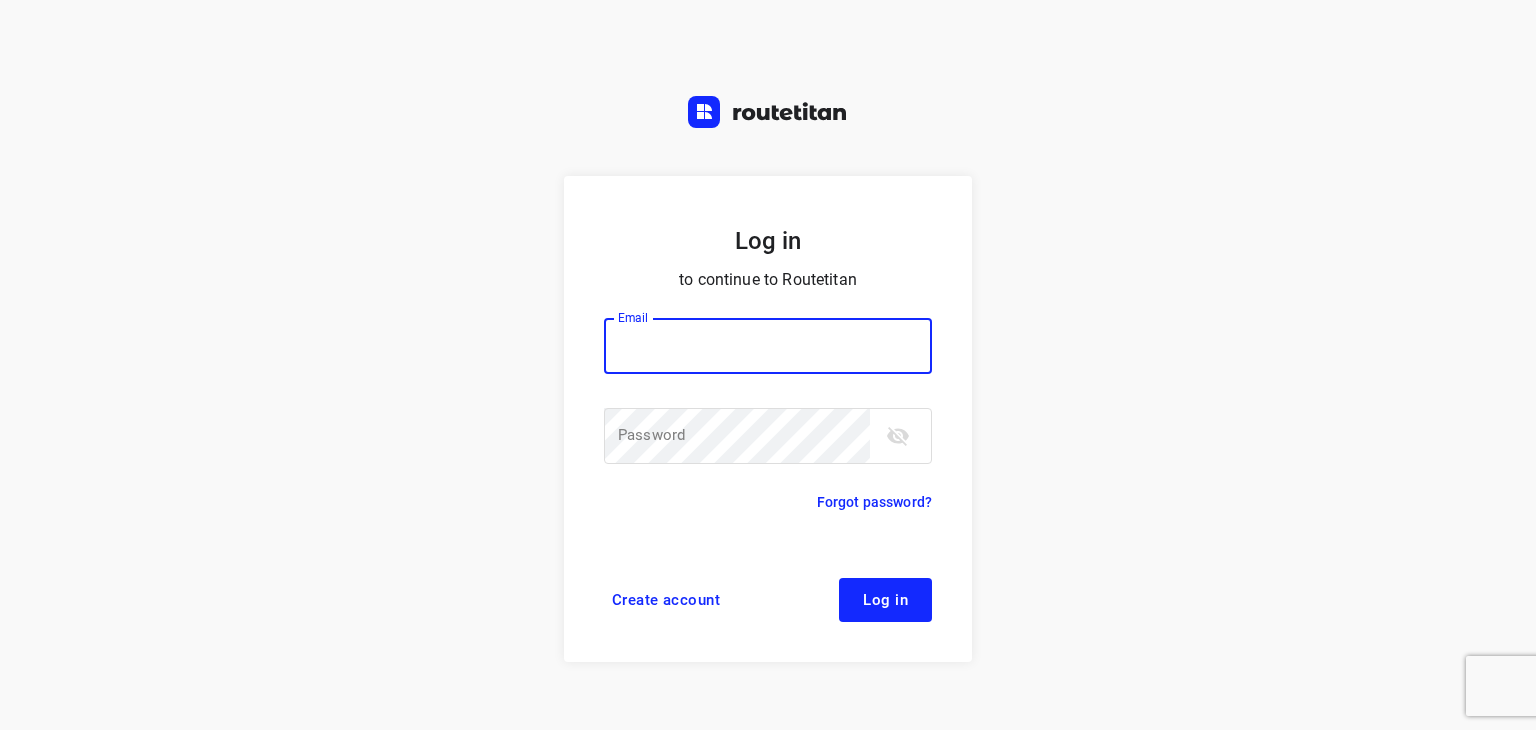 scroll, scrollTop: 0, scrollLeft: 0, axis: both 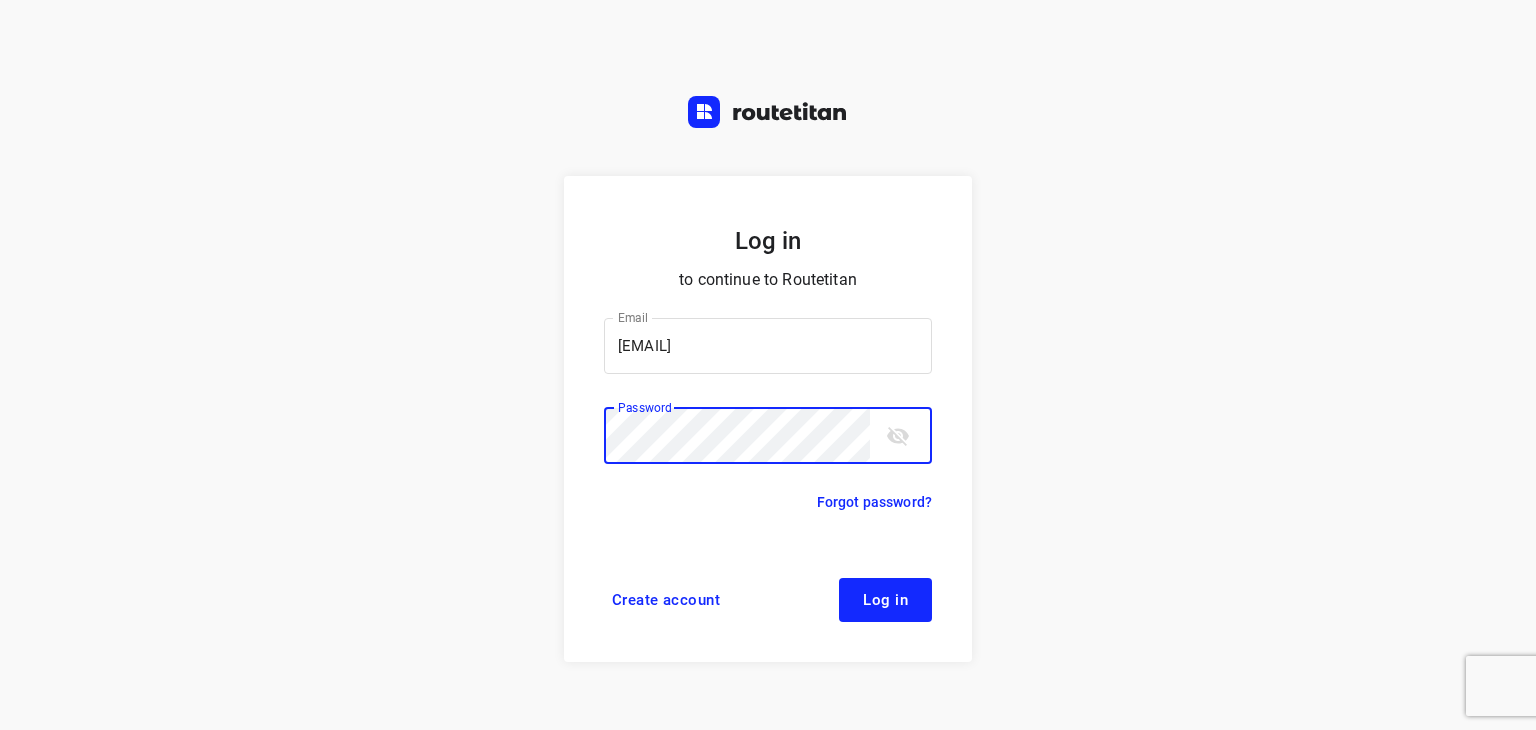 click on "Log in" at bounding box center [885, 600] 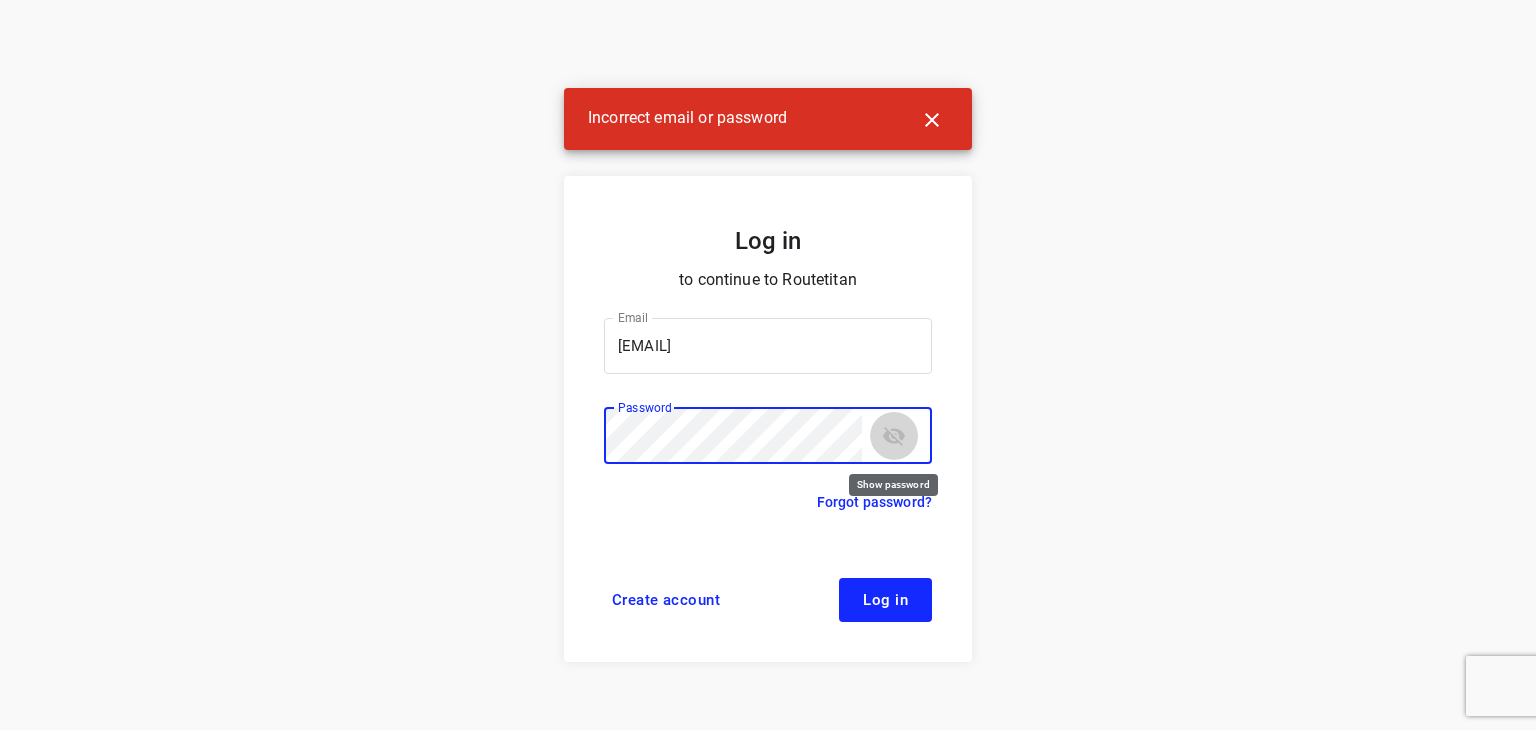 click at bounding box center (894, 436) 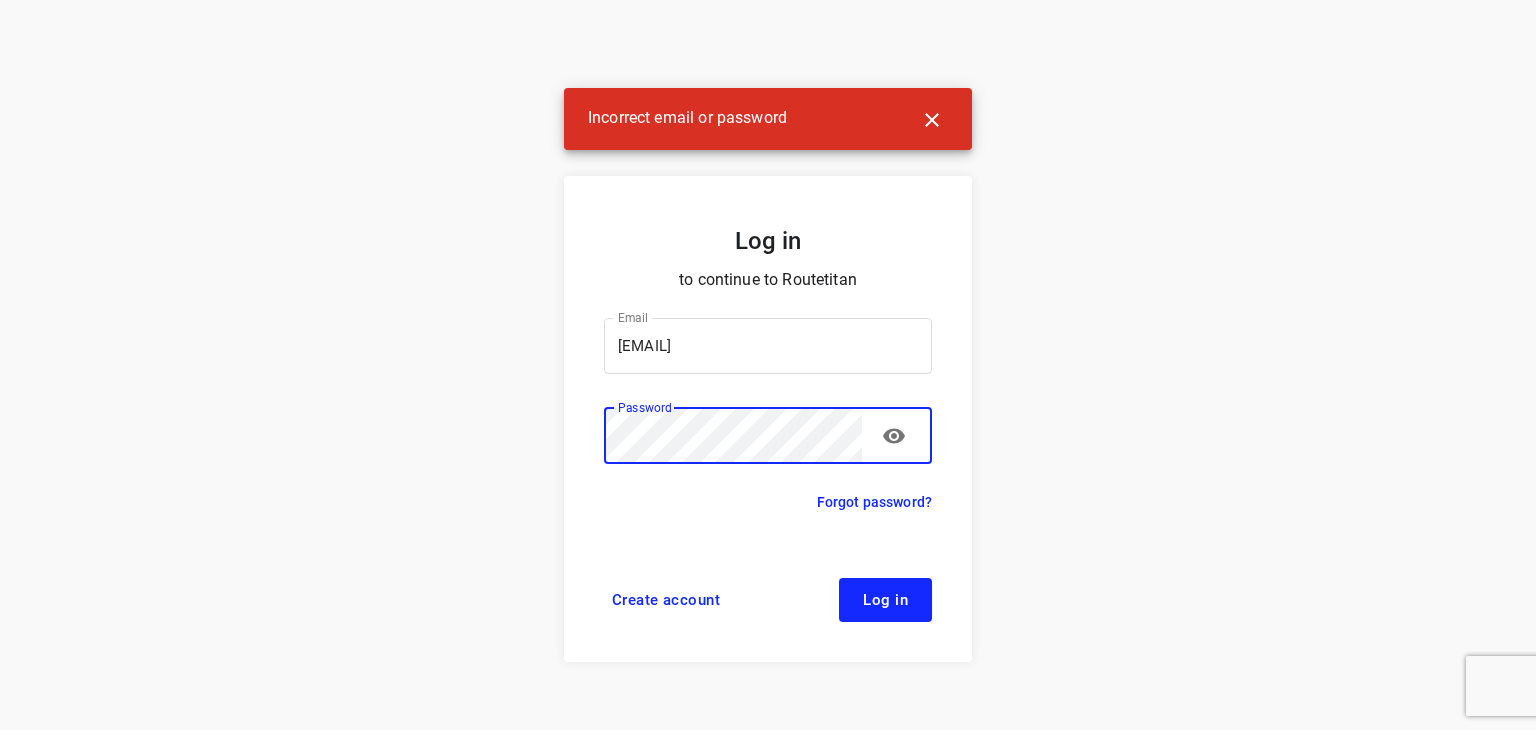 click on "Log in" at bounding box center [885, 600] 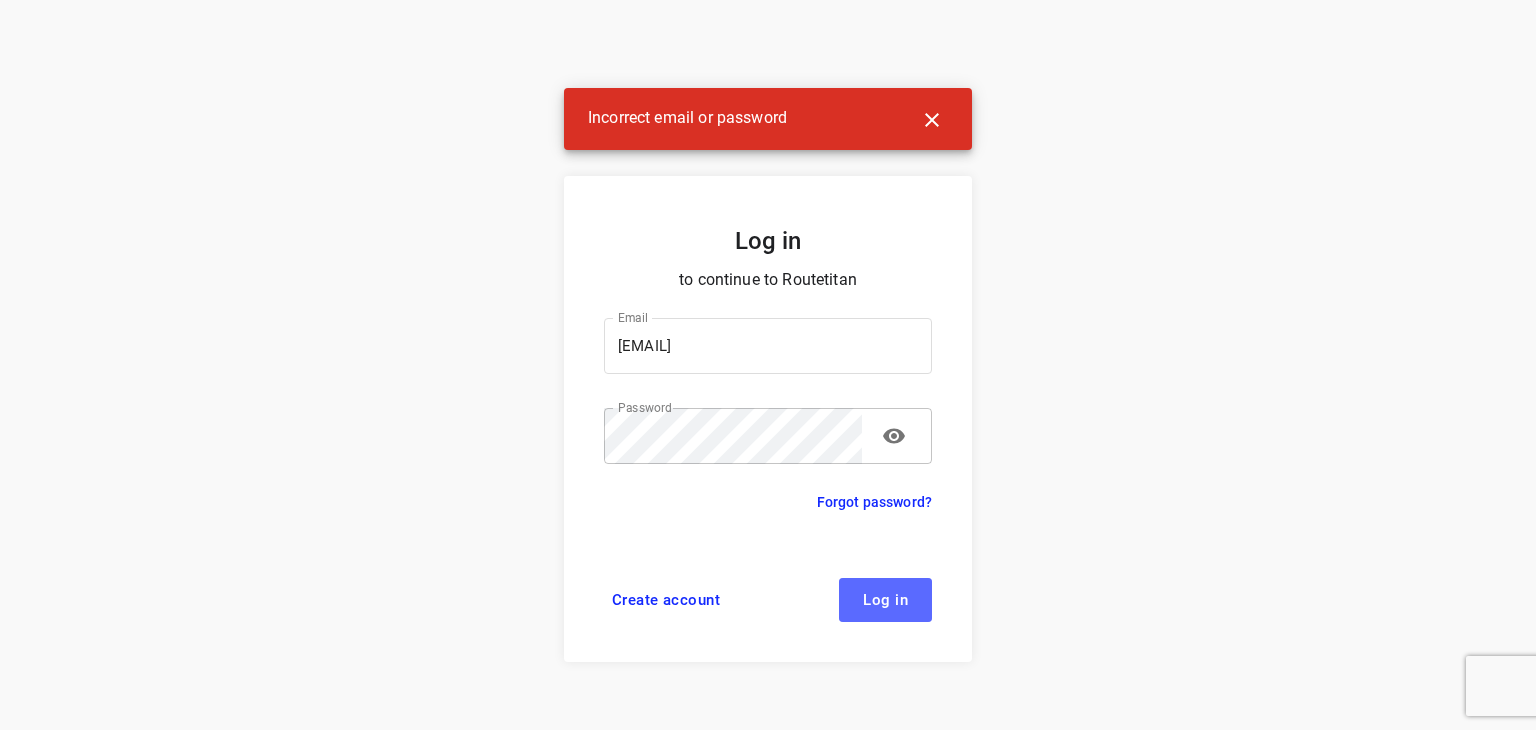 click on "Log in" at bounding box center (885, 600) 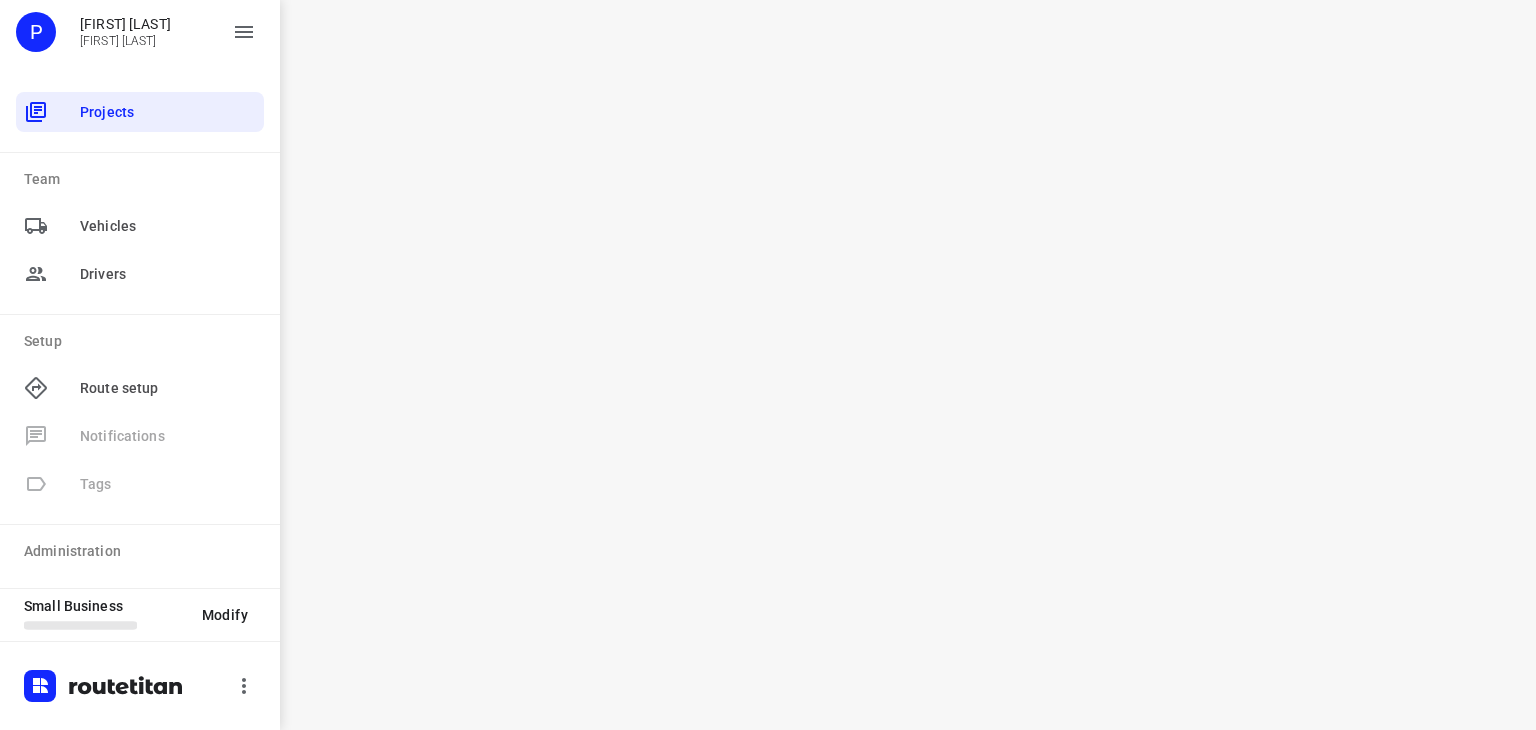 scroll, scrollTop: 0, scrollLeft: 0, axis: both 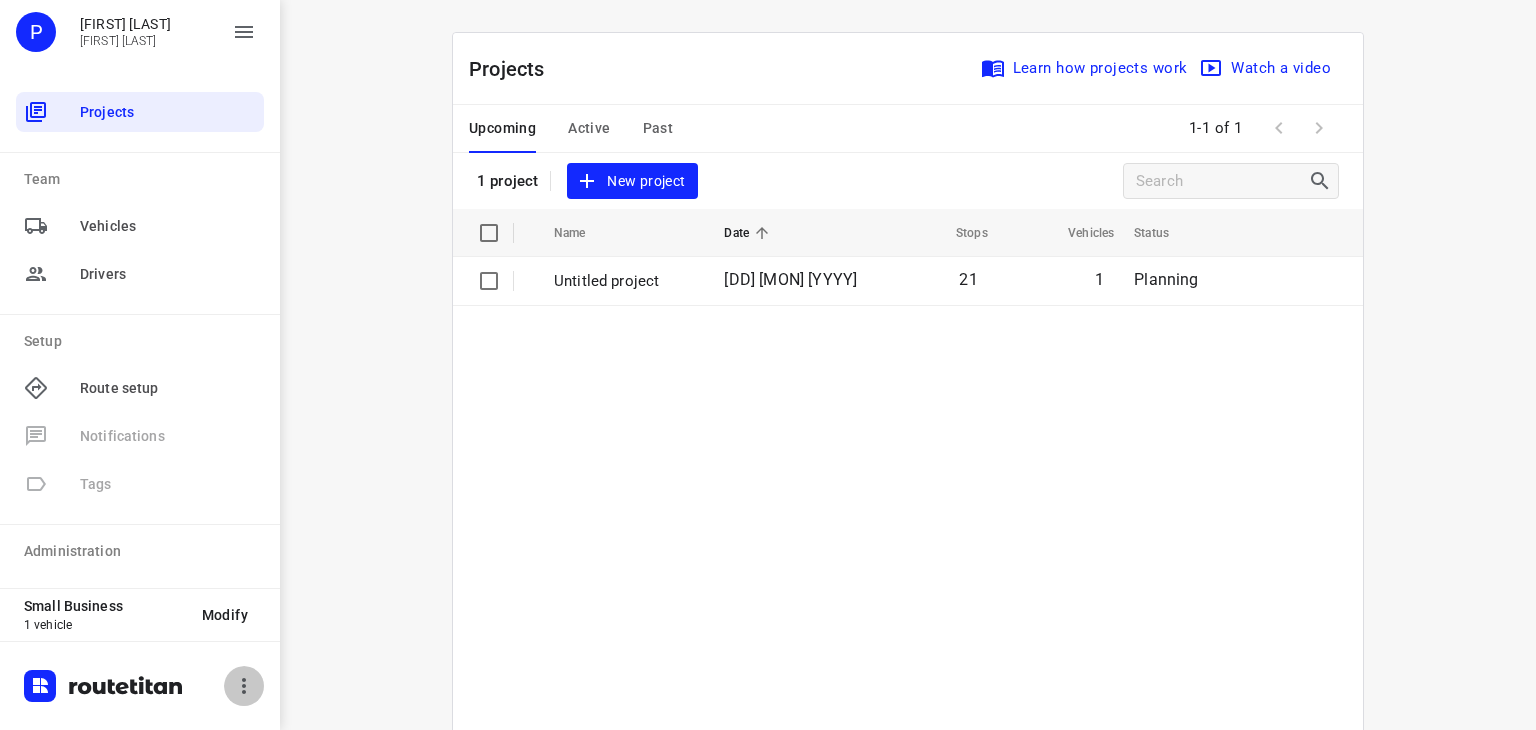click at bounding box center [244, 686] 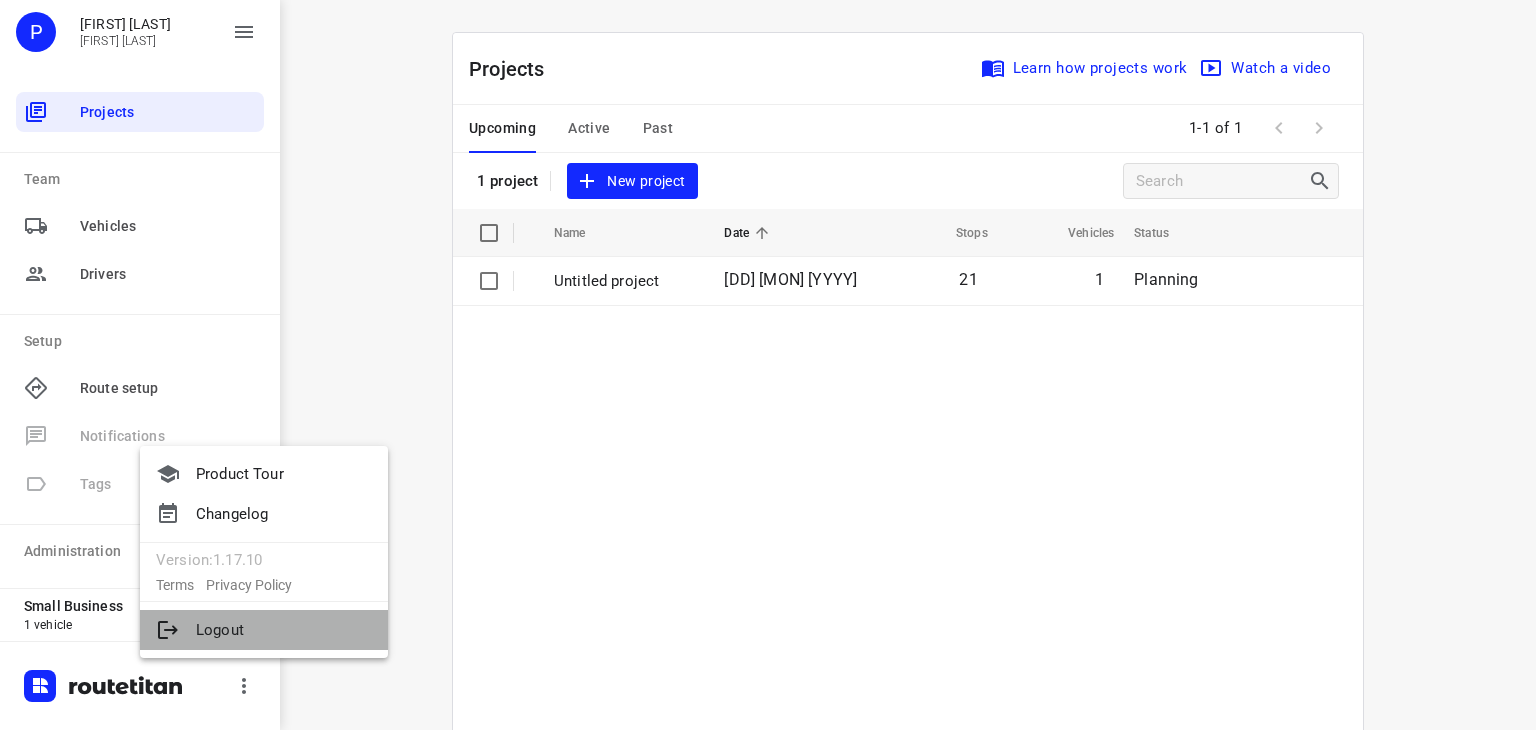 click on "Logout" at bounding box center [264, 630] 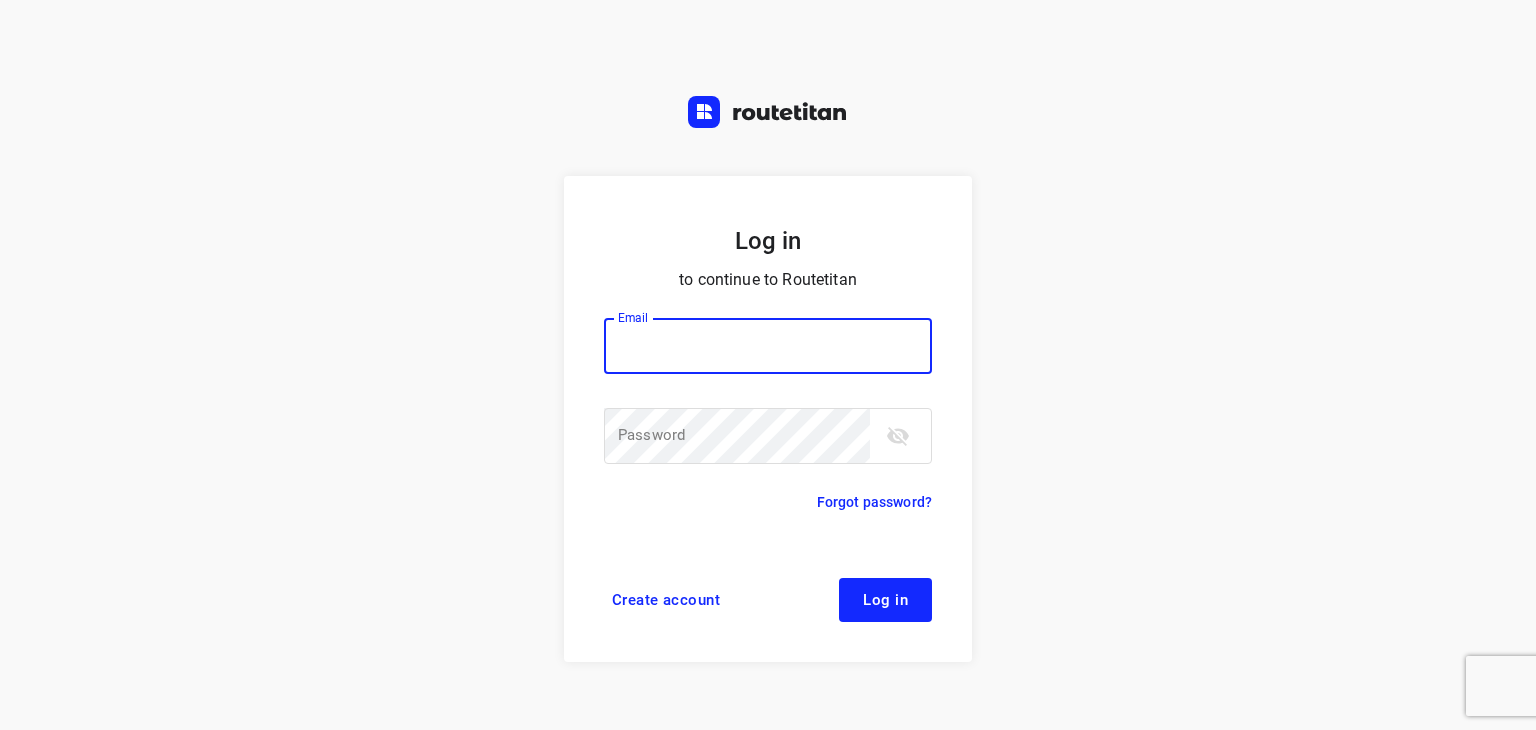 scroll, scrollTop: 0, scrollLeft: 0, axis: both 